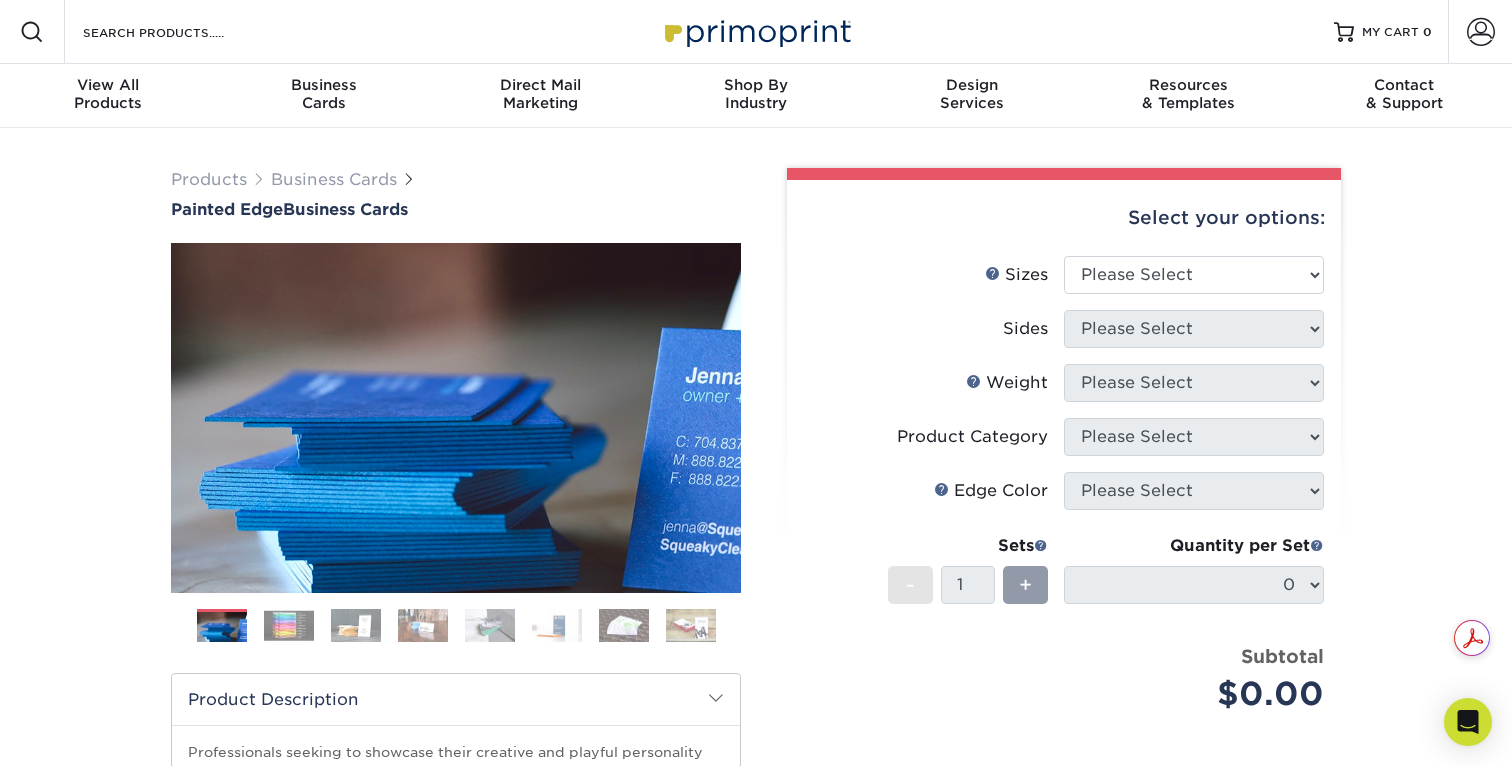 scroll, scrollTop: 0, scrollLeft: 0, axis: both 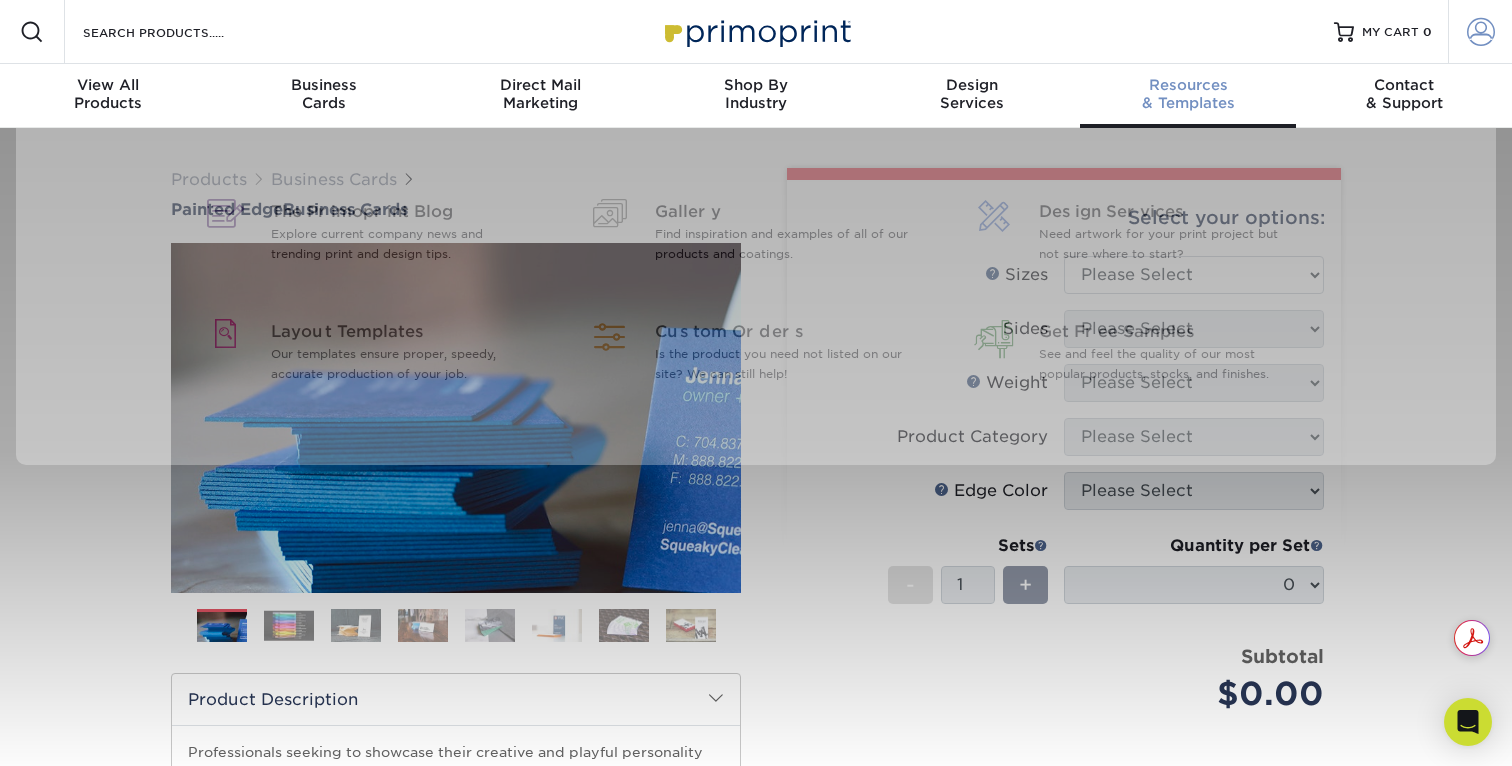 click at bounding box center [1481, 32] 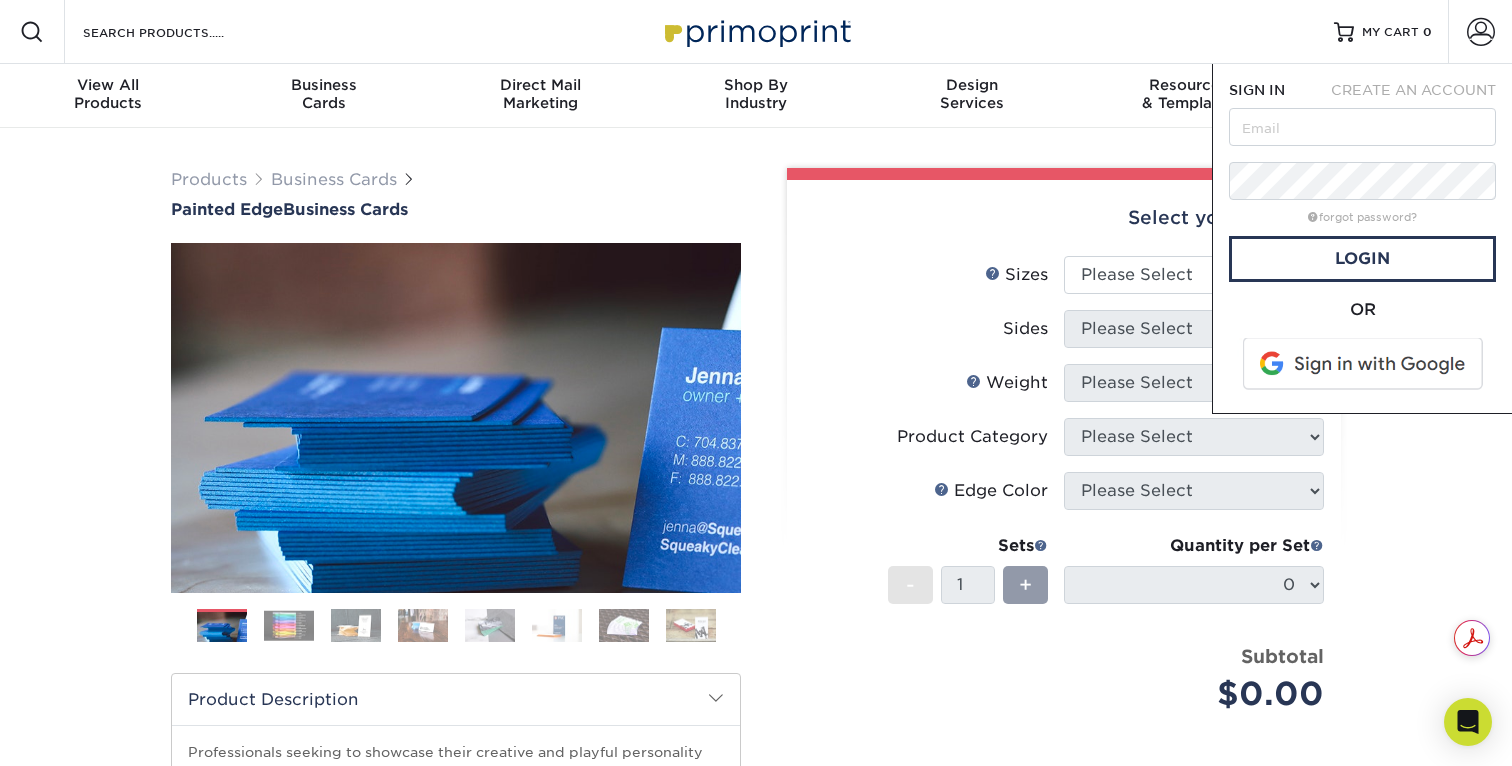 click on "CREATE AN ACCOUNT" at bounding box center (1413, 90) 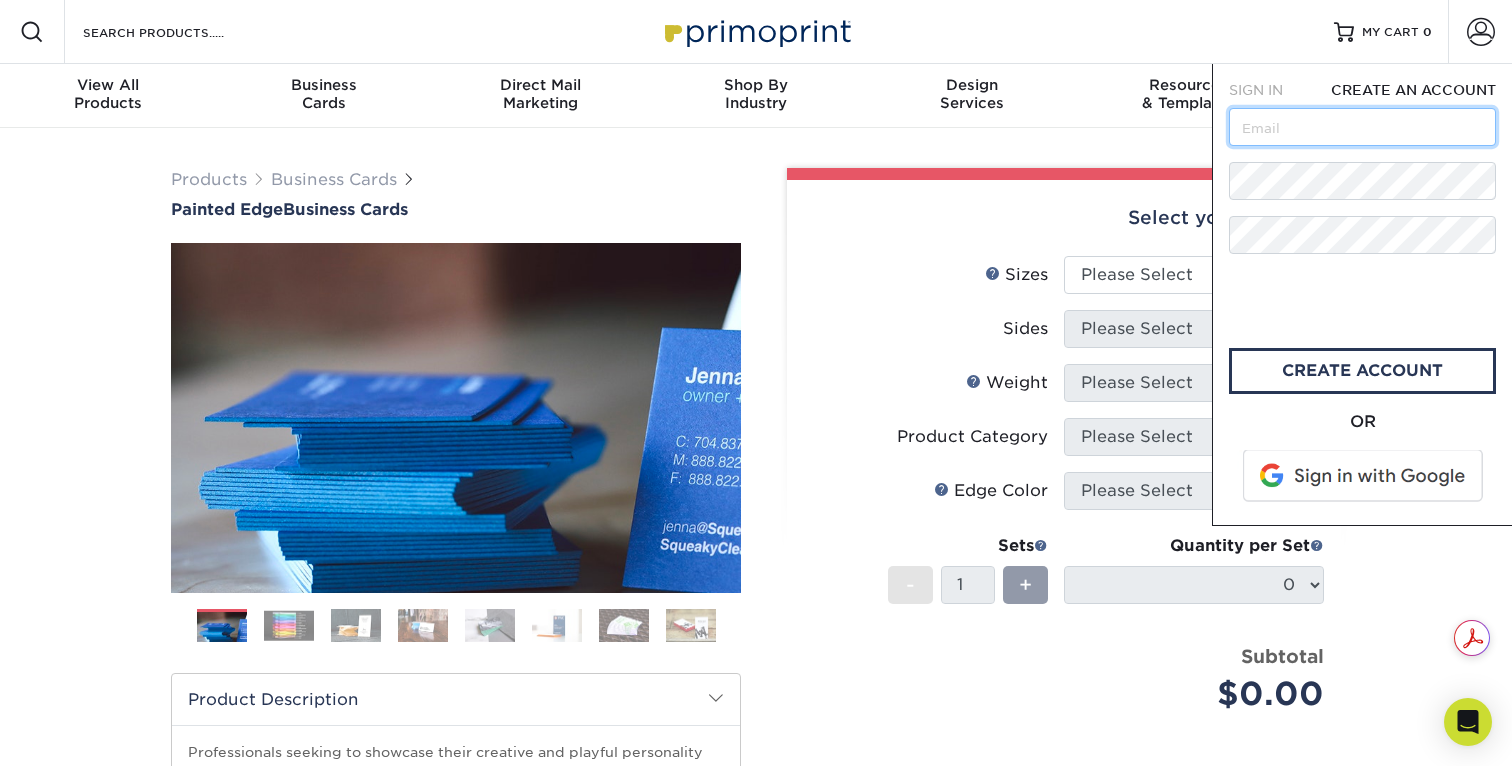 click at bounding box center (1362, 127) 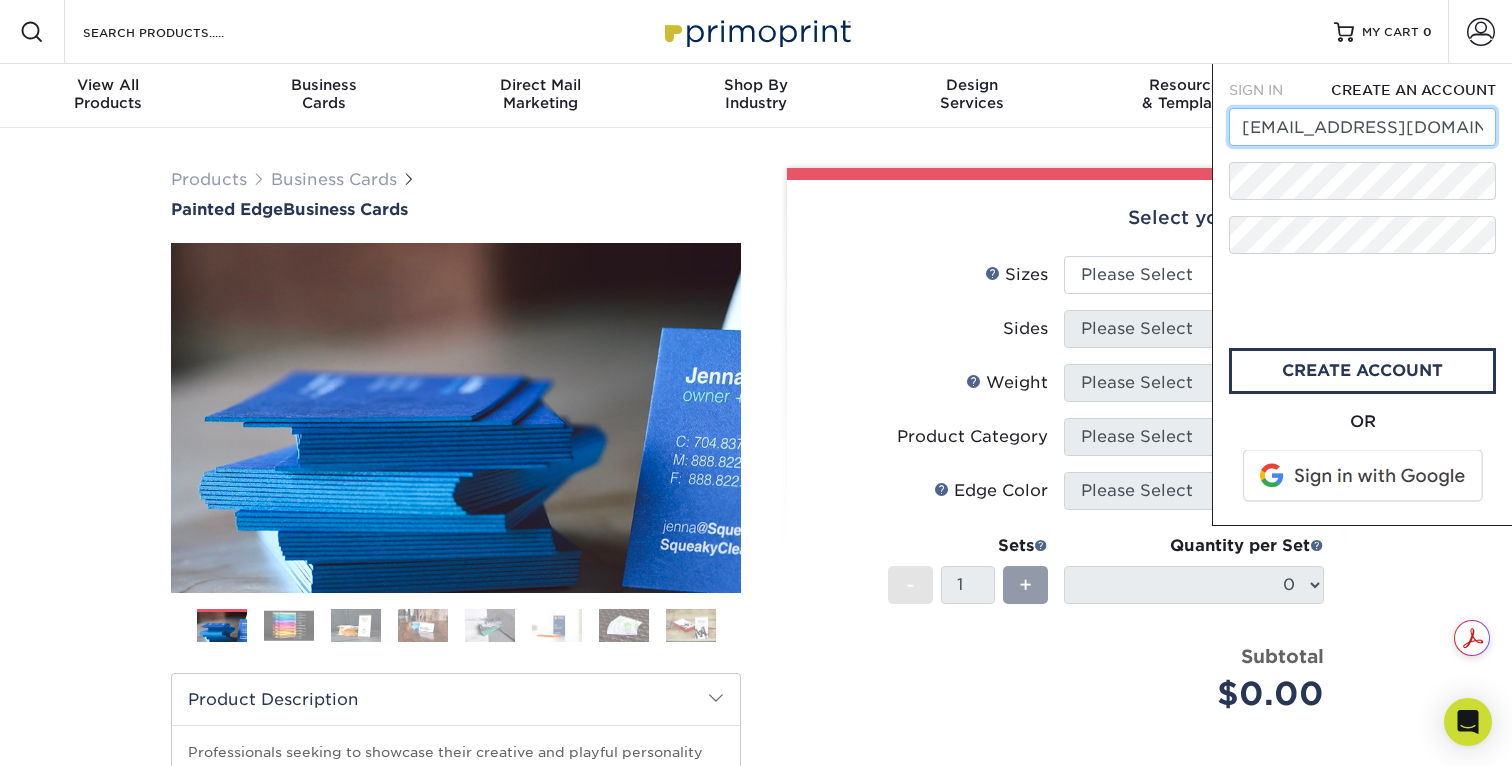 scroll, scrollTop: 0, scrollLeft: 11, axis: horizontal 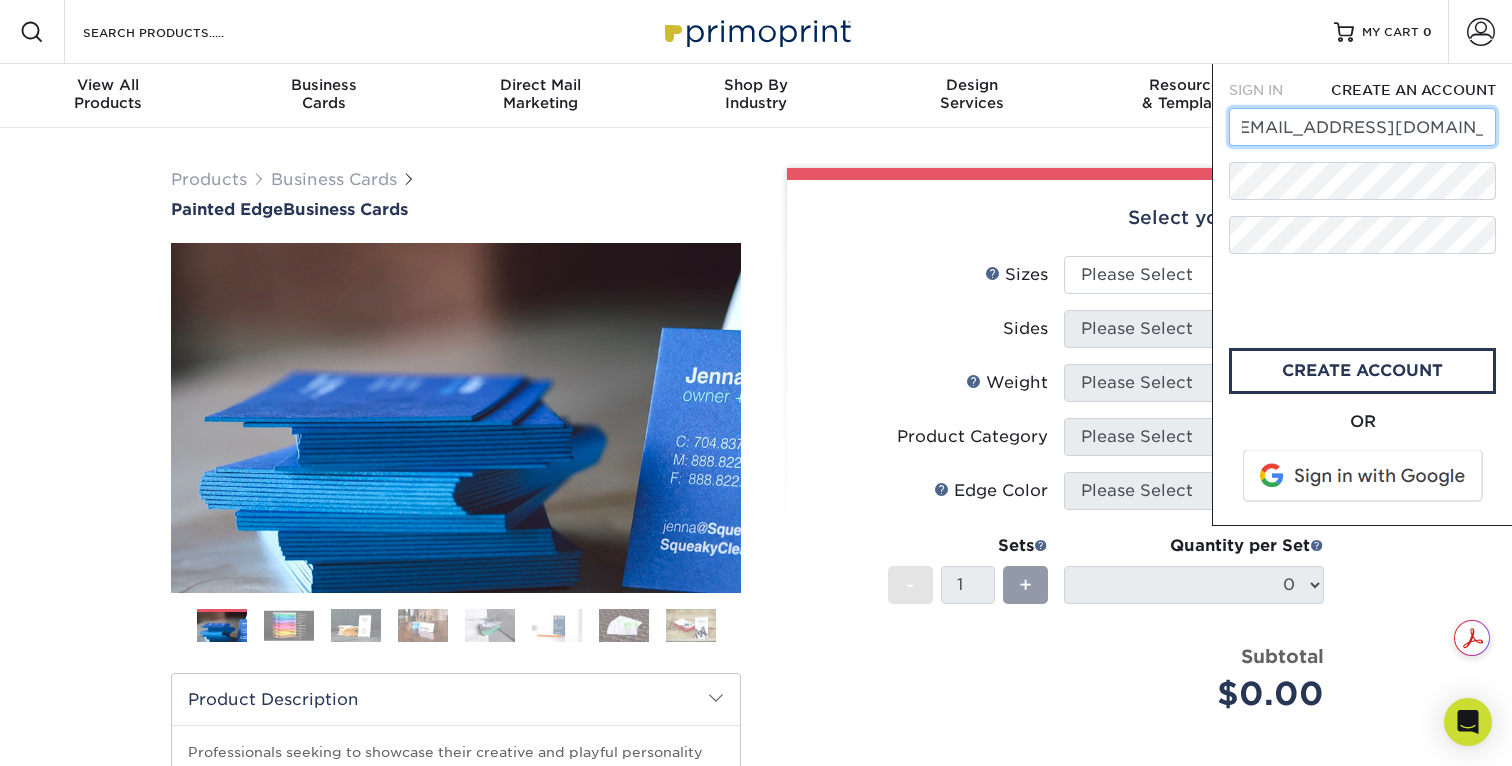 type on "[EMAIL_ADDRESS][DOMAIN_NAME]" 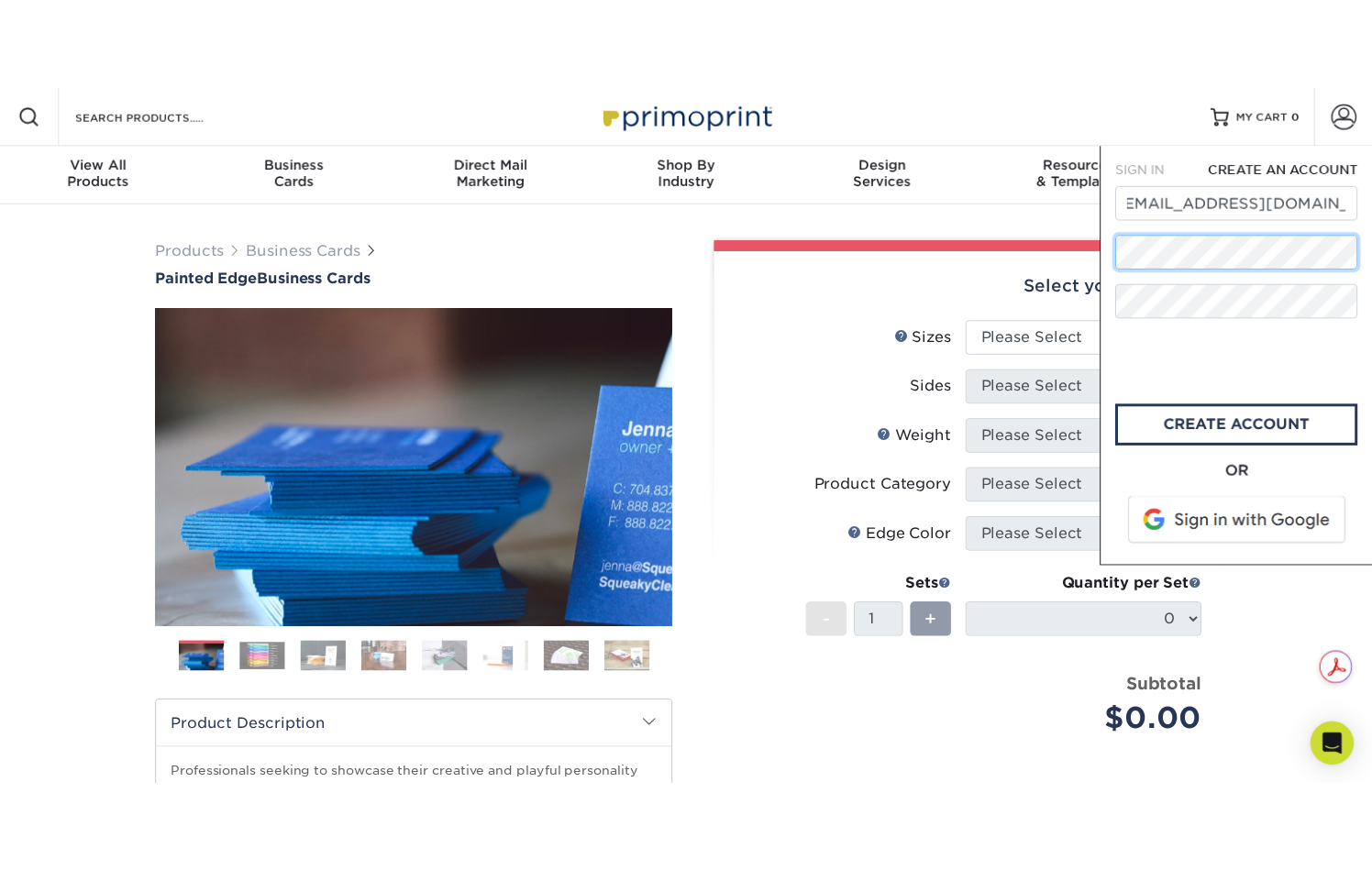 scroll, scrollTop: 0, scrollLeft: 0, axis: both 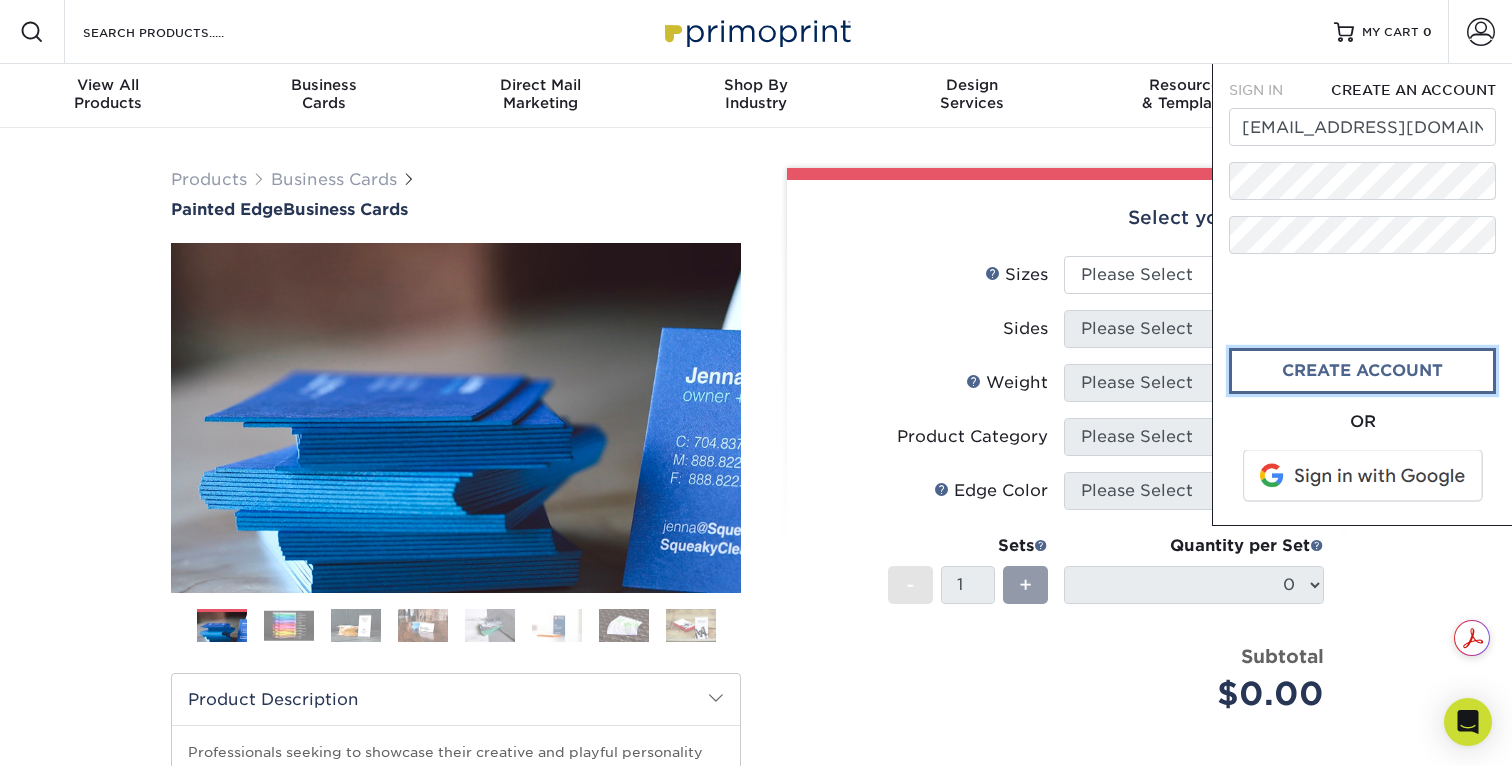 click on "create account" at bounding box center (1362, 371) 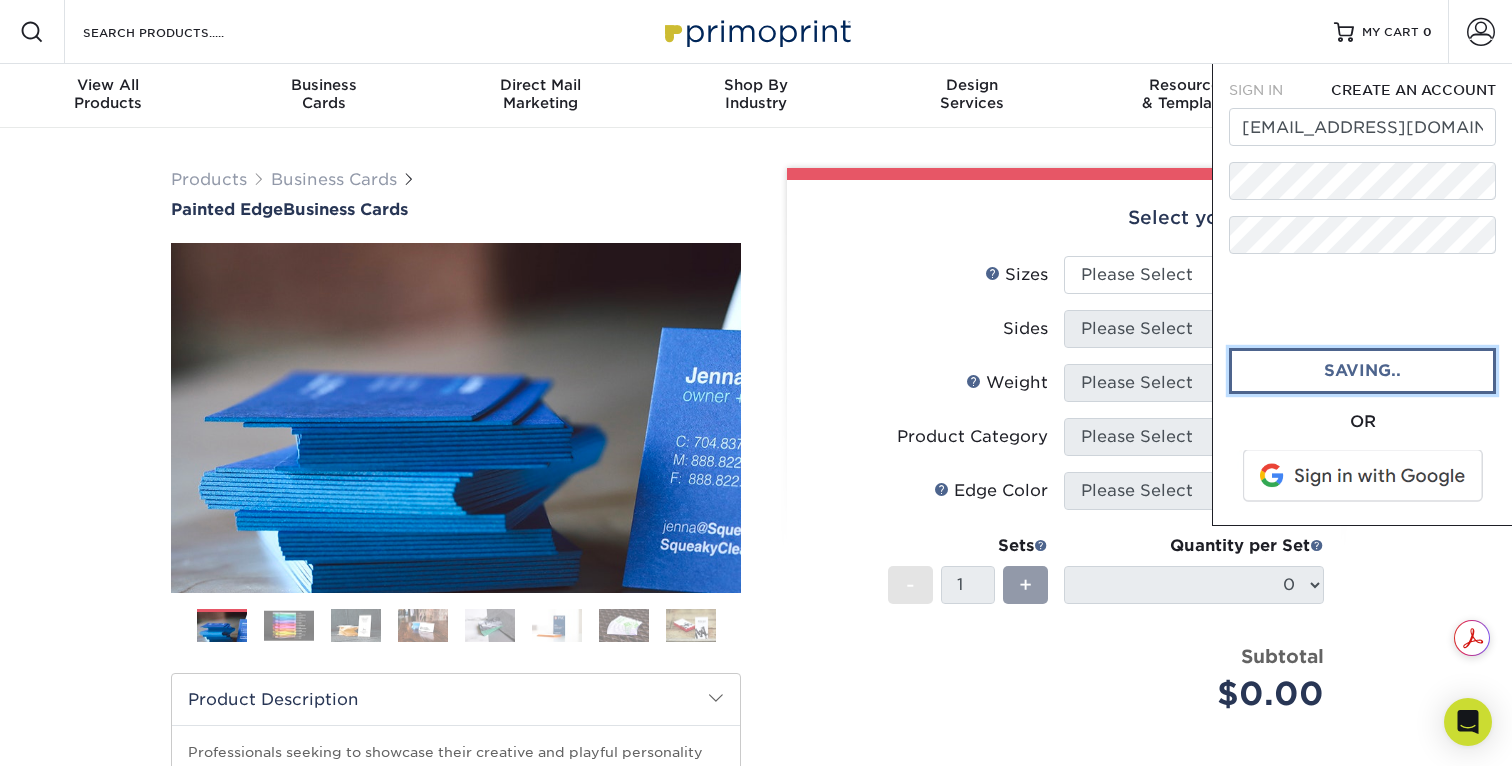 type 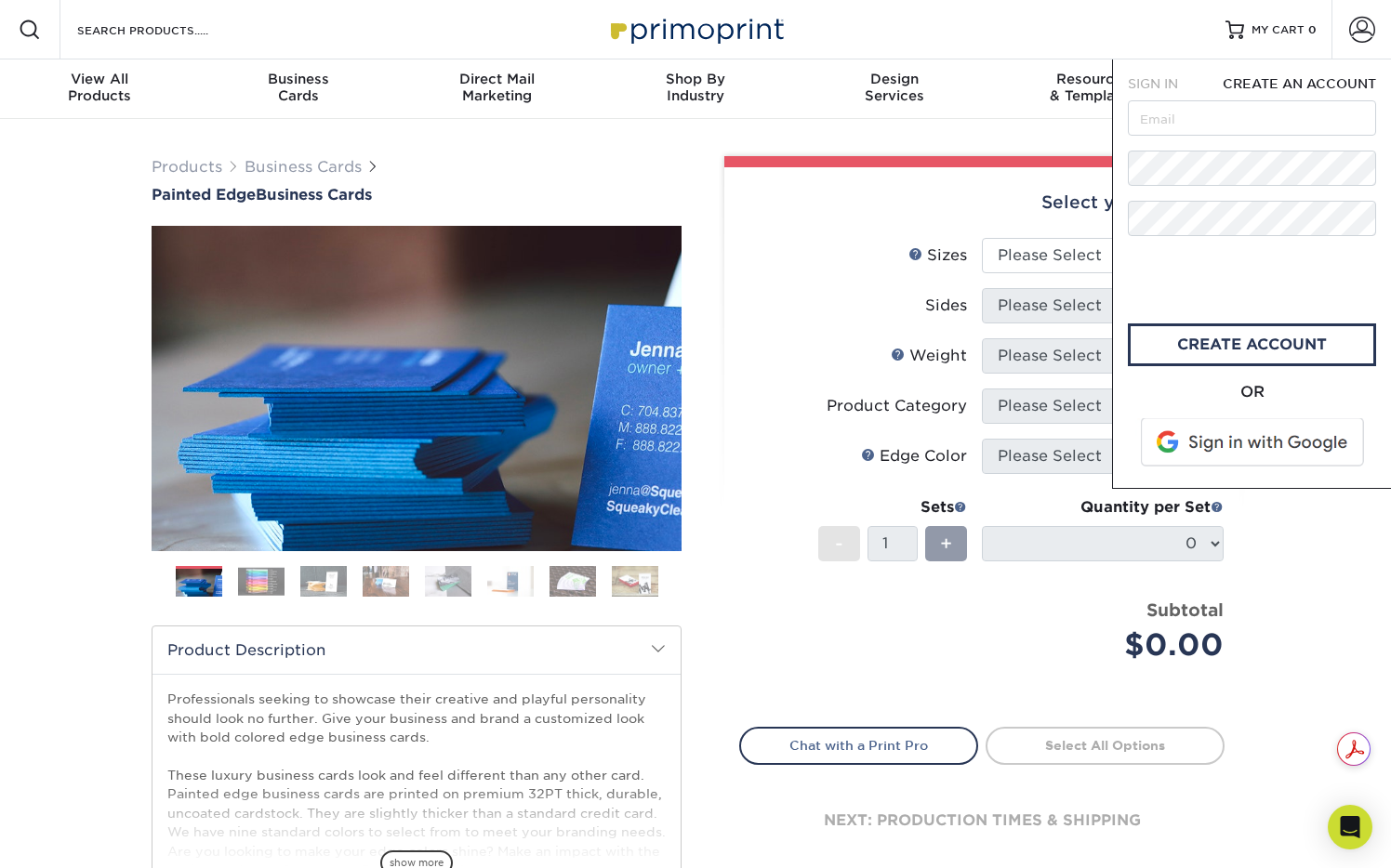 click on "Sides" at bounding box center (861, 306) 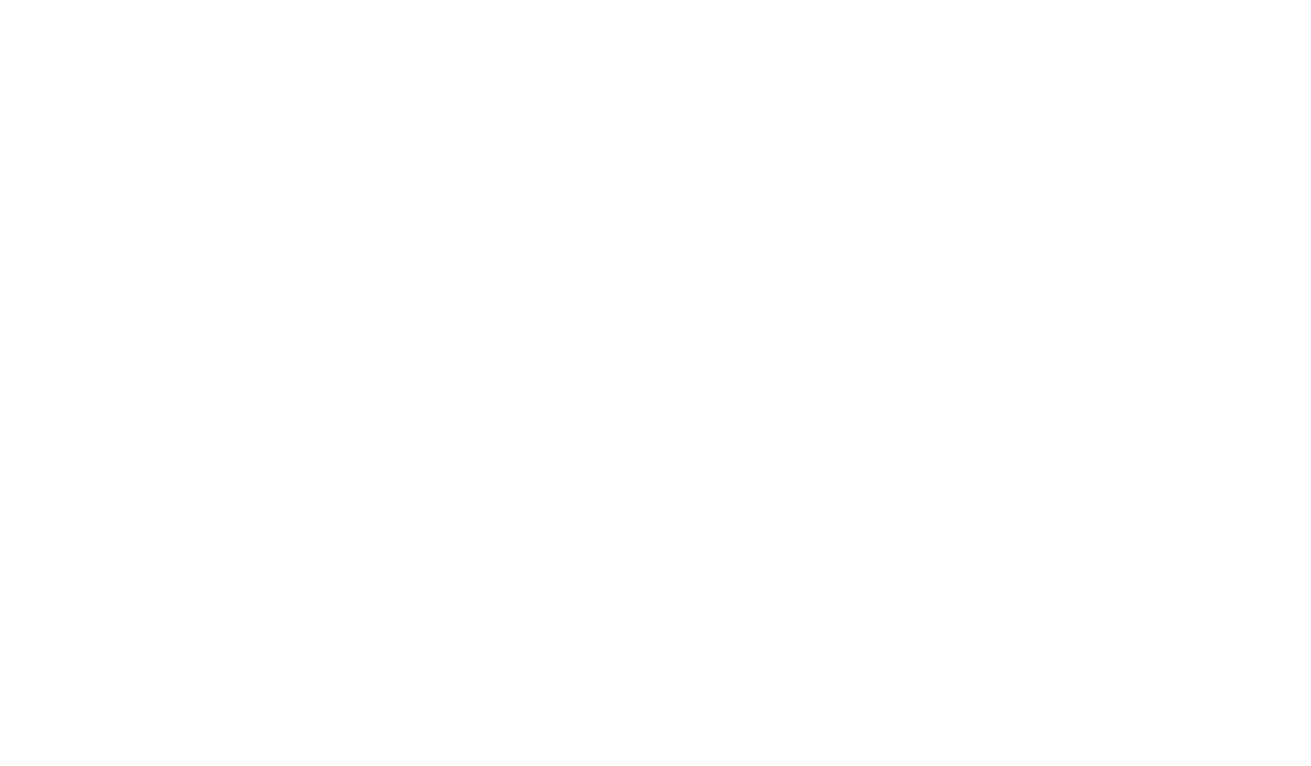 scroll, scrollTop: 0, scrollLeft: 0, axis: both 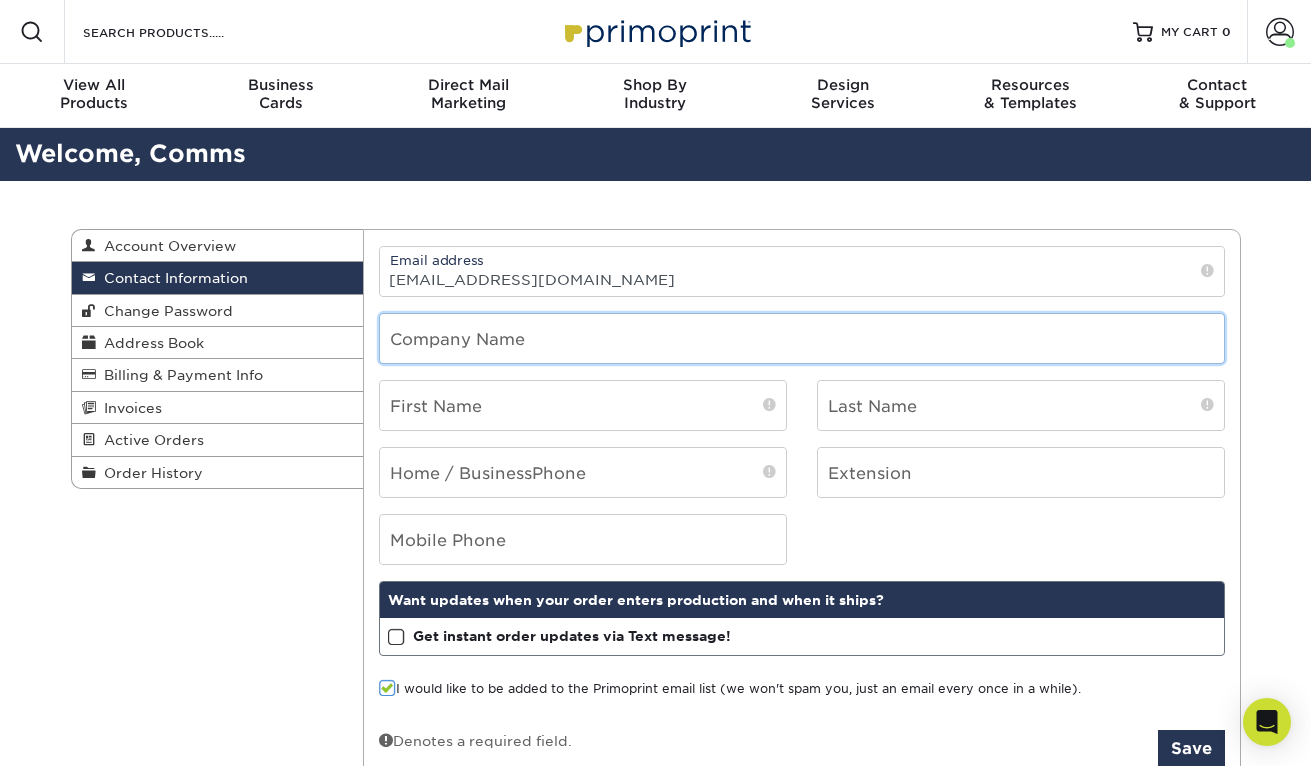 click at bounding box center (802, 338) 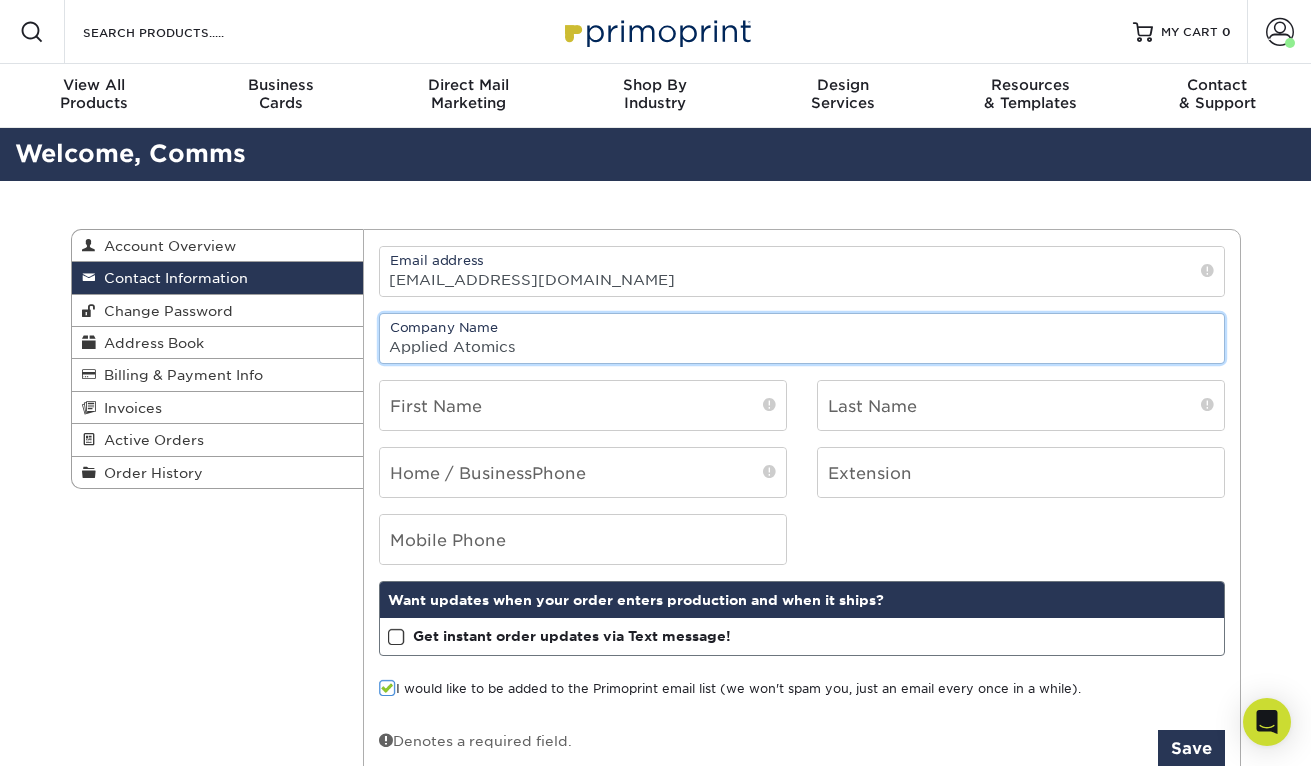 type on "Applied Atomics" 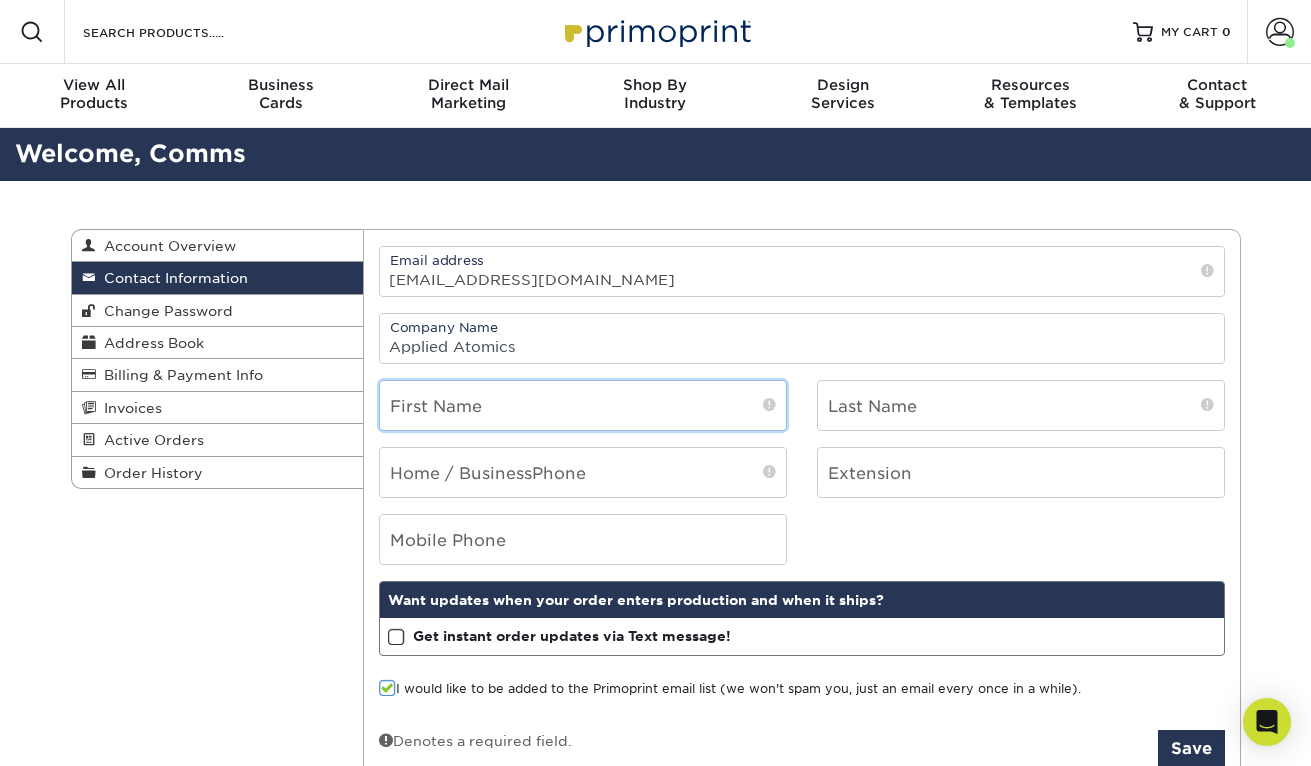 click at bounding box center [583, 405] 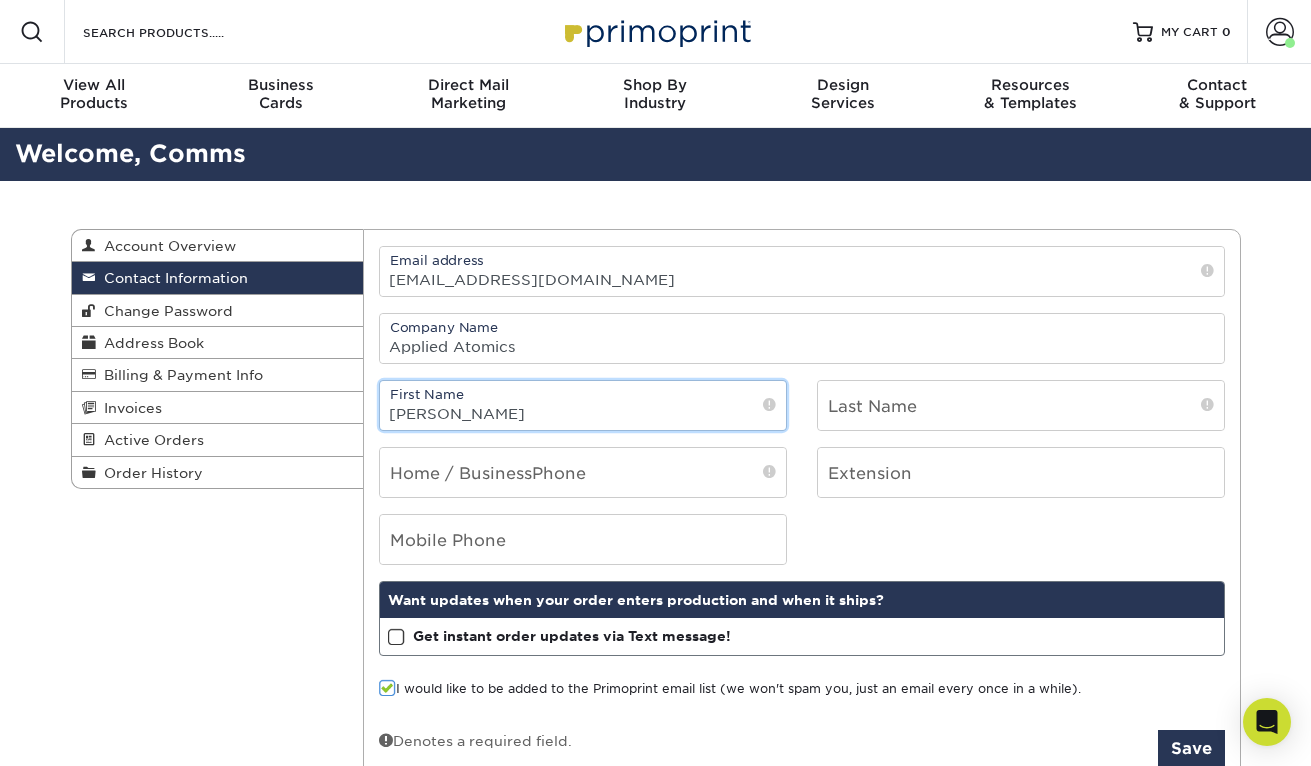 type on "Benjamin" 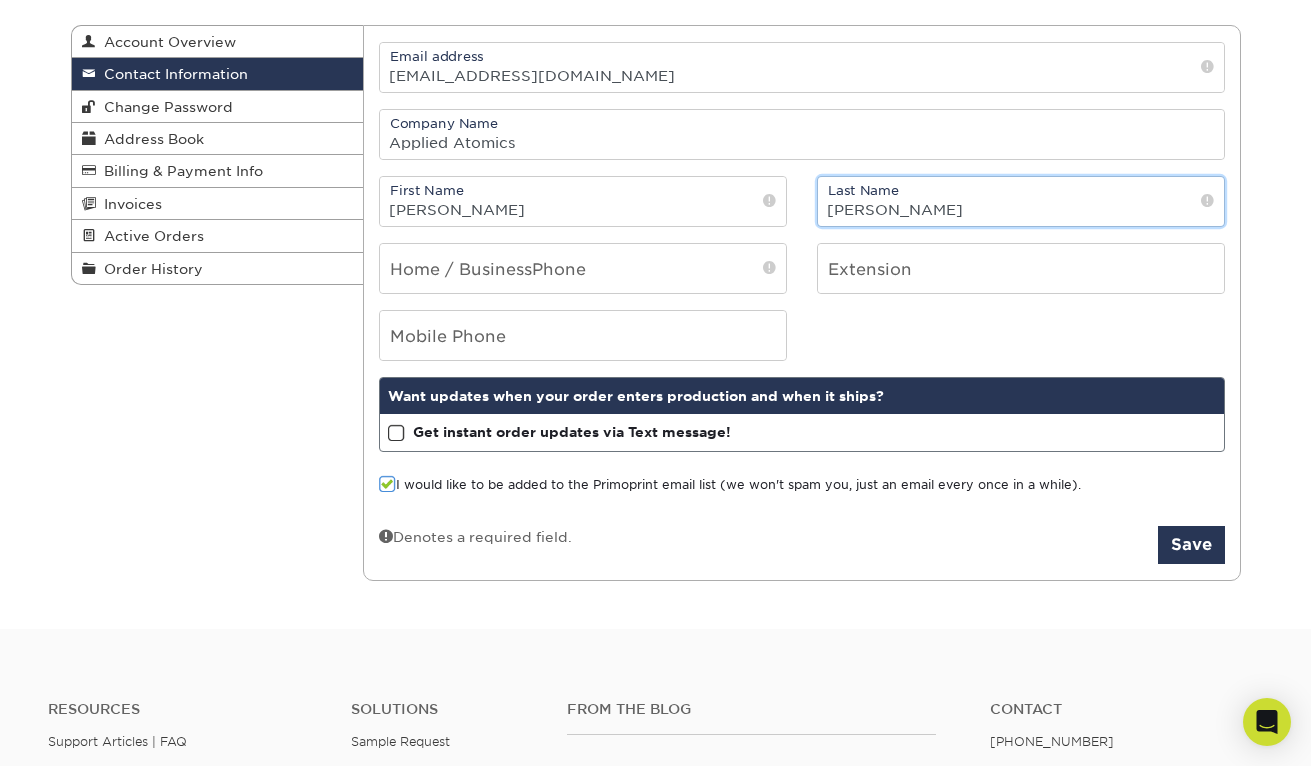 scroll, scrollTop: 216, scrollLeft: 0, axis: vertical 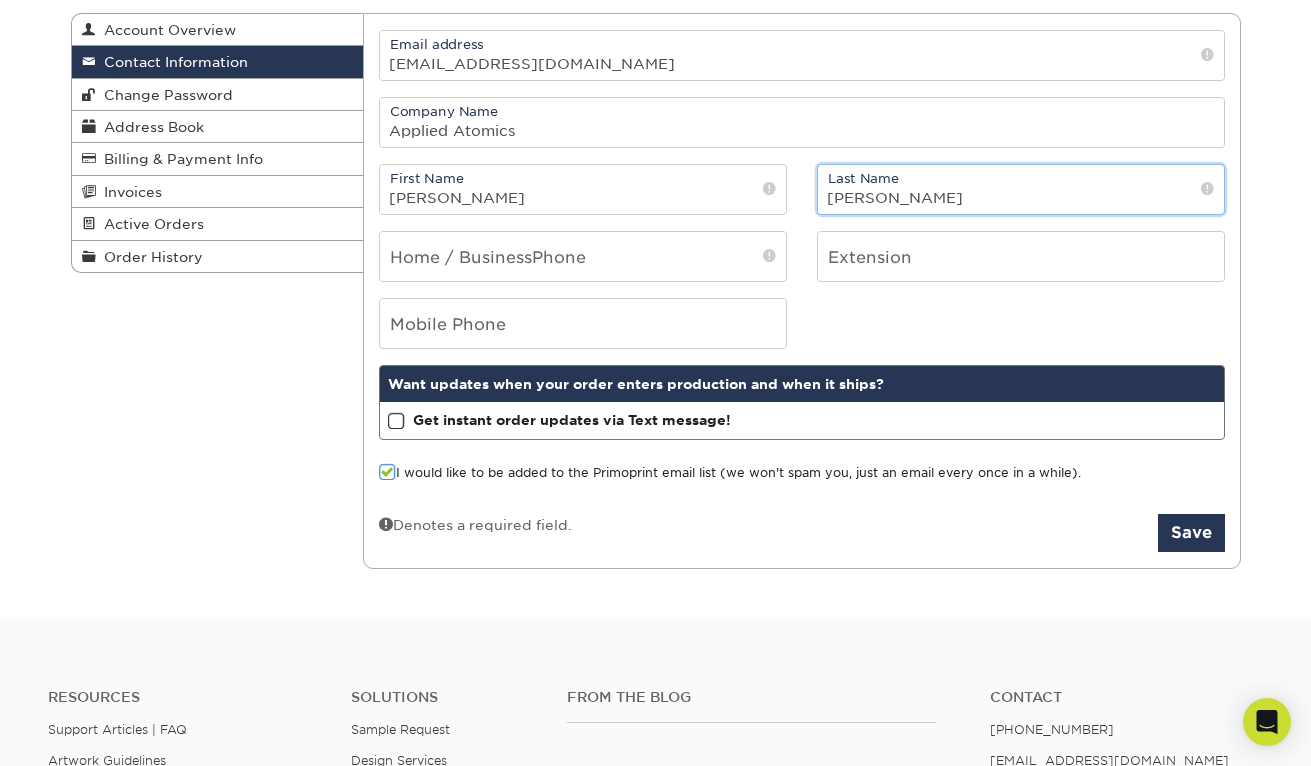 type on "Kellie" 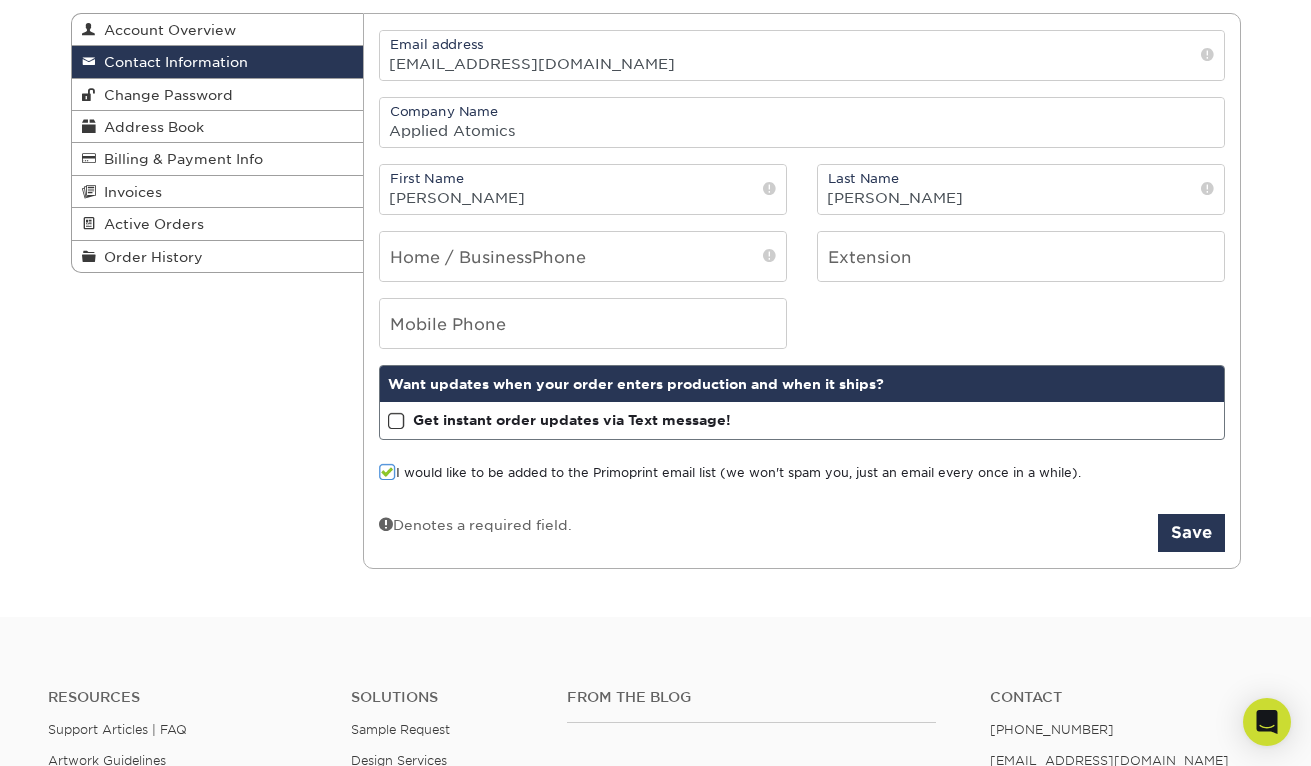 click at bounding box center [396, 421] 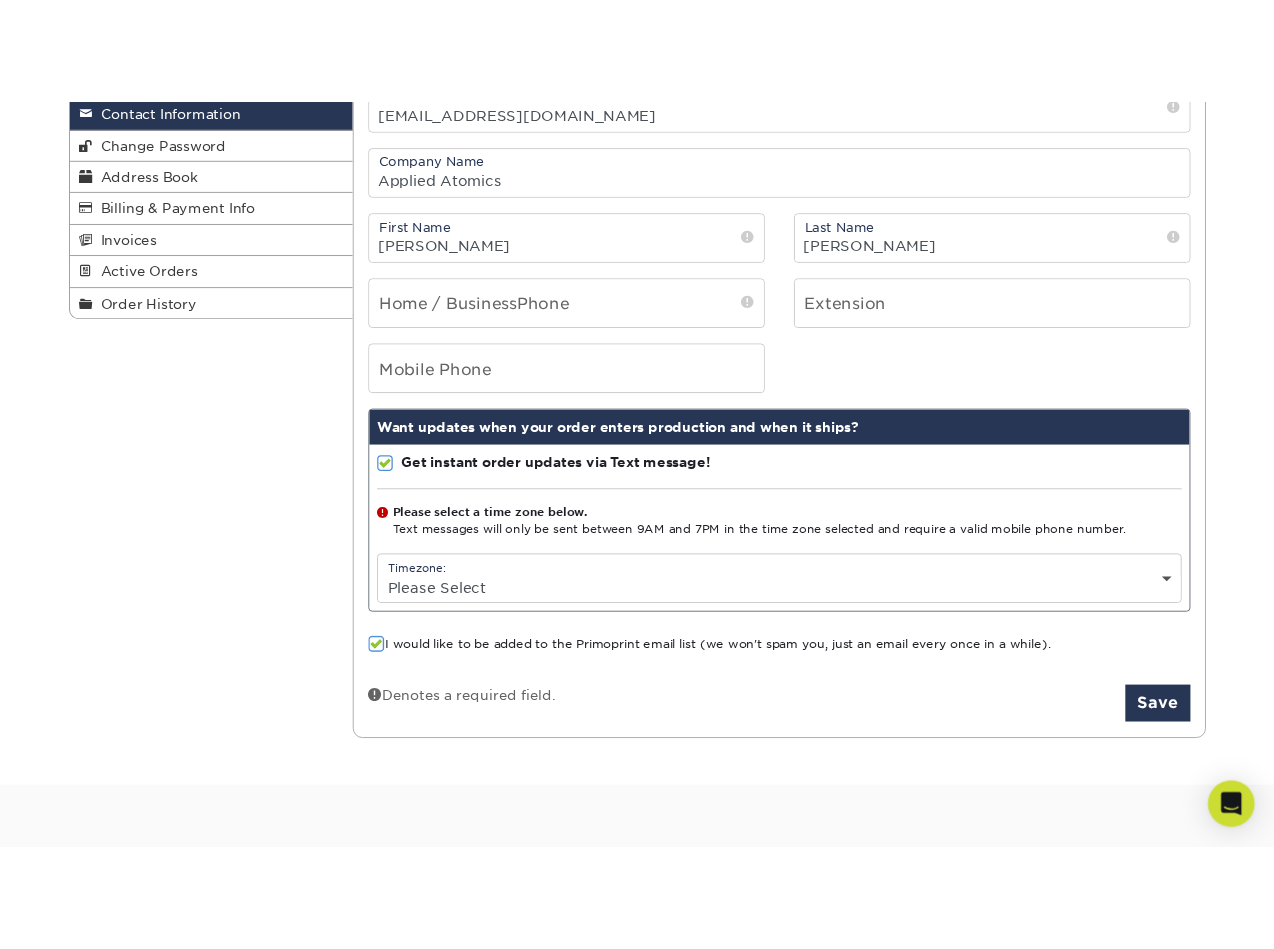 scroll, scrollTop: 267, scrollLeft: 0, axis: vertical 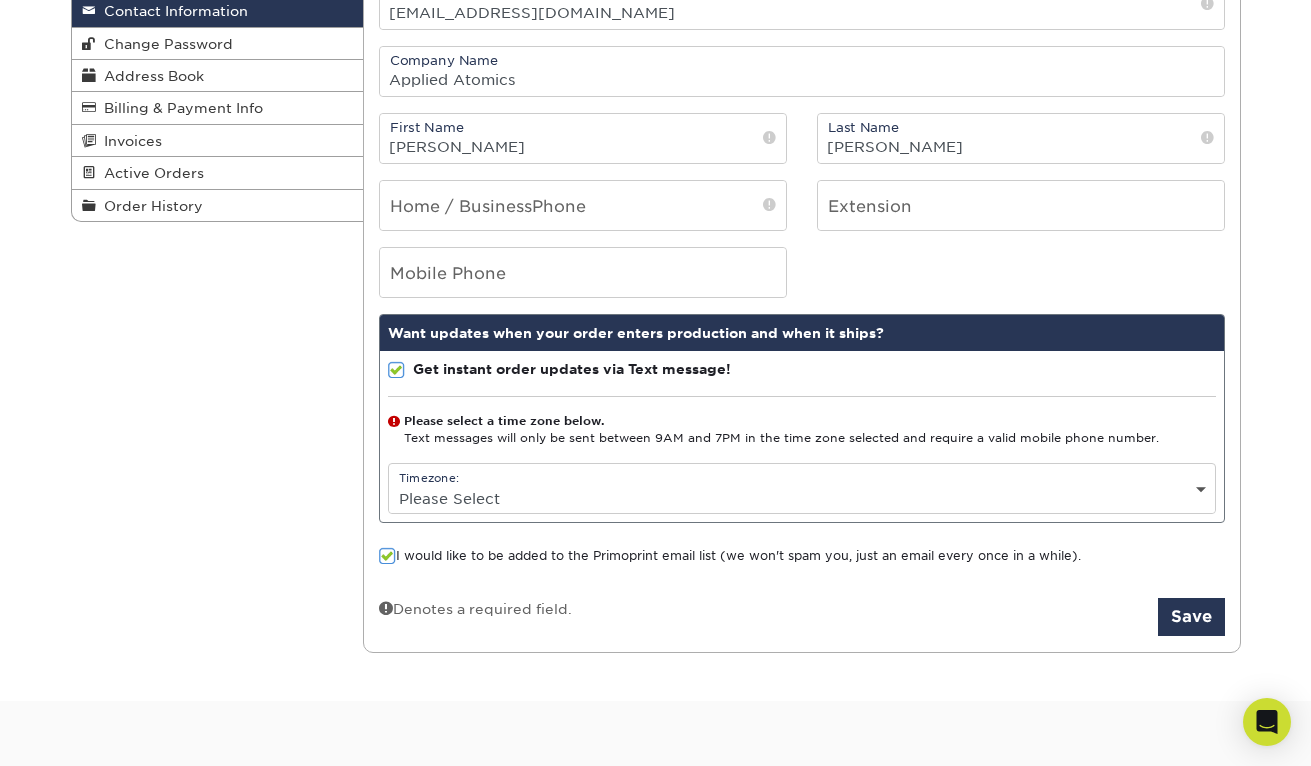 click on "Please Select
(GMT -12:00) [GEOGRAPHIC_DATA], [GEOGRAPHIC_DATA]
(GMT -11:00) [GEOGRAPHIC_DATA], [GEOGRAPHIC_DATA]
(GMT -10:00) [US_STATE]
(GMT -9:00) [US_STATE]
(GMT -8:00) Pacific Time ([GEOGRAPHIC_DATA] & [GEOGRAPHIC_DATA])
(GMT -7:00) Mountain Time ([GEOGRAPHIC_DATA] & [GEOGRAPHIC_DATA])
(GMT -6:00) Central Time ([GEOGRAPHIC_DATA] & [GEOGRAPHIC_DATA]), [GEOGRAPHIC_DATA]
(GMT -5:00) Eastern Time ([GEOGRAPHIC_DATA] & [GEOGRAPHIC_DATA]), [GEOGRAPHIC_DATA], [GEOGRAPHIC_DATA]
(GMT -4:00) Atlantic Time ([GEOGRAPHIC_DATA]), [GEOGRAPHIC_DATA], [GEOGRAPHIC_DATA]" at bounding box center (802, 498) 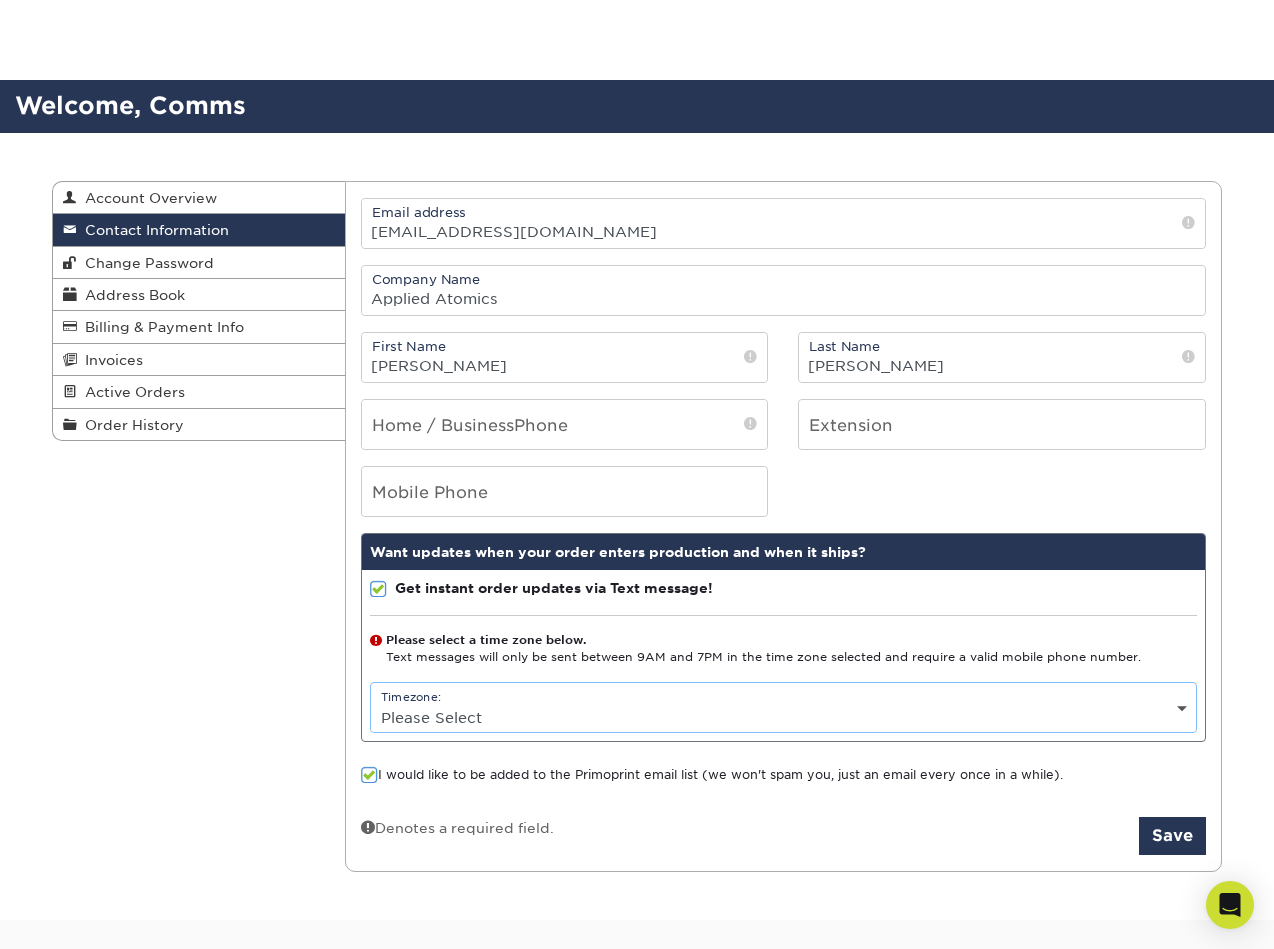 scroll, scrollTop: 178, scrollLeft: 0, axis: vertical 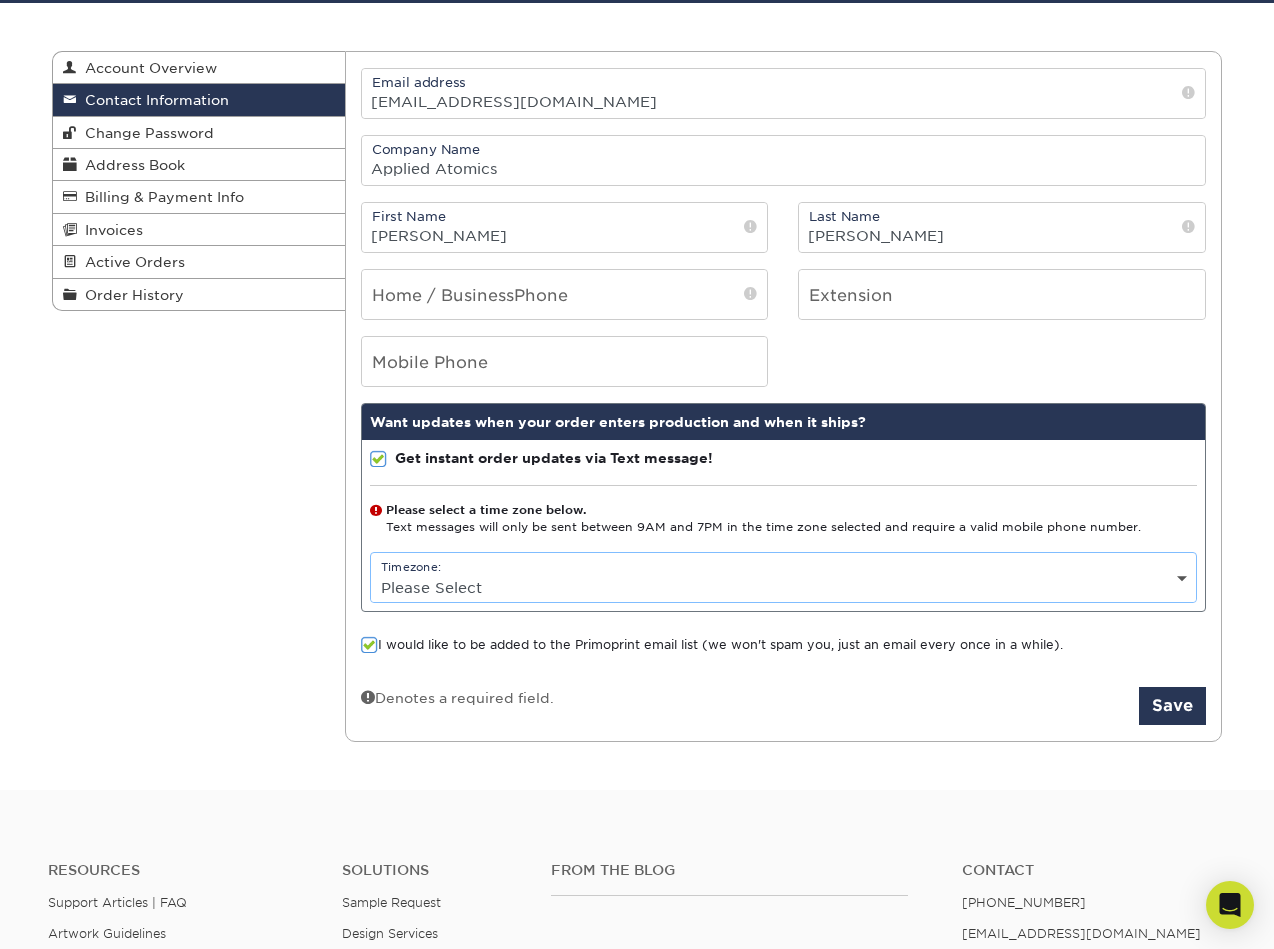 click on "Please Select
(GMT -12:00) [GEOGRAPHIC_DATA], [GEOGRAPHIC_DATA]
(GMT -11:00) [GEOGRAPHIC_DATA], [GEOGRAPHIC_DATA]
(GMT -10:00) [US_STATE]
(GMT -9:00) [US_STATE]
(GMT -8:00) Pacific Time ([GEOGRAPHIC_DATA] & [GEOGRAPHIC_DATA])
(GMT -7:00) Mountain Time ([GEOGRAPHIC_DATA] & [GEOGRAPHIC_DATA])
(GMT -6:00) Central Time ([GEOGRAPHIC_DATA] & [GEOGRAPHIC_DATA]), [GEOGRAPHIC_DATA]
(GMT -5:00) Eastern Time ([GEOGRAPHIC_DATA] & [GEOGRAPHIC_DATA]), [GEOGRAPHIC_DATA], [GEOGRAPHIC_DATA]
(GMT -4:00) Atlantic Time ([GEOGRAPHIC_DATA]), [GEOGRAPHIC_DATA], [GEOGRAPHIC_DATA]" at bounding box center [784, 587] 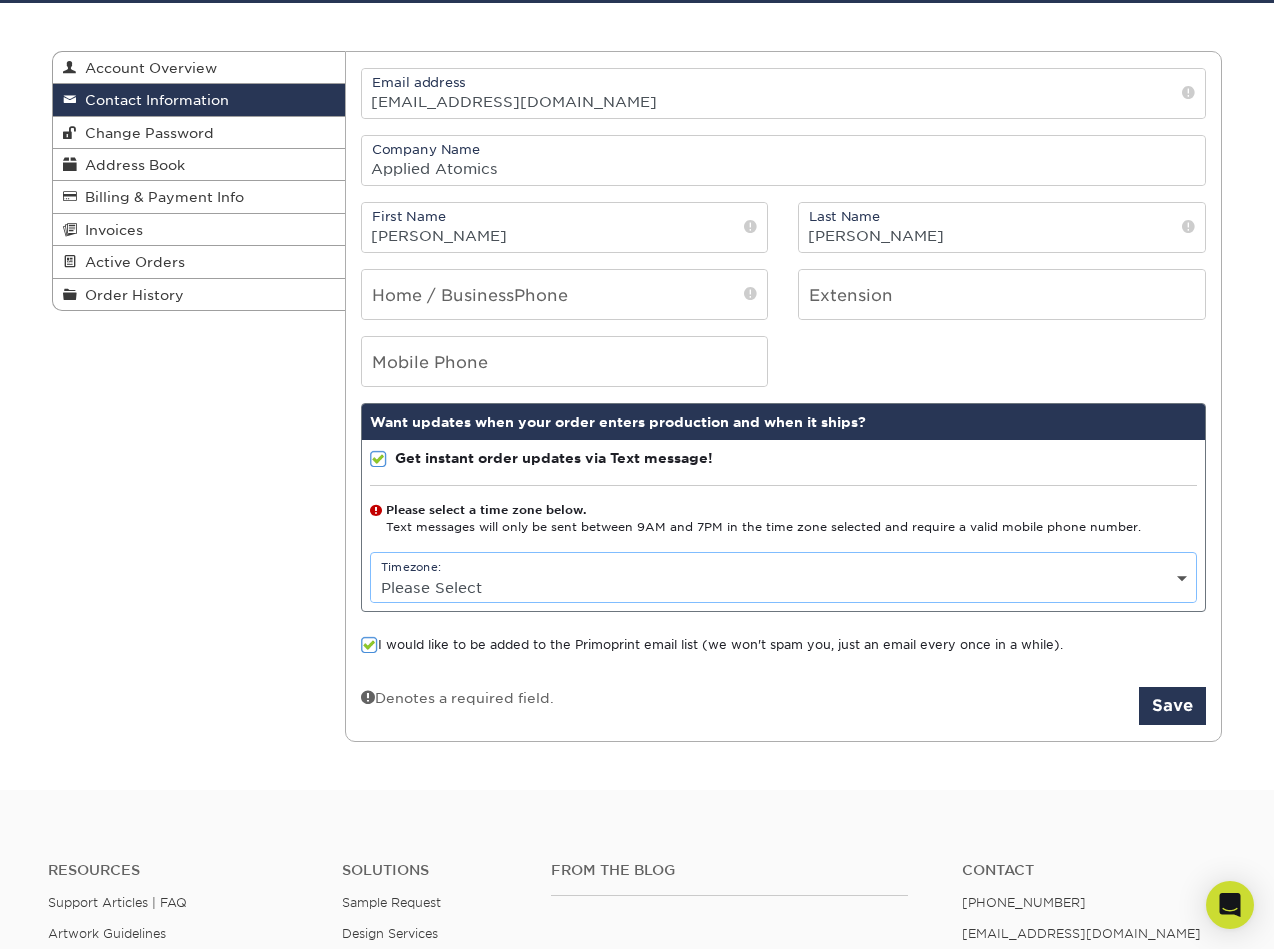 select on "-9.0" 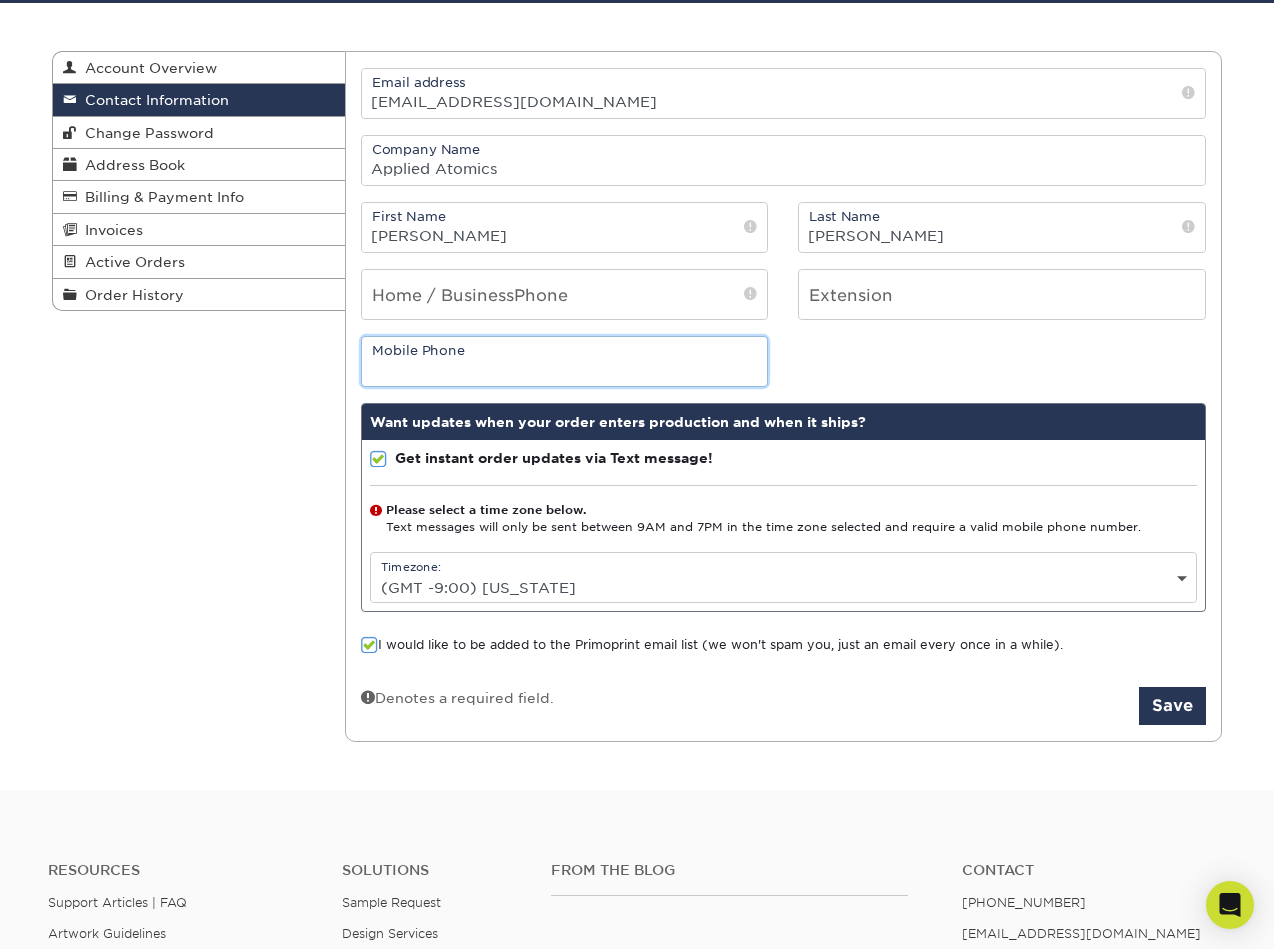 click at bounding box center (565, 361) 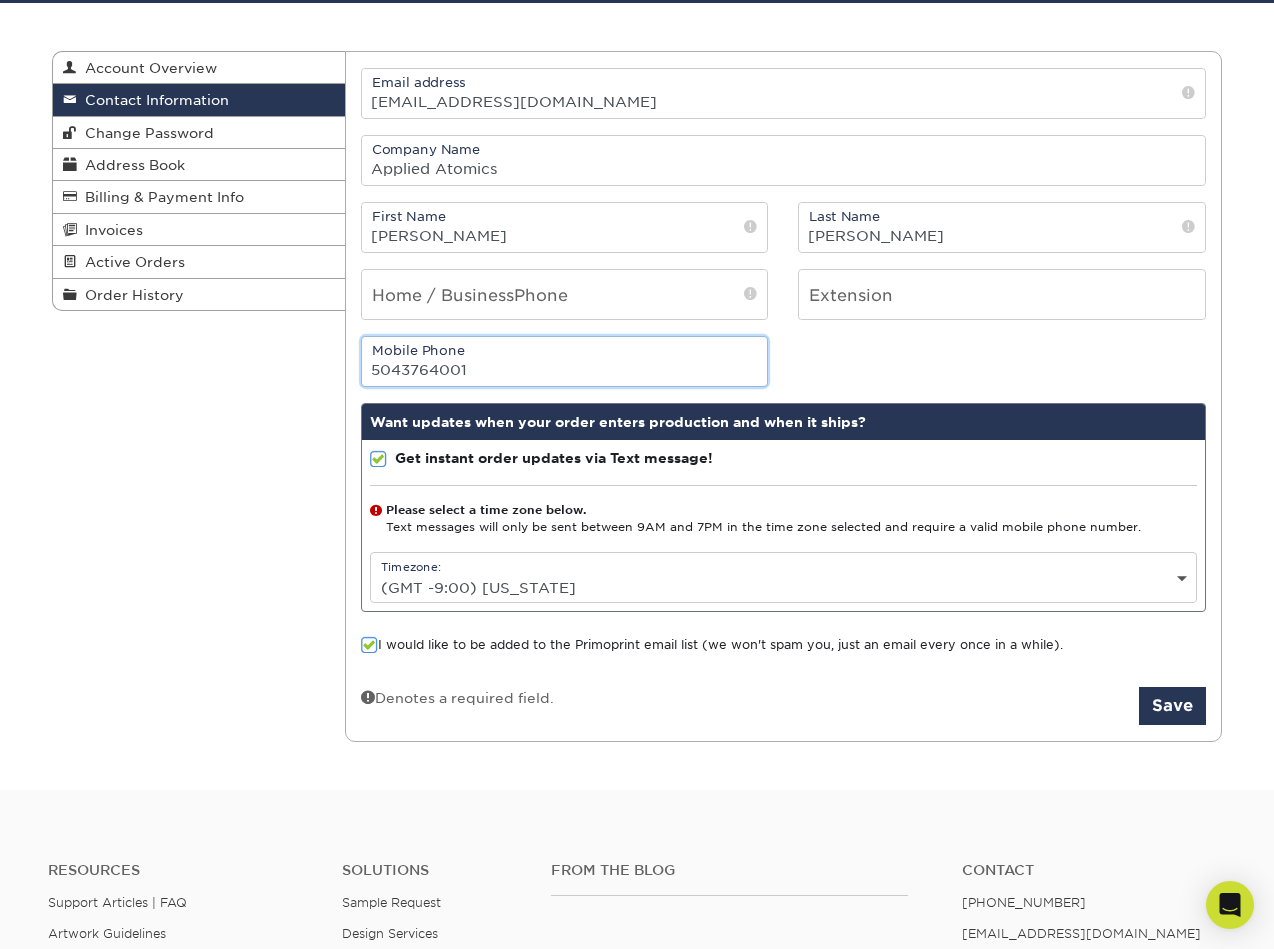 type on "5043764001" 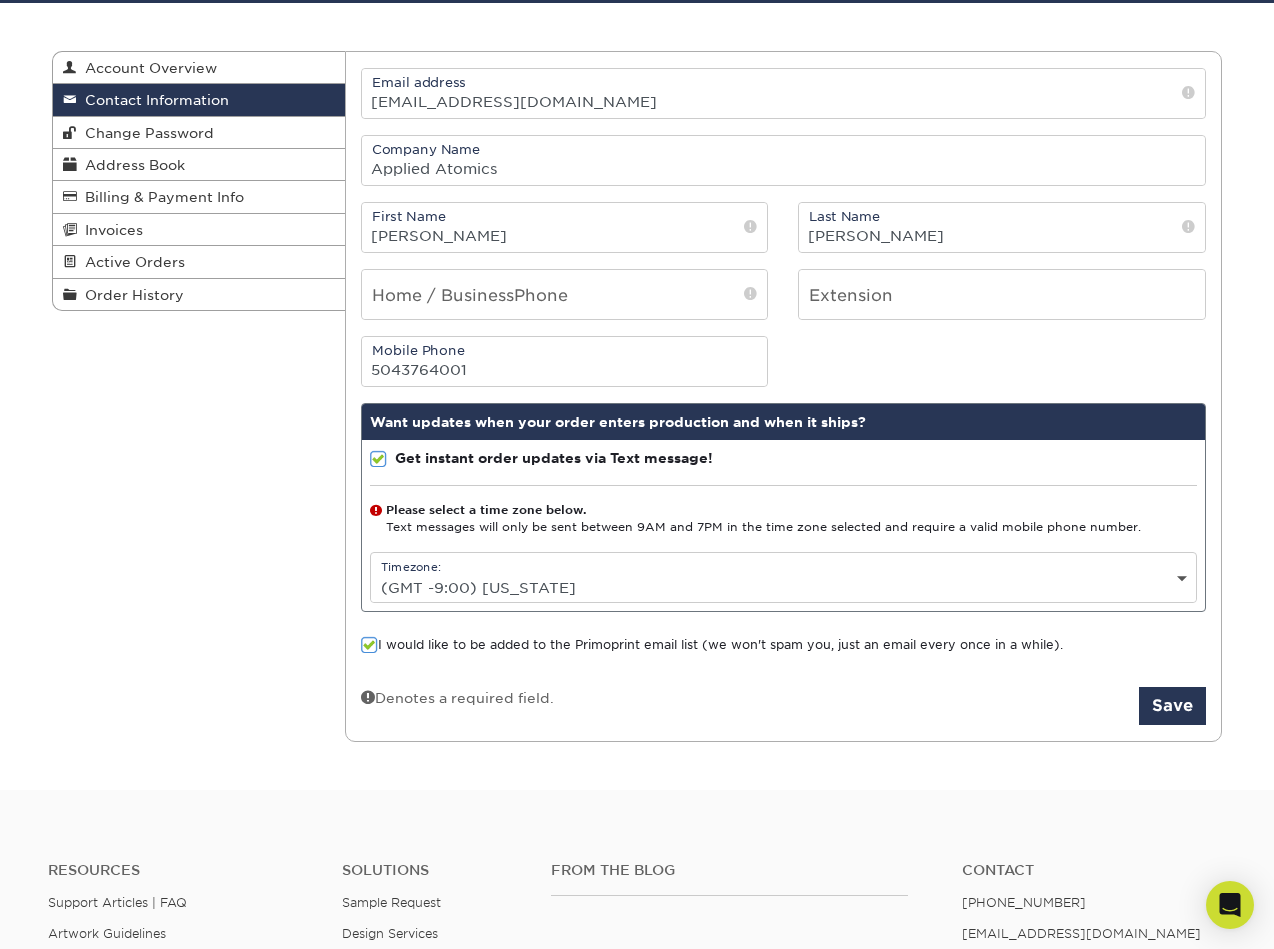 click on "I would like to be added to the Primoprint email list (we won't spam you, just an email every once in a while)." at bounding box center (712, 645) 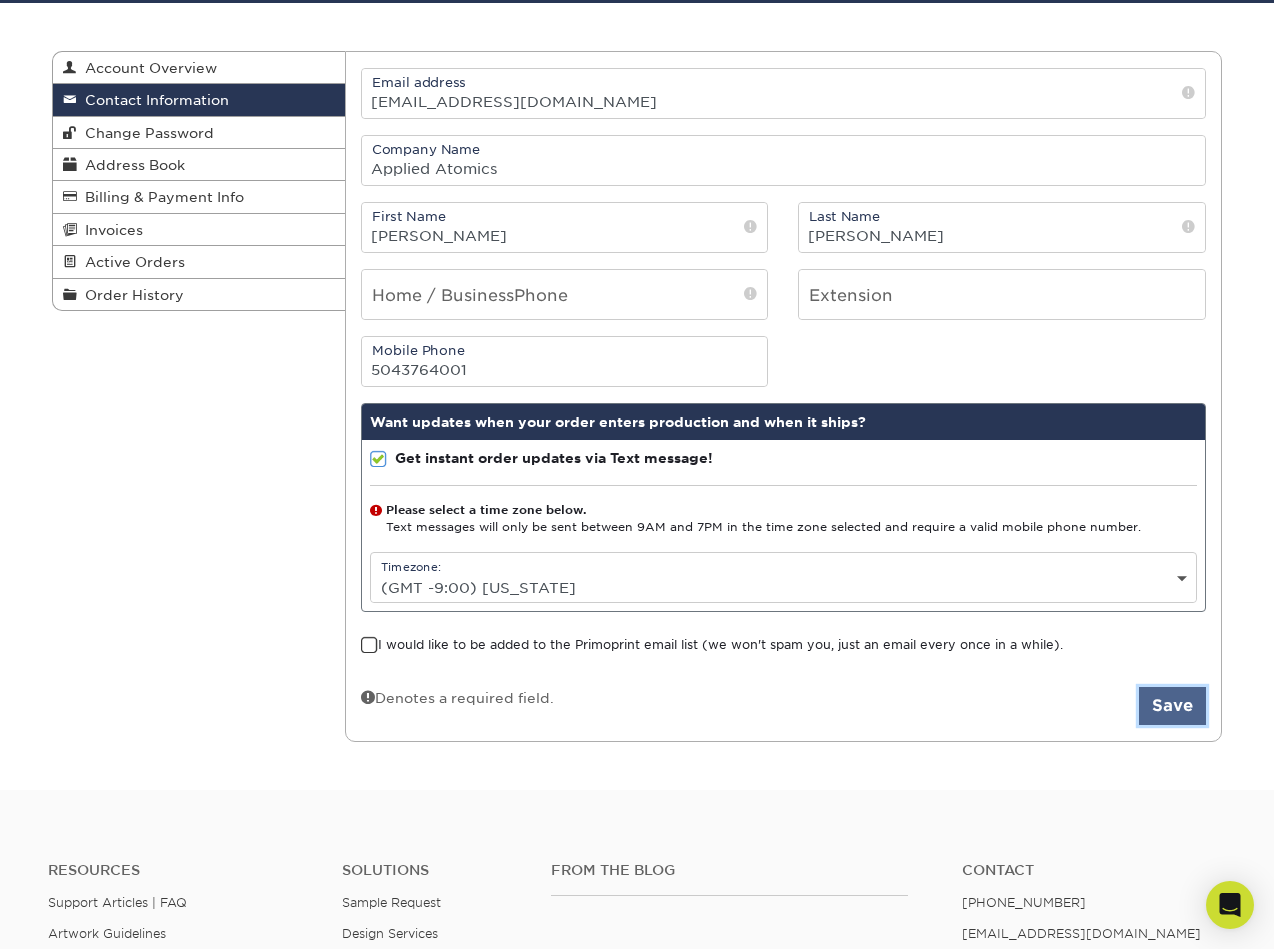 click on "Save" at bounding box center [1172, 706] 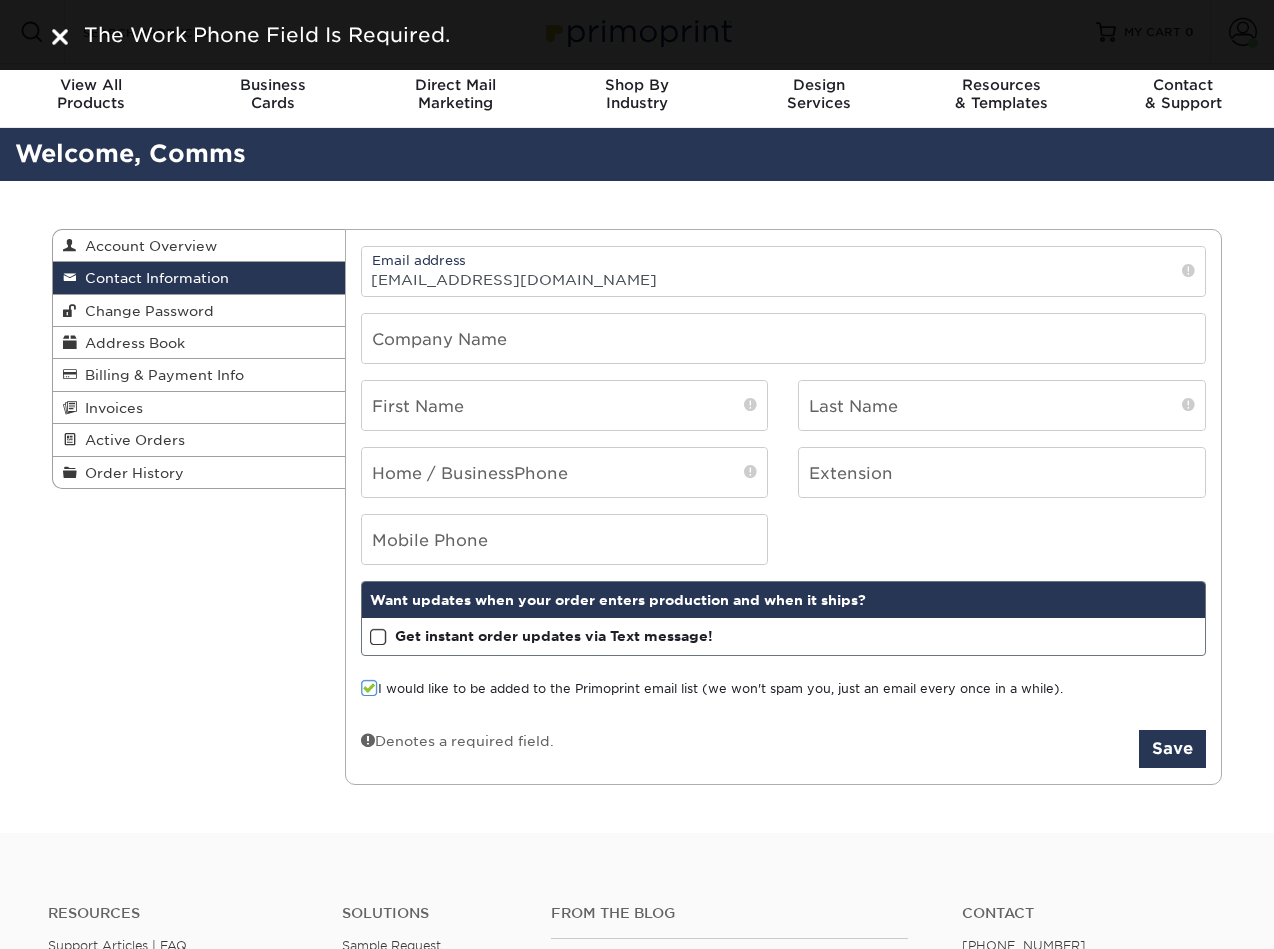 scroll, scrollTop: 0, scrollLeft: 0, axis: both 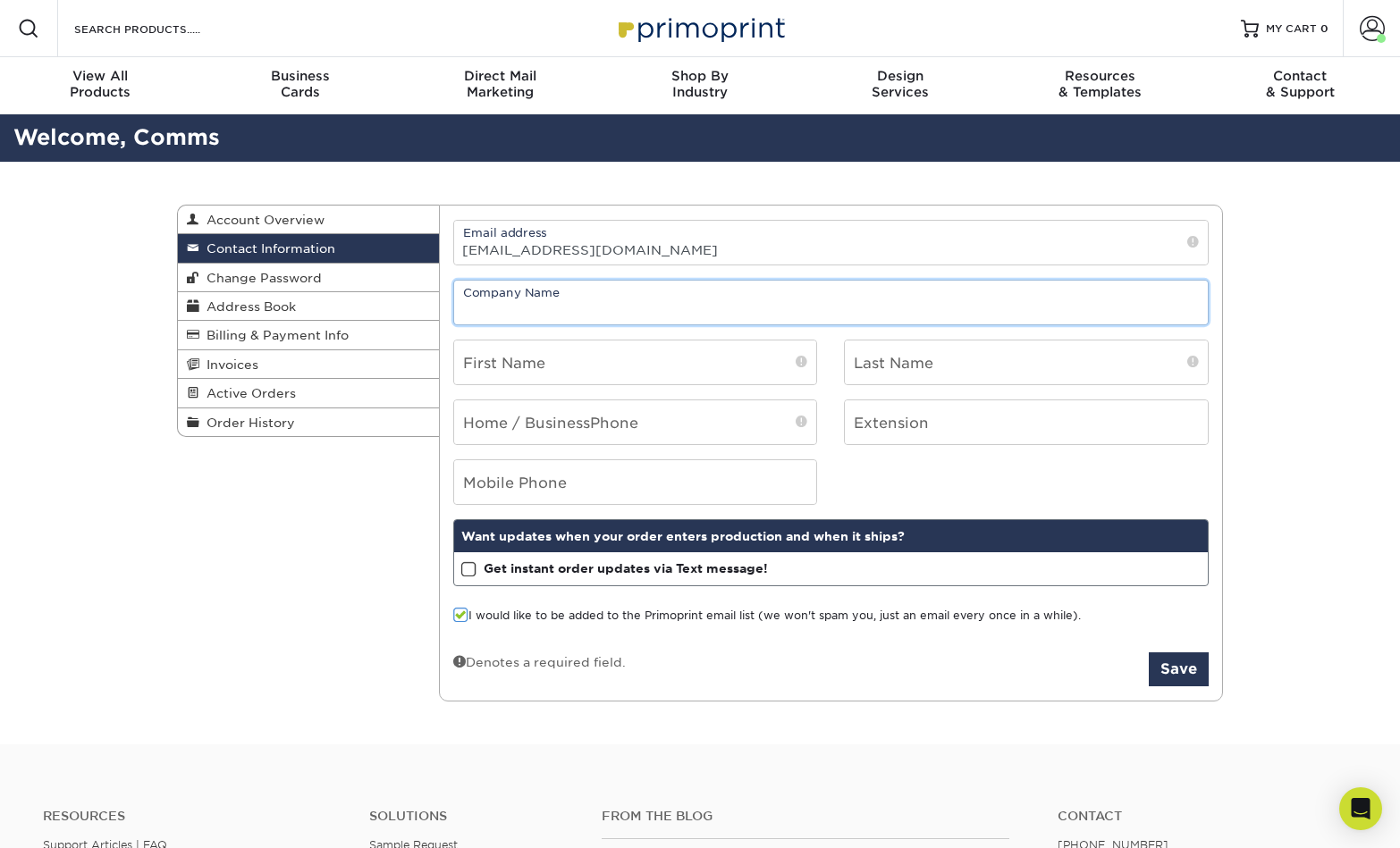 click at bounding box center (831, 302) 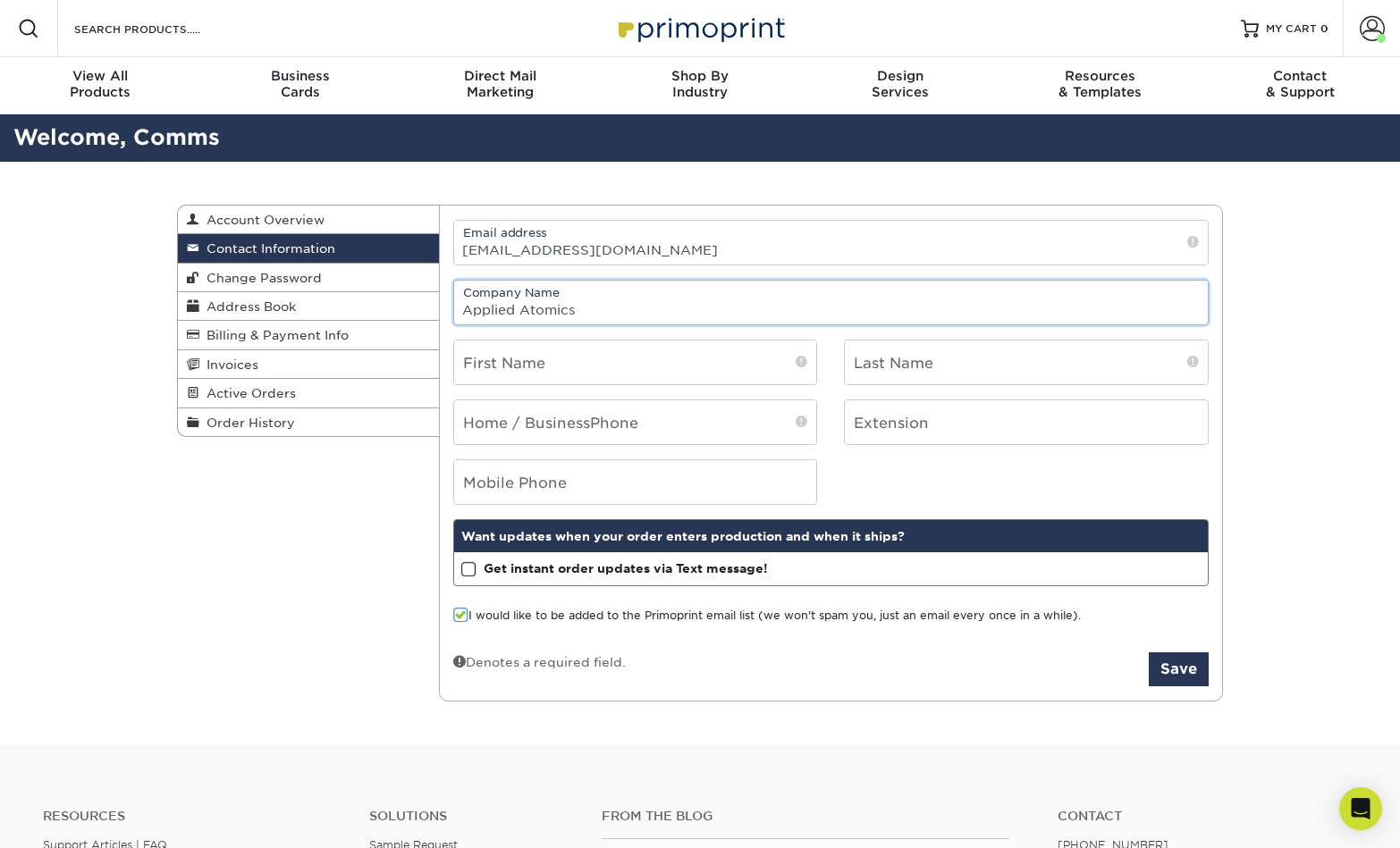 type on "Applied Atomics" 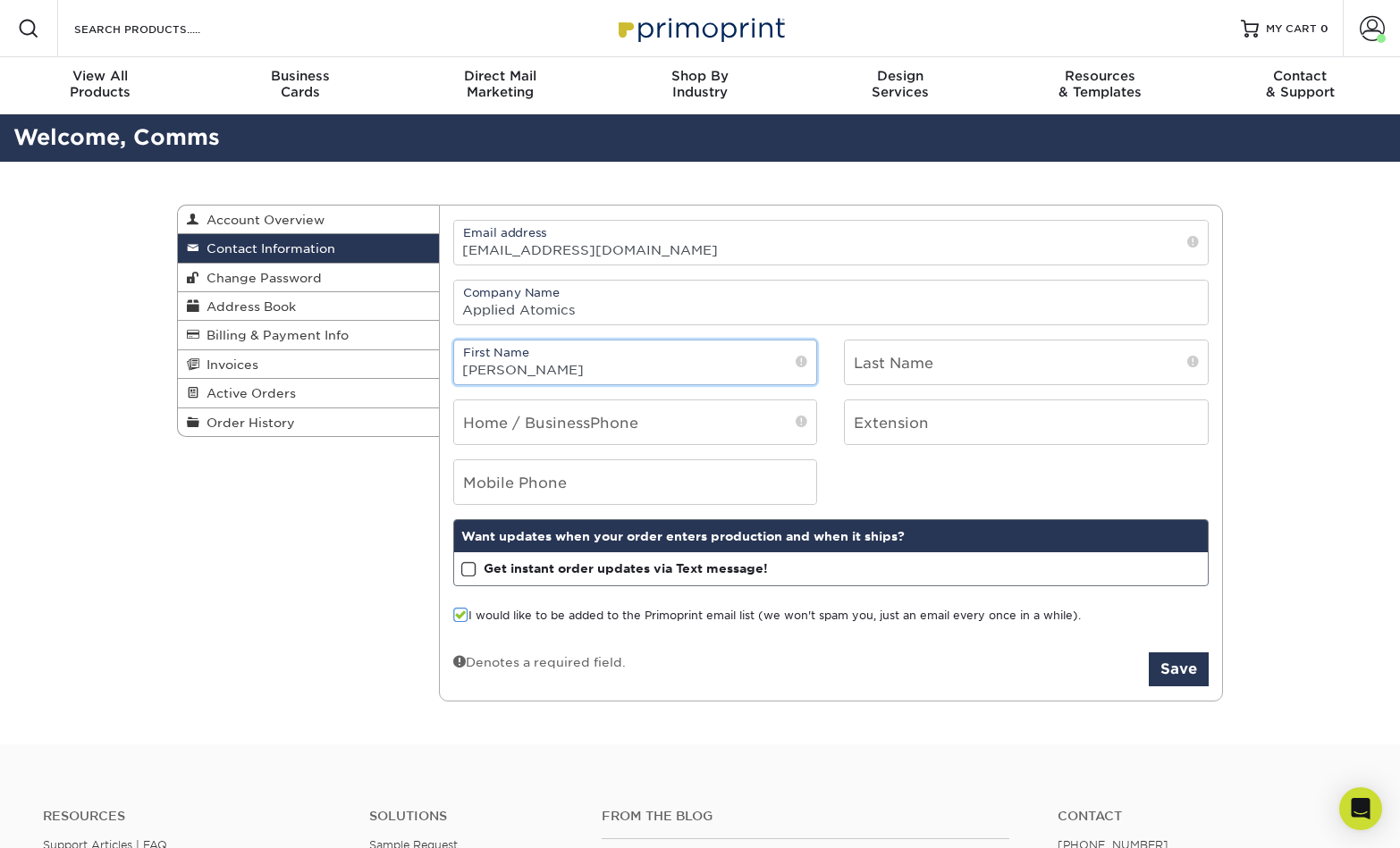 type on "[PERSON_NAME]" 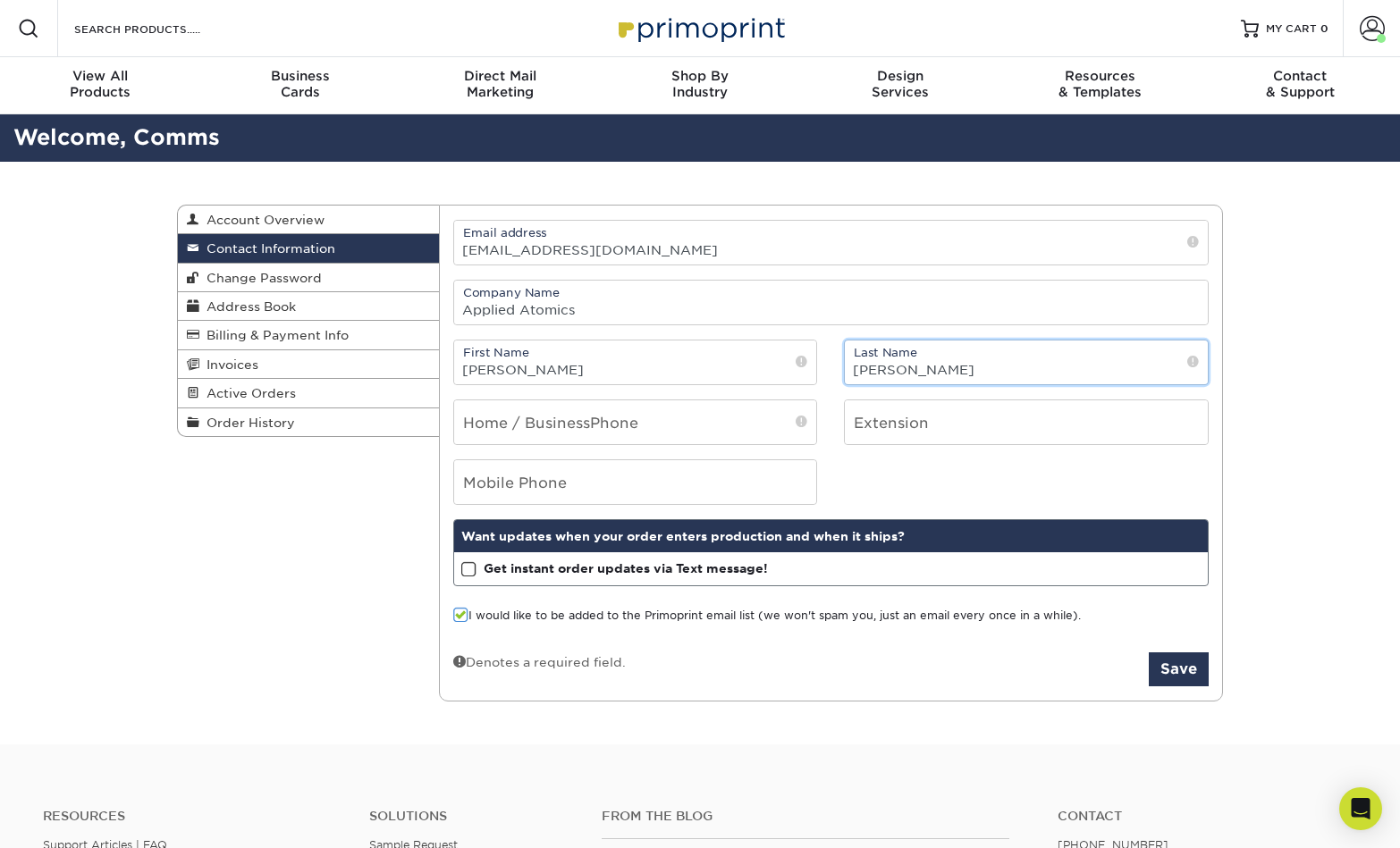 type on "[PERSON_NAME]" 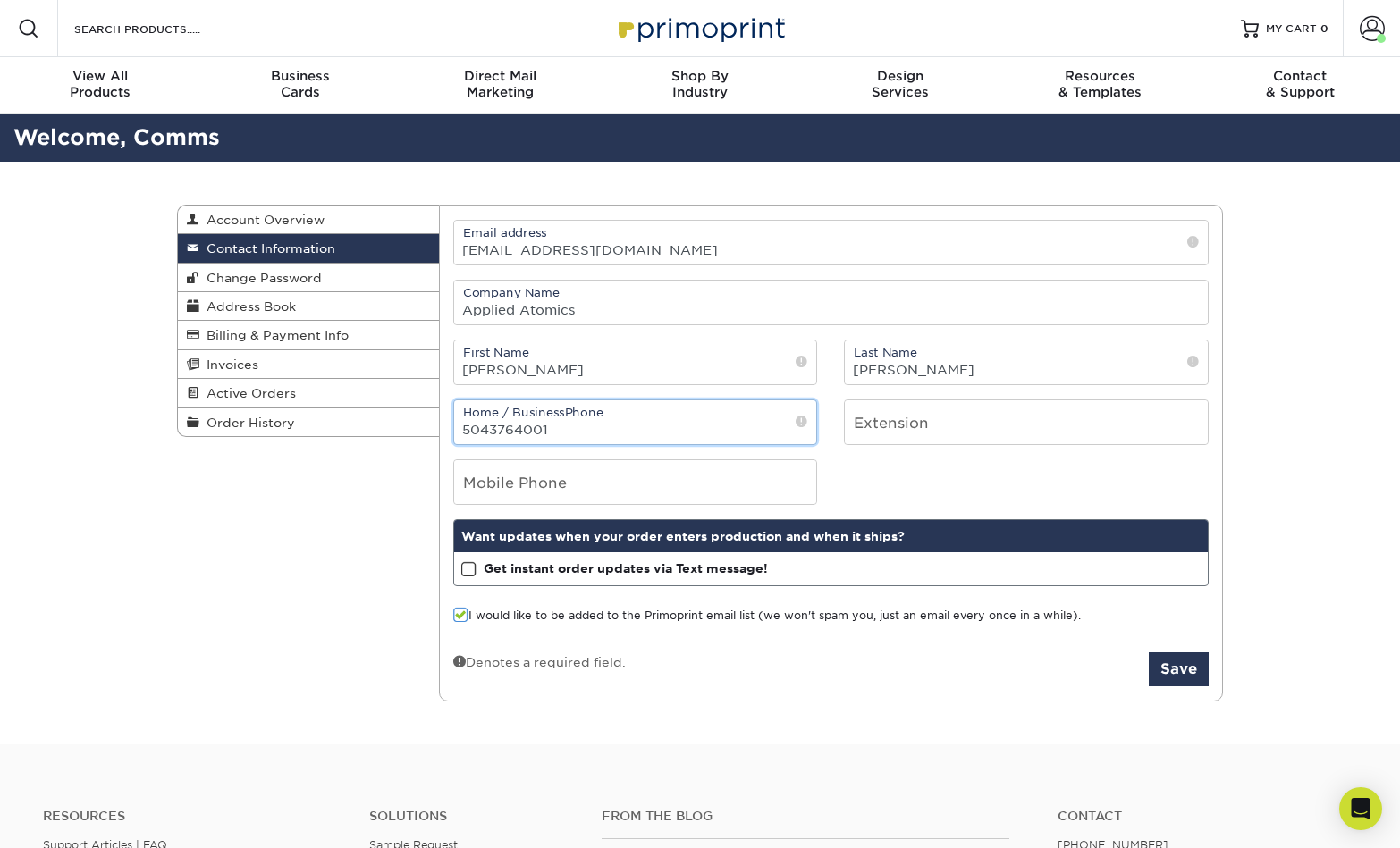 type on "5043764001" 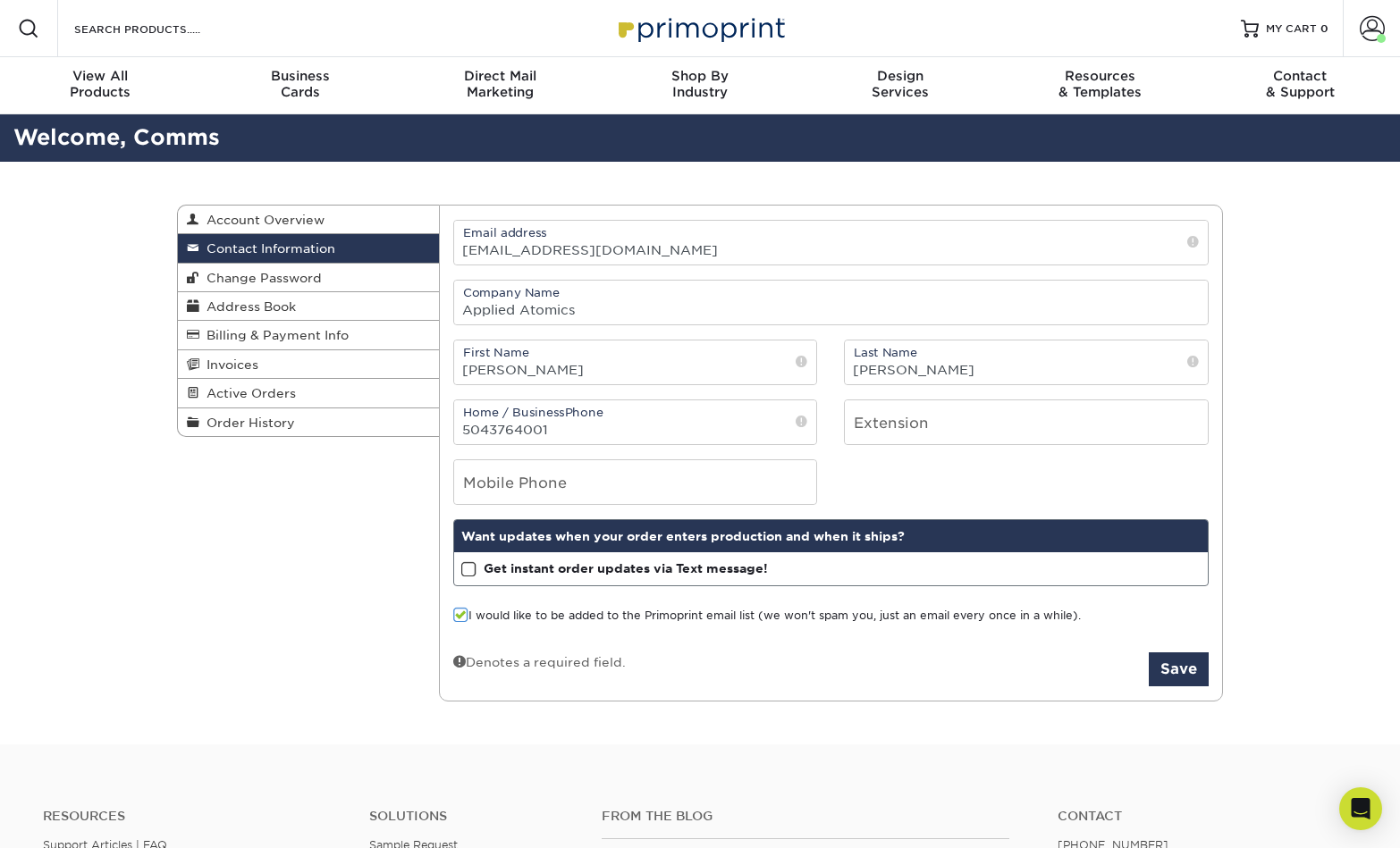 drag, startPoint x: 466, startPoint y: 566, endPoint x: 477, endPoint y: 595, distance: 31.016125 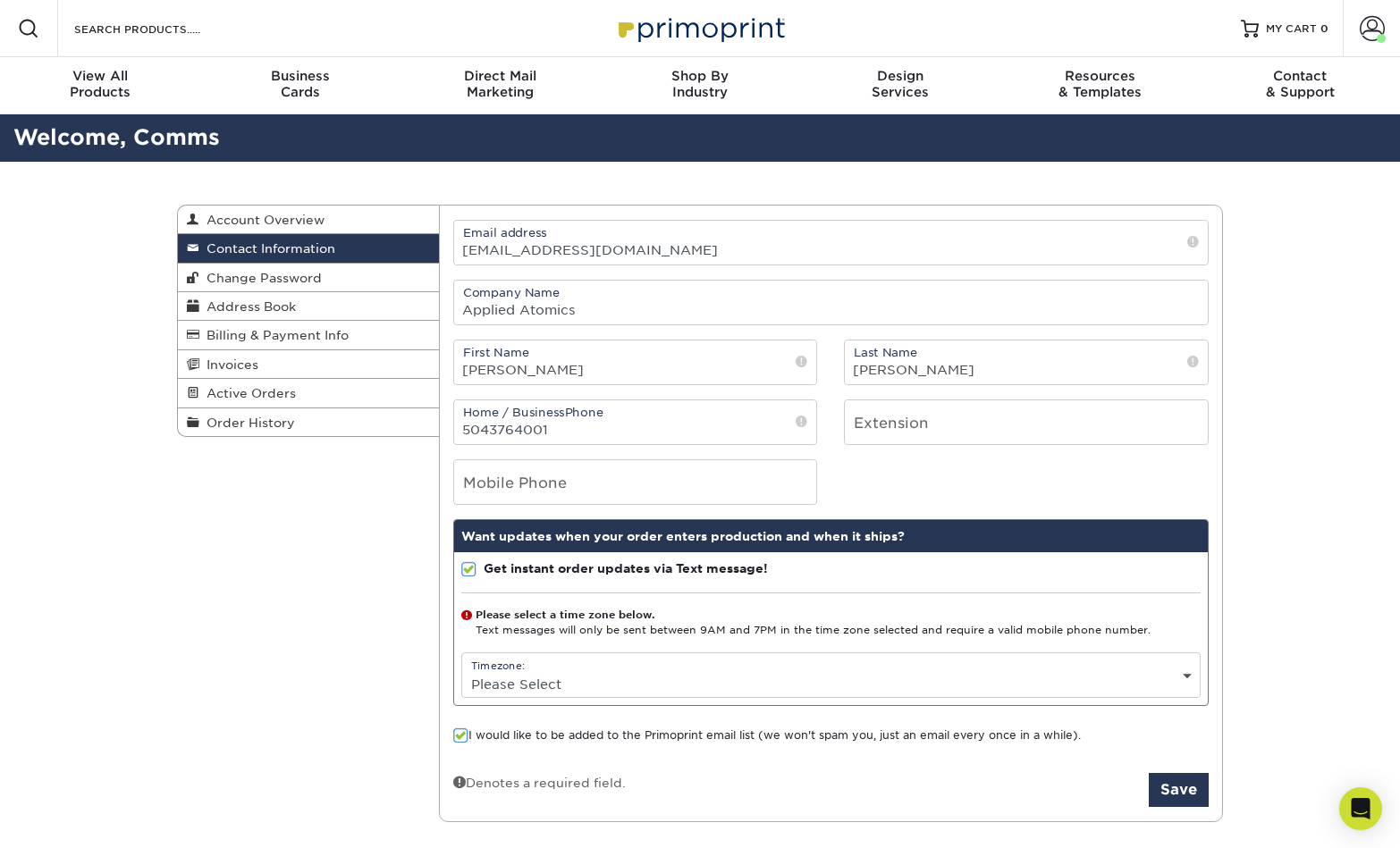 drag, startPoint x: 460, startPoint y: 740, endPoint x: 499, endPoint y: 710, distance: 49.20366 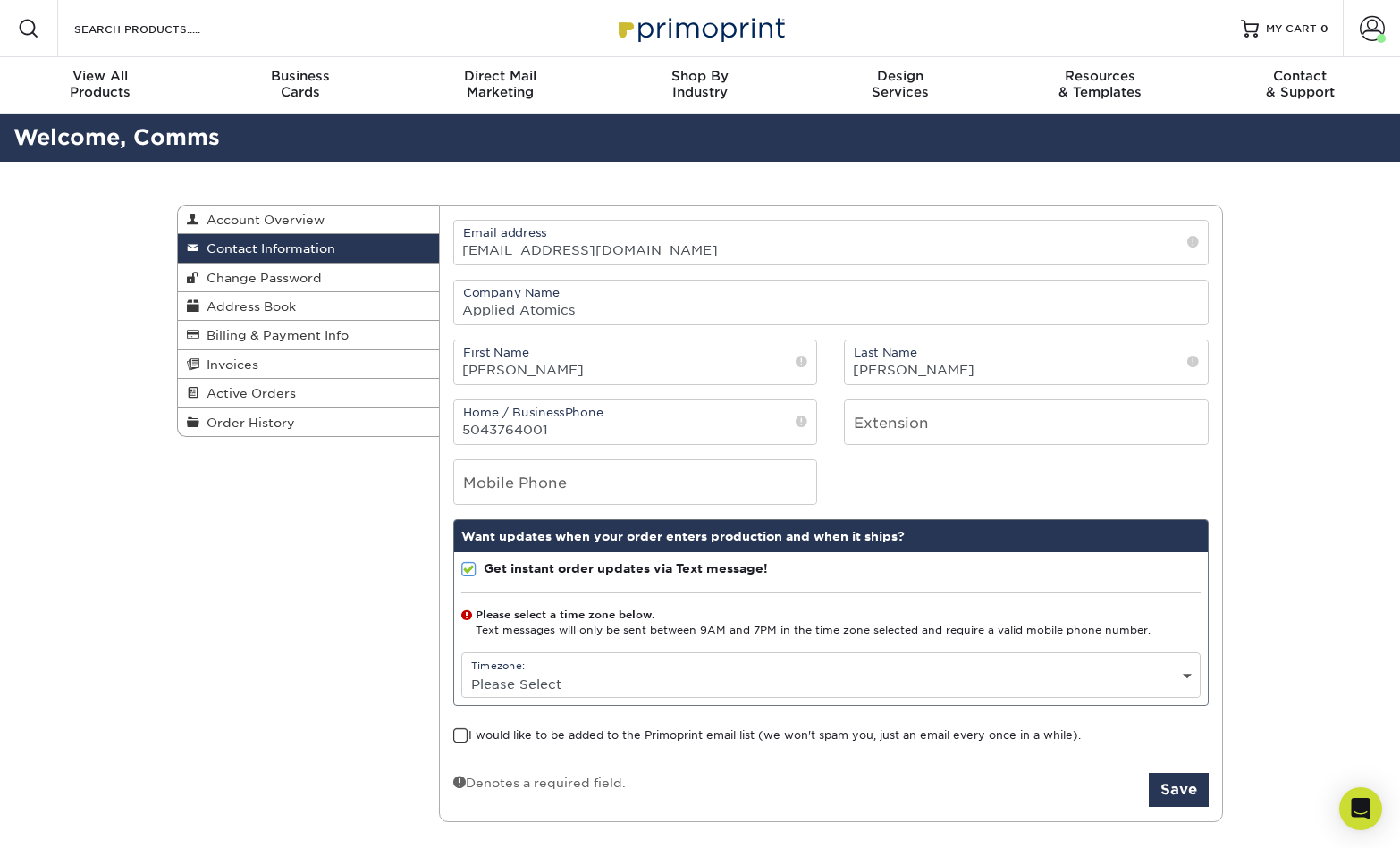 click on "Please Select
(GMT -12:00) [GEOGRAPHIC_DATA], [GEOGRAPHIC_DATA]
(GMT -11:00) [GEOGRAPHIC_DATA], [GEOGRAPHIC_DATA]
(GMT -10:00) [US_STATE]
(GMT -9:00) [US_STATE]
(GMT -8:00) Pacific Time ([GEOGRAPHIC_DATA] & [GEOGRAPHIC_DATA])
(GMT -7:00) Mountain Time ([GEOGRAPHIC_DATA] & [GEOGRAPHIC_DATA])
(GMT -6:00) Central Time ([GEOGRAPHIC_DATA] & [GEOGRAPHIC_DATA]), [GEOGRAPHIC_DATA]
(GMT -5:00) Eastern Time ([GEOGRAPHIC_DATA] & [GEOGRAPHIC_DATA]), [GEOGRAPHIC_DATA], [GEOGRAPHIC_DATA]
(GMT -4:00) Atlantic Time ([GEOGRAPHIC_DATA]), [GEOGRAPHIC_DATA], [GEOGRAPHIC_DATA]" at bounding box center [831, 684] 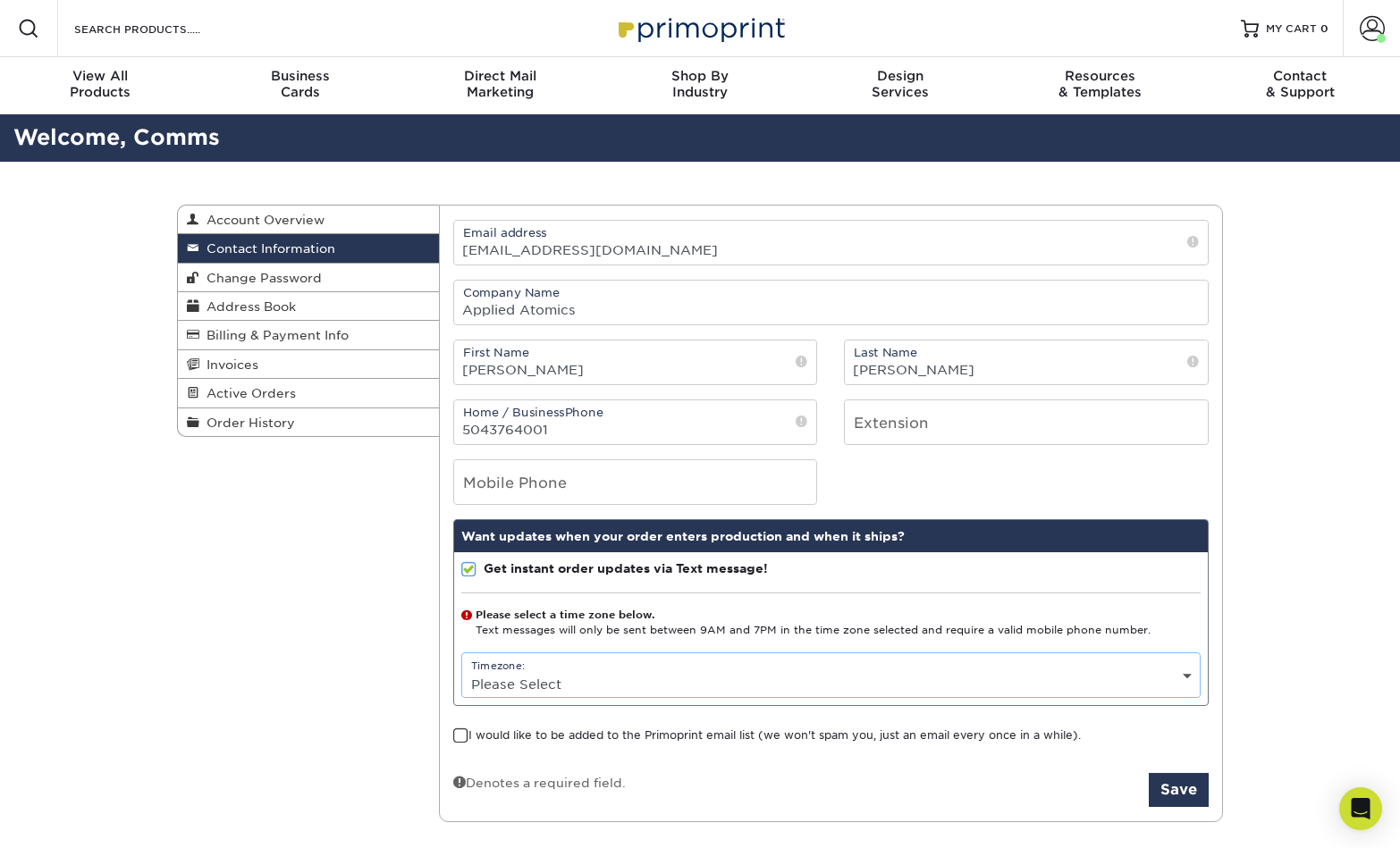 select on "-9.0" 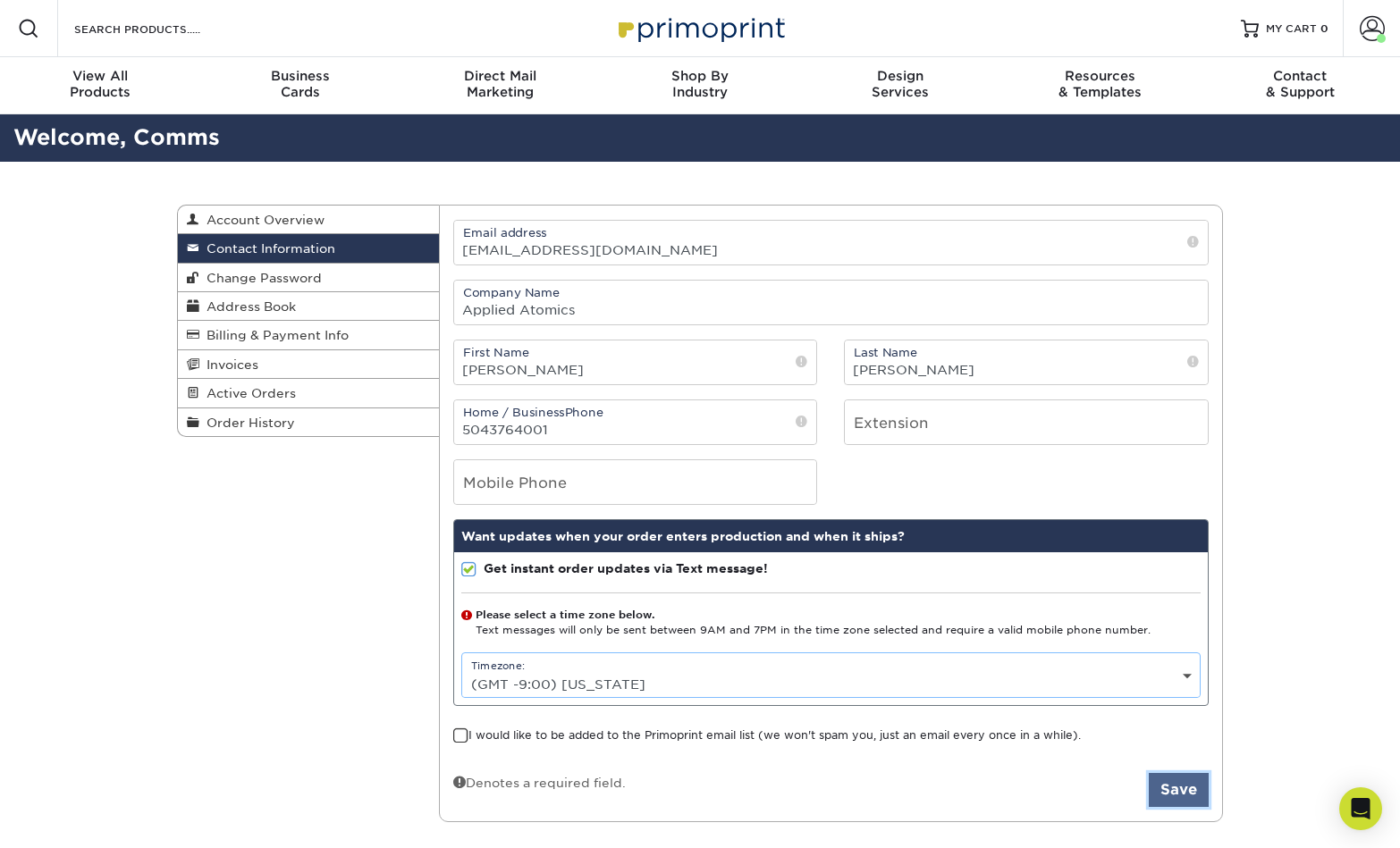 click on "Save" at bounding box center (1178, 790) 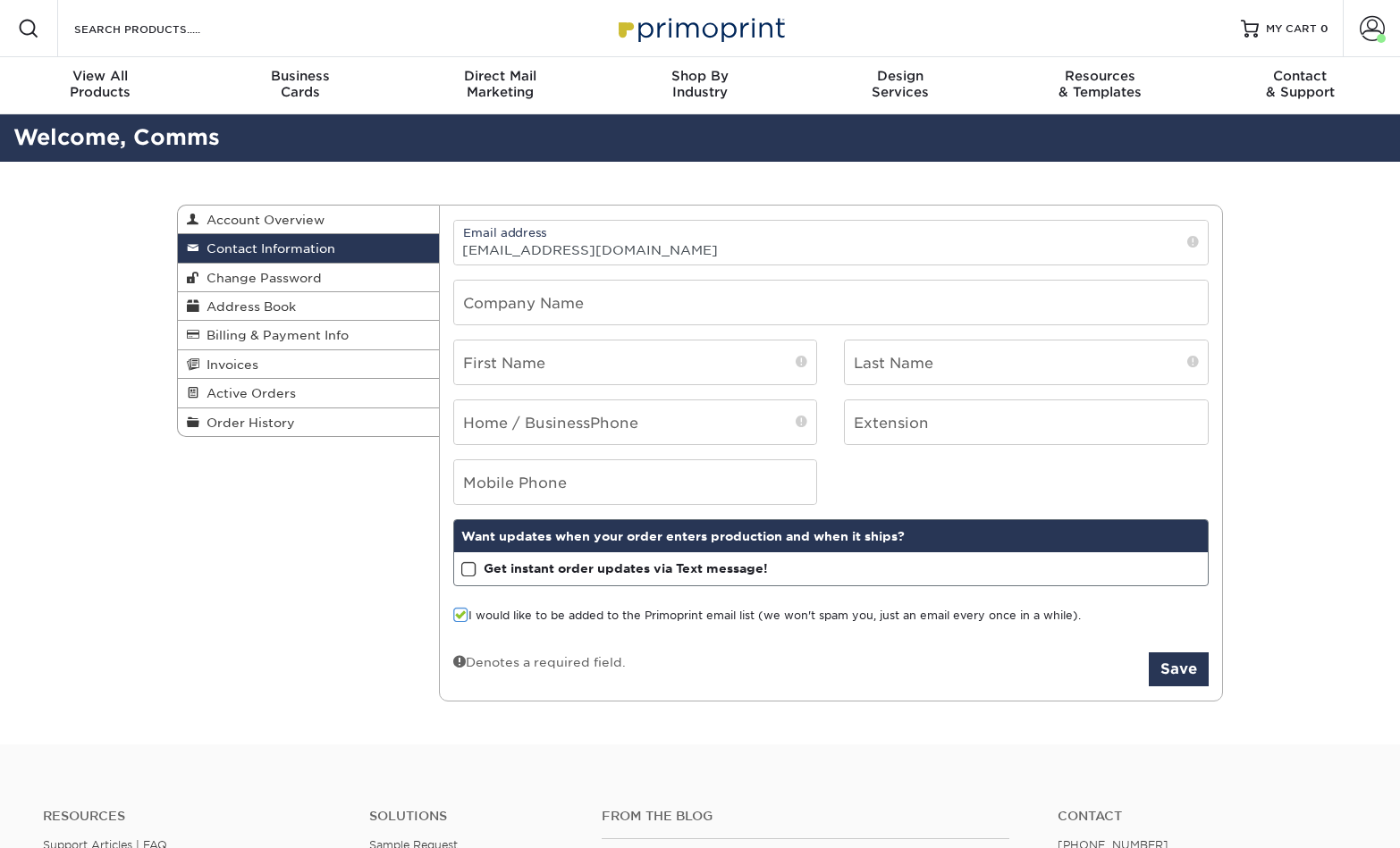 scroll, scrollTop: 0, scrollLeft: 0, axis: both 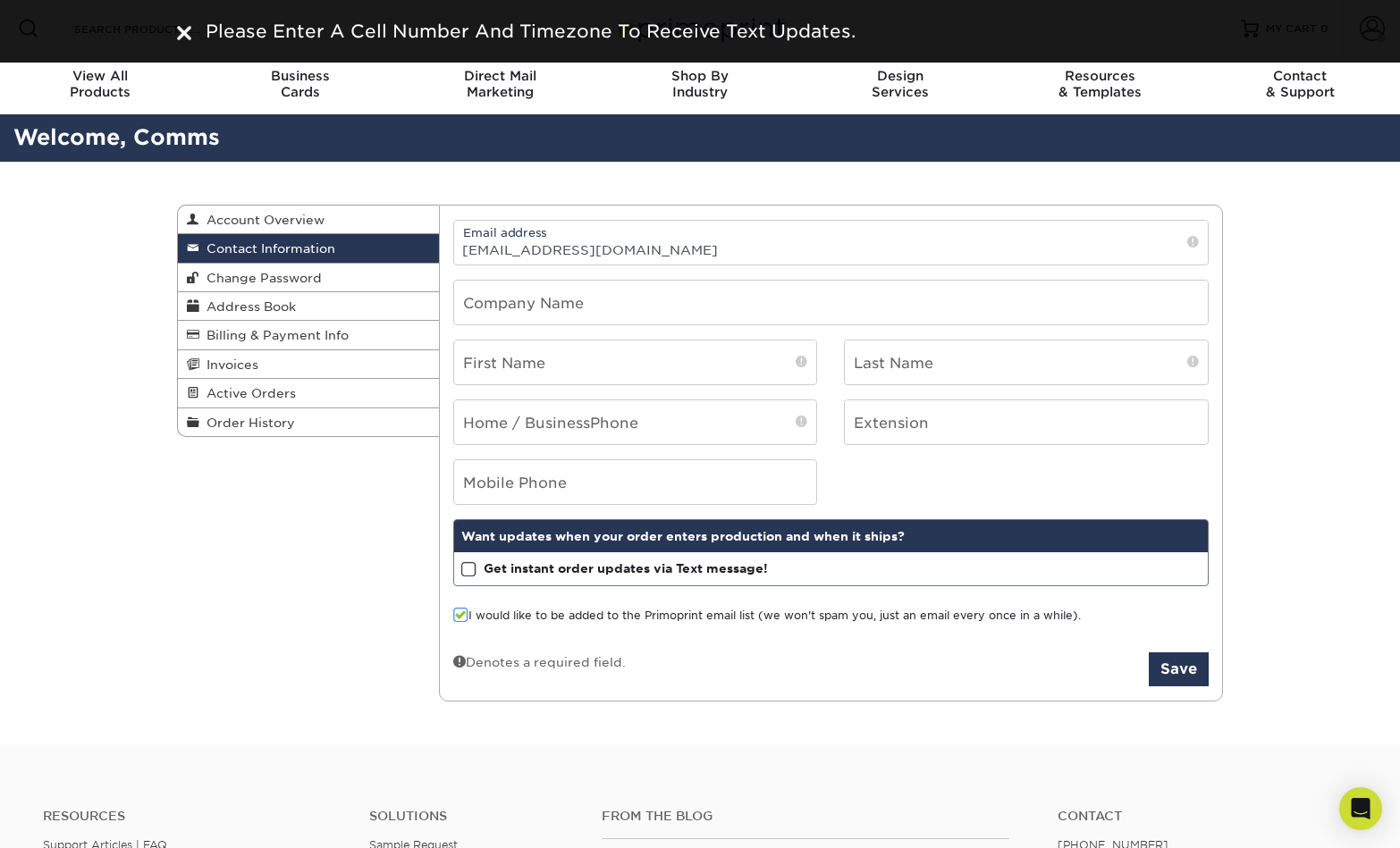 click on "Get instant order updates via Text message!" at bounding box center [626, 568] 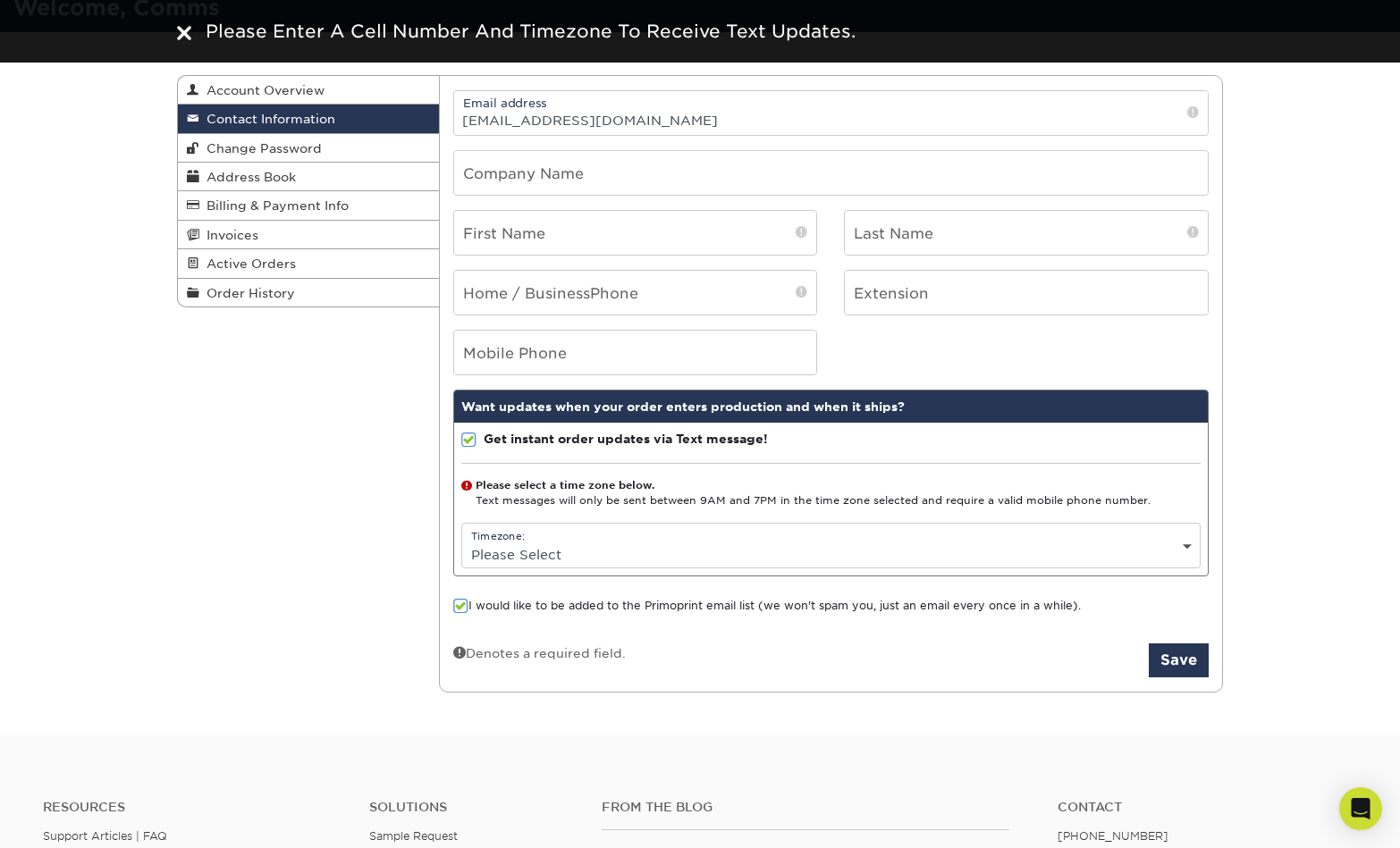 scroll, scrollTop: 133, scrollLeft: 0, axis: vertical 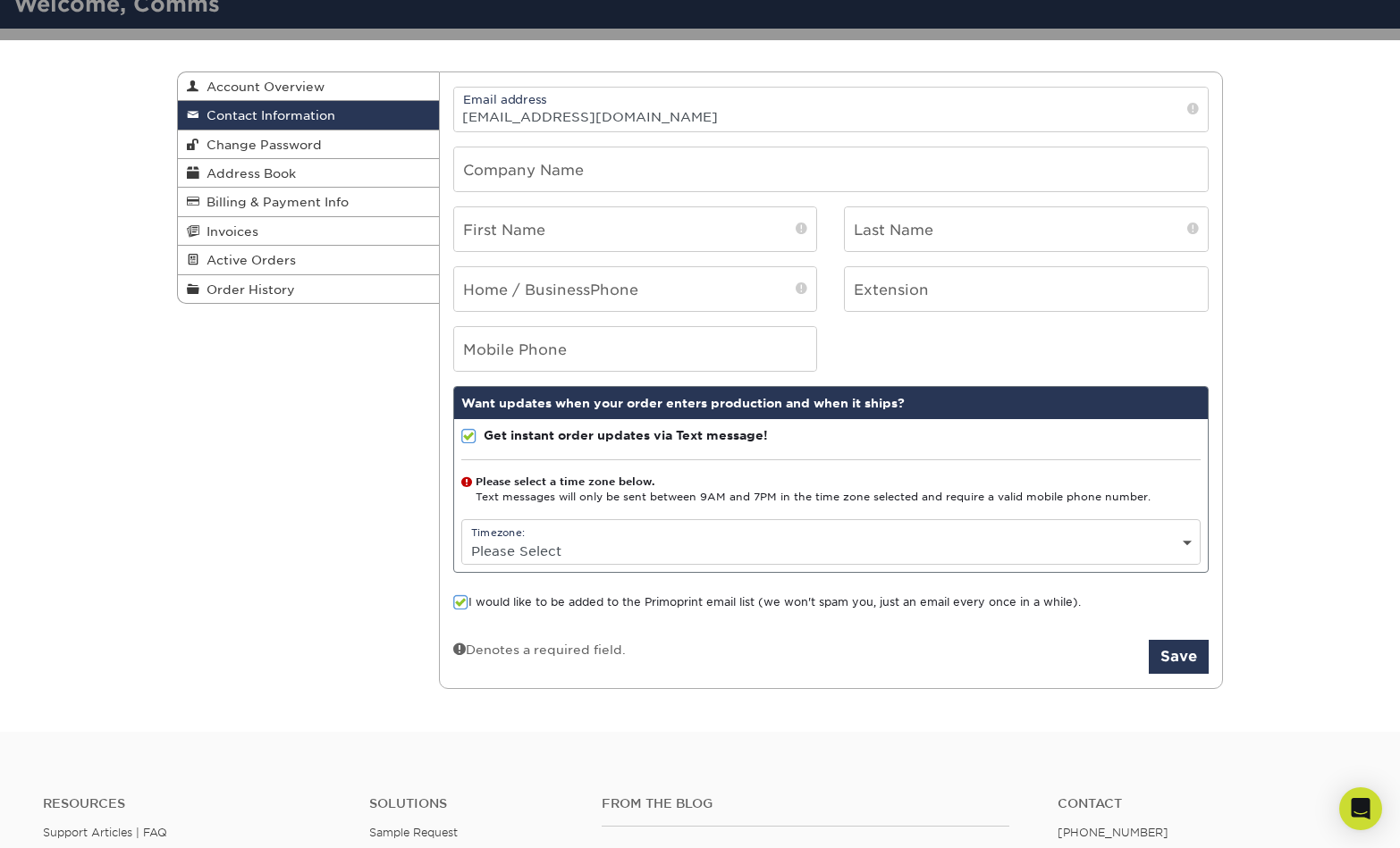 click on "Please Select
(GMT -12:00) [GEOGRAPHIC_DATA], [GEOGRAPHIC_DATA]
(GMT -11:00) [GEOGRAPHIC_DATA], [GEOGRAPHIC_DATA]
(GMT -10:00) [US_STATE]
(GMT -9:00) [US_STATE]
(GMT -8:00) Pacific Time ([GEOGRAPHIC_DATA] & [GEOGRAPHIC_DATA])
(GMT -7:00) Mountain Time ([GEOGRAPHIC_DATA] & [GEOGRAPHIC_DATA])
(GMT -6:00) Central Time ([GEOGRAPHIC_DATA] & [GEOGRAPHIC_DATA]), [GEOGRAPHIC_DATA]
(GMT -5:00) Eastern Time ([GEOGRAPHIC_DATA] & [GEOGRAPHIC_DATA]), [GEOGRAPHIC_DATA], [GEOGRAPHIC_DATA]
(GMT -4:00) Atlantic Time ([GEOGRAPHIC_DATA]), [GEOGRAPHIC_DATA], [GEOGRAPHIC_DATA]" at bounding box center (831, 550) 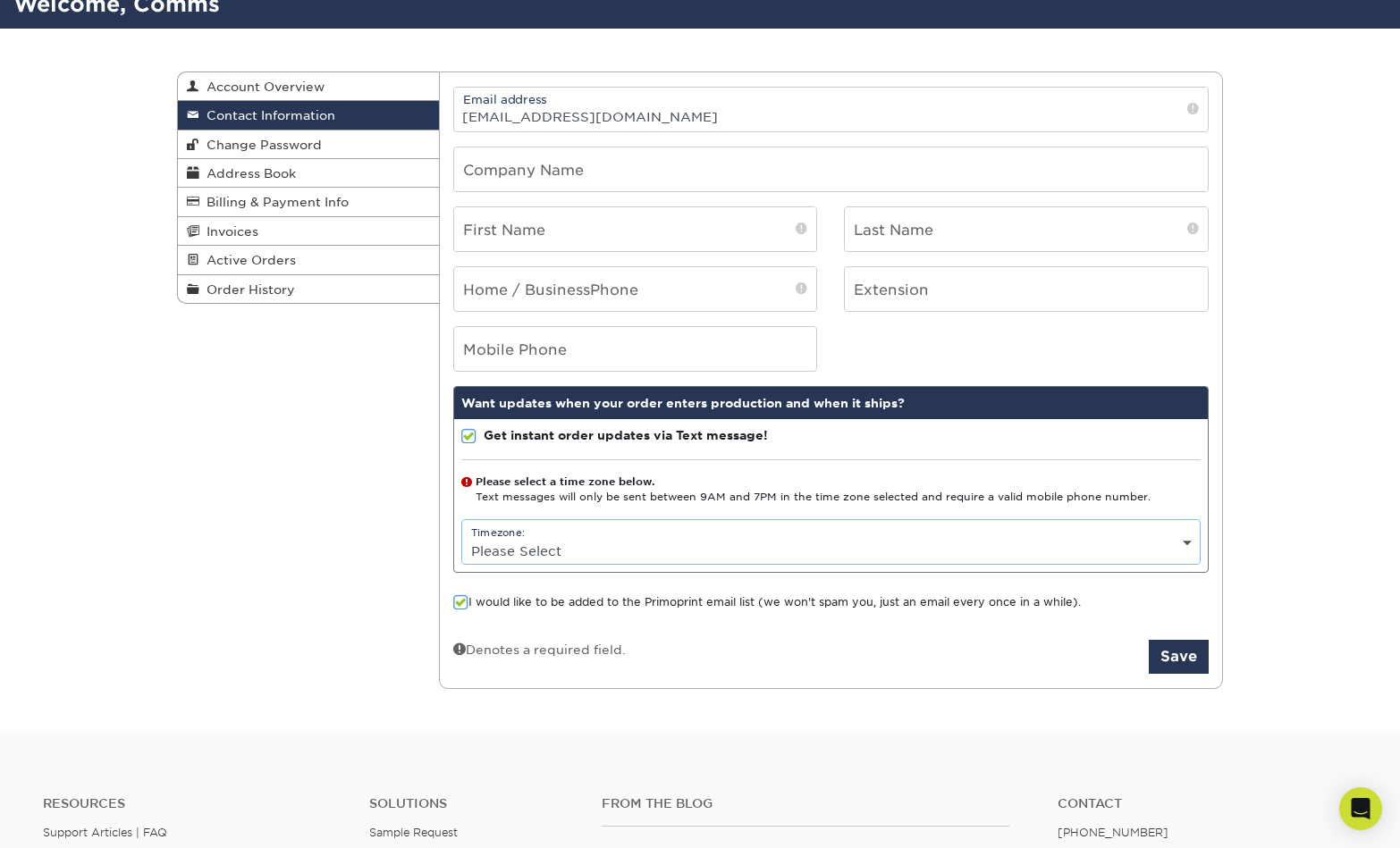 select on "-9.0" 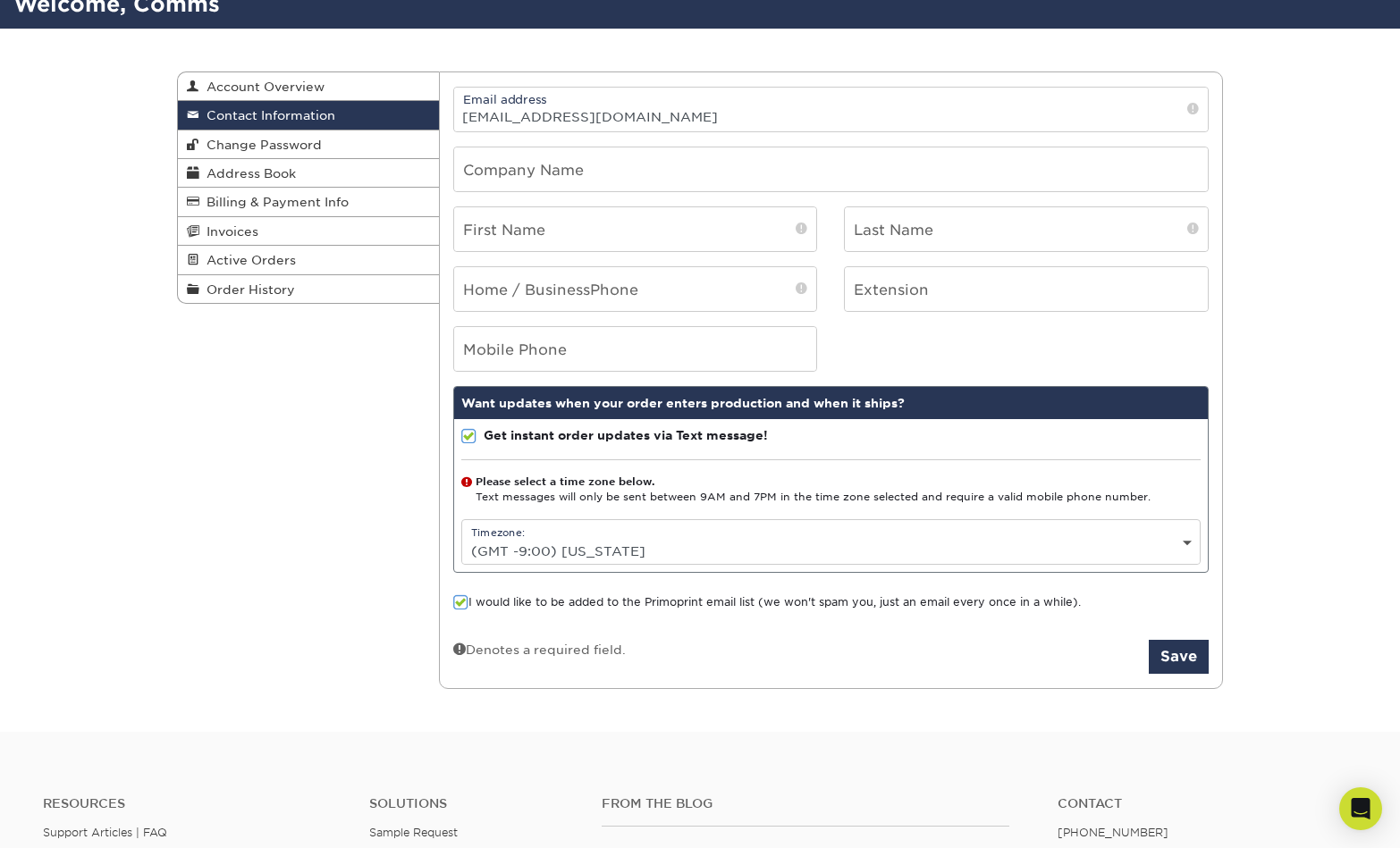 click on "I would like to be added to the Primoprint email list (we won't spam you, just an email every once in a while)." at bounding box center (767, 602) 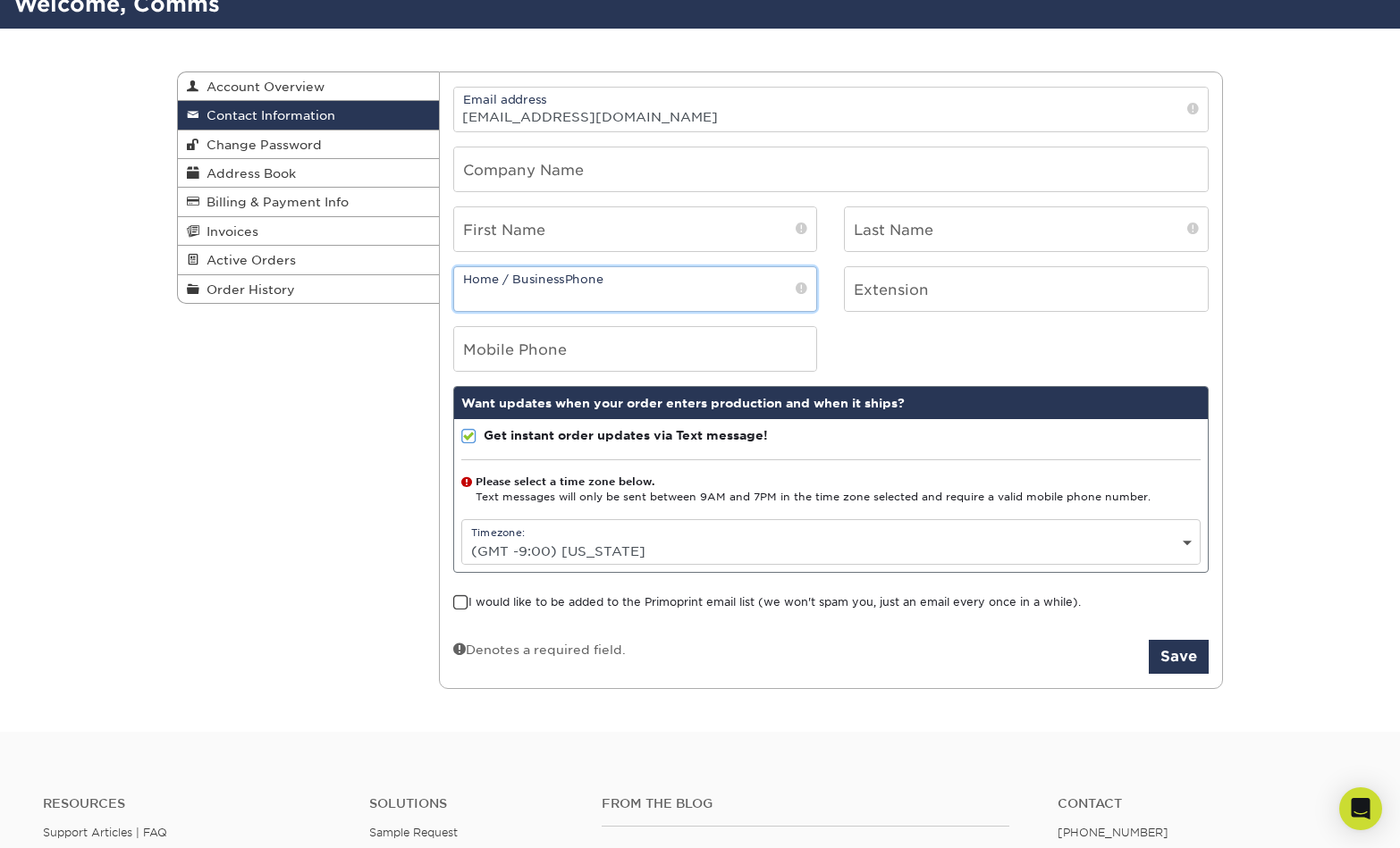 click at bounding box center (636, 289) 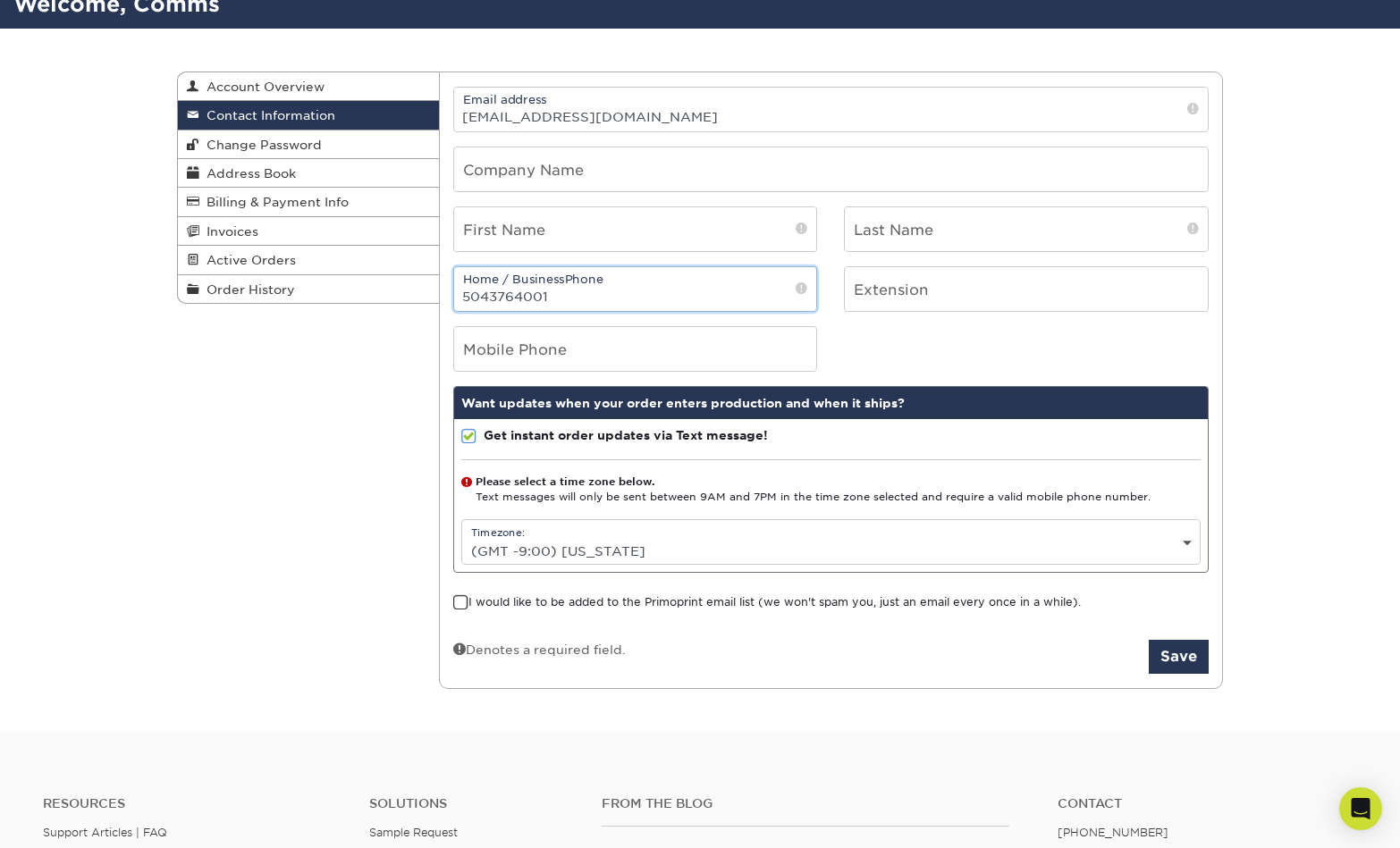 type on "5043764001" 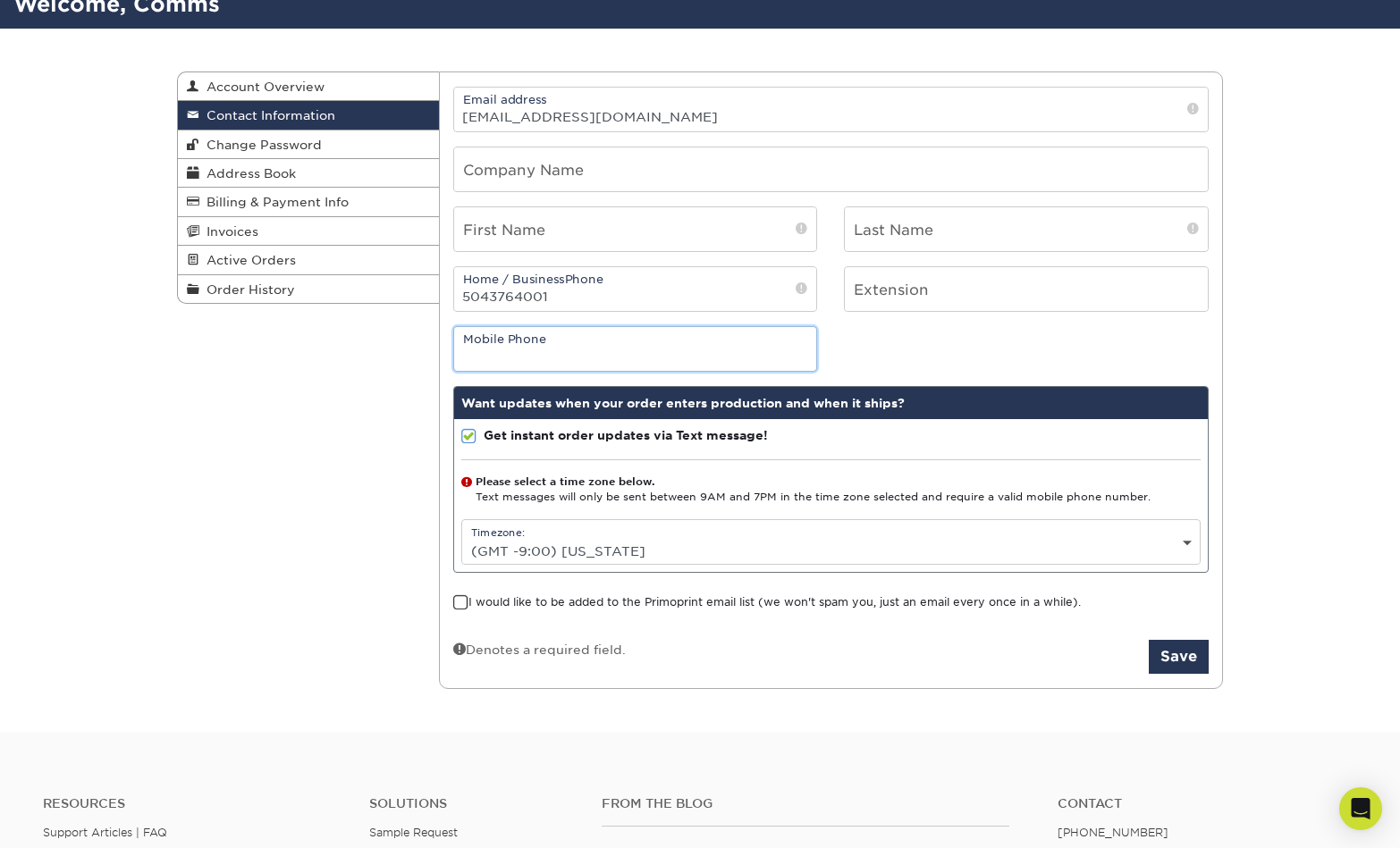 click at bounding box center [636, 348] 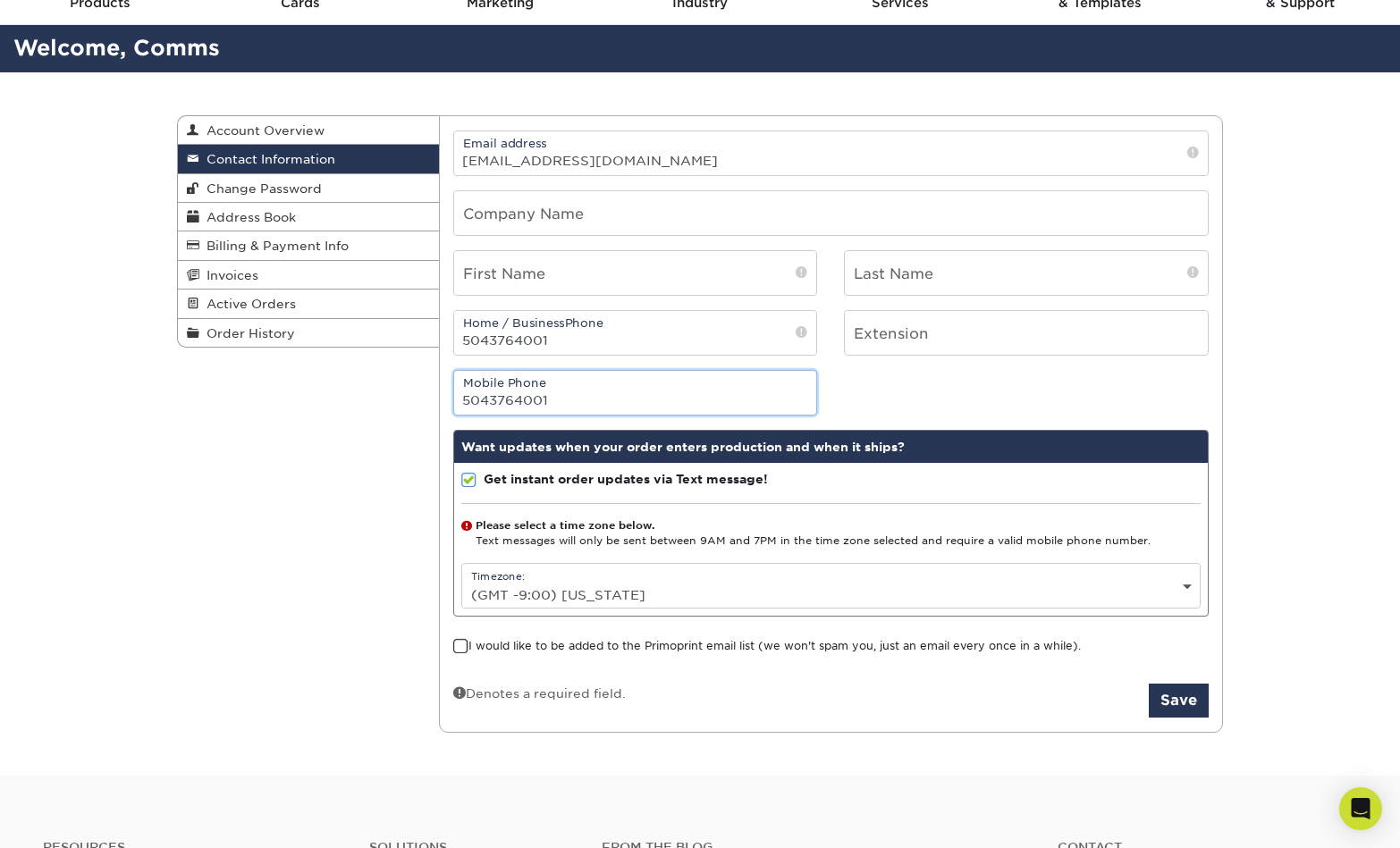 scroll, scrollTop: 35, scrollLeft: 0, axis: vertical 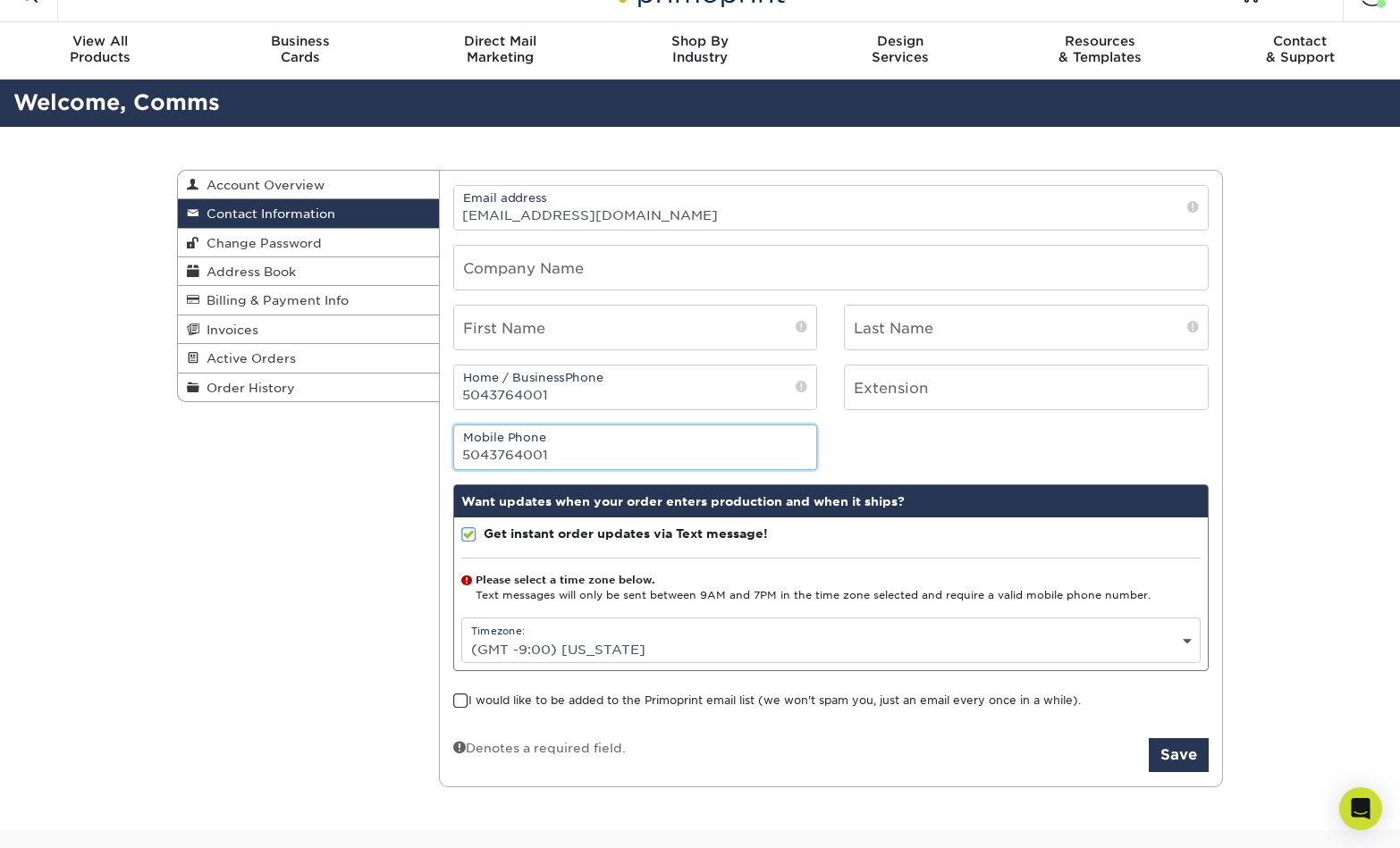 type on "5043764001" 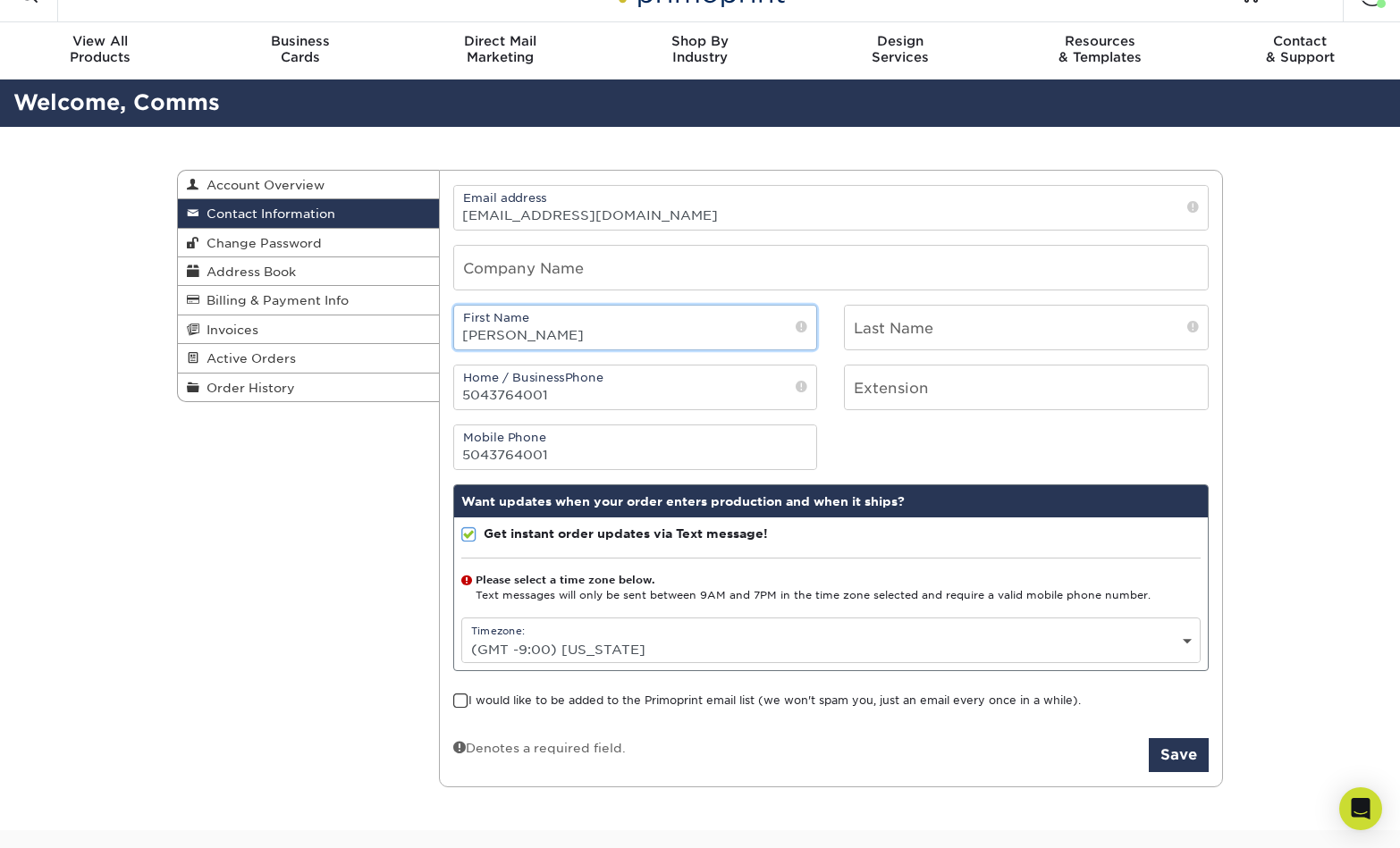 type on "[PERSON_NAME]" 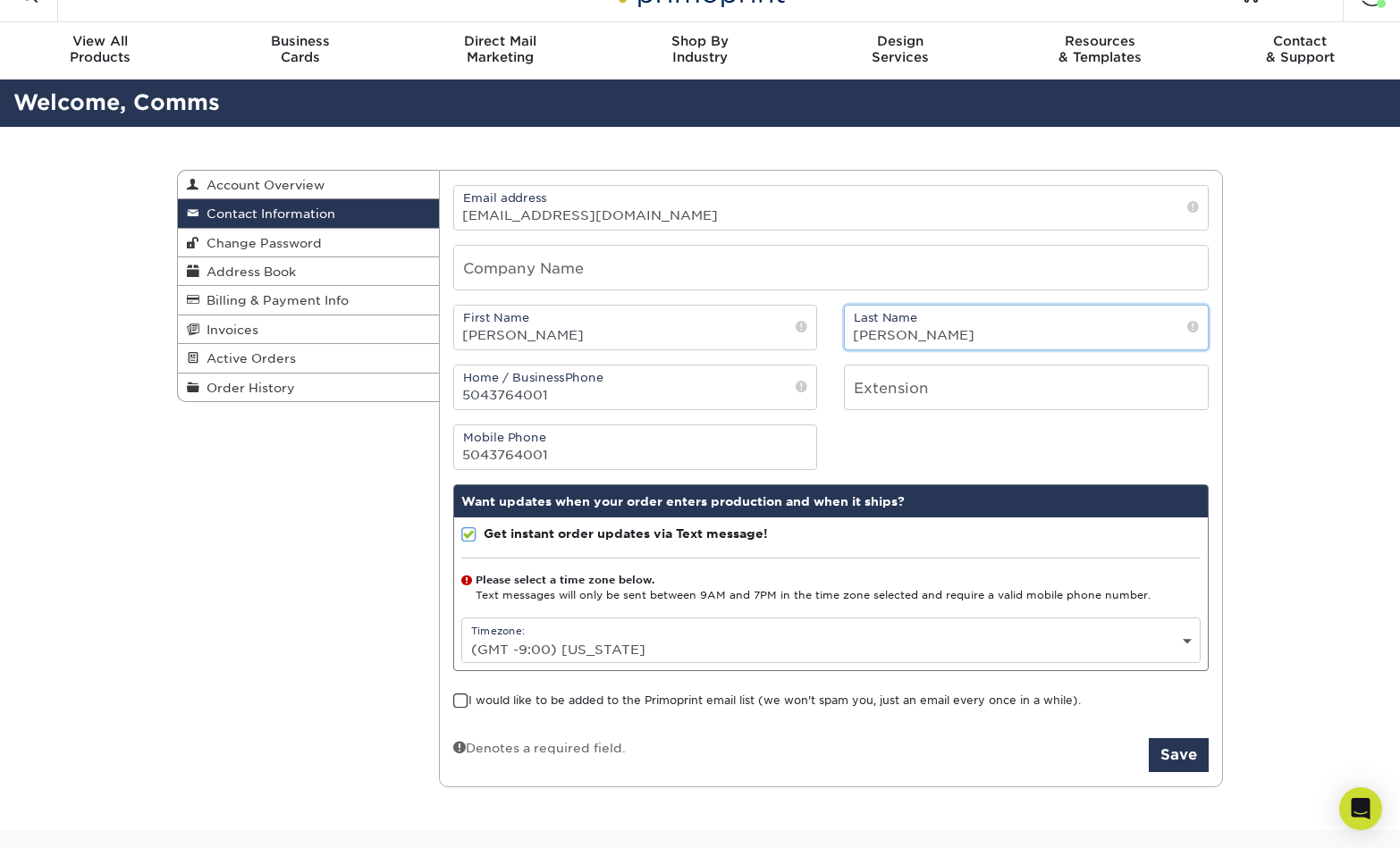 type on "[PERSON_NAME]" 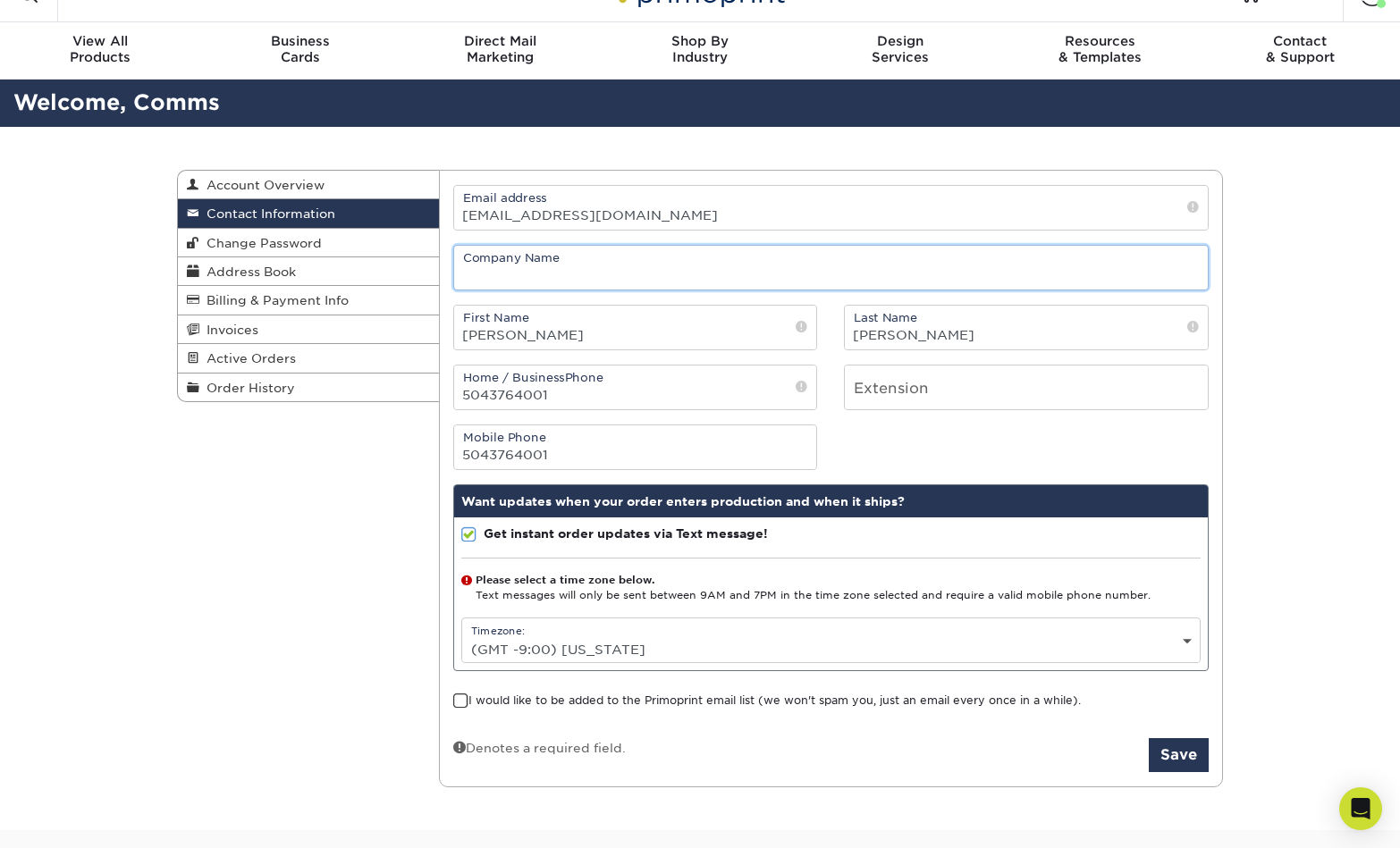 click at bounding box center (831, 267) 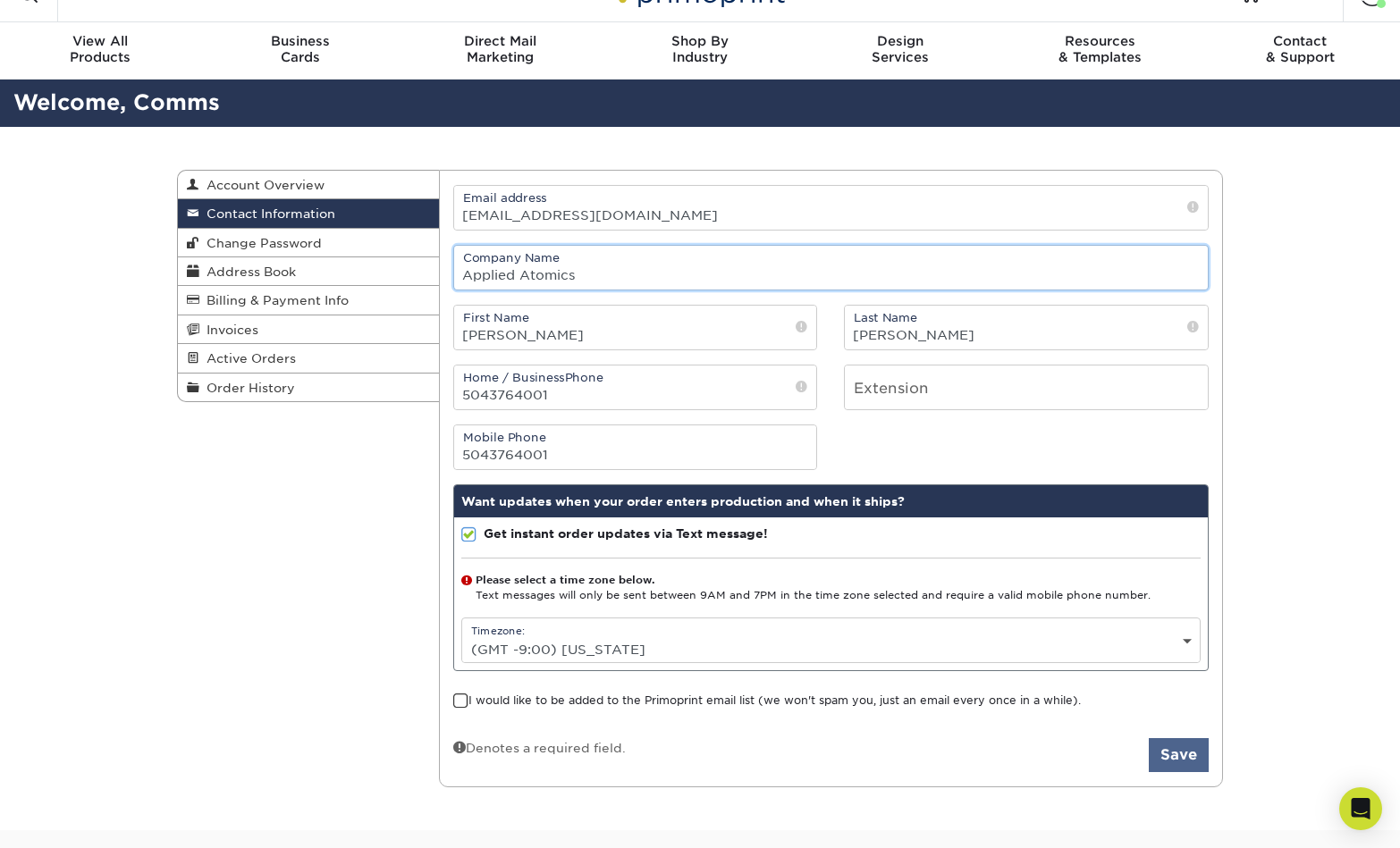 type on "Applied Atomics" 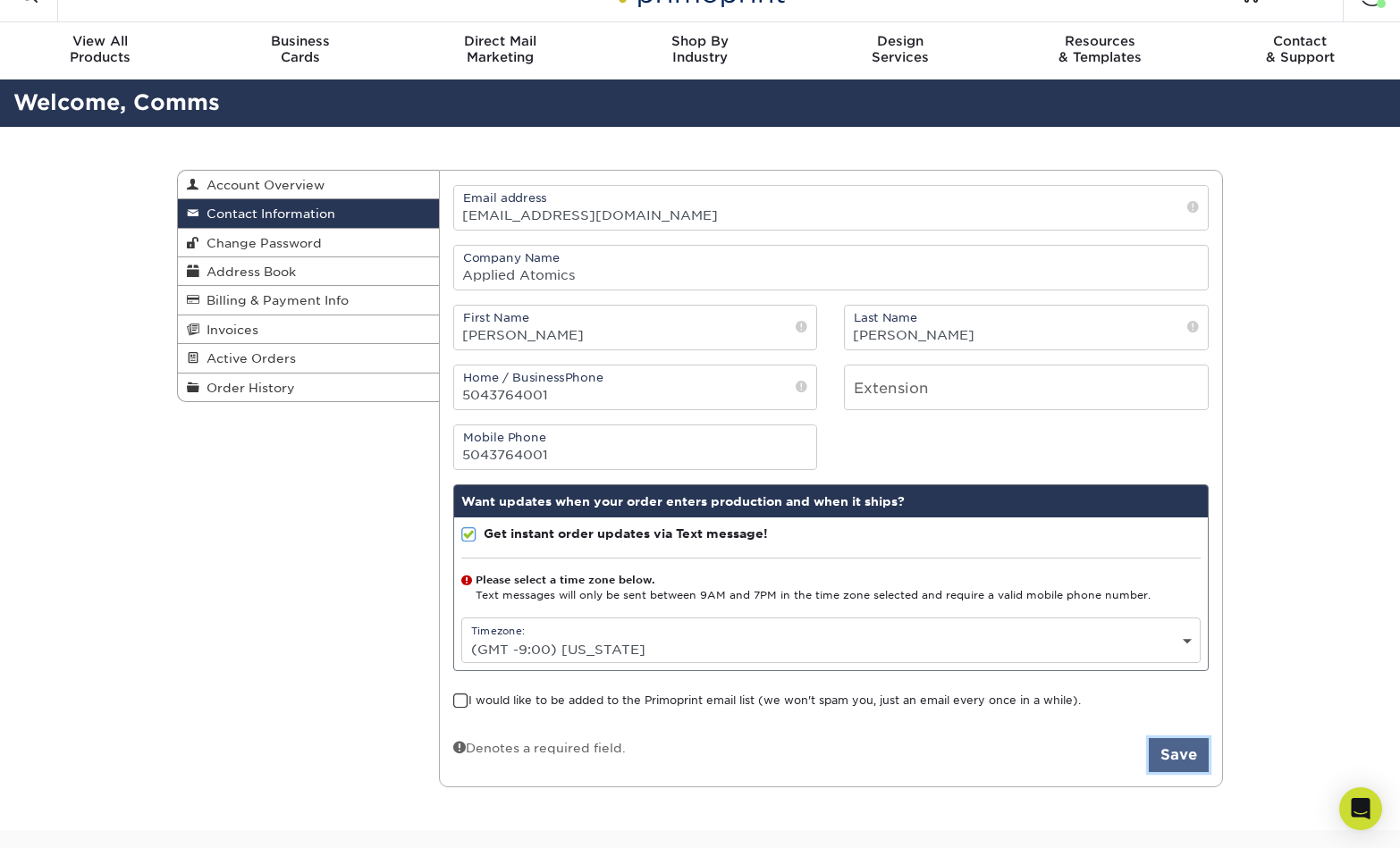 click on "Save" at bounding box center (1178, 755) 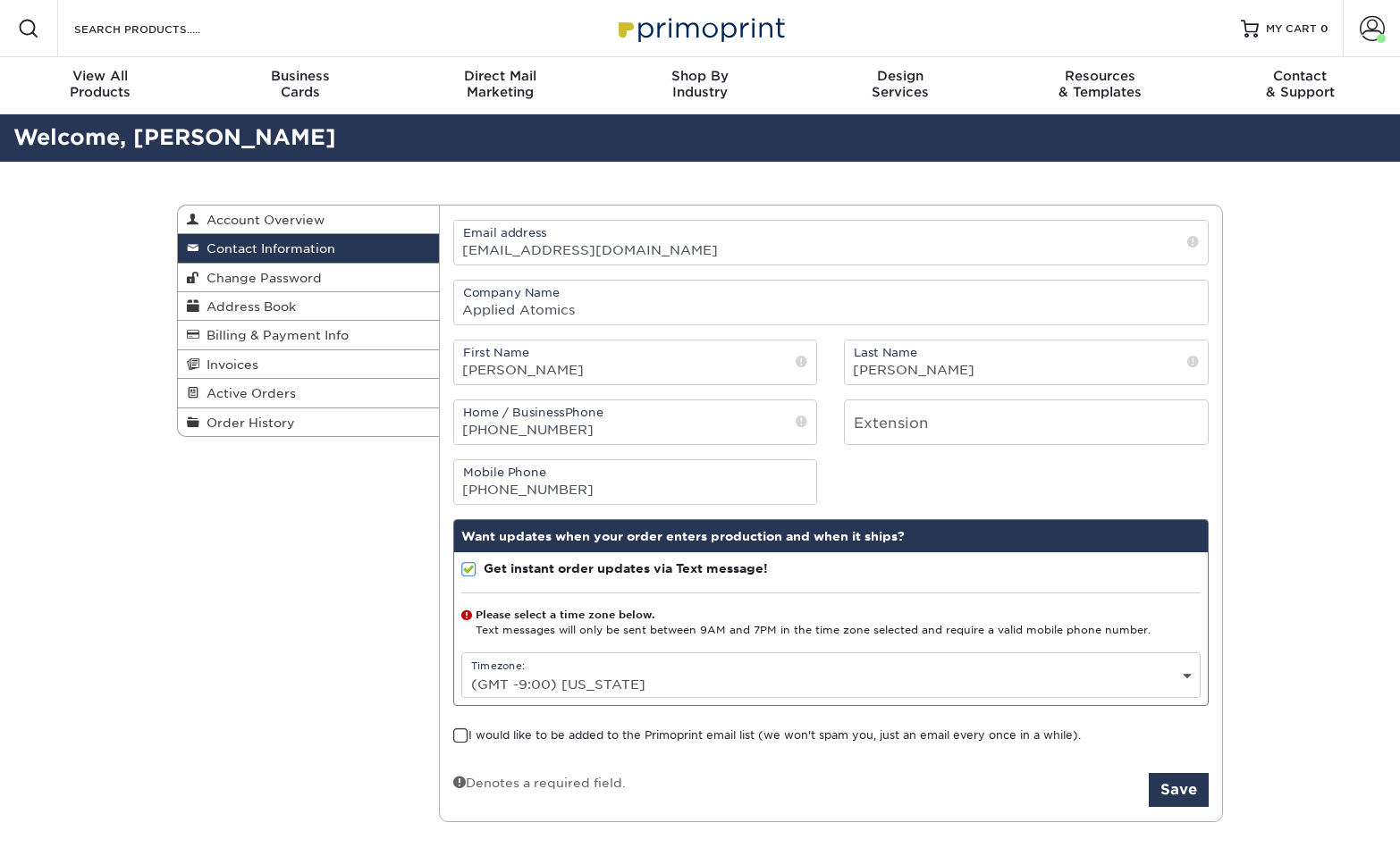 scroll, scrollTop: 0, scrollLeft: 0, axis: both 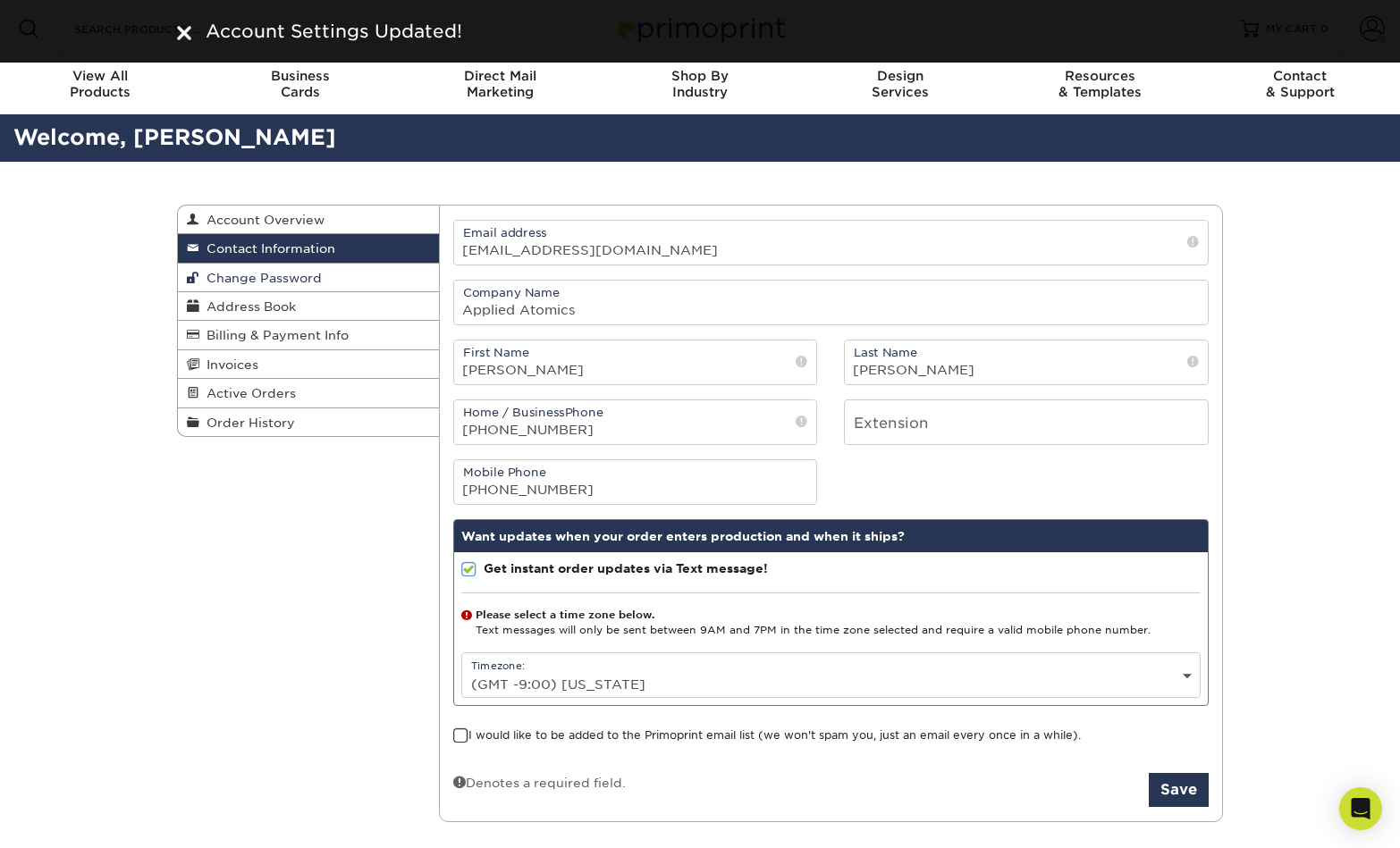 click on "Change Password" at bounding box center [260, 278] 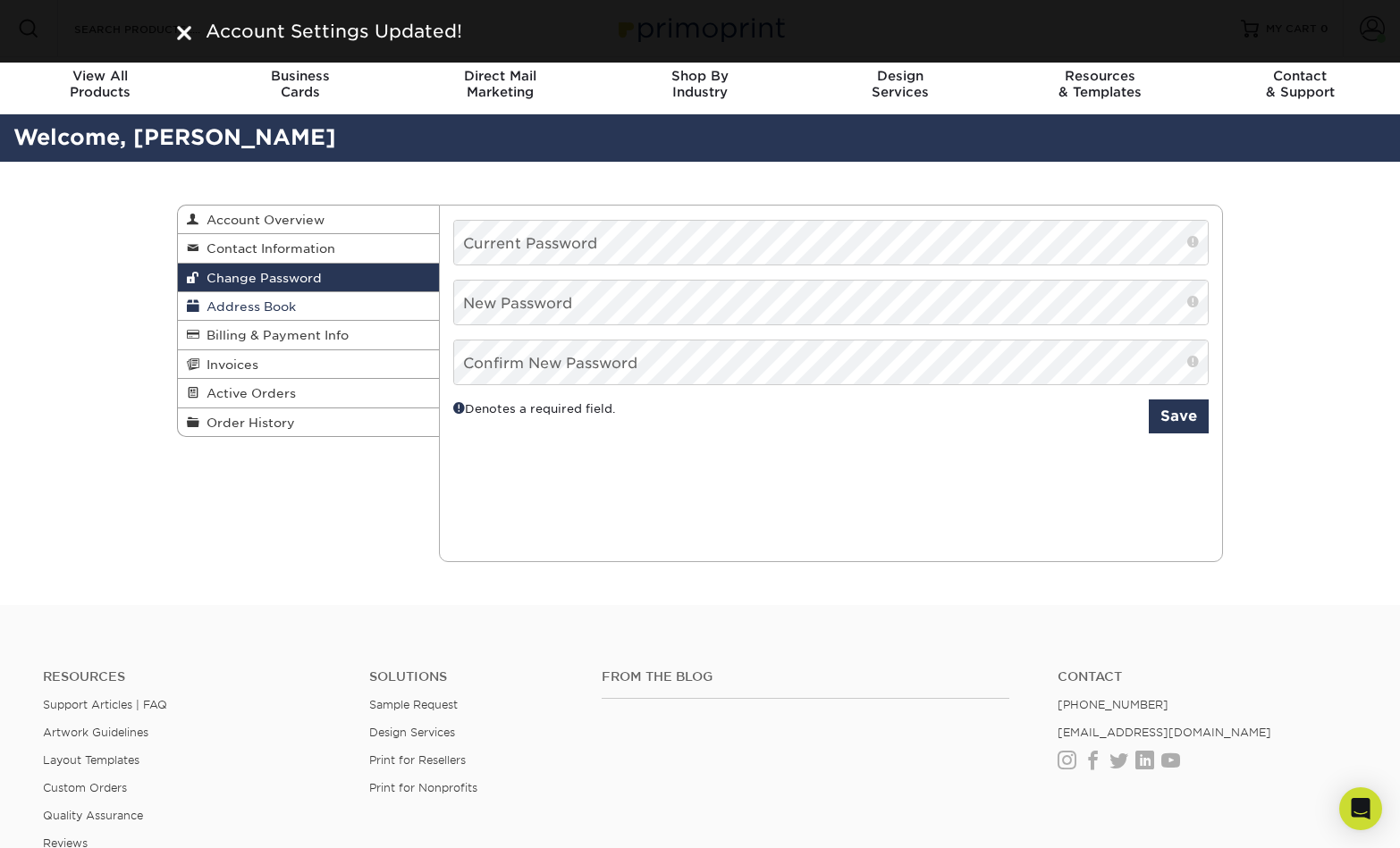 click on "Address Book" at bounding box center (308, 306) 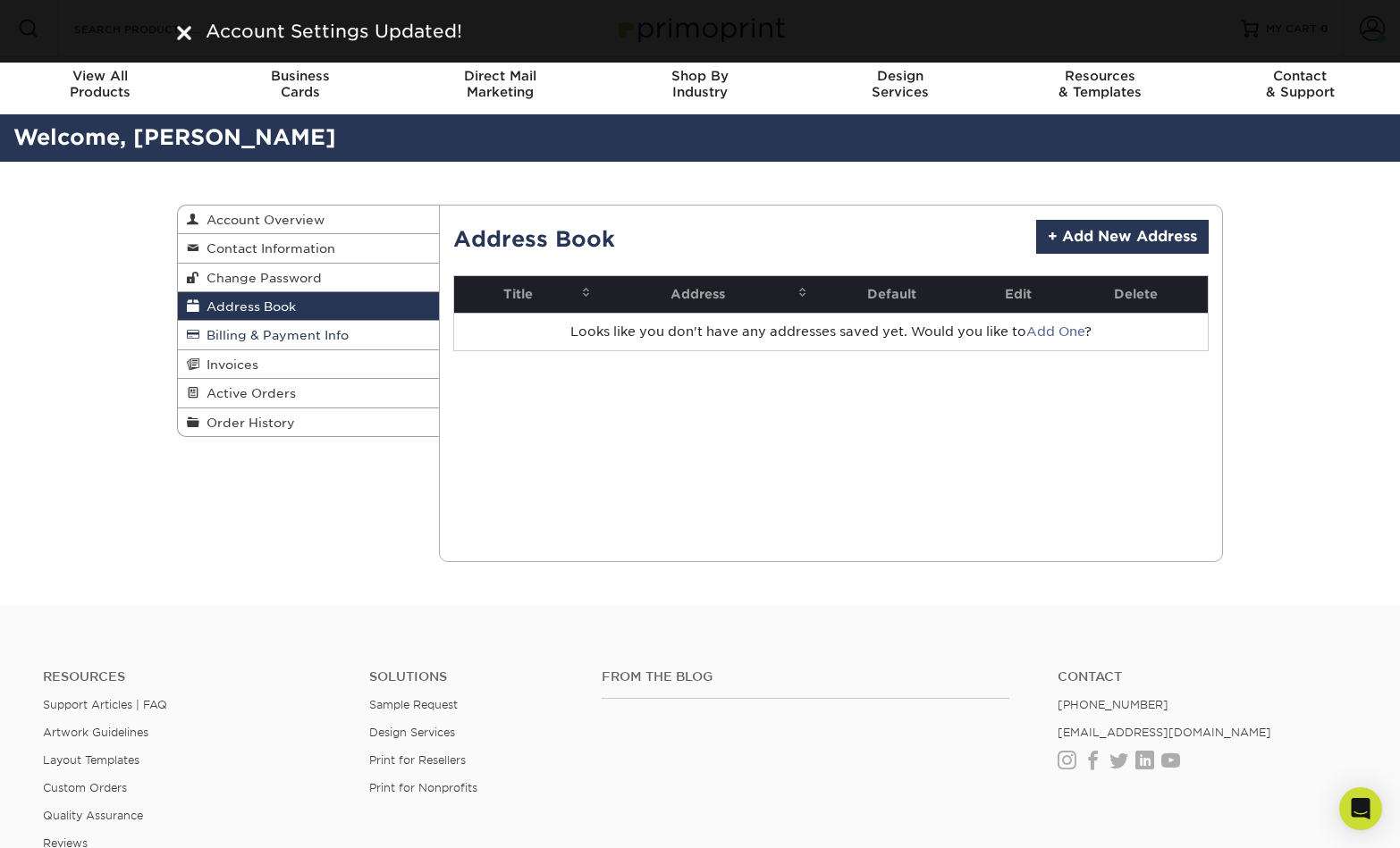 click on "Billing & Payment Info" at bounding box center (308, 335) 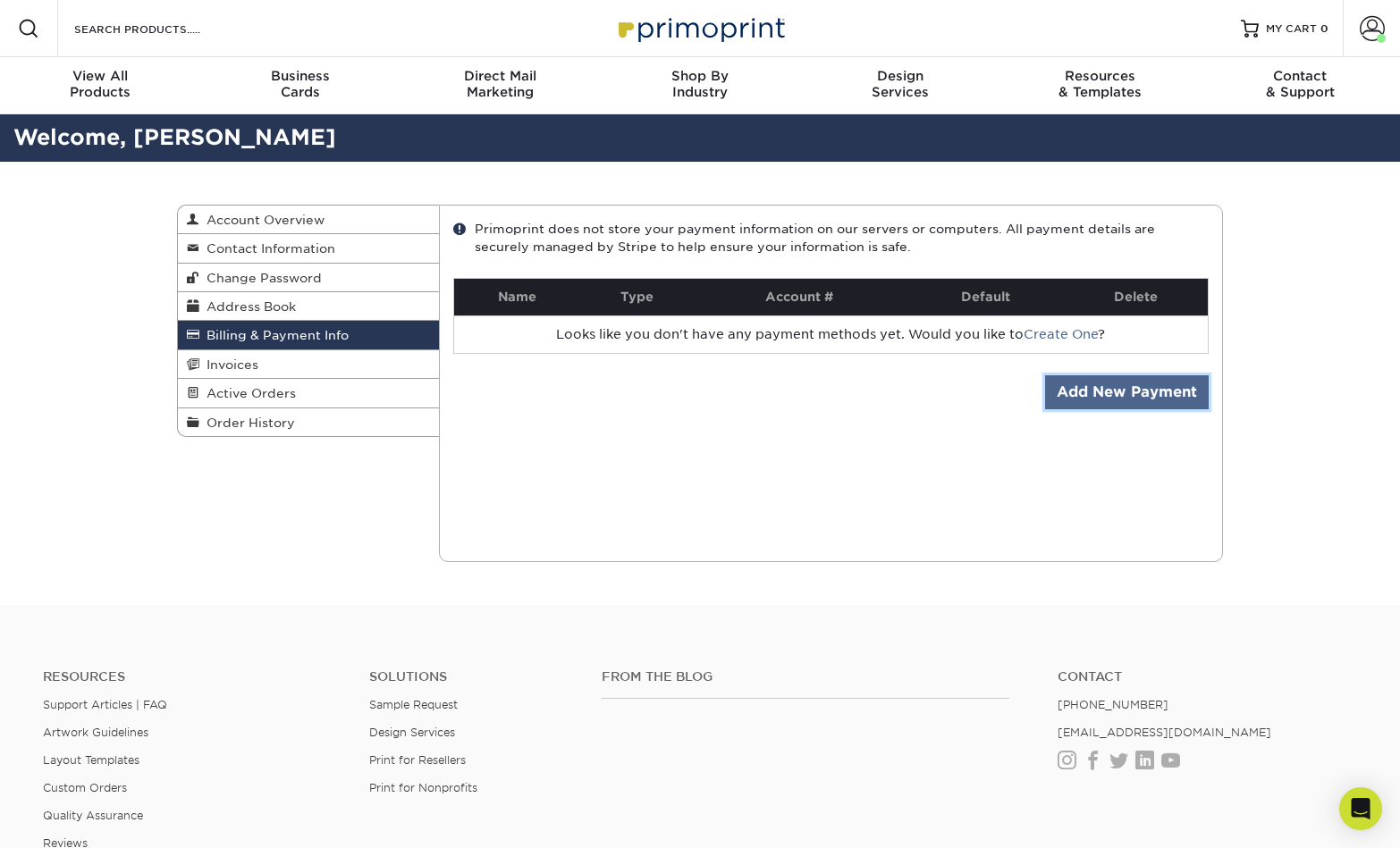 click on "Add New Payment" at bounding box center (1126, 392) 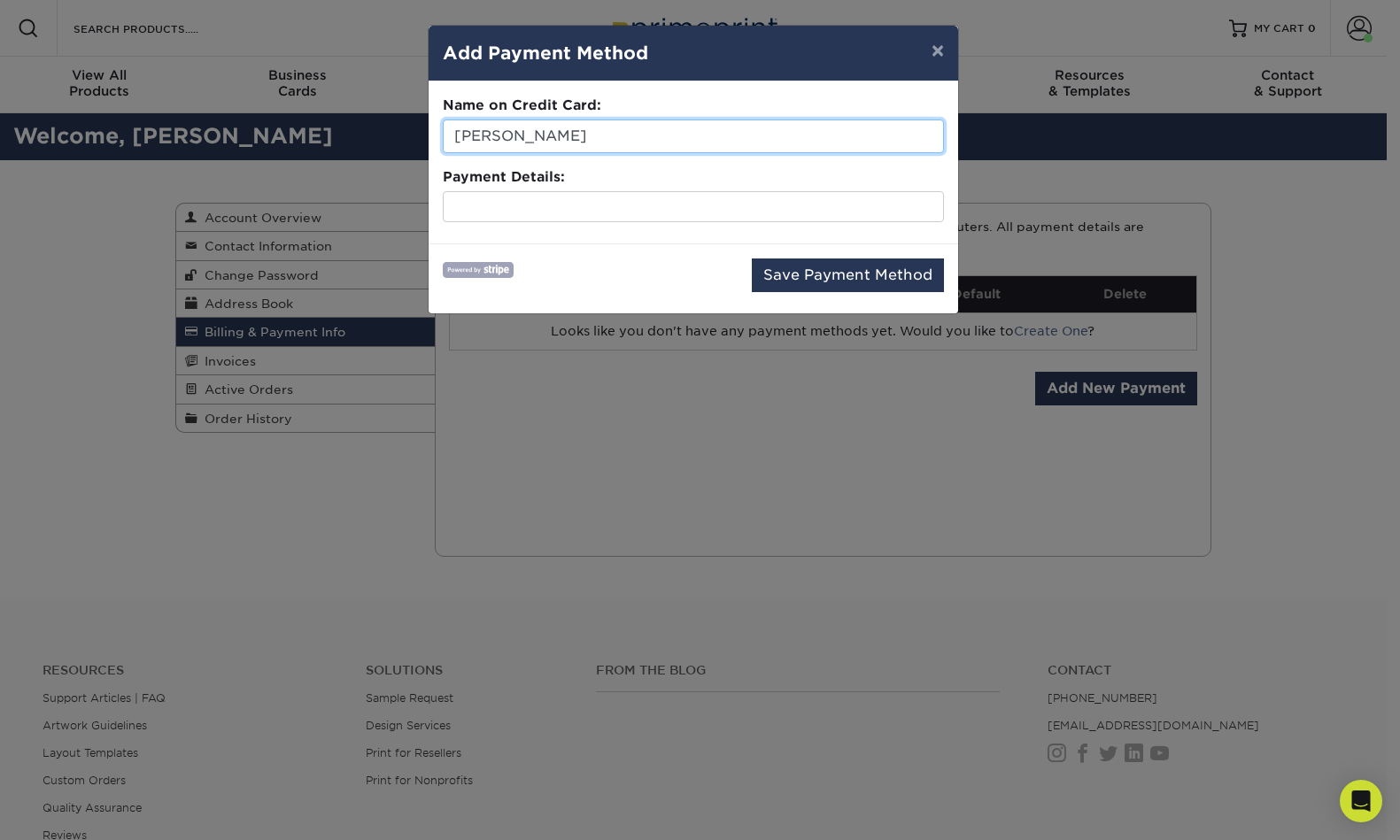 click on "Jennie Armstrong" at bounding box center [693, 136] 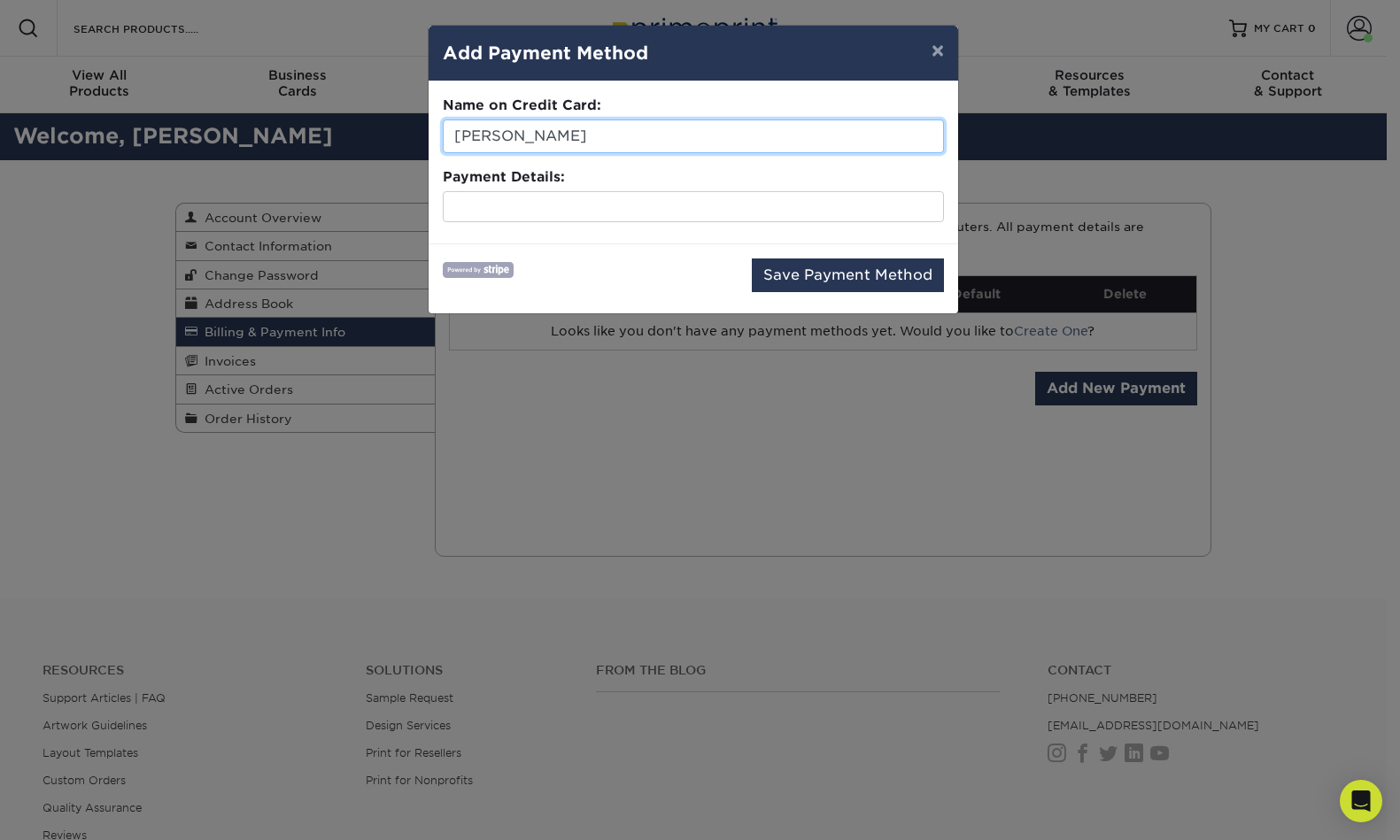 click on "Benjamin Kellue" at bounding box center (693, 136) 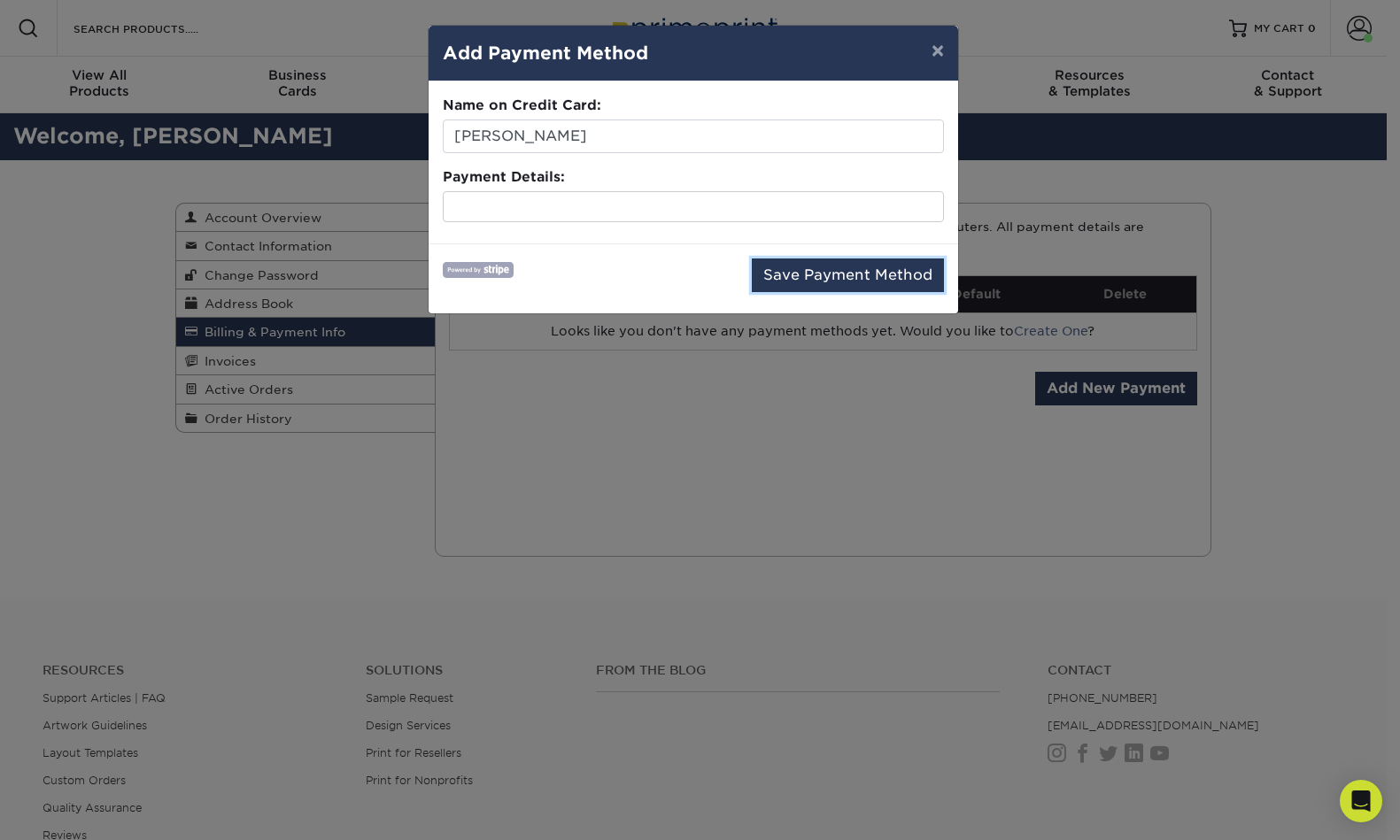 type 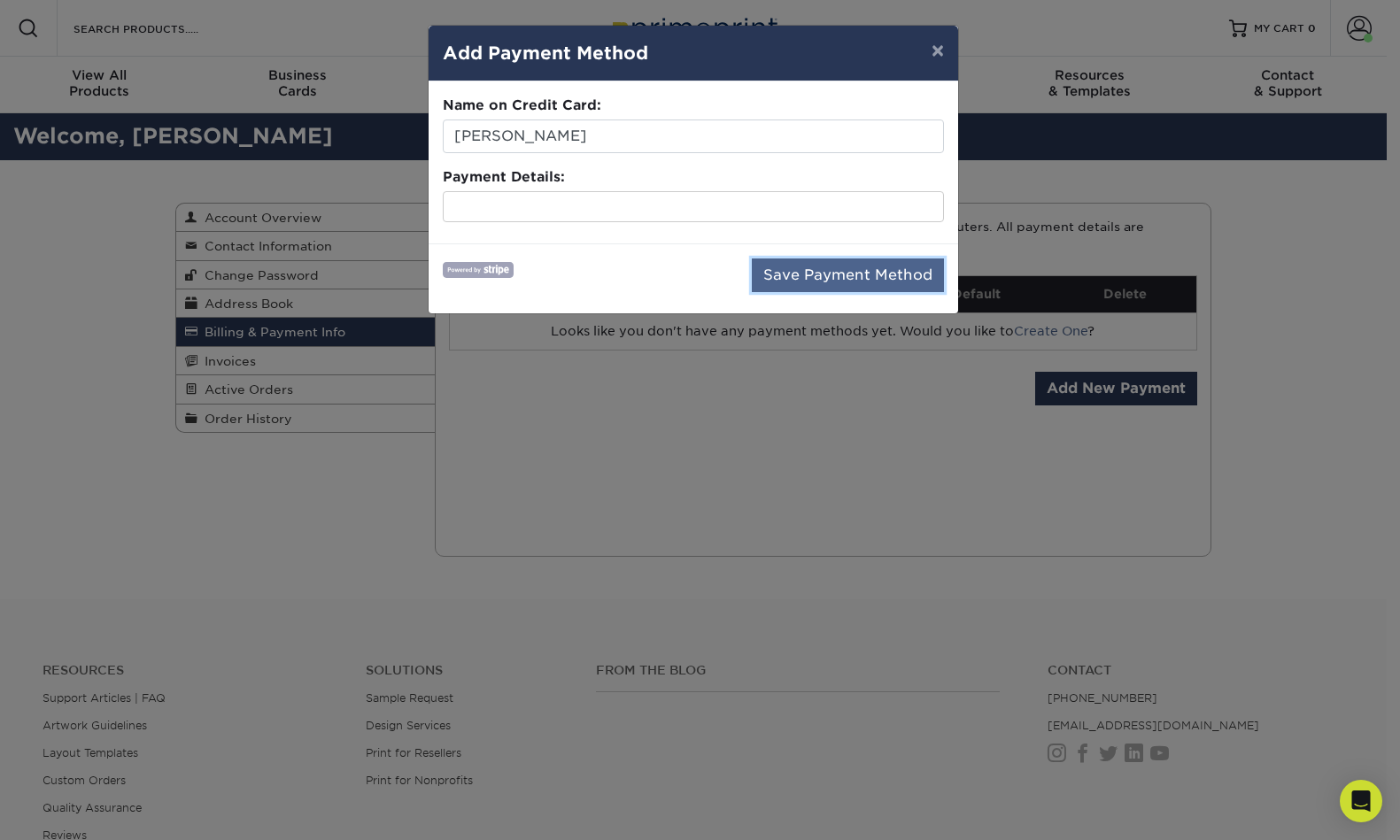 click on "Save Payment Method" at bounding box center (847, 275) 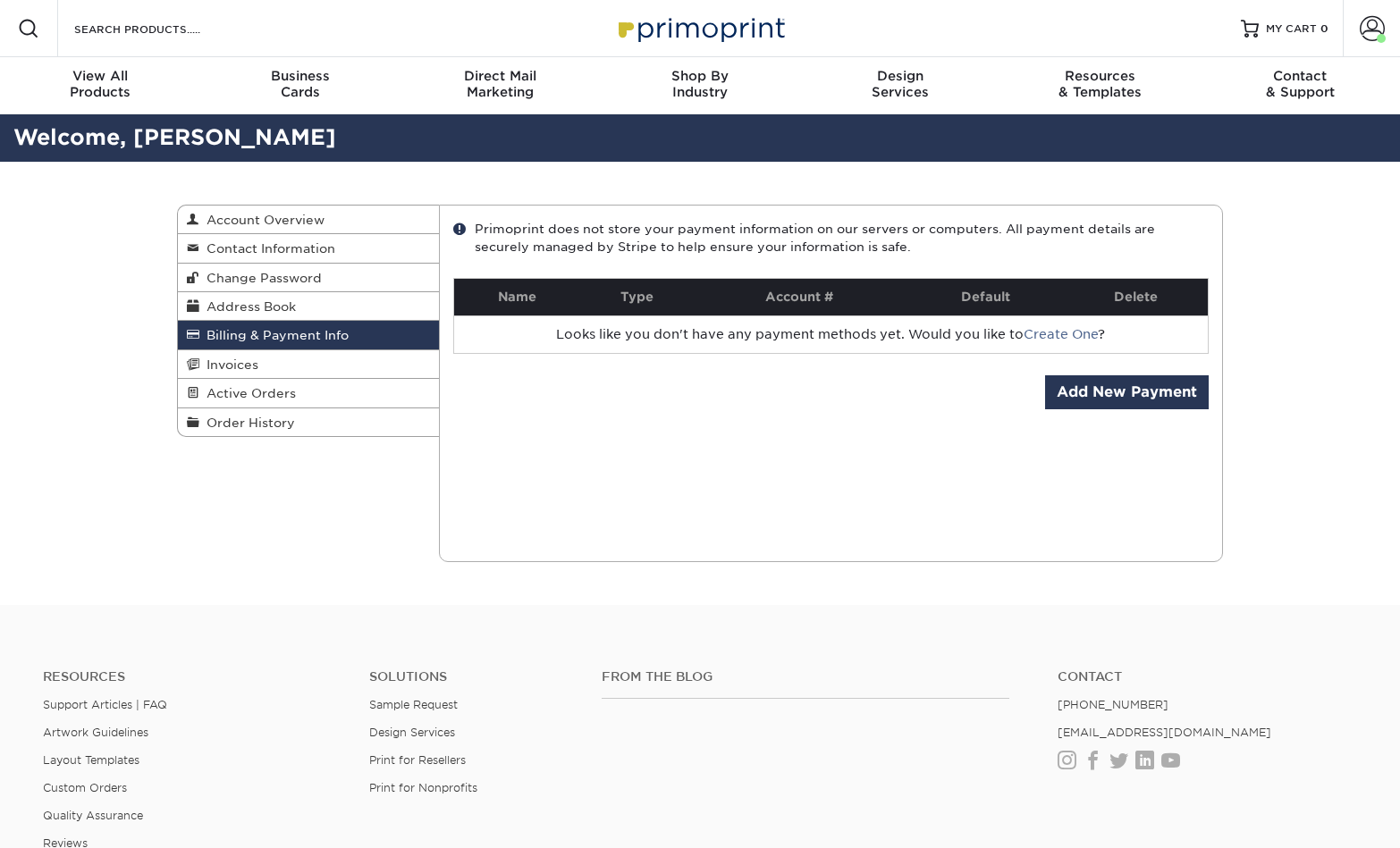 scroll, scrollTop: 0, scrollLeft: 0, axis: both 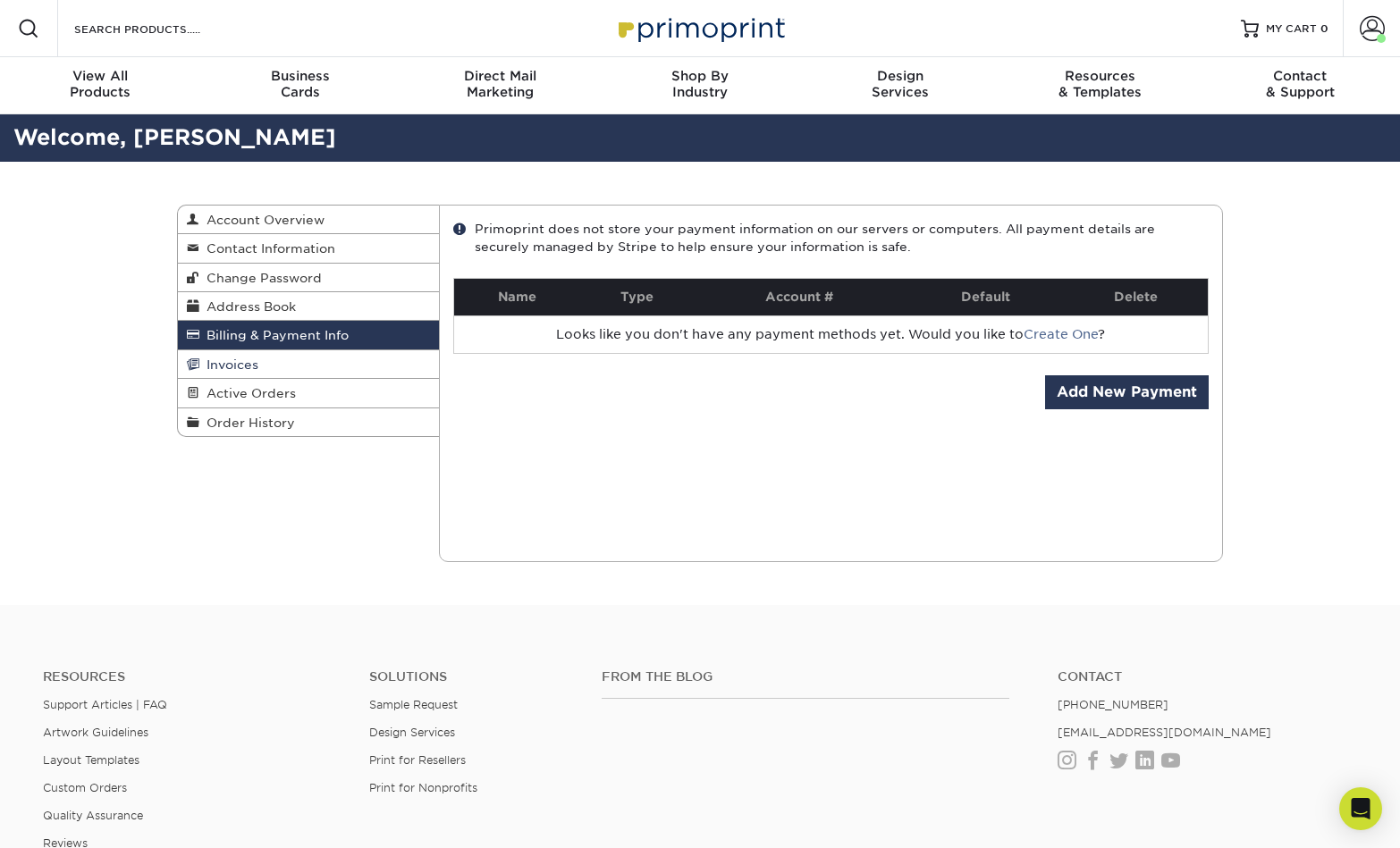 click on "Invoices" at bounding box center [308, 365] 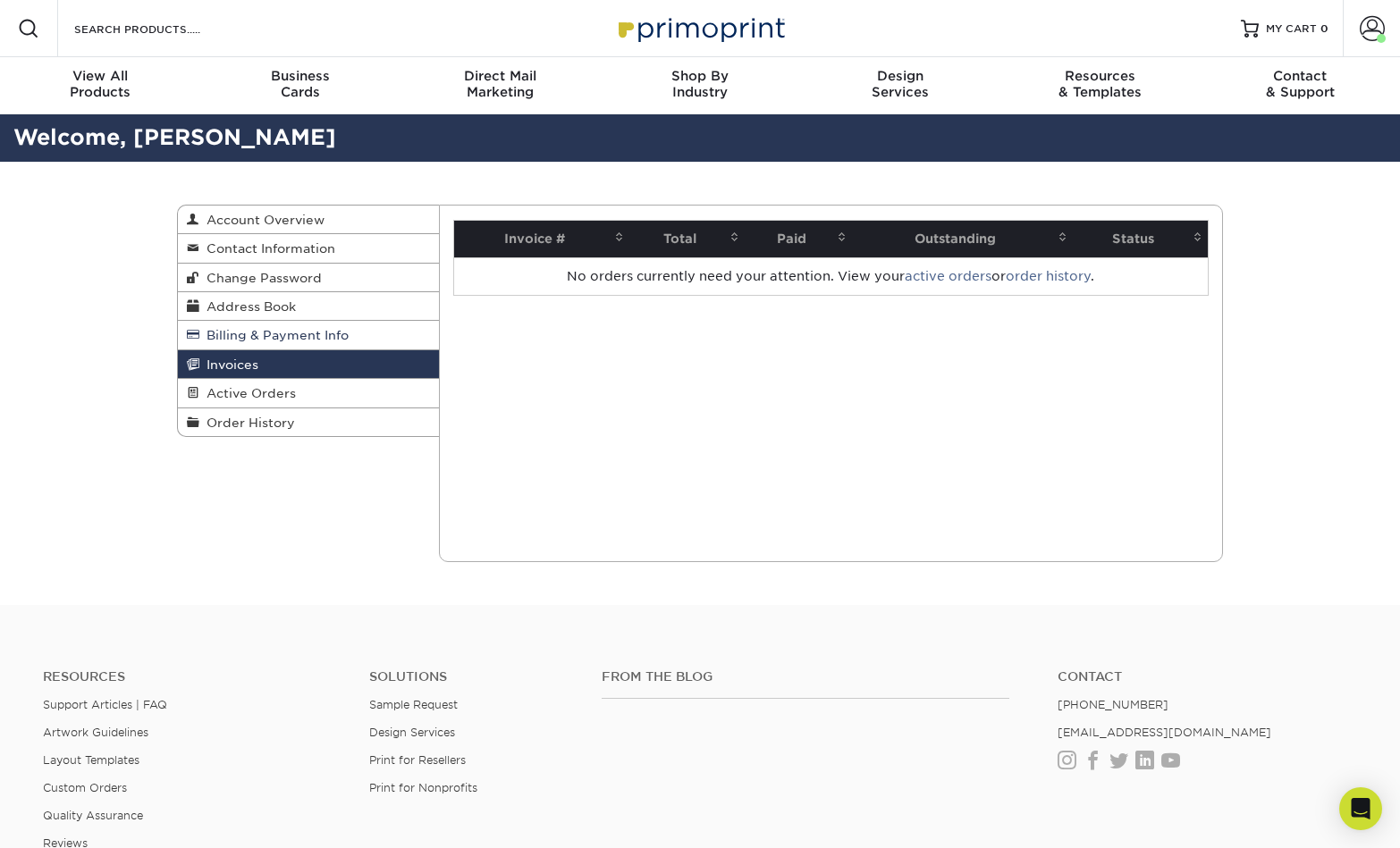 click on "Billing & Payment Info" at bounding box center [308, 335] 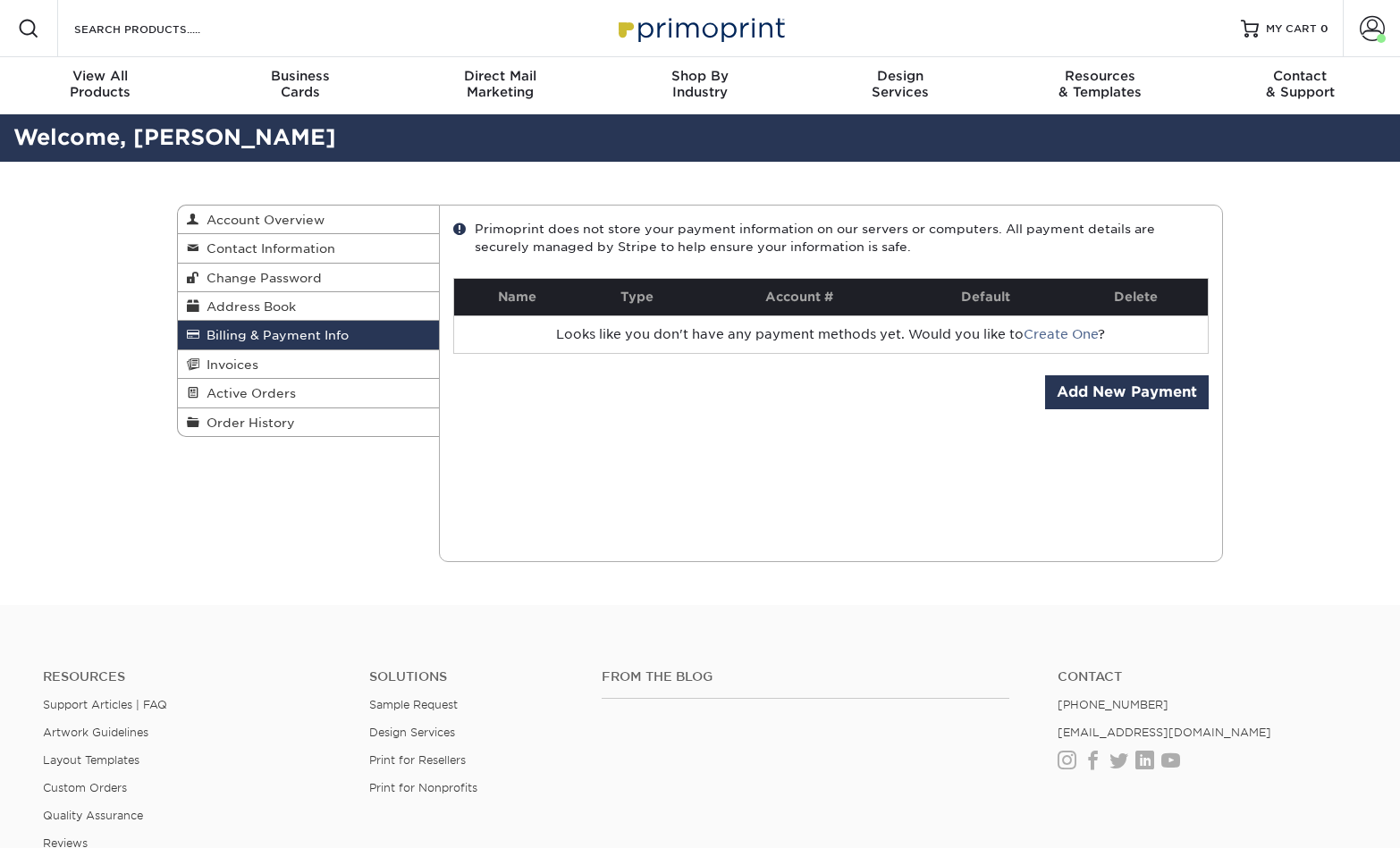 scroll, scrollTop: 0, scrollLeft: 0, axis: both 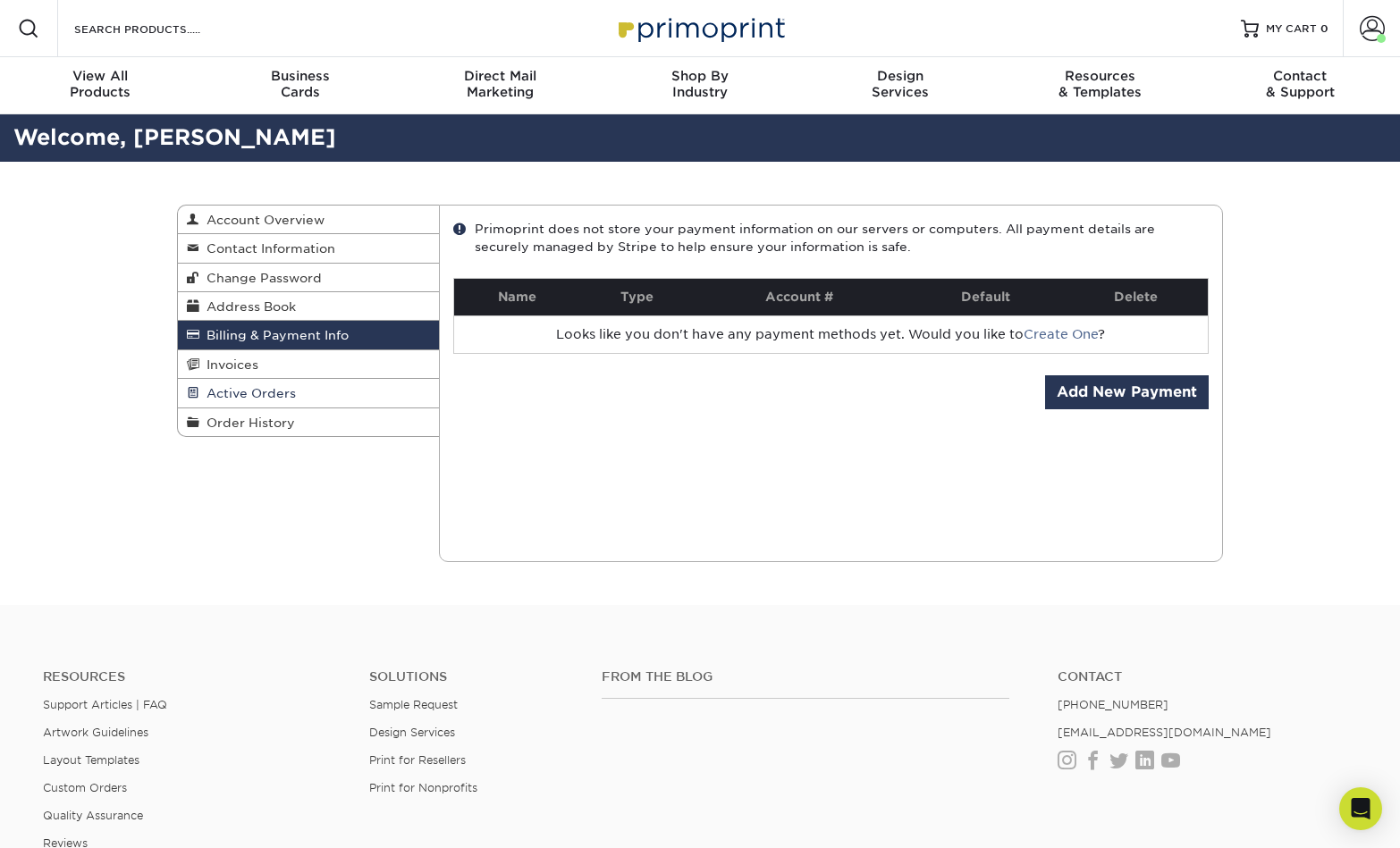 click on "Active Orders" at bounding box center (308, 393) 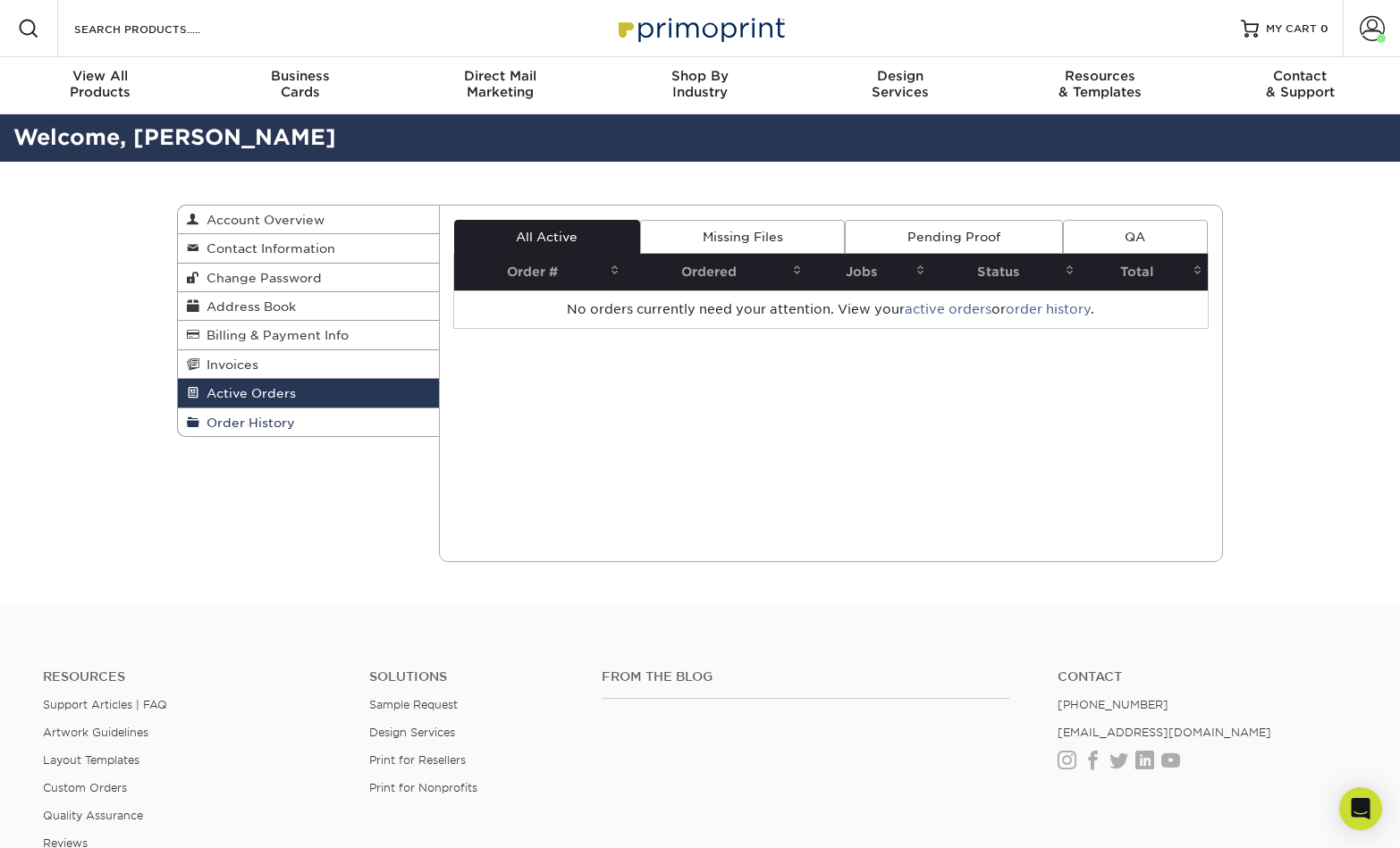 click on "Order History" at bounding box center [308, 422] 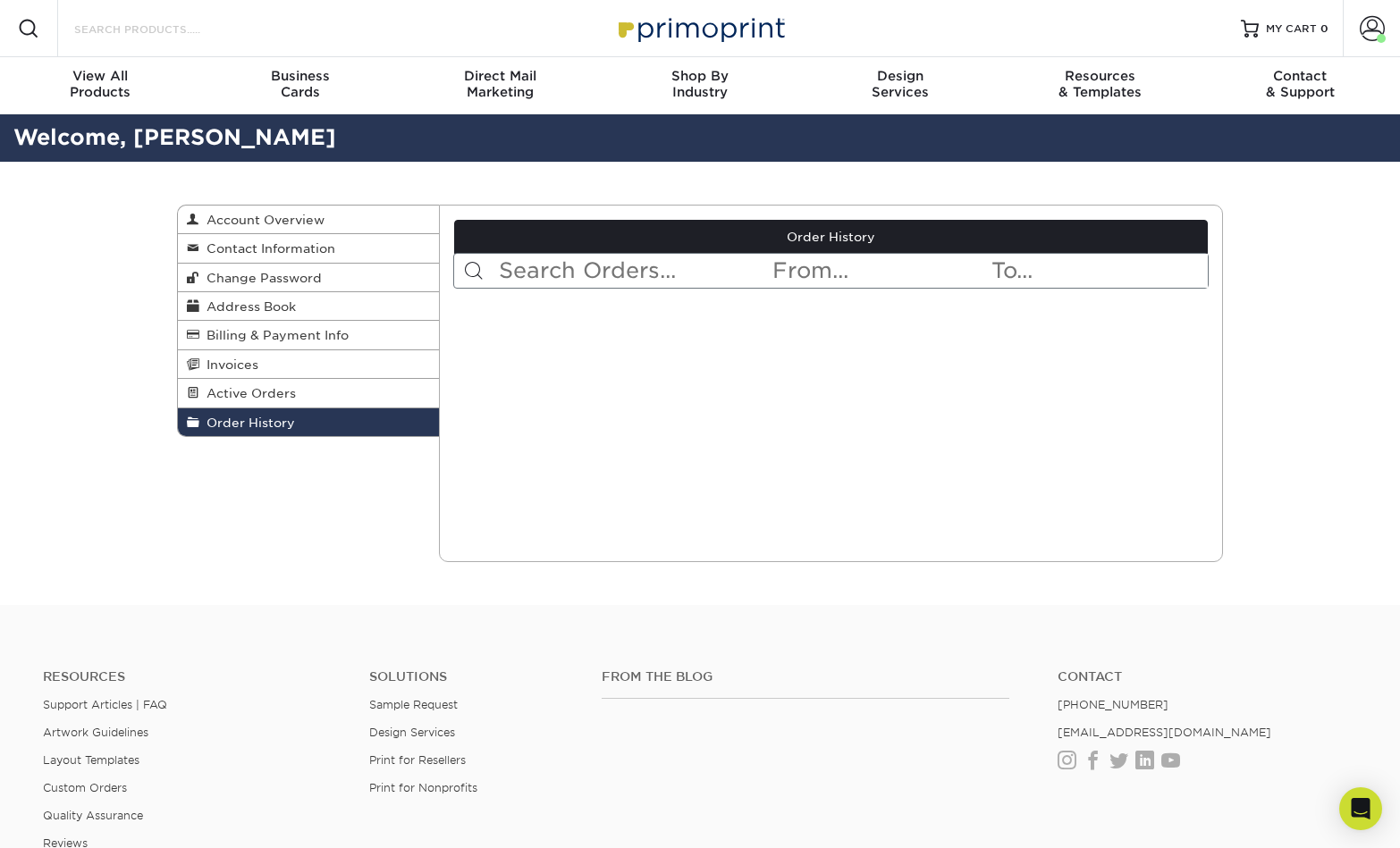 click on "Search Products" at bounding box center [159, 29] 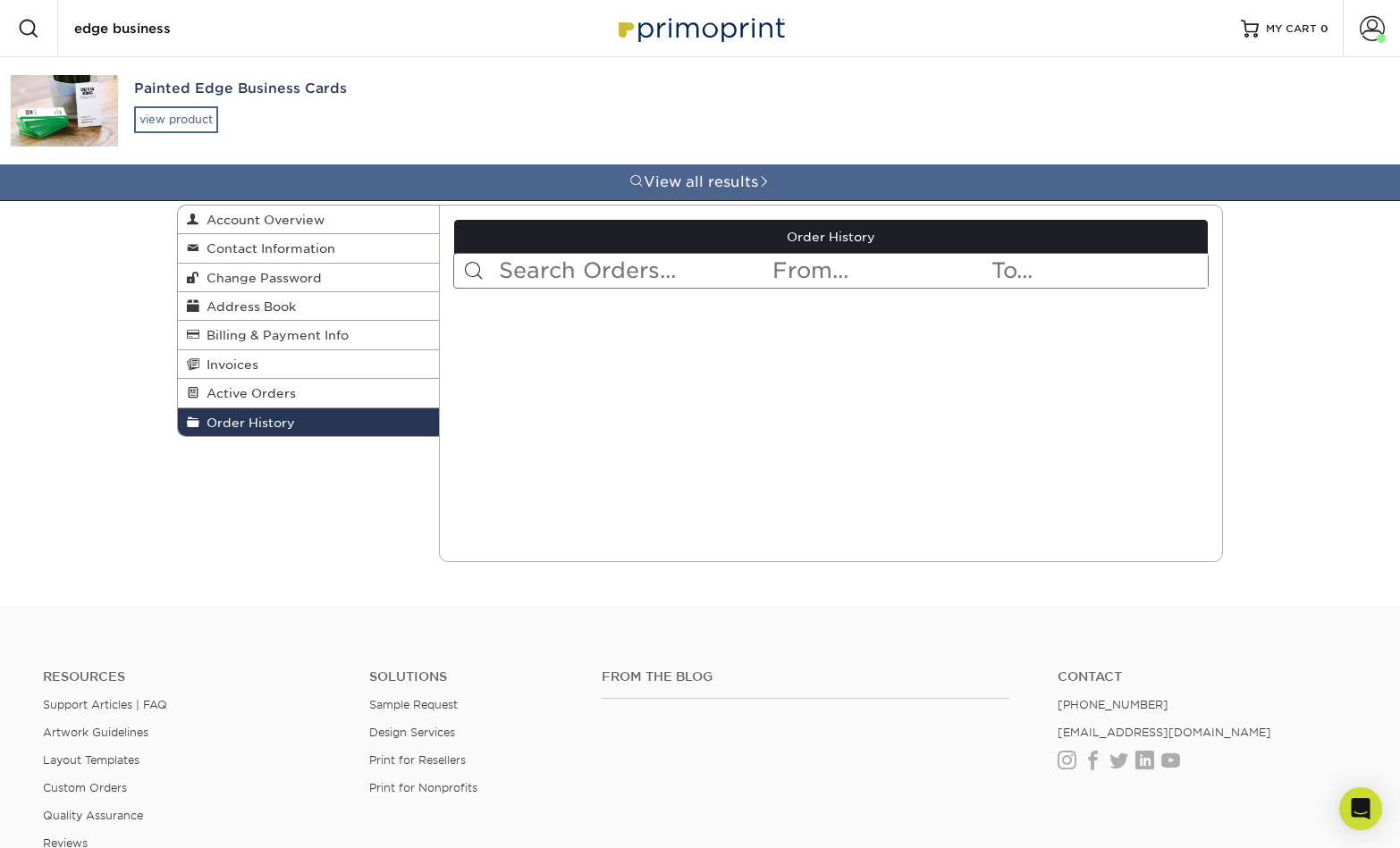 type on "edge business" 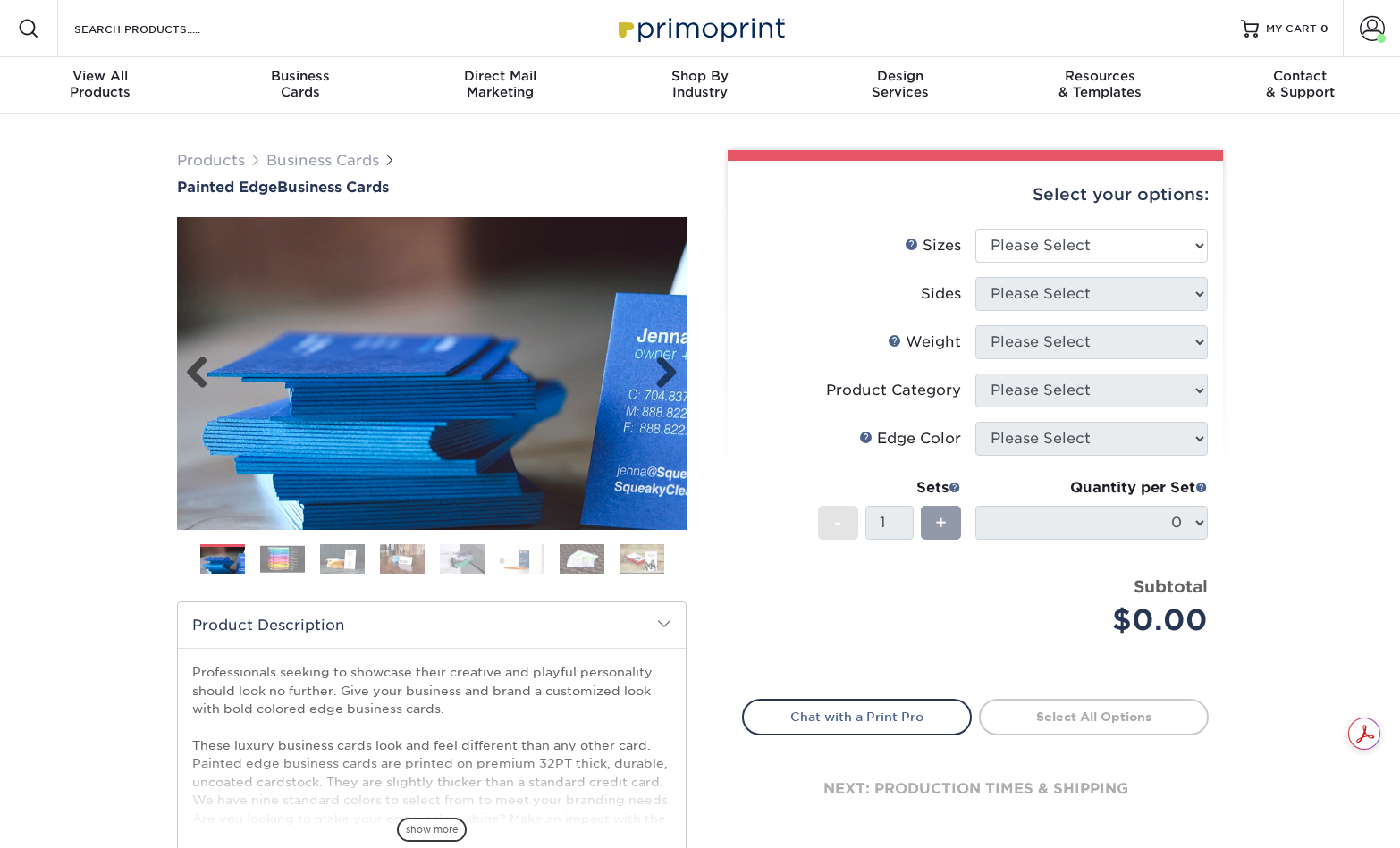 scroll, scrollTop: 0, scrollLeft: 0, axis: both 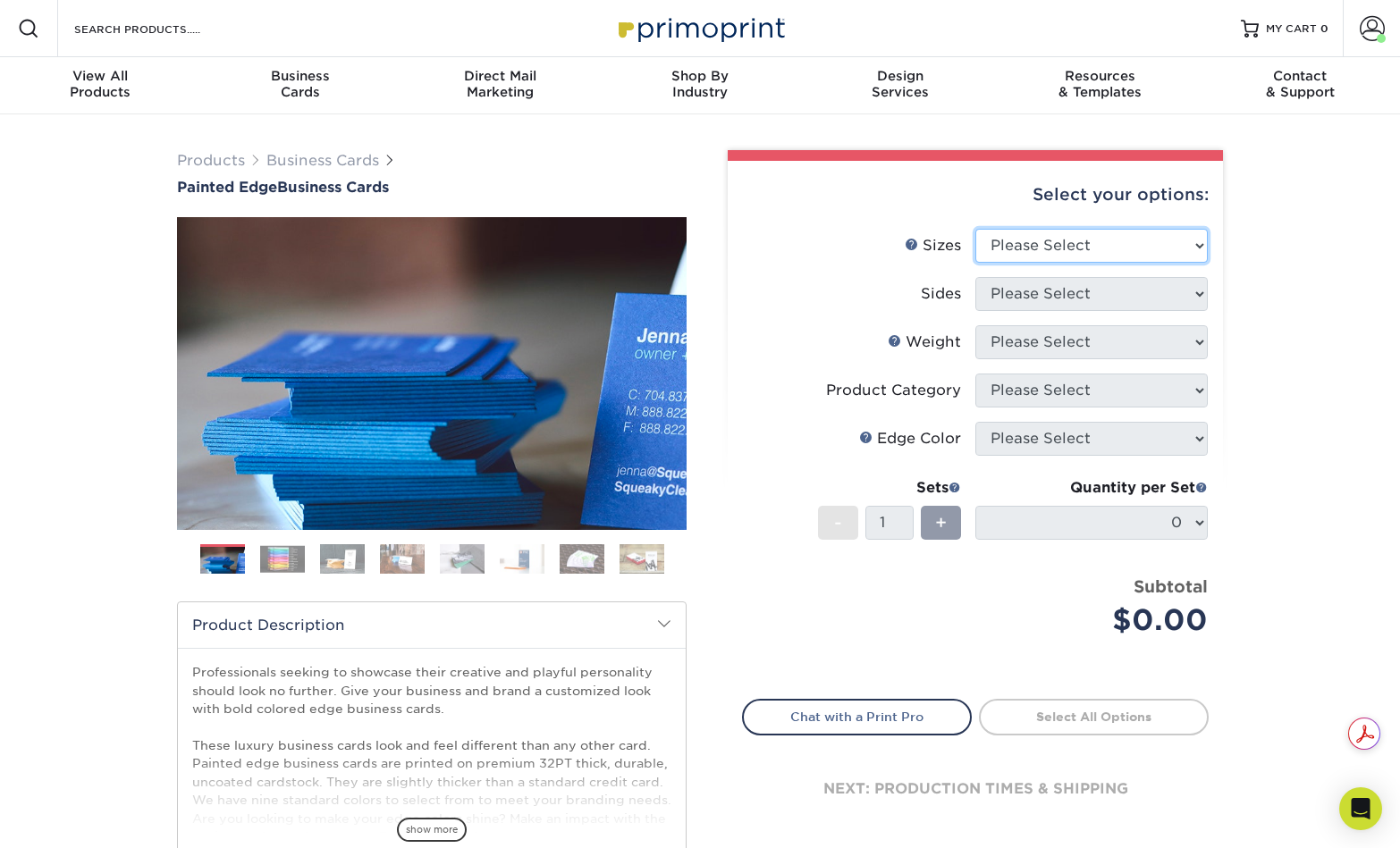 click on "Please Select
2" x 3.5" - Standard
2.125" x 3.375" - European
2.5" x 2.5" - Square" at bounding box center [1092, 246] 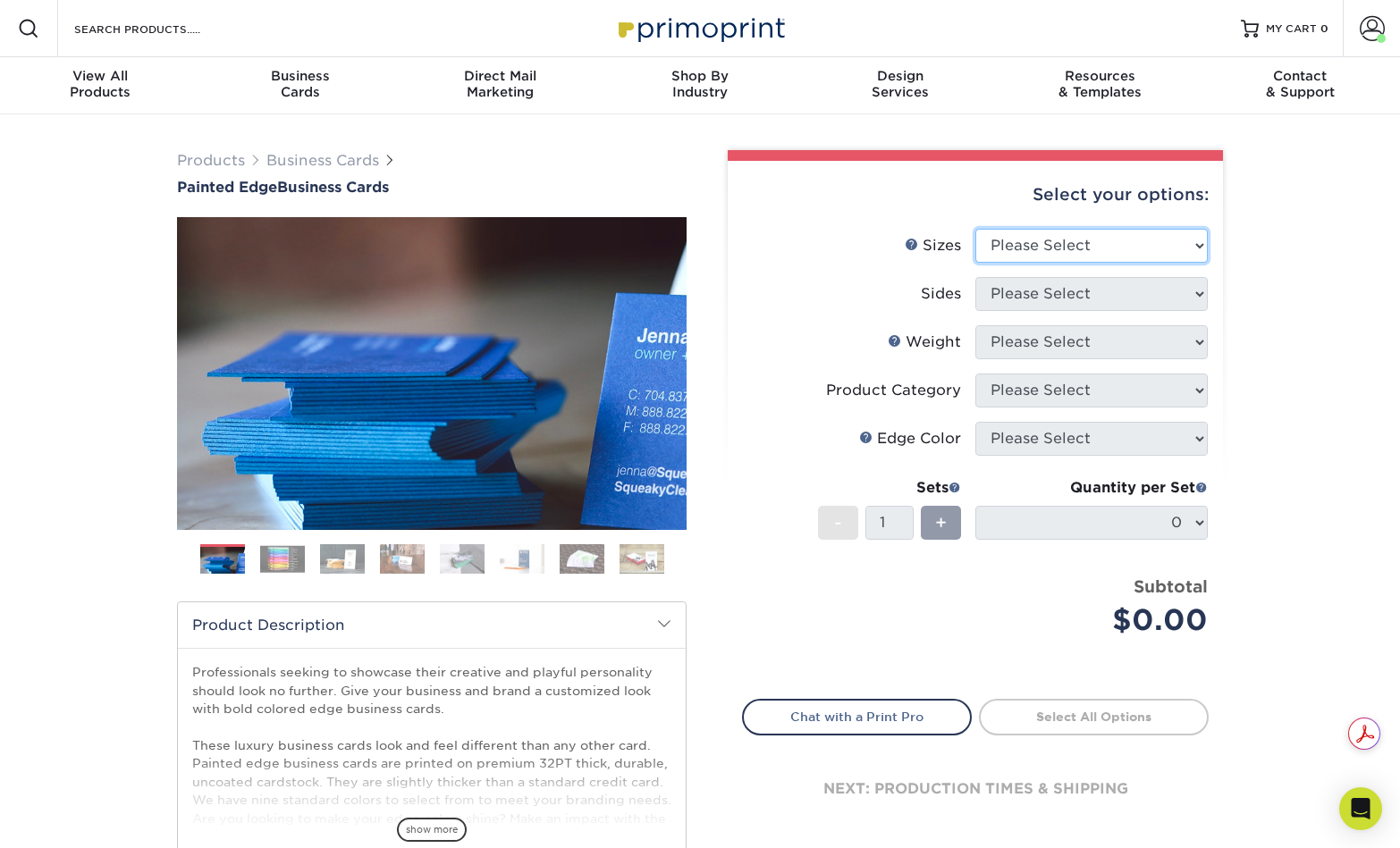 select on "2.00x3.50" 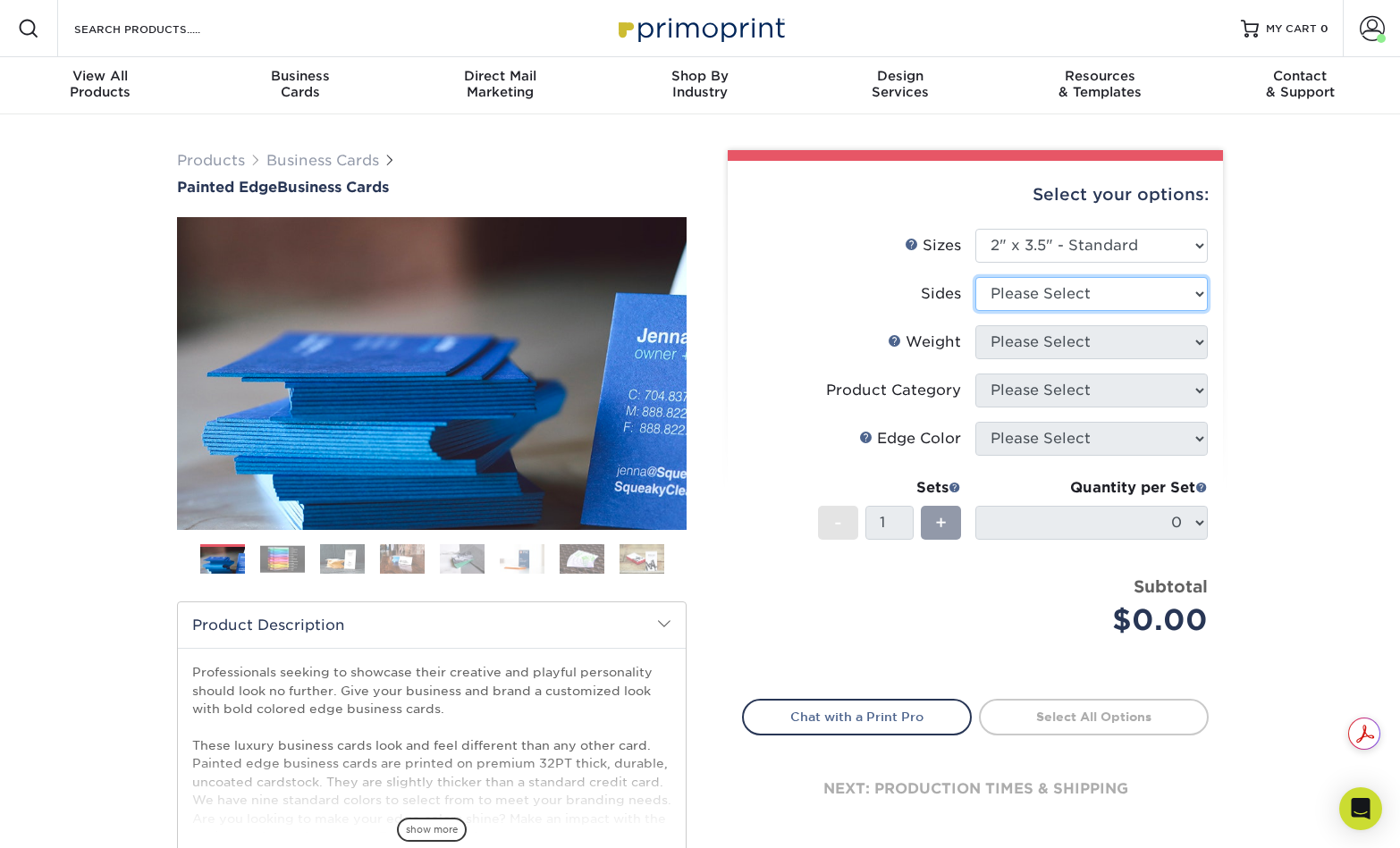 click on "Please Select Print Both Sides Print Front Only" at bounding box center [1092, 294] 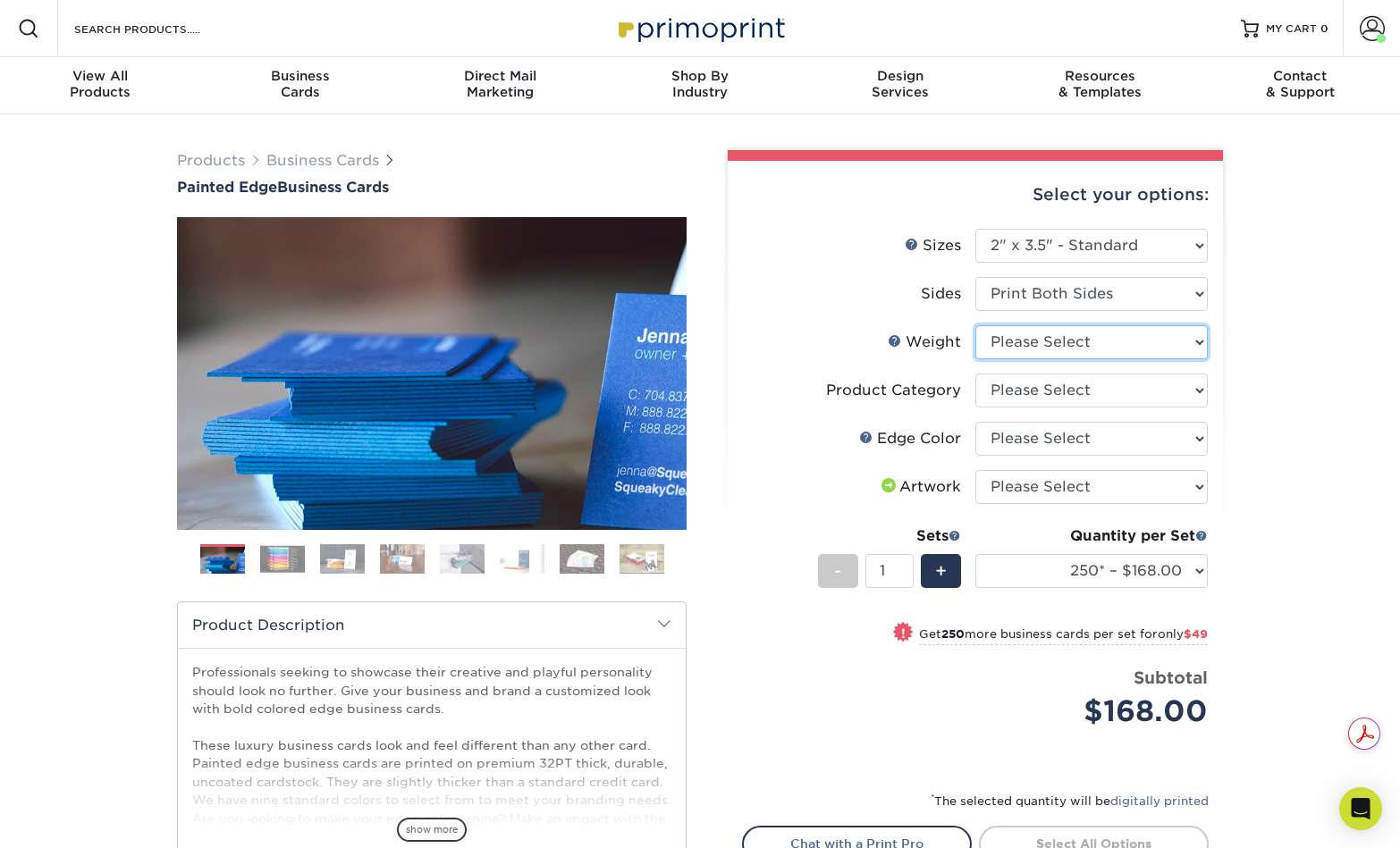 click on "Please Select 32PTUC" at bounding box center [1092, 342] 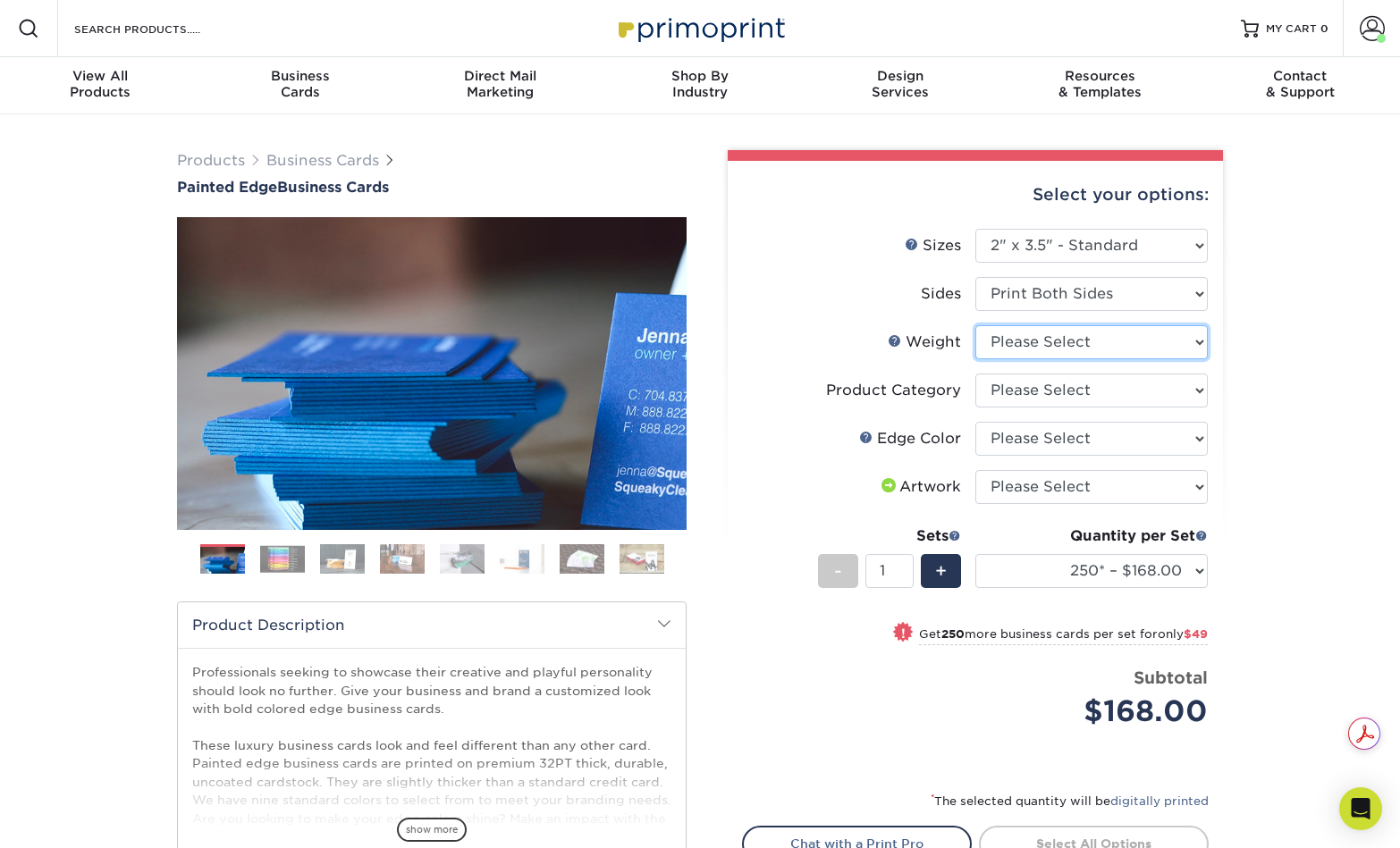 select on "32PTUC" 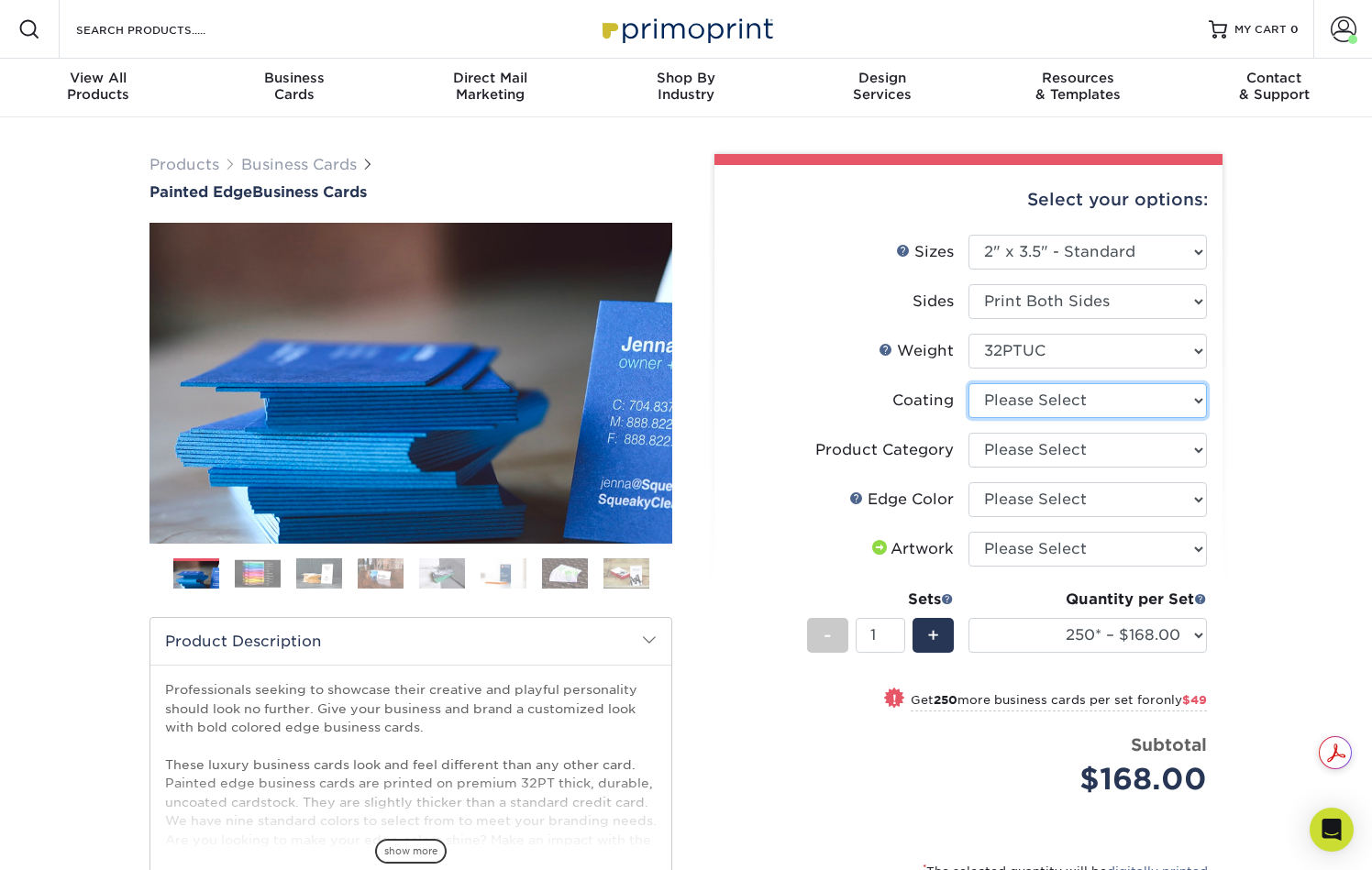 click at bounding box center (1088, 401) 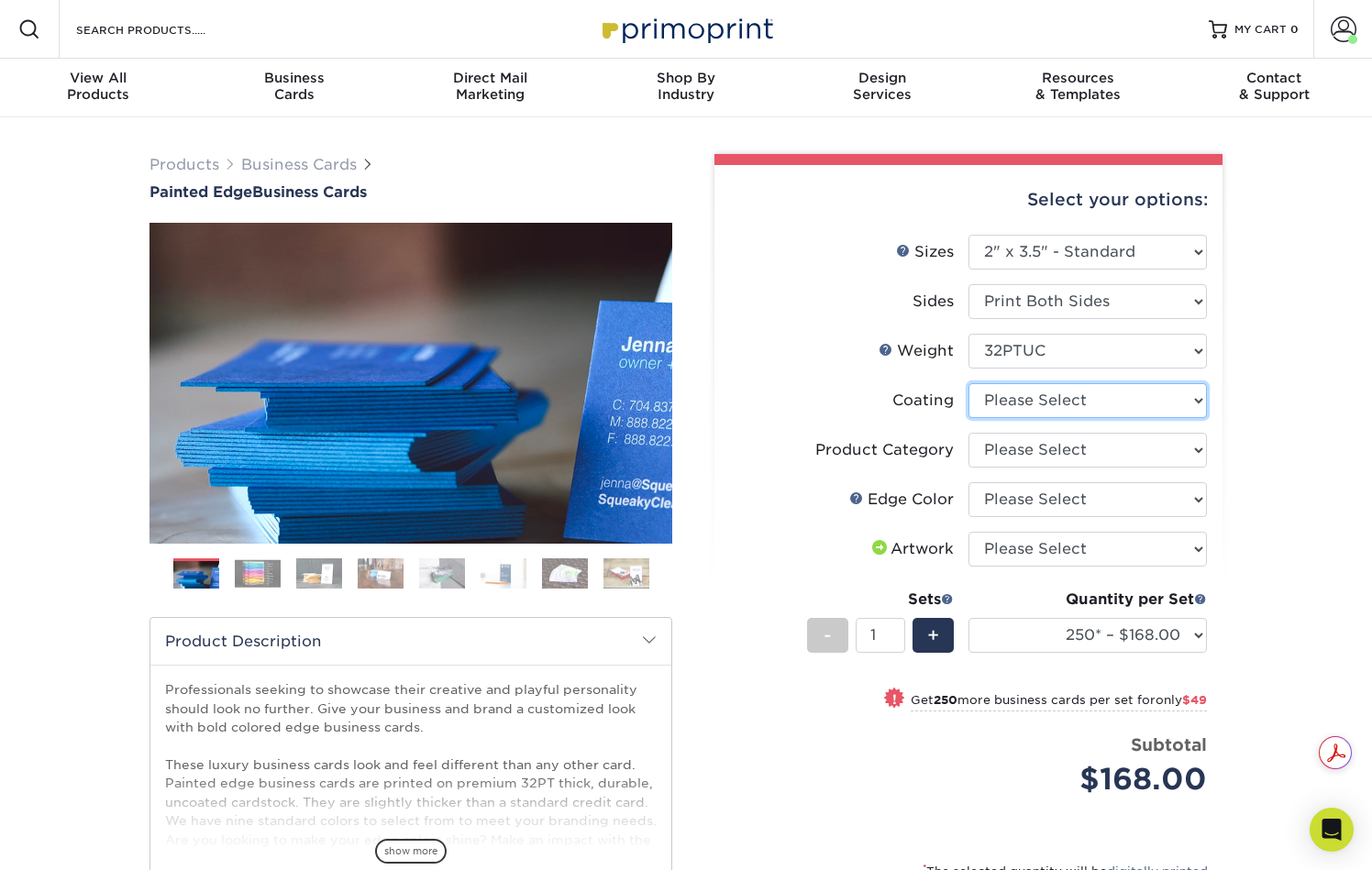 select on "3e7618de-abca-4bda-9f97-8b9129e913d8" 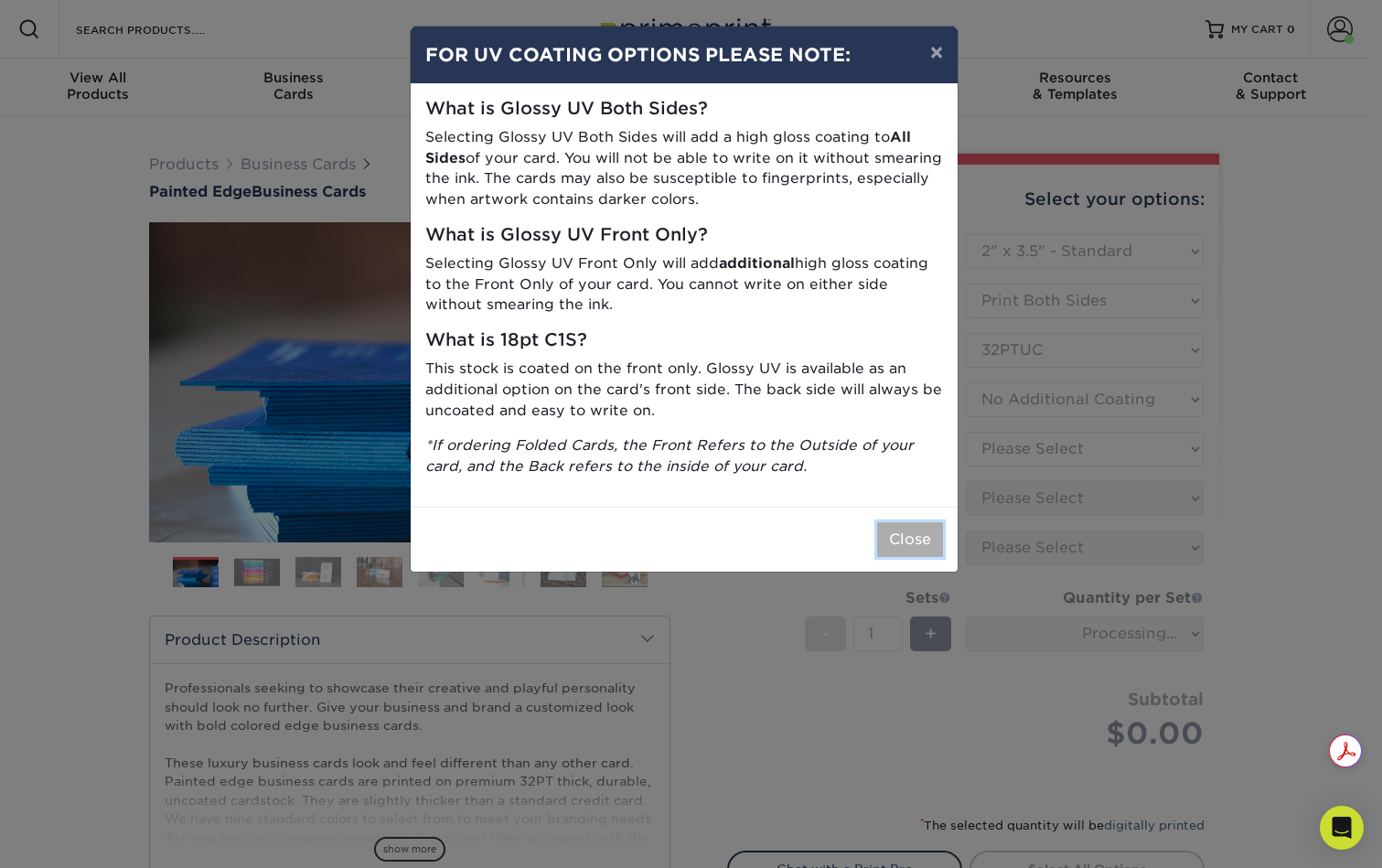 click on "Close" at bounding box center (910, 540) 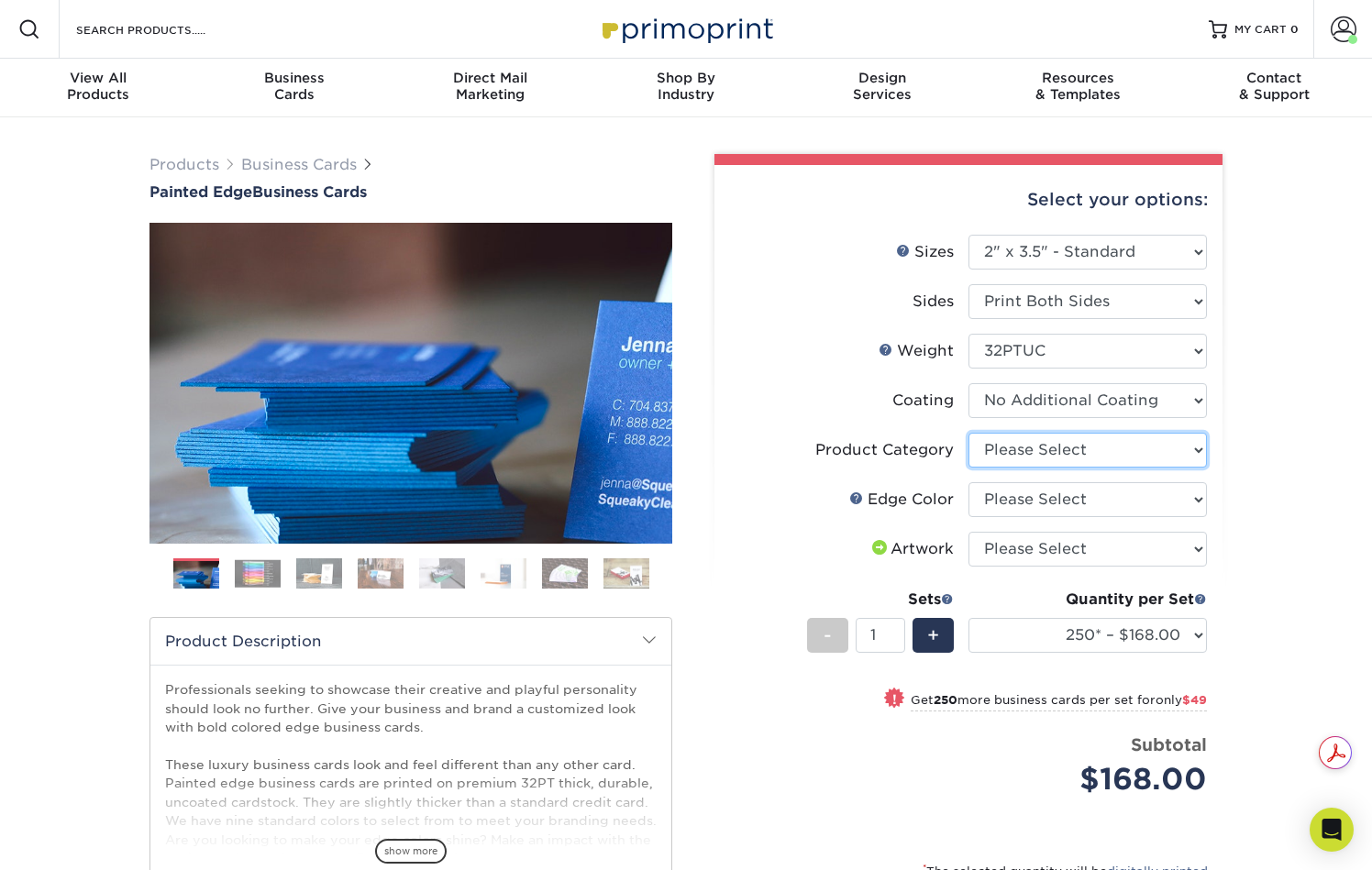 click on "Please Select Business Cards" at bounding box center (1088, 450) 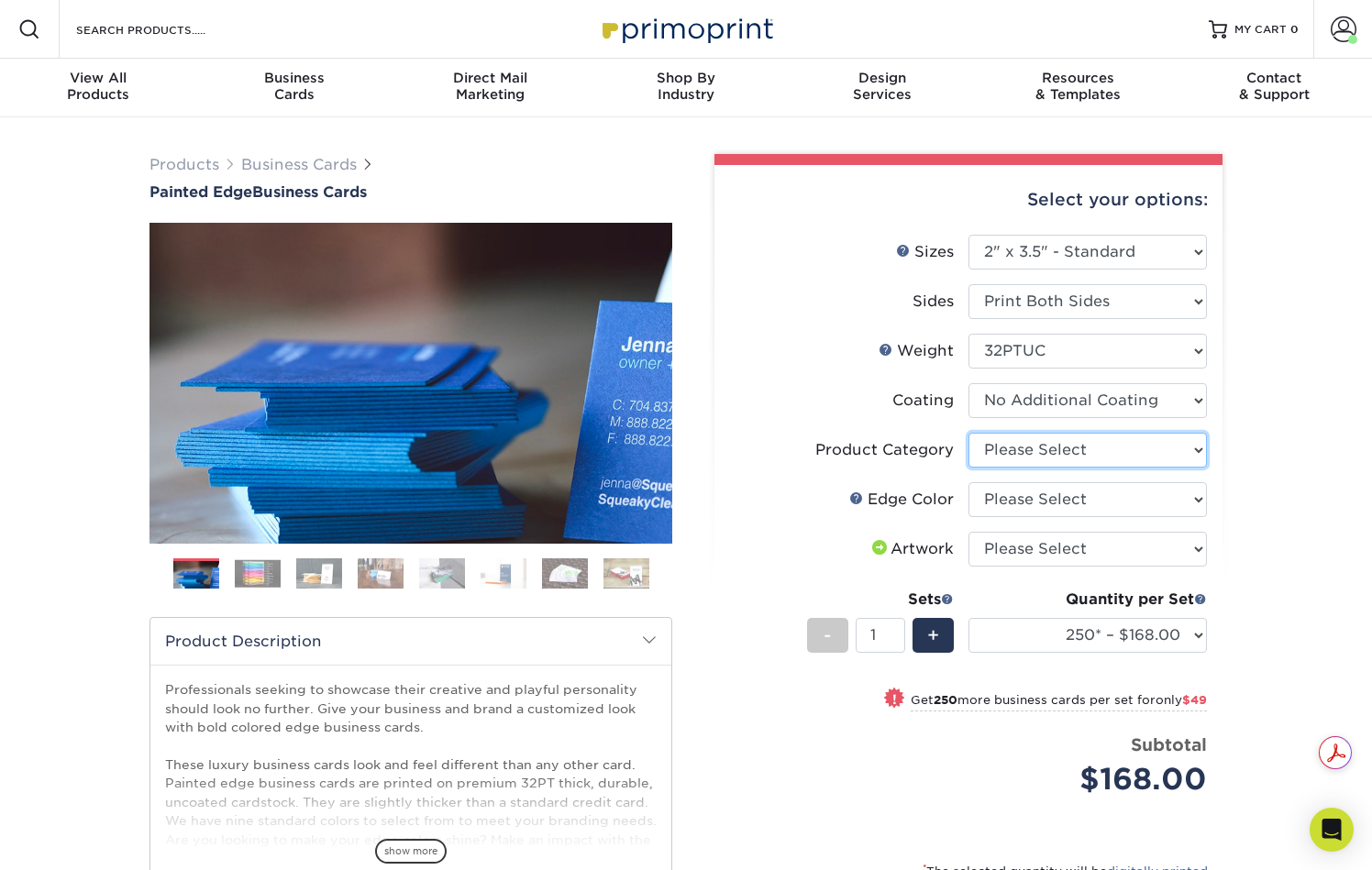 select on "3b5148f1-0588-4f88-a218-97bcfdce65c1" 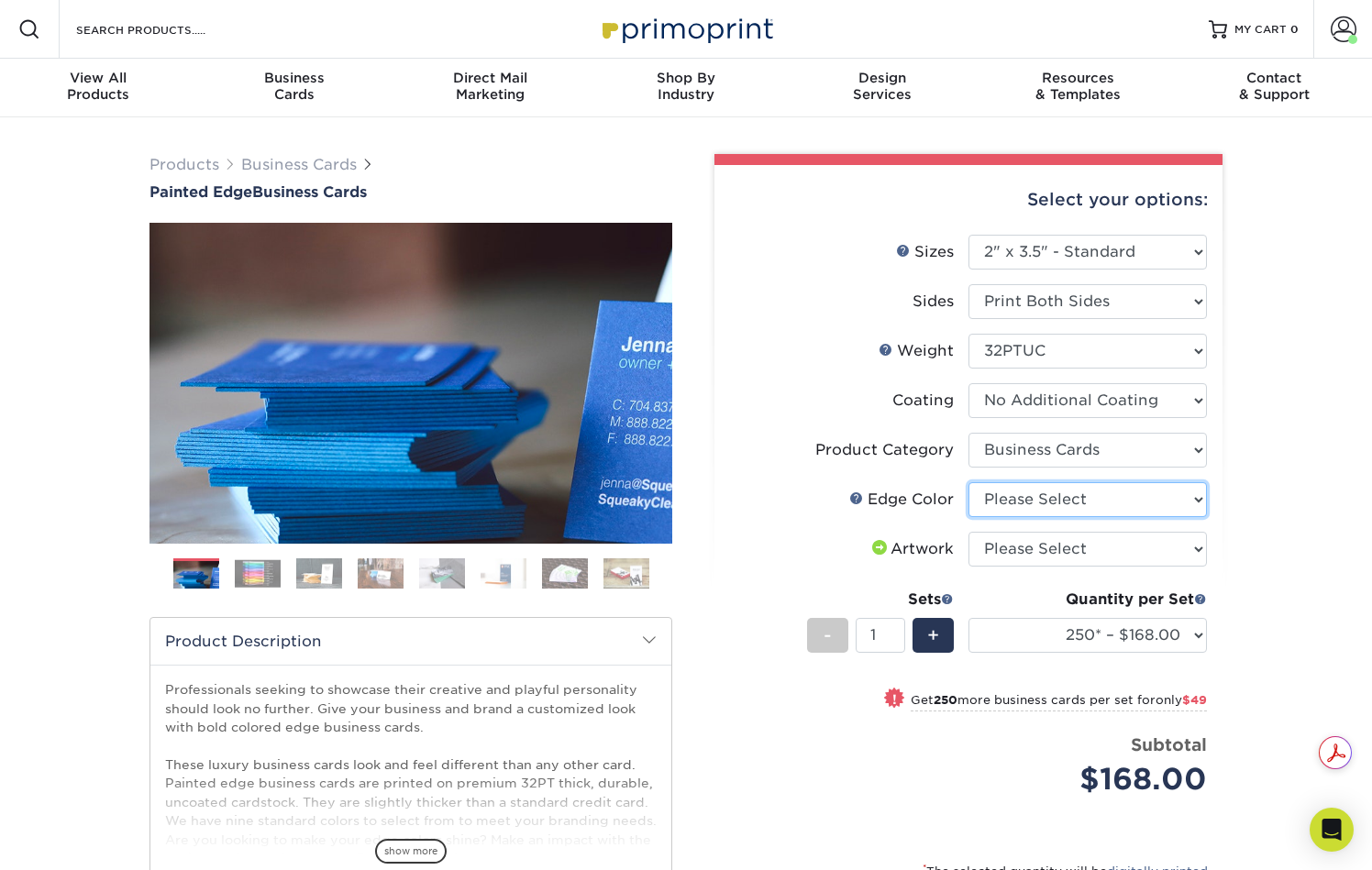 click on "Please Select Charcoal Black Brown Blue Pearlescent Blue Pearlescent Gold Pearlescent Green Pearlescent Pink Pearlescent Orange Pearlescent Purple Pearlescent Yellow Orange Pink Purple Red Turquoise White (Not Painted) Yellow" at bounding box center [1088, 500] 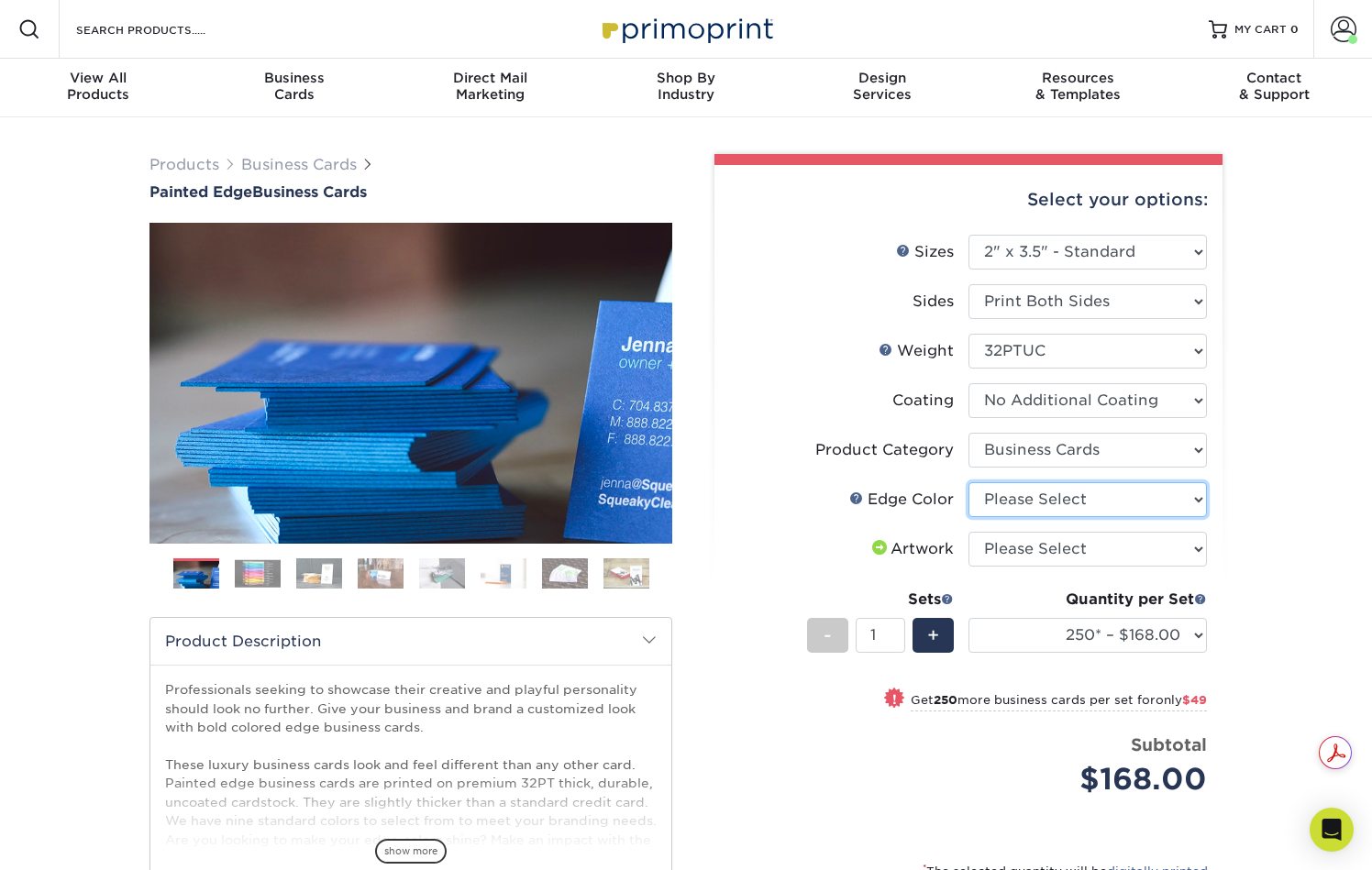 select on "64dff1c5-ac78-4248-b7fe-f4a16f9d8b63" 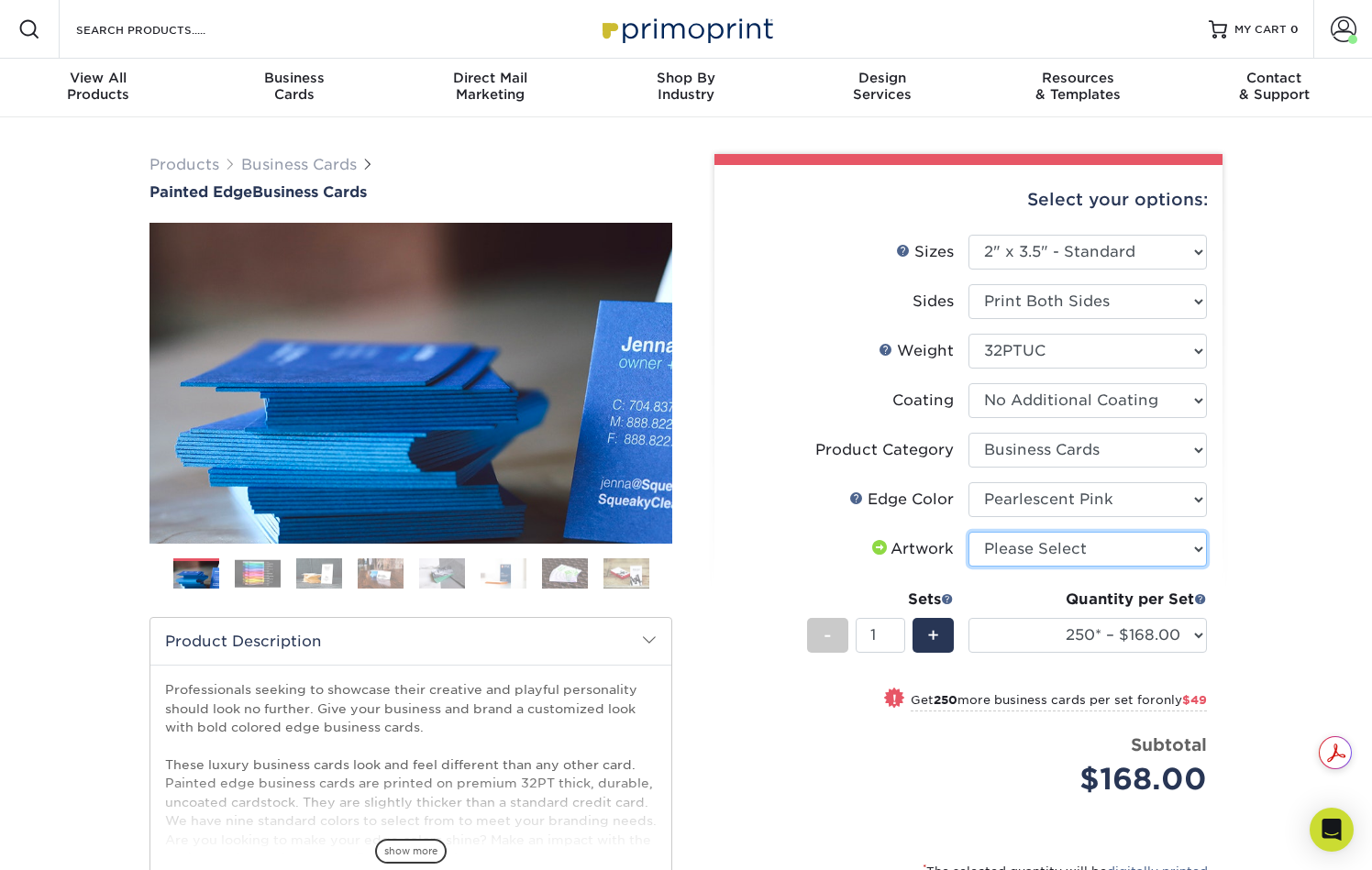 click on "Please Select I will upload files I need a design - $100" at bounding box center [1088, 549] 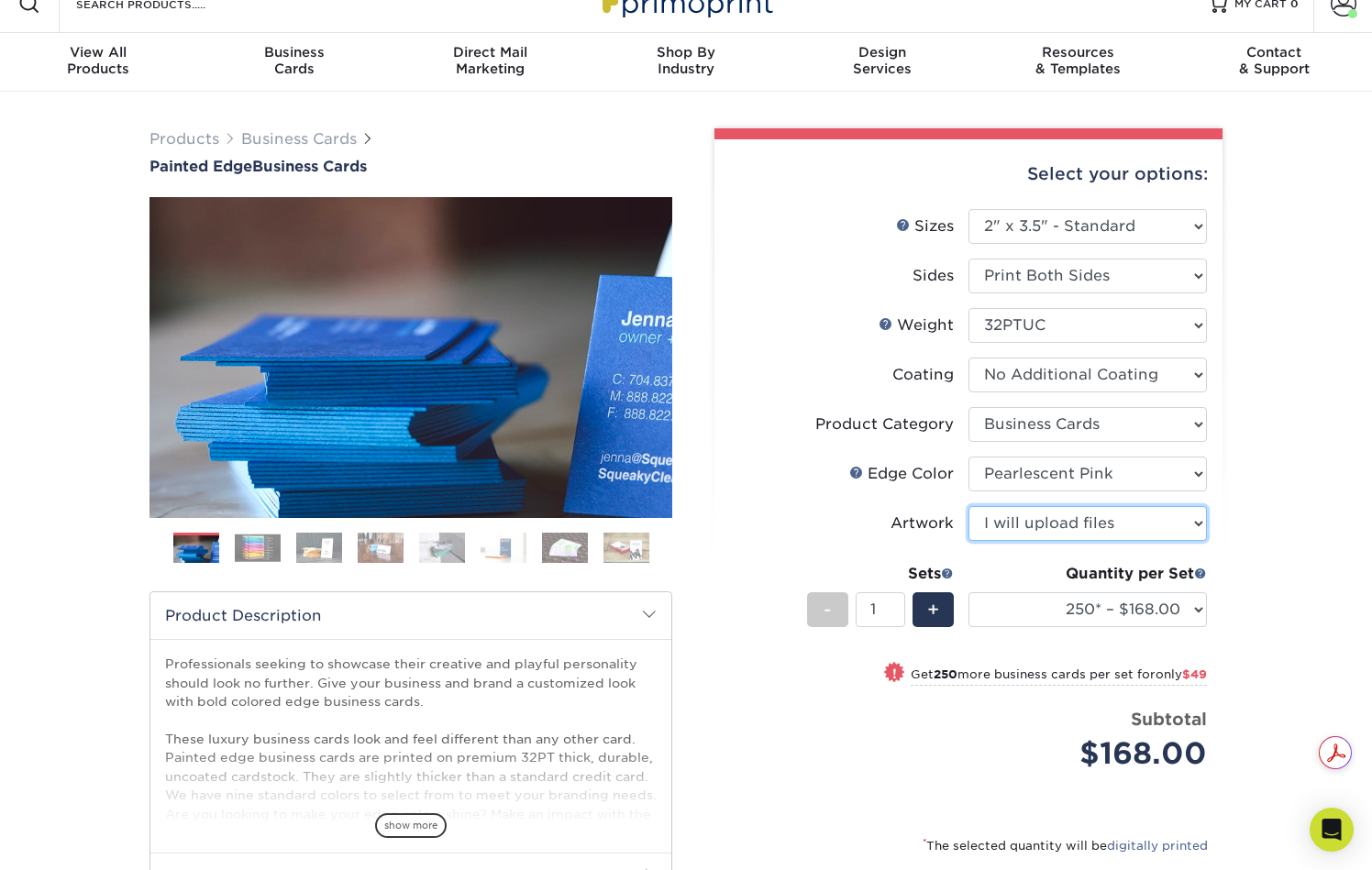 scroll, scrollTop: 27, scrollLeft: 0, axis: vertical 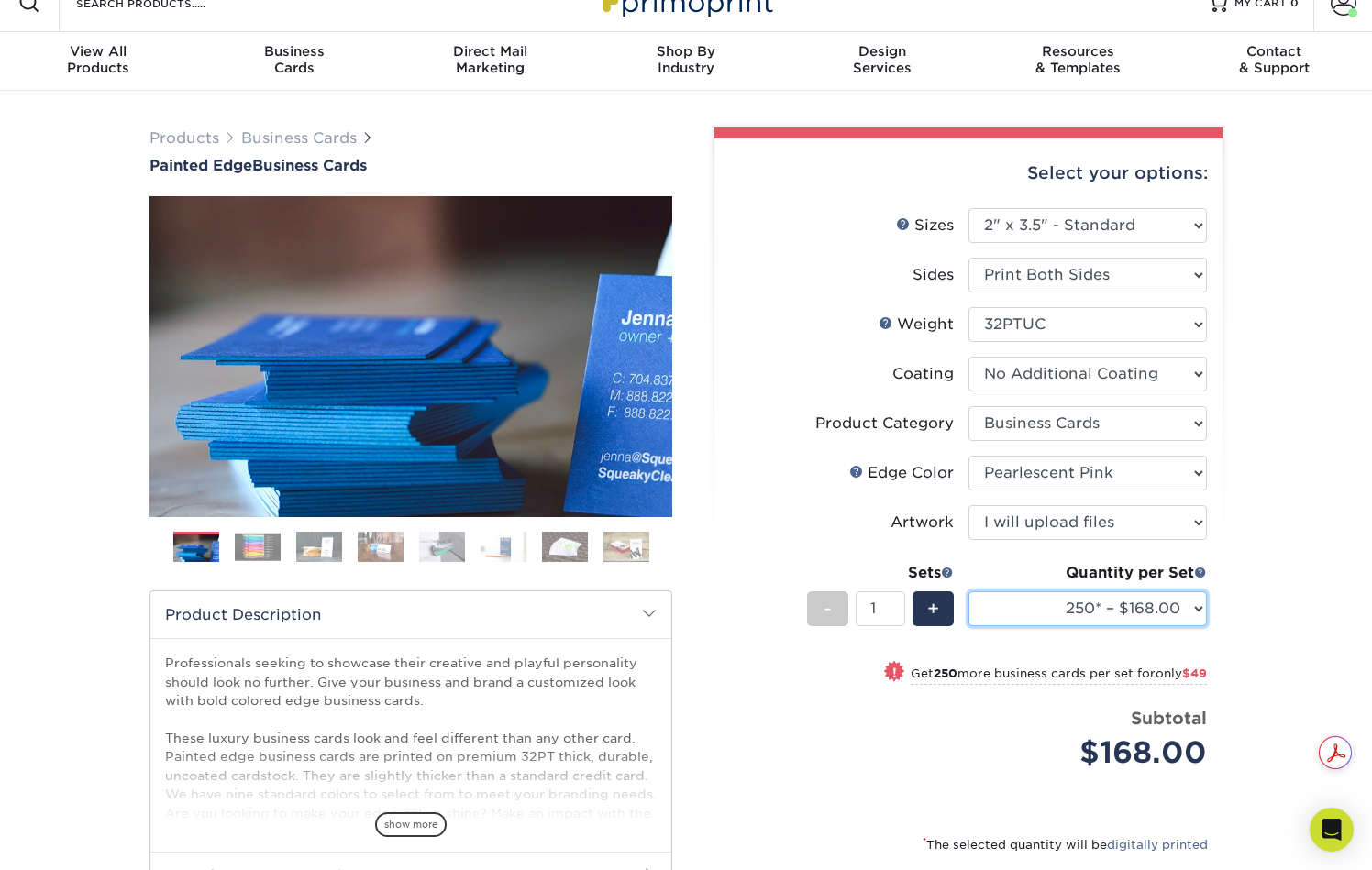 click on "250* – $168.00 500* – $217.00 1000* – $339.00" at bounding box center (1088, 609) 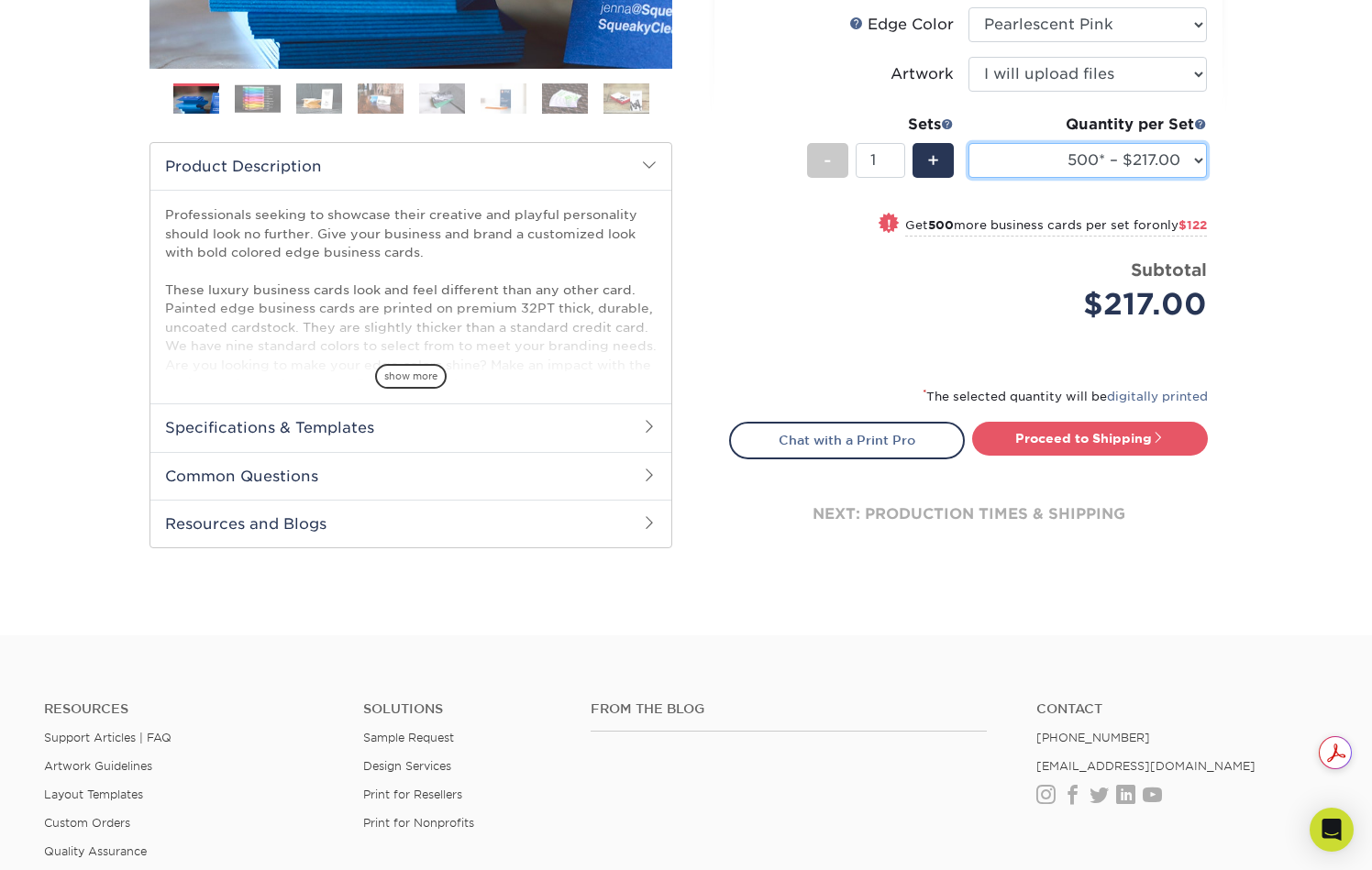 scroll, scrollTop: 356, scrollLeft: 0, axis: vertical 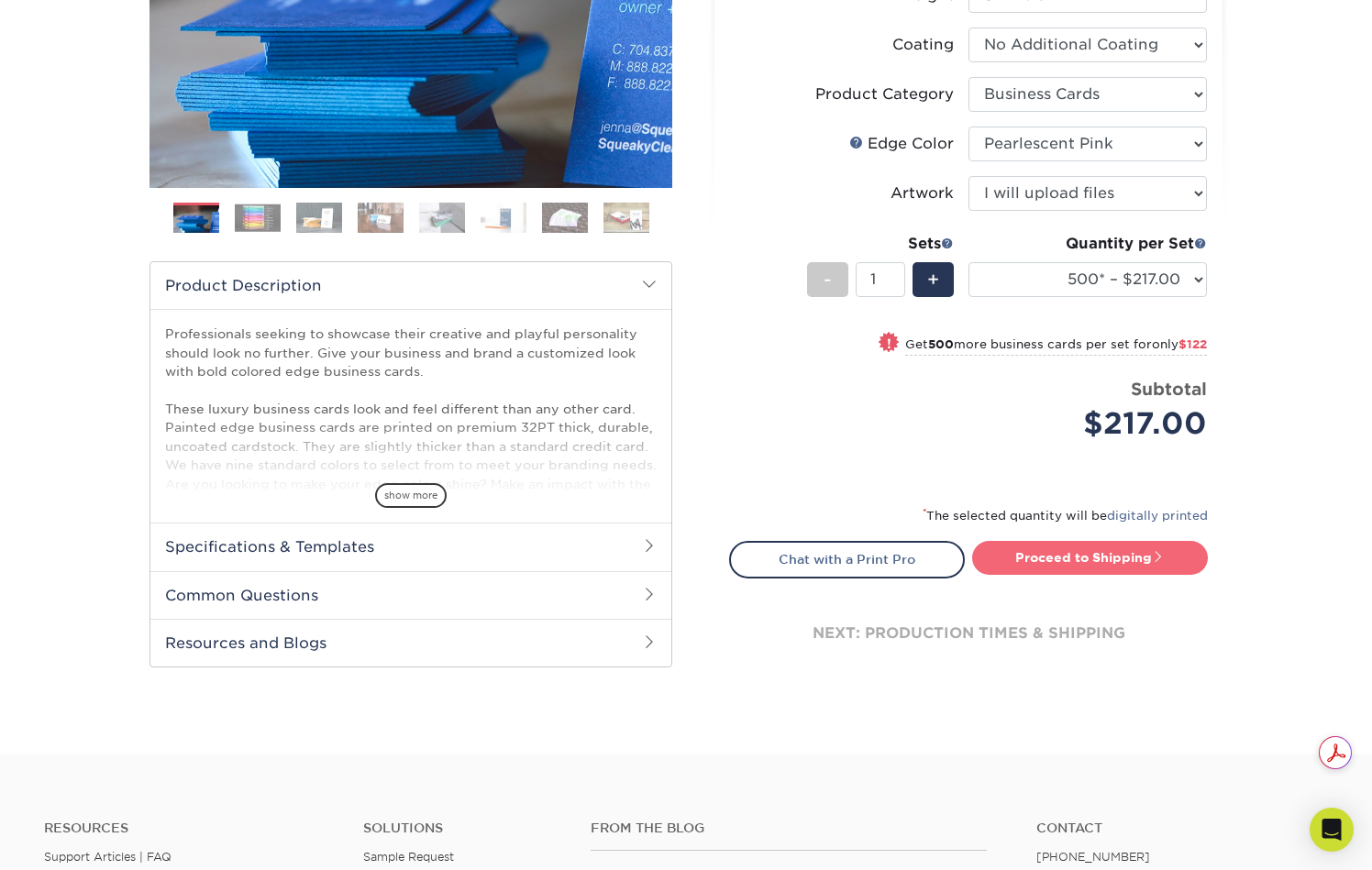 click on "Proceed to Shipping" at bounding box center [1090, 557] 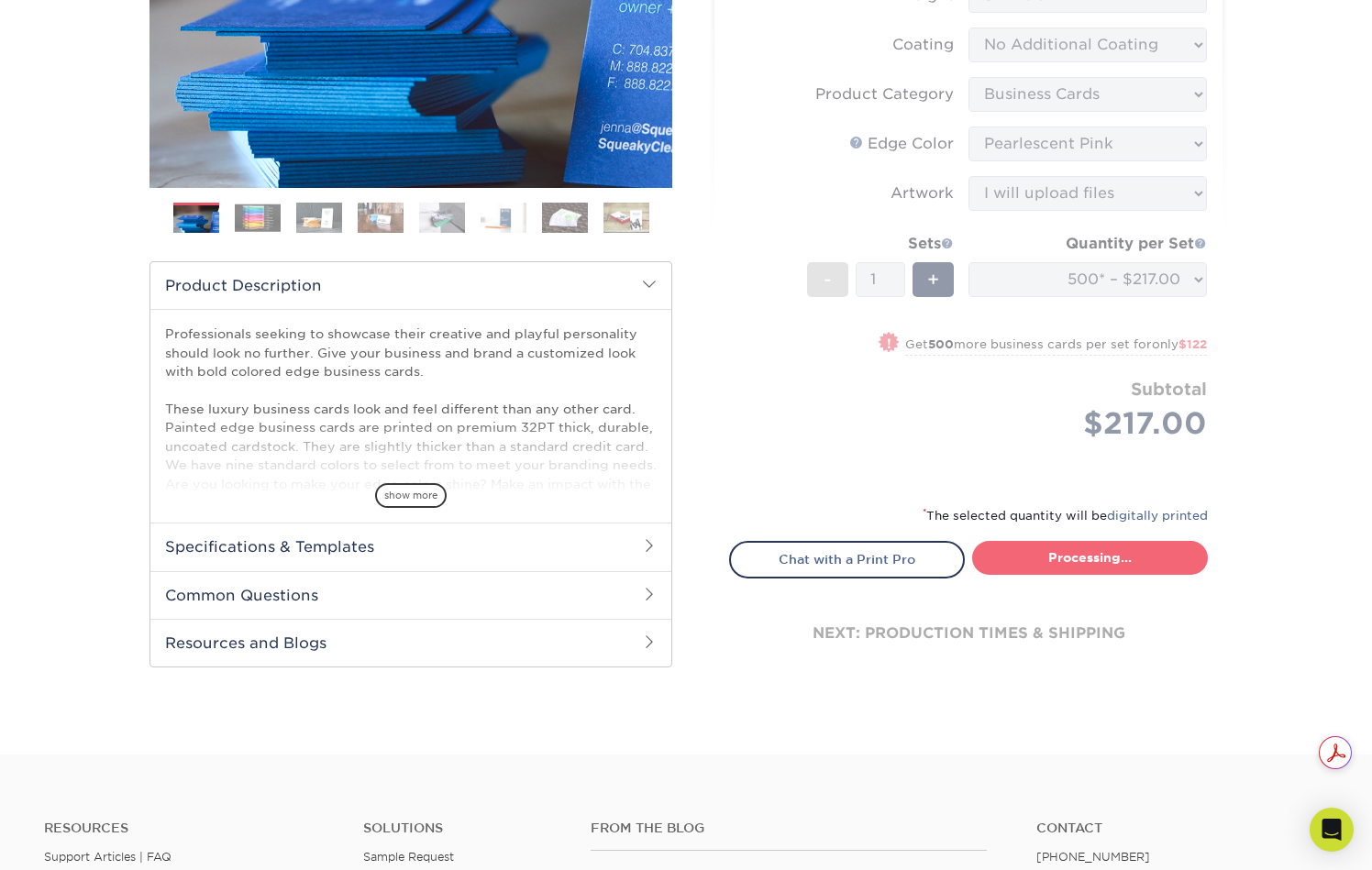 select on "31d45b01-d4a6-4b39-b84d-4391606115ca" 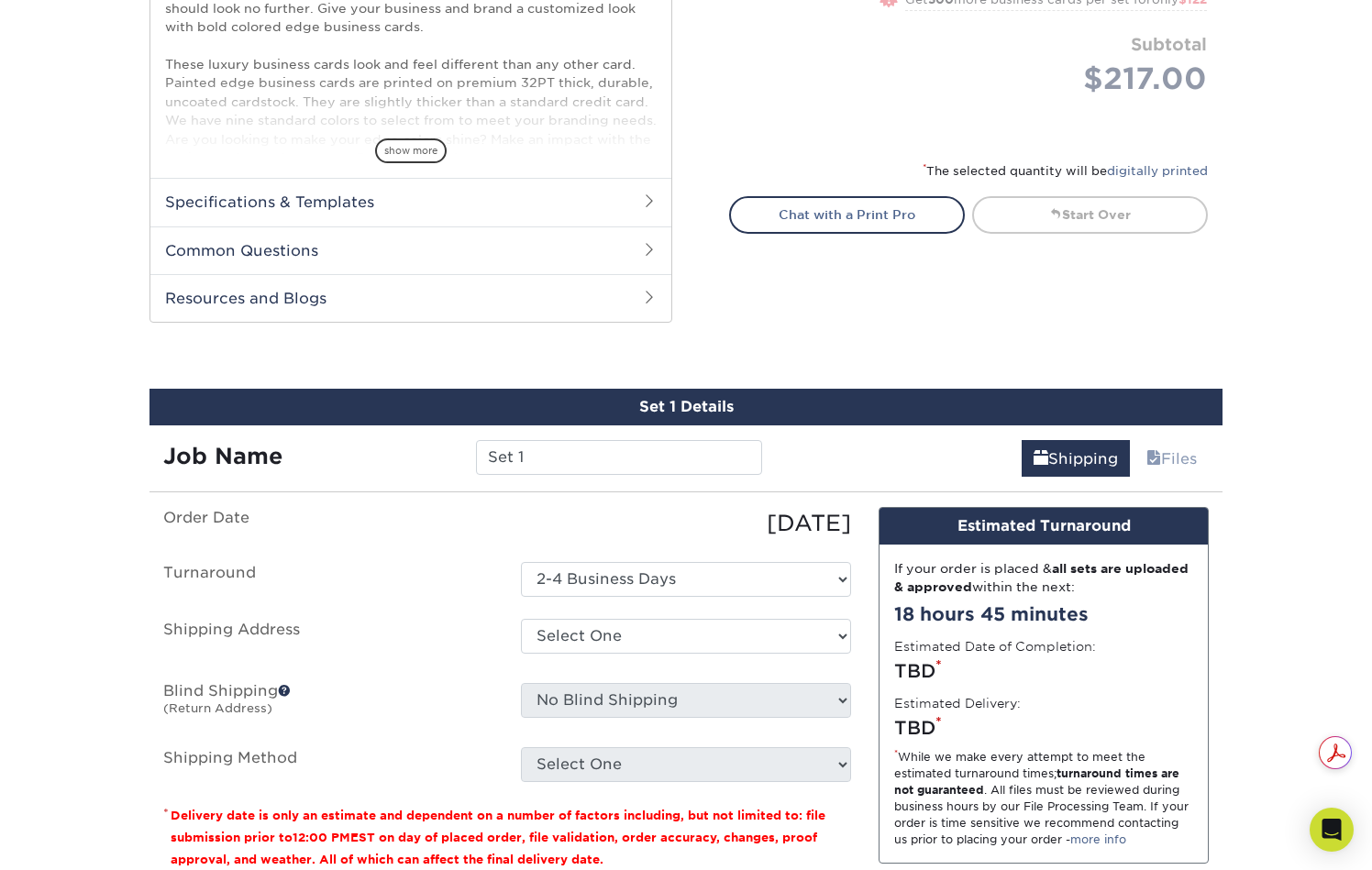 scroll, scrollTop: 397, scrollLeft: 0, axis: vertical 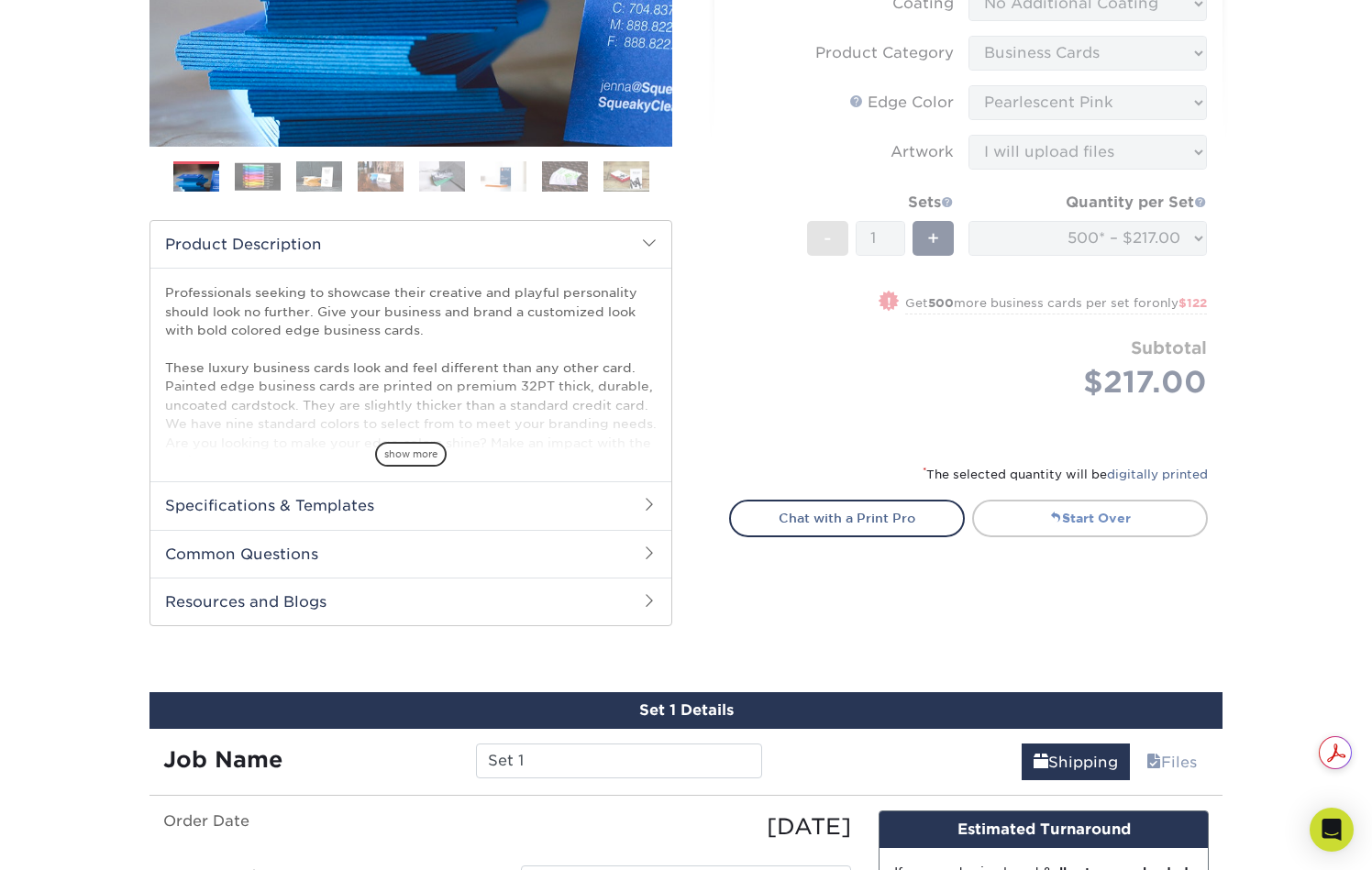 click on "Start Over" at bounding box center [1090, 518] 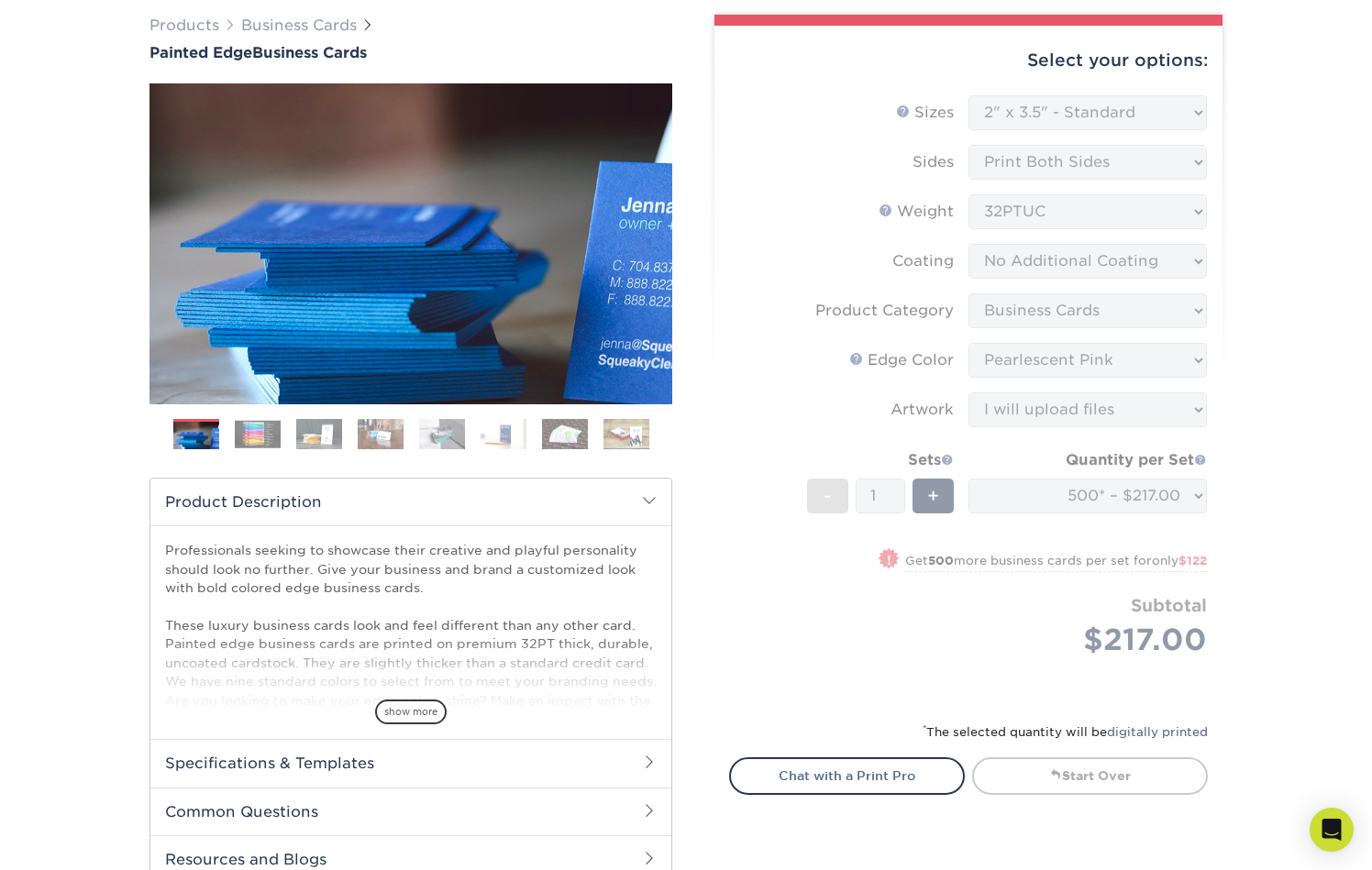 scroll, scrollTop: 101, scrollLeft: 0, axis: vertical 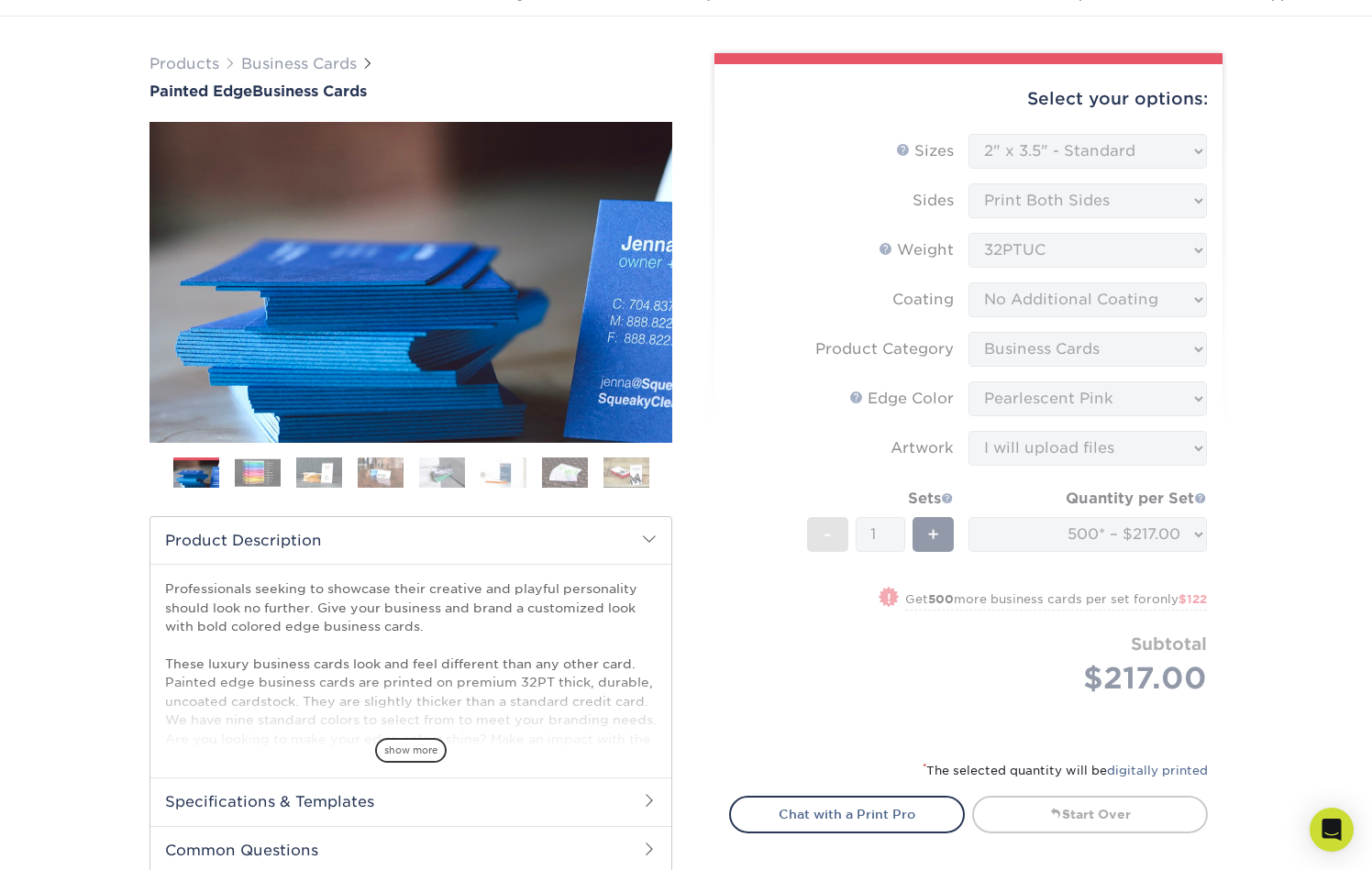 click on "Sizes Help Sizes
Please Select
2" x 3.5" - Standard
2.125" x 3.375" - European 2.5" x 2.5" - Square Sides" at bounding box center [968, 435] 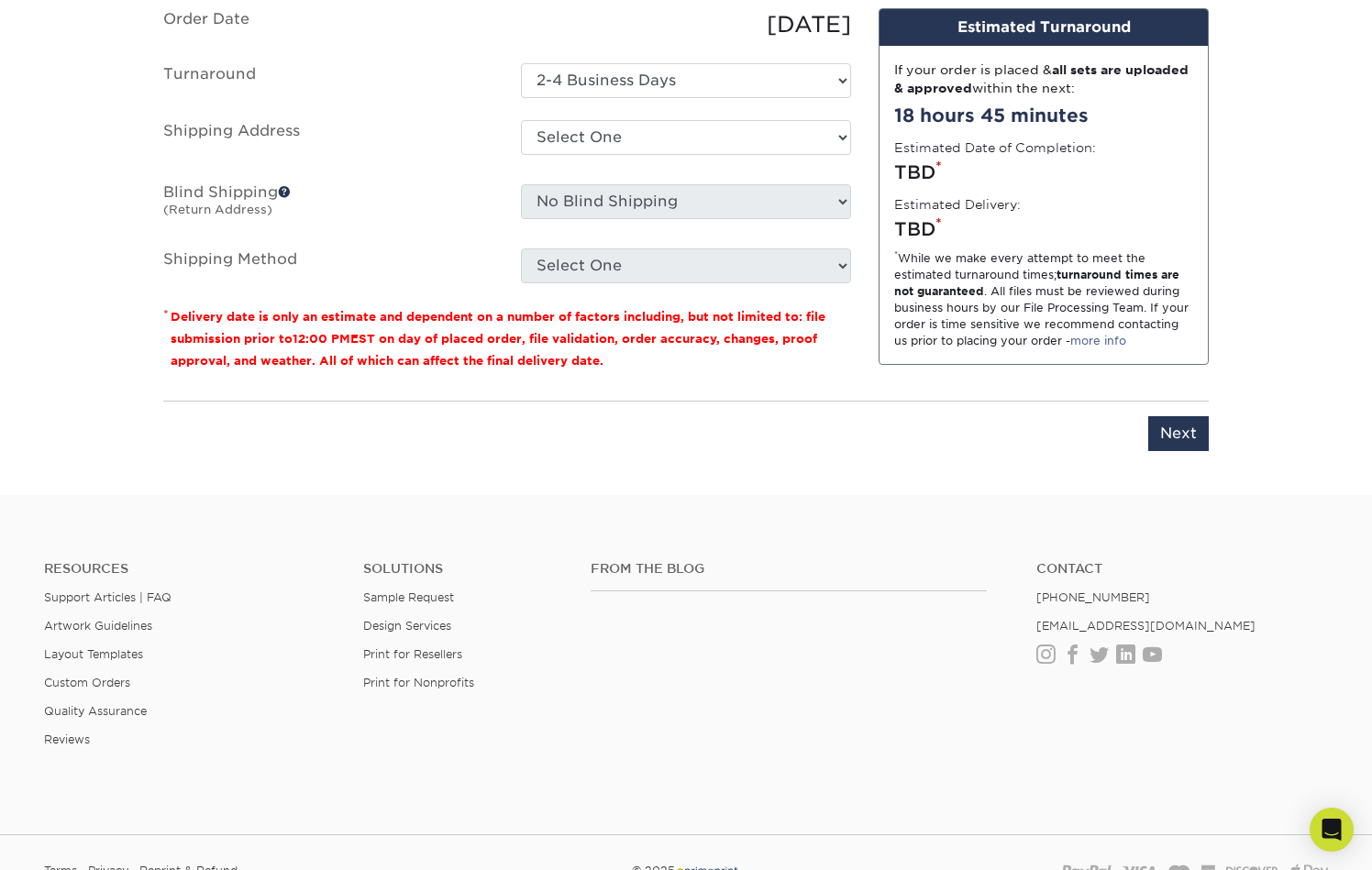 scroll, scrollTop: 596, scrollLeft: 0, axis: vertical 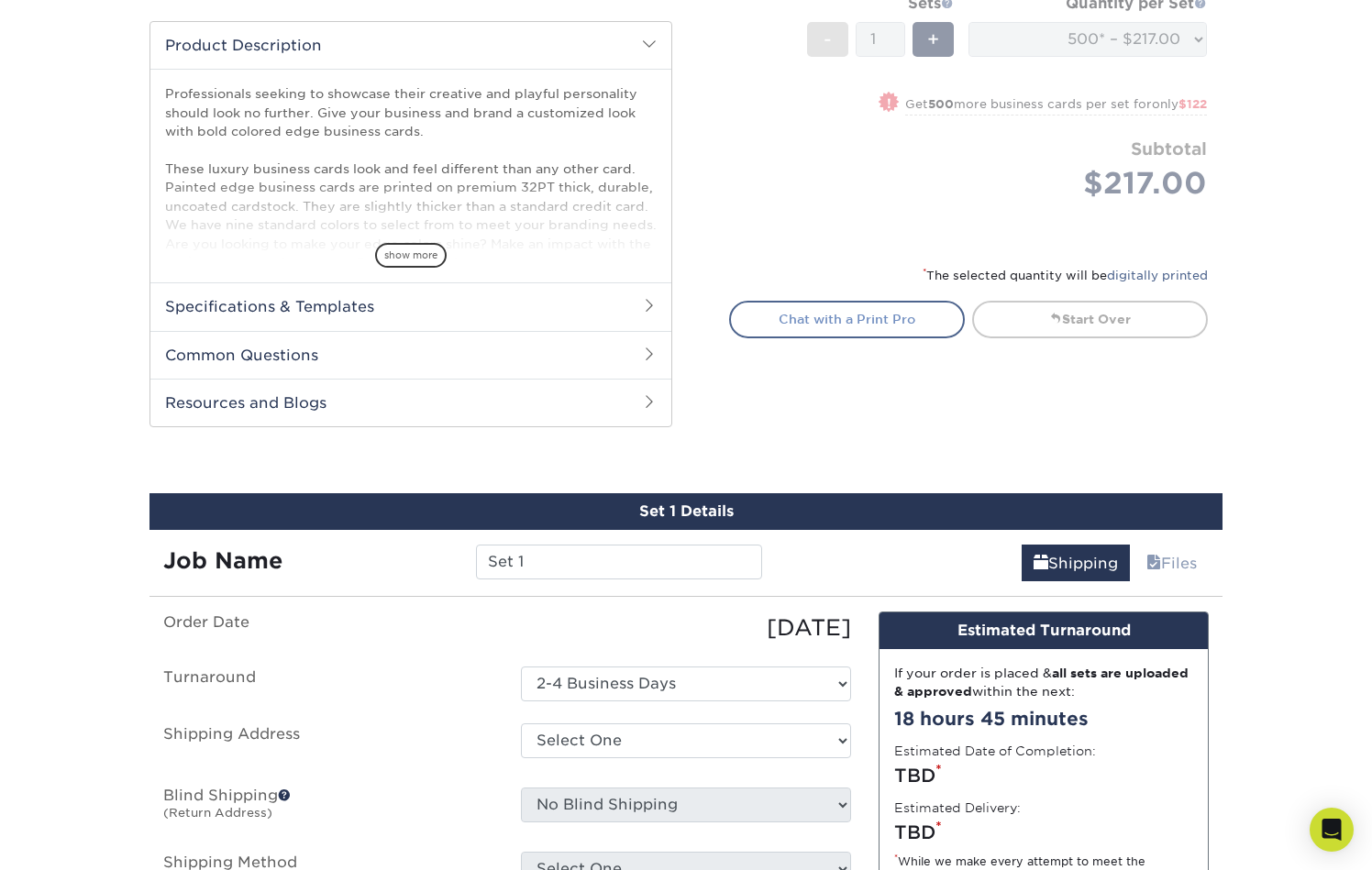 click on "Chat with a Print Pro" at bounding box center [846, 319] 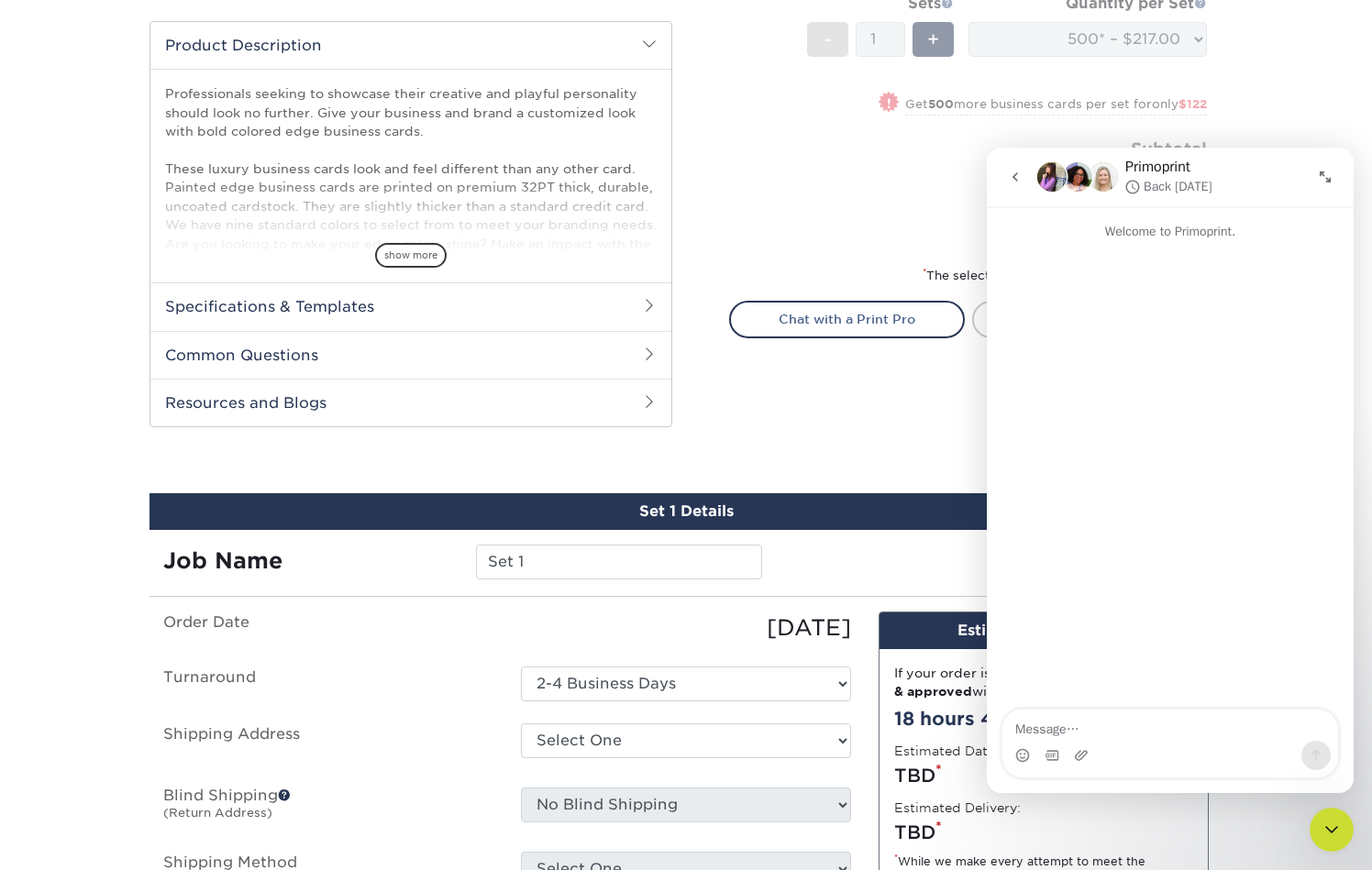 scroll, scrollTop: 0, scrollLeft: 0, axis: both 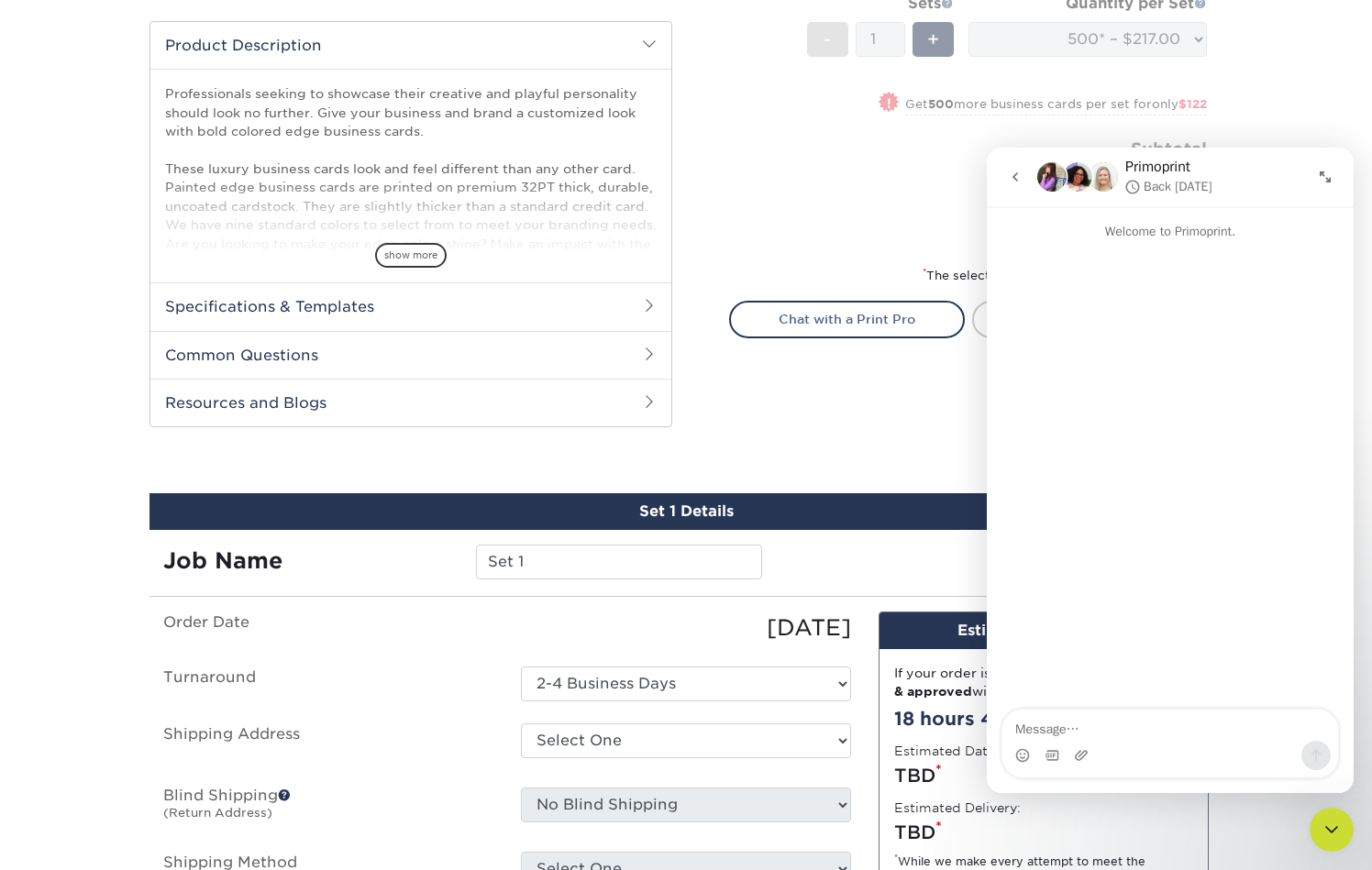 click on "Products
Business Cards
Painted Edge  Business Cards
Previous Next" at bounding box center (686, 310) 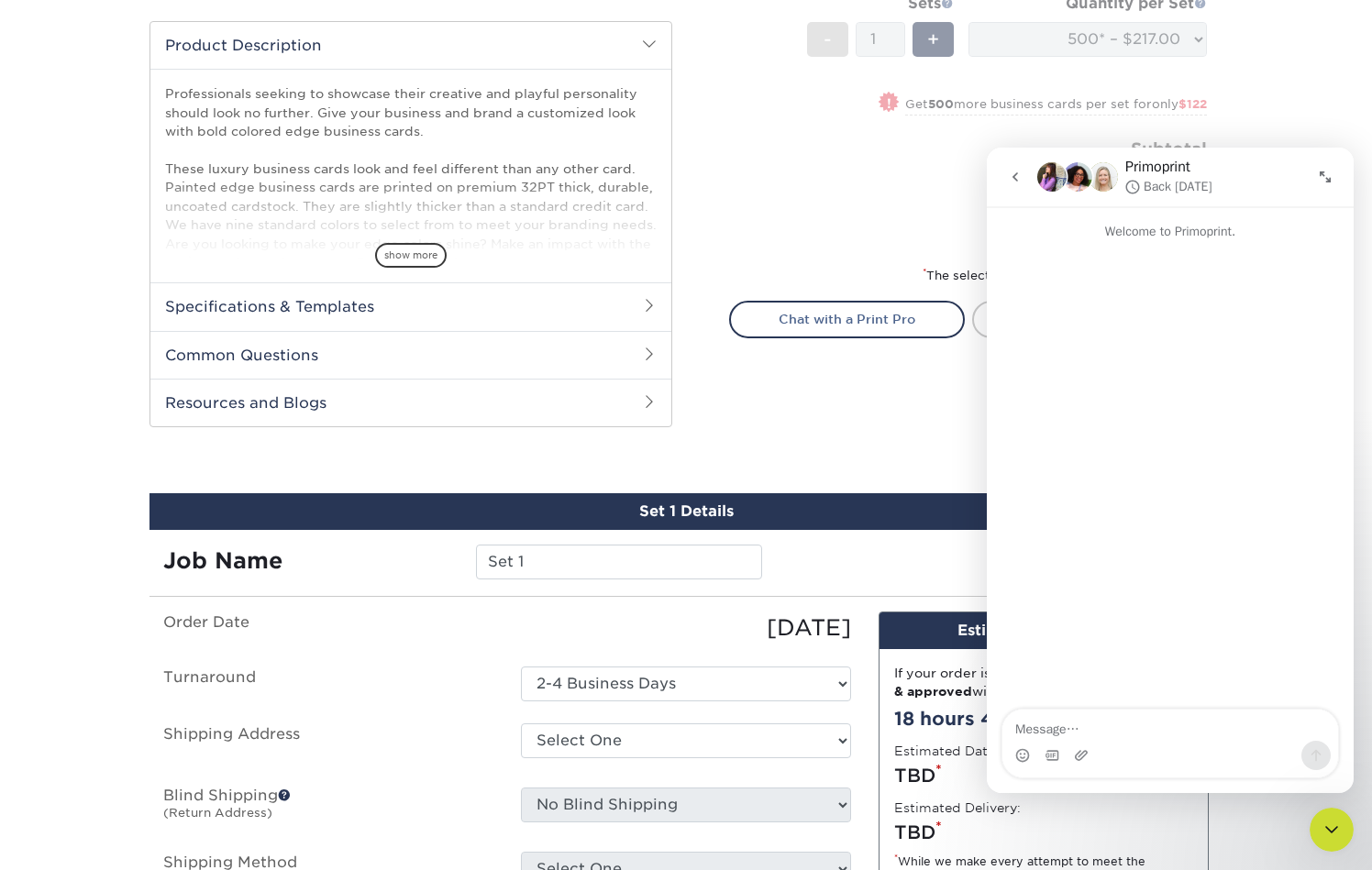 click 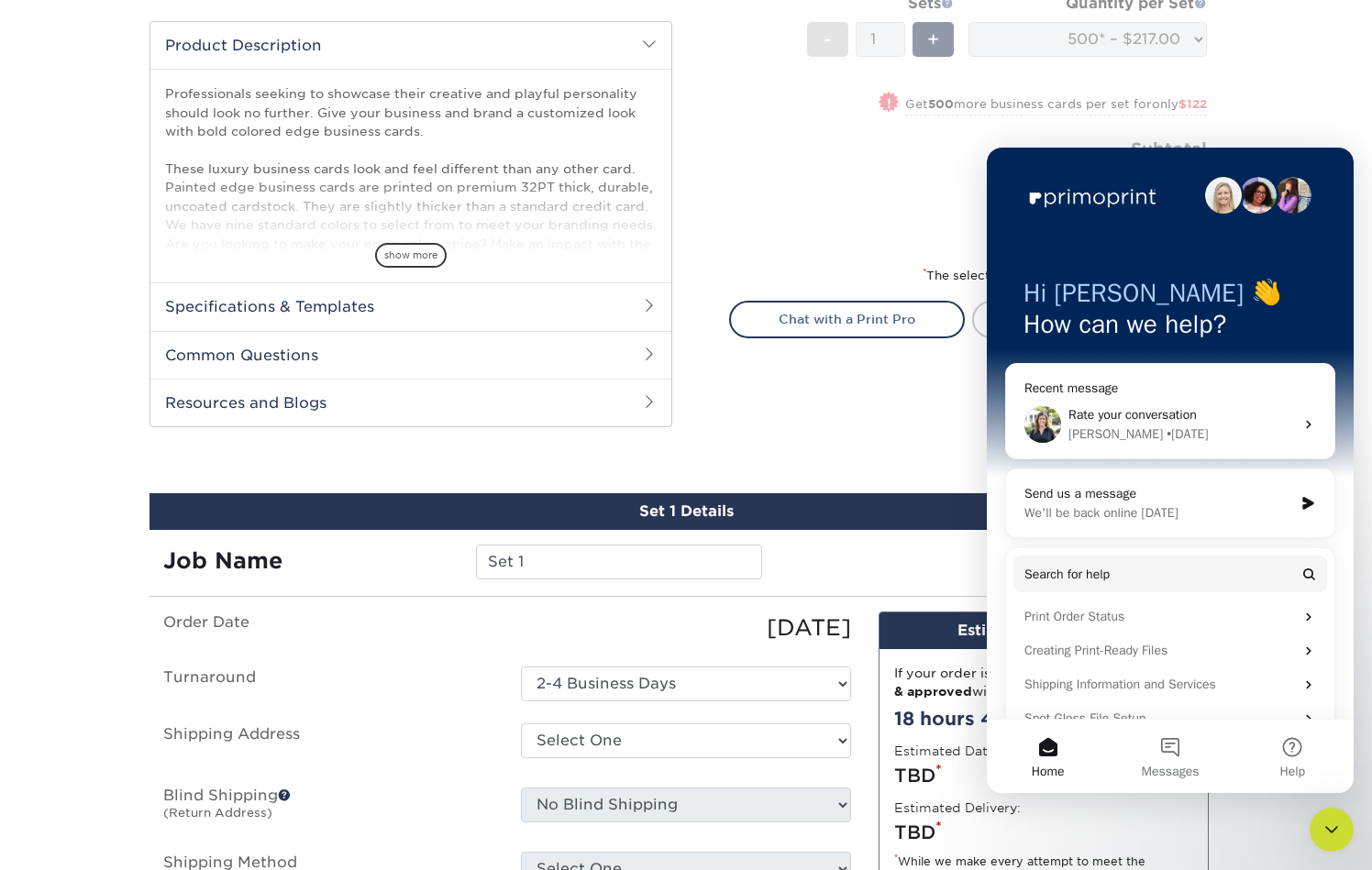 click on "Products
Business Cards
Painted Edge  Business Cards
Previous Next" at bounding box center (686, 310) 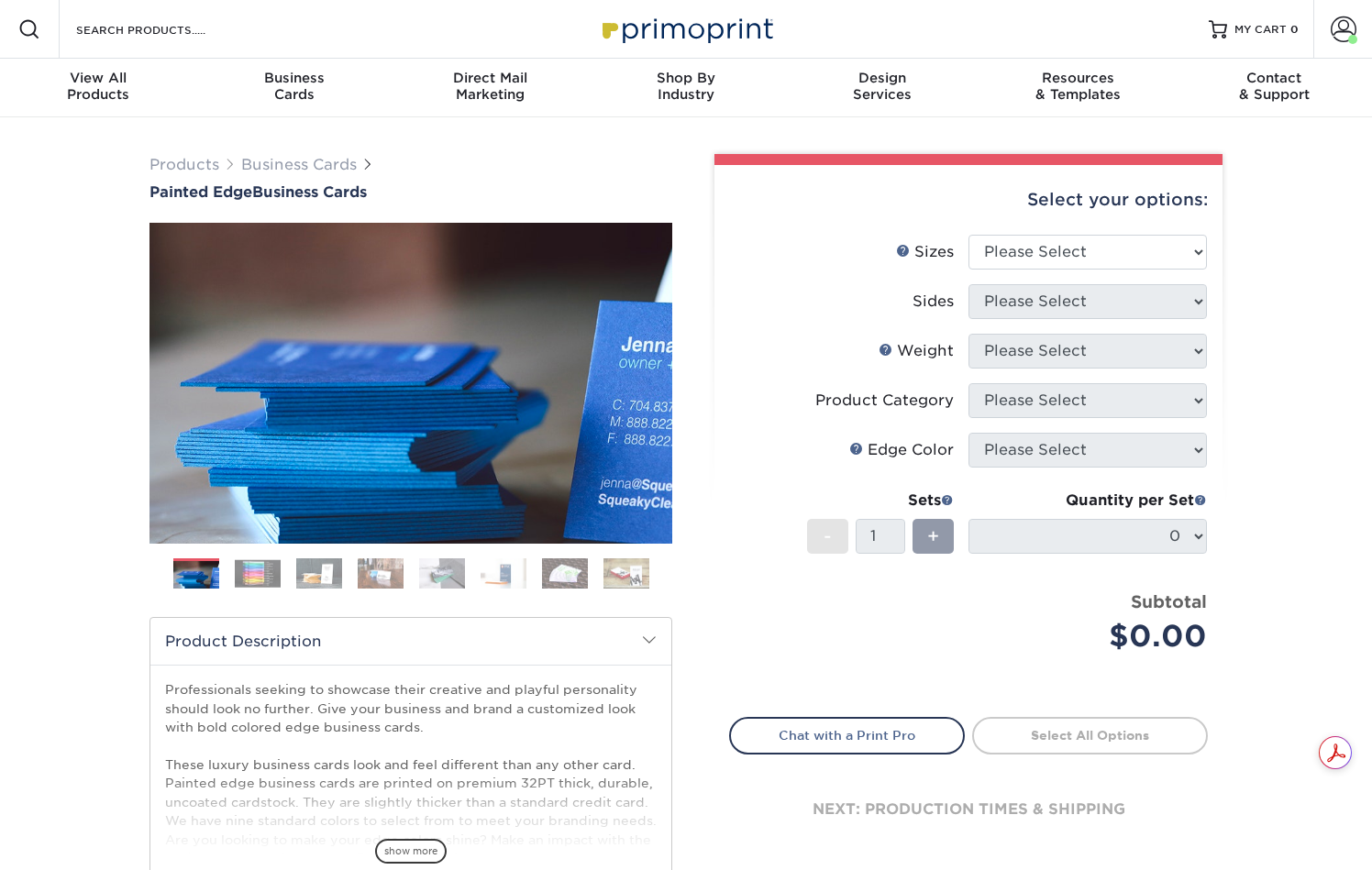 scroll, scrollTop: 0, scrollLeft: 0, axis: both 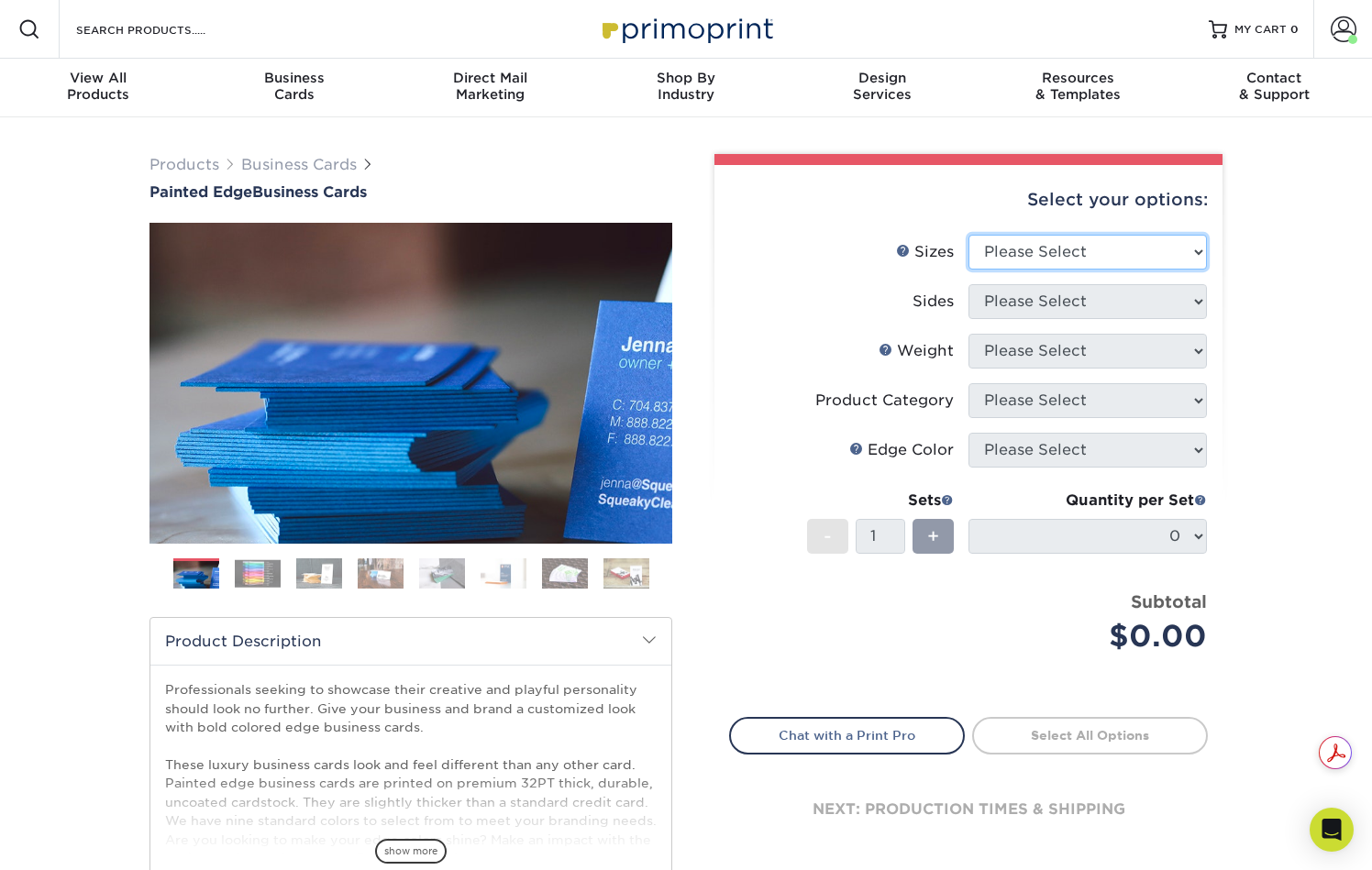 click on "Please Select
2" x 3.5" - Standard
2.125" x 3.375" - European
2.5" x 2.5" - Square" at bounding box center [1088, 252] 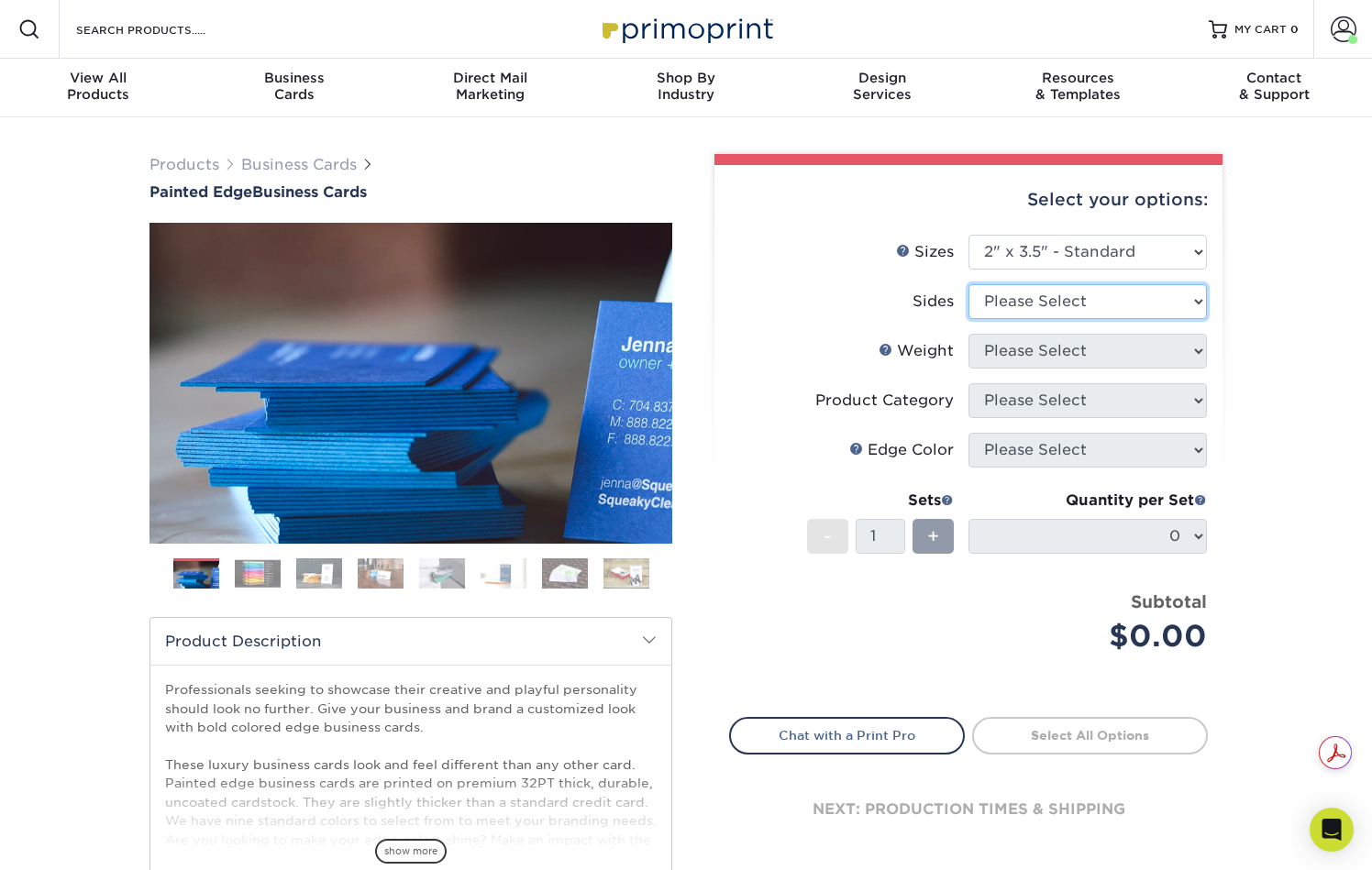 click on "Please Select Print Both Sides Print Front Only" at bounding box center [1088, 302] 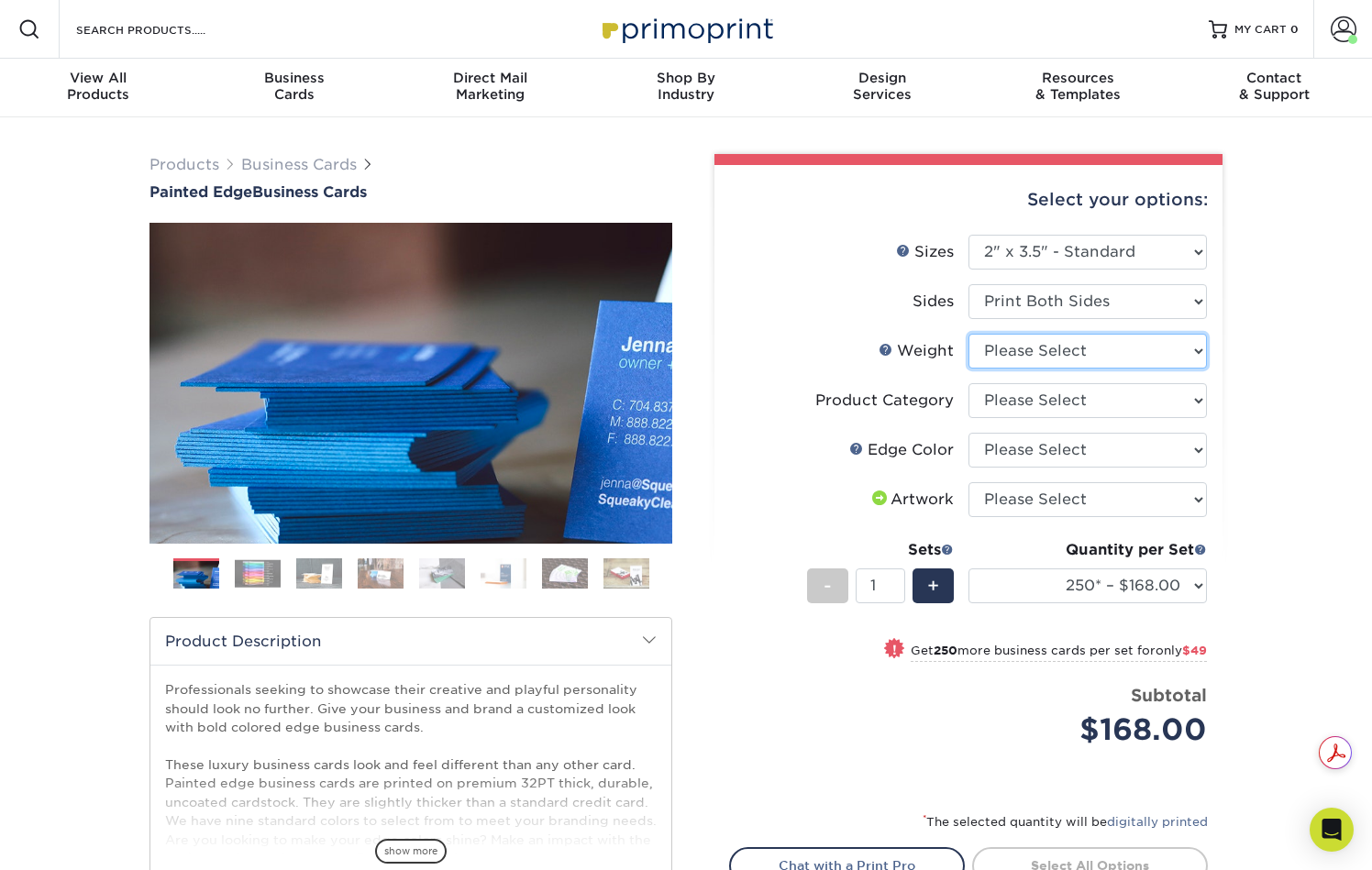 click on "Please Select 32PTUC" at bounding box center [1088, 351] 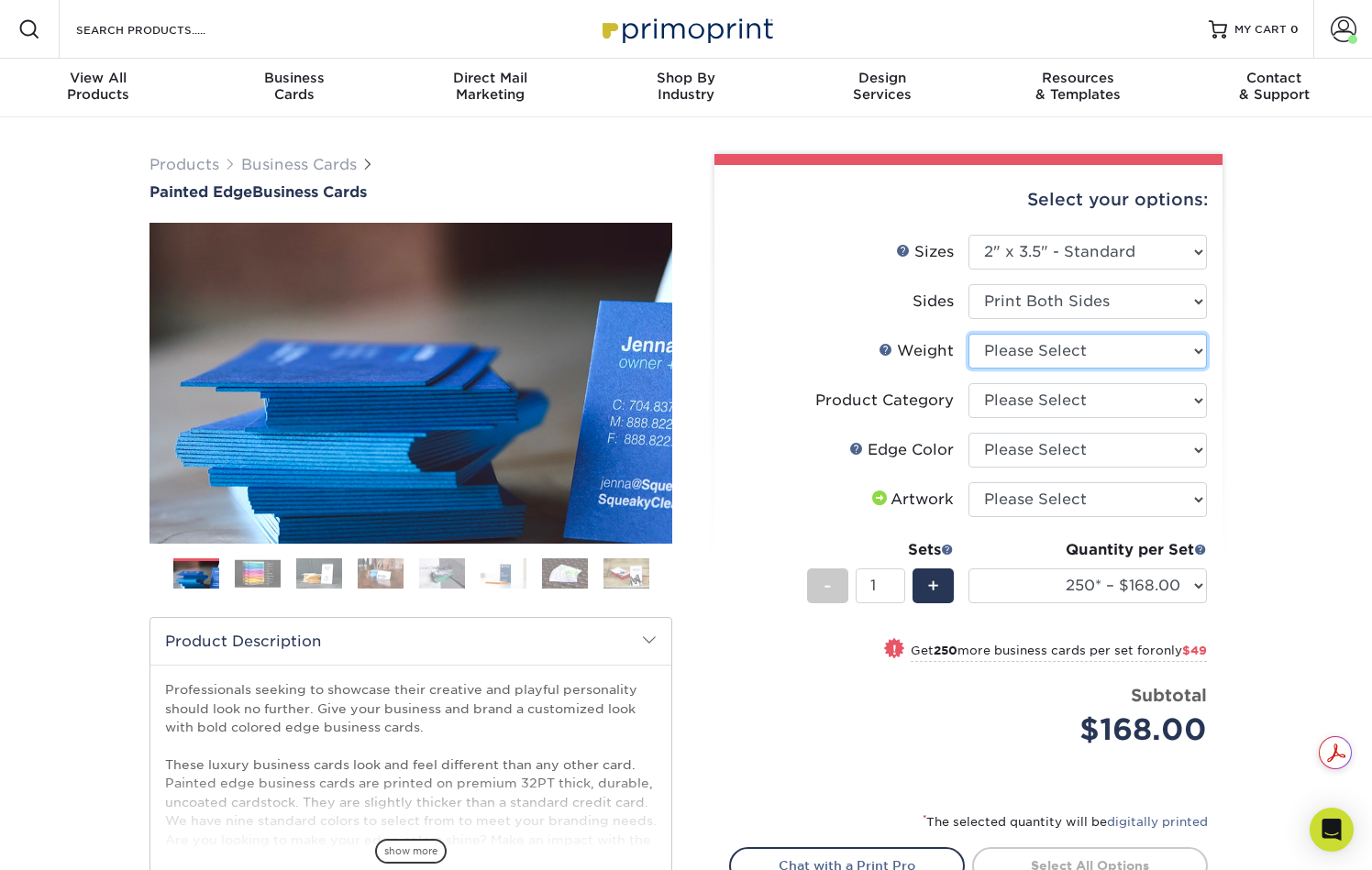 select on "32PTUC" 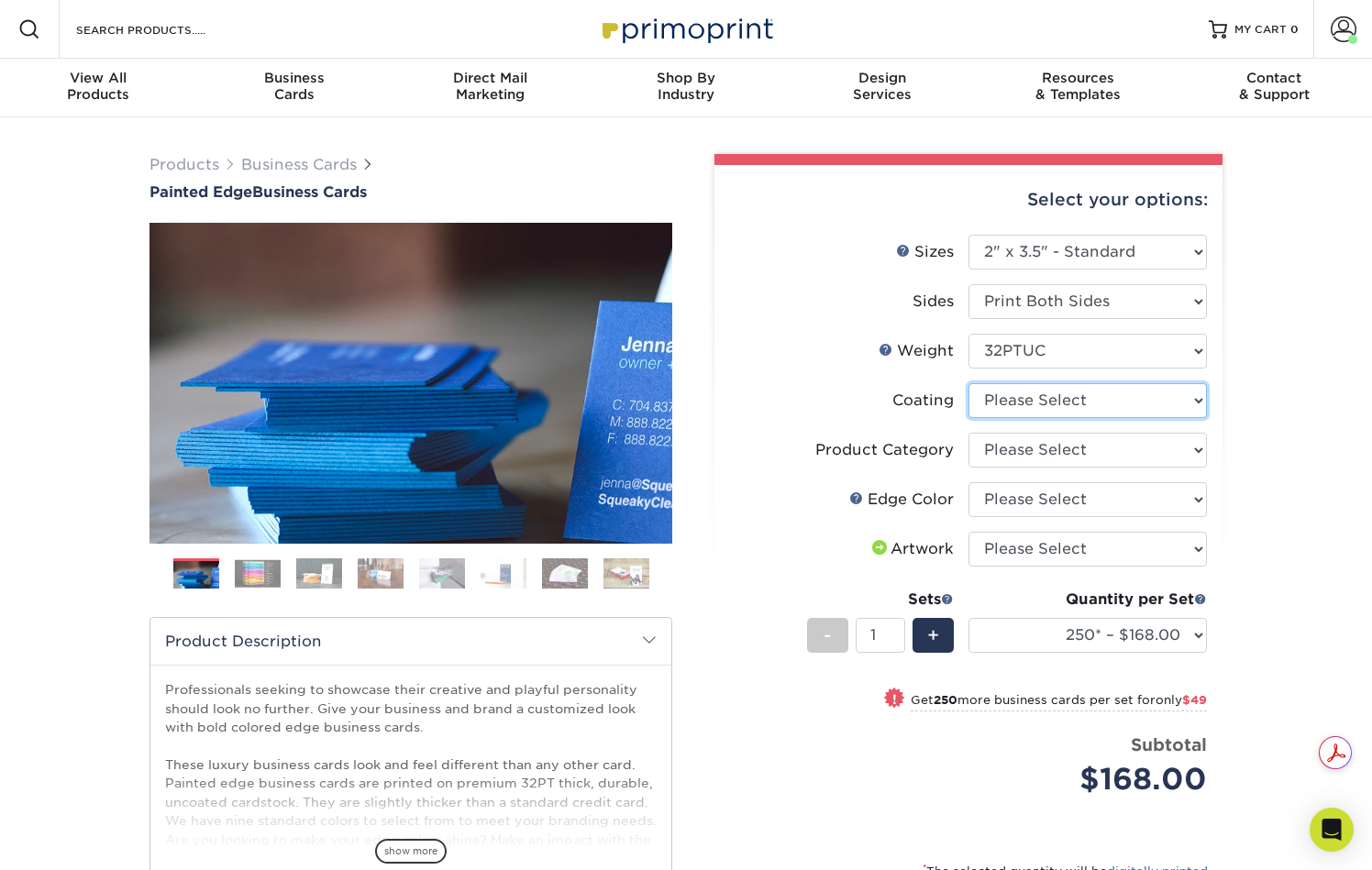 click at bounding box center (1088, 401) 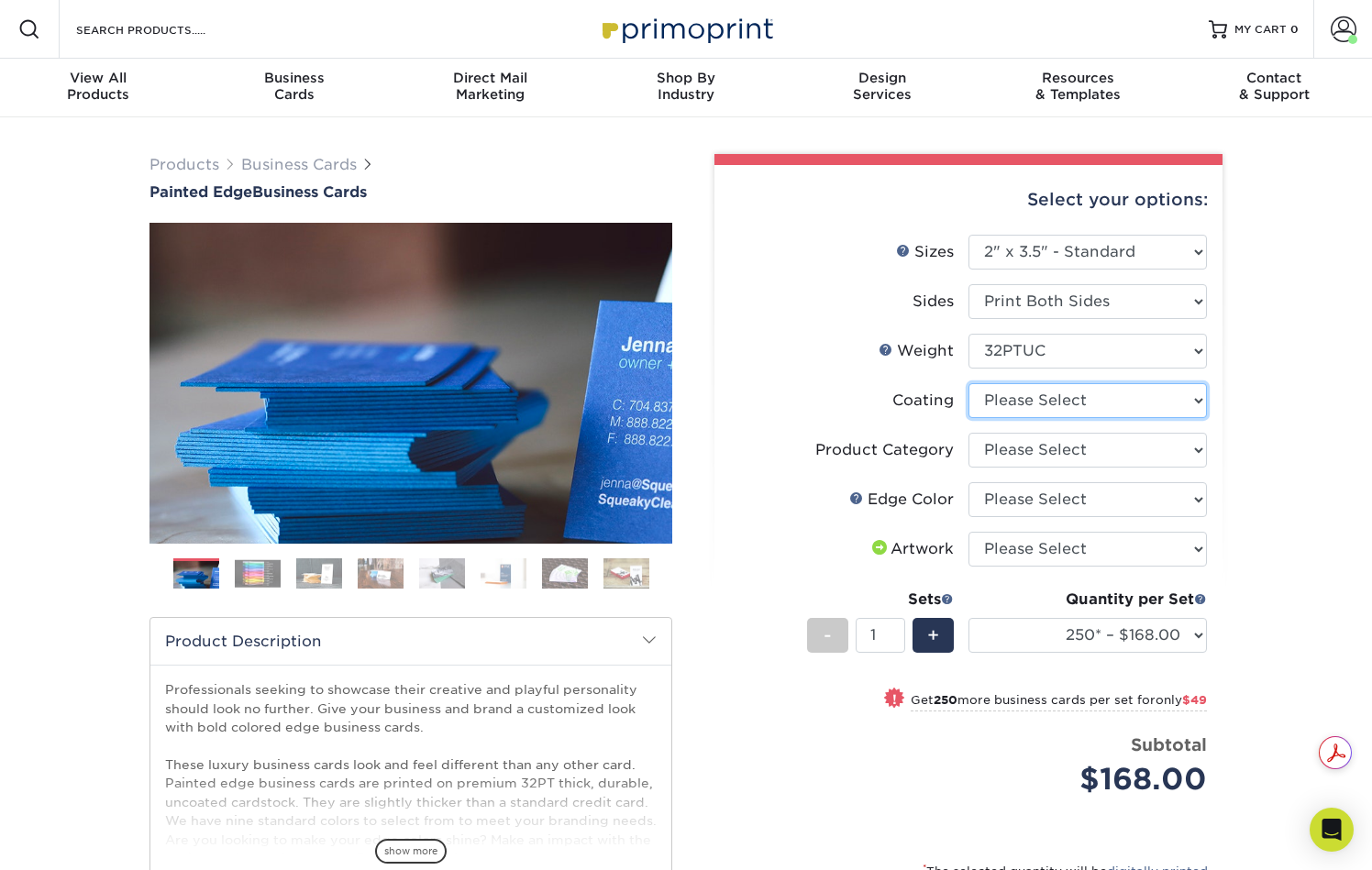 select on "3e7618de-abca-4bda-9f97-8b9129e913d8" 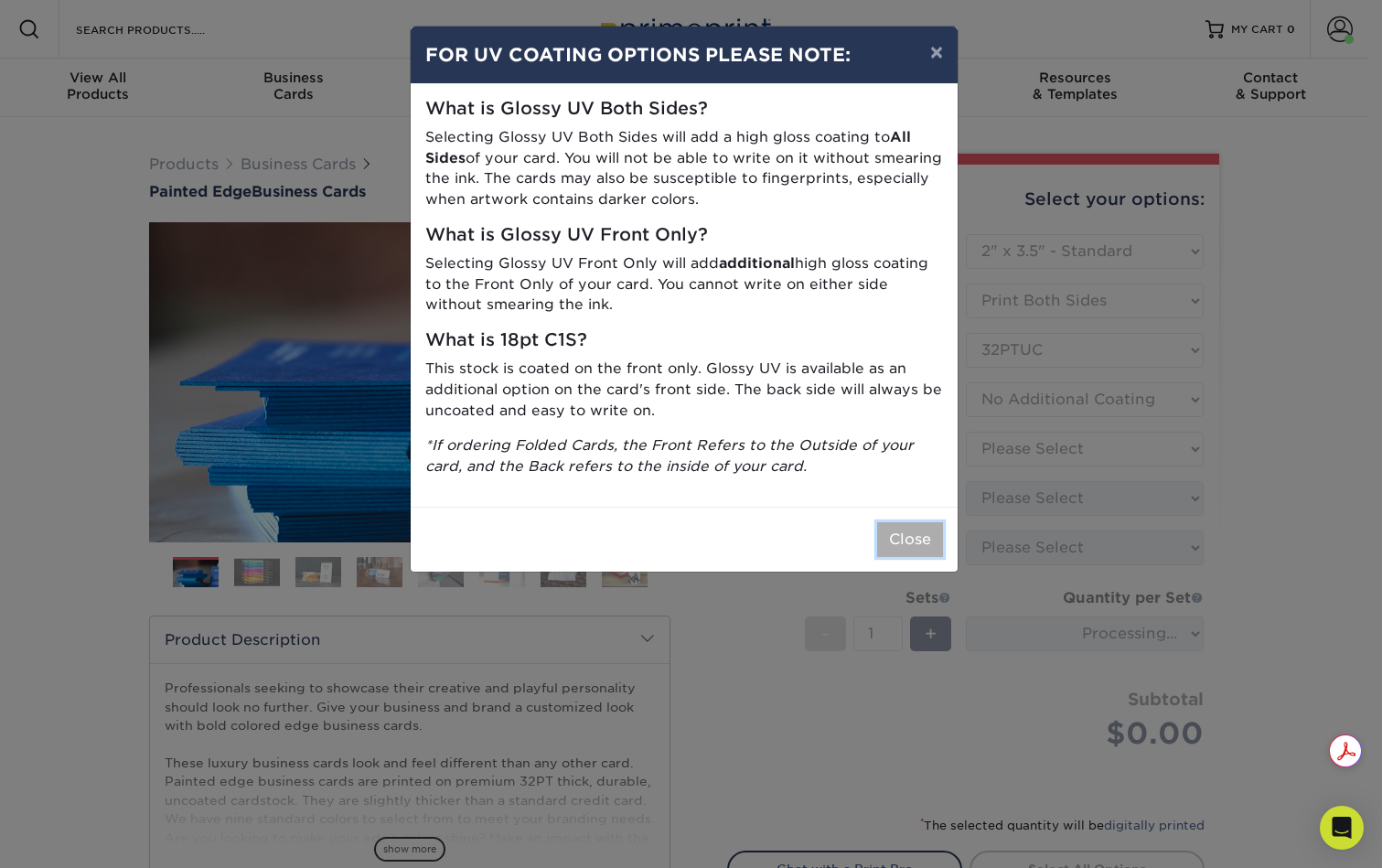 click on "Close" at bounding box center (910, 540) 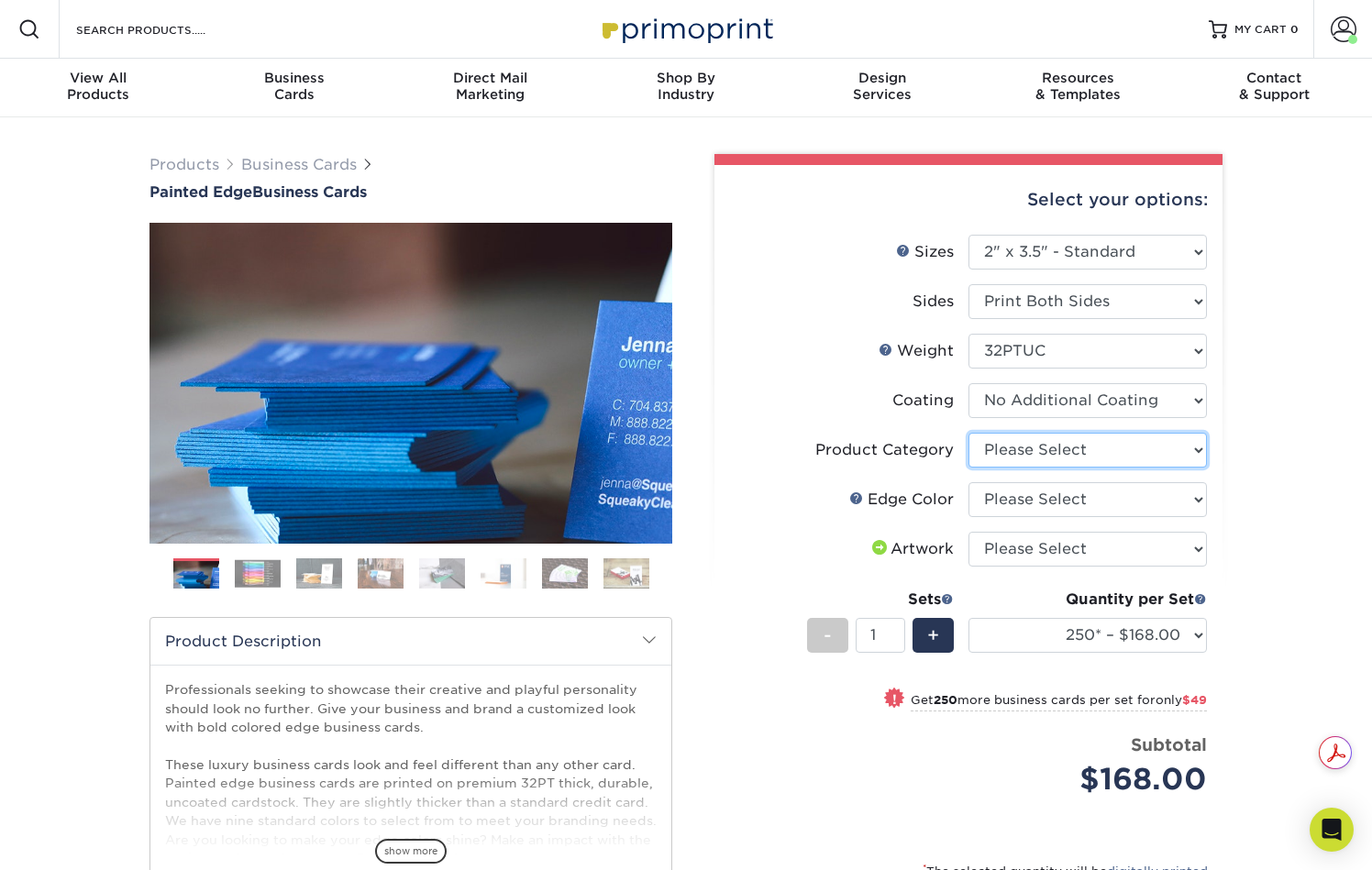 click on "Please Select Business Cards" at bounding box center [1088, 450] 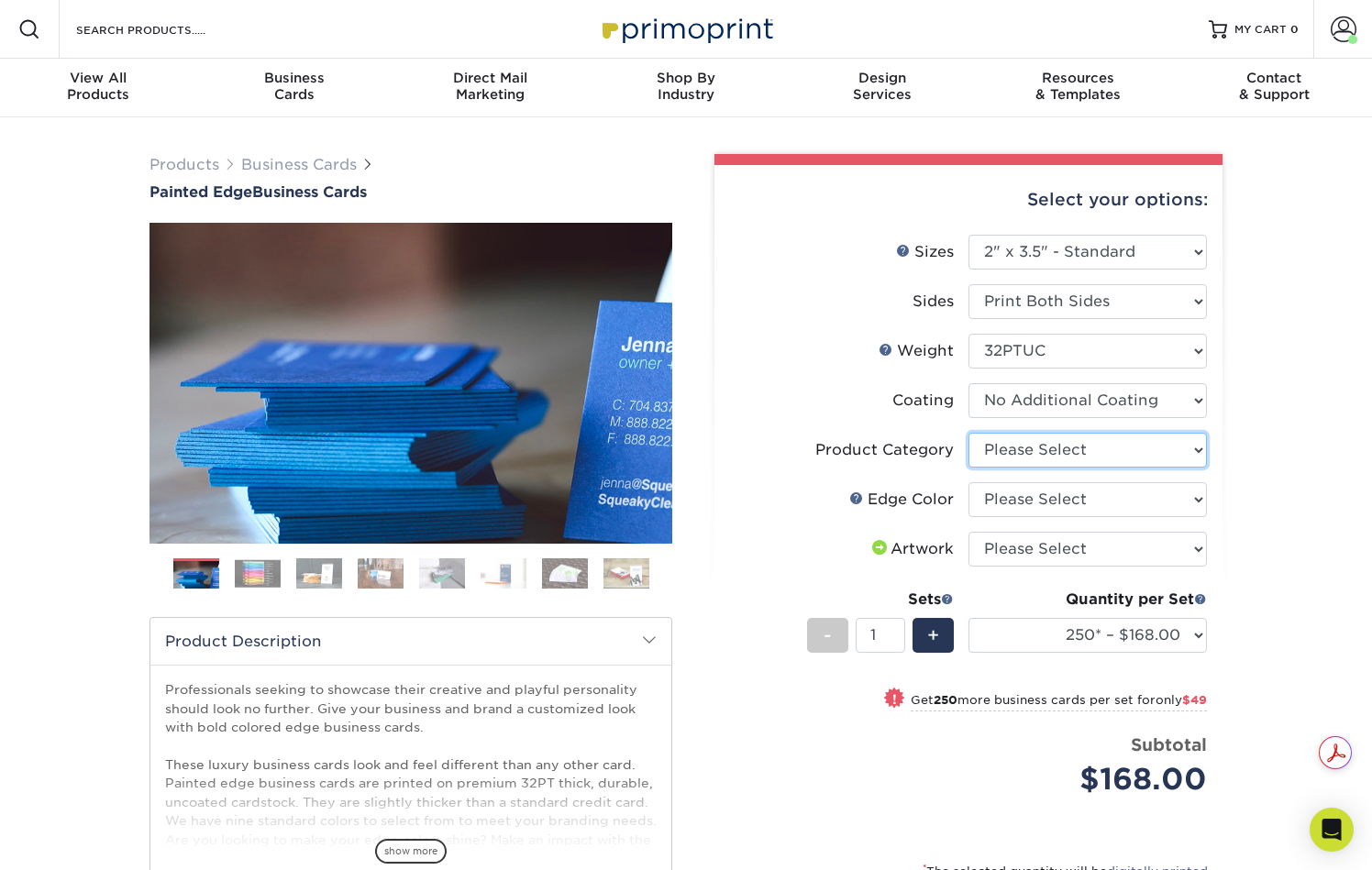 select on "3b5148f1-0588-4f88-a218-97bcfdce65c1" 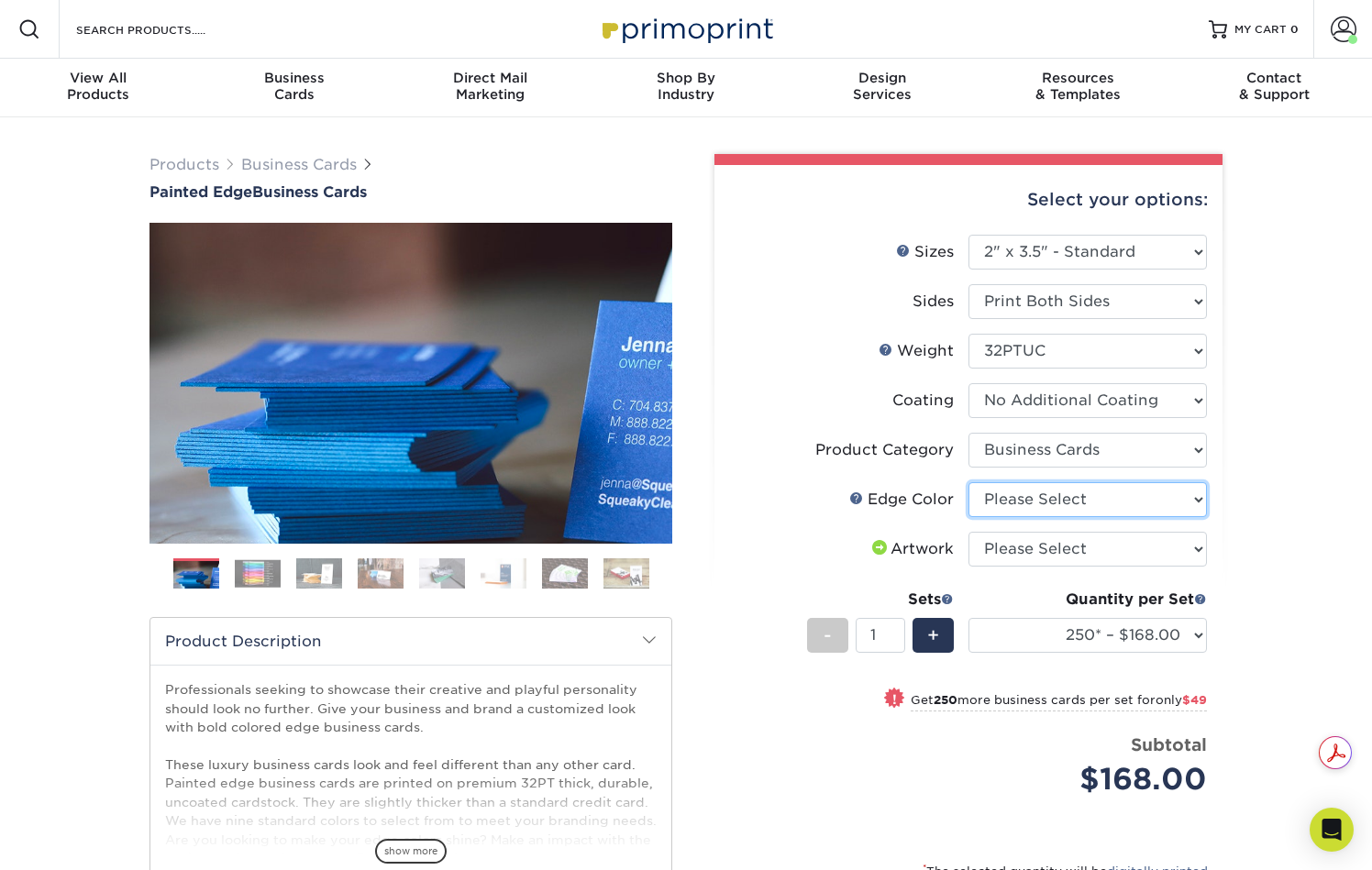 click on "Please Select Charcoal Black Brown Blue Pearlescent Blue Pearlescent Gold Pearlescent Green Pearlescent Pink Pearlescent Orange Pearlescent Purple Pearlescent Yellow Orange Pink Purple Red Turquoise White (Not Painted) Yellow" at bounding box center [1088, 500] 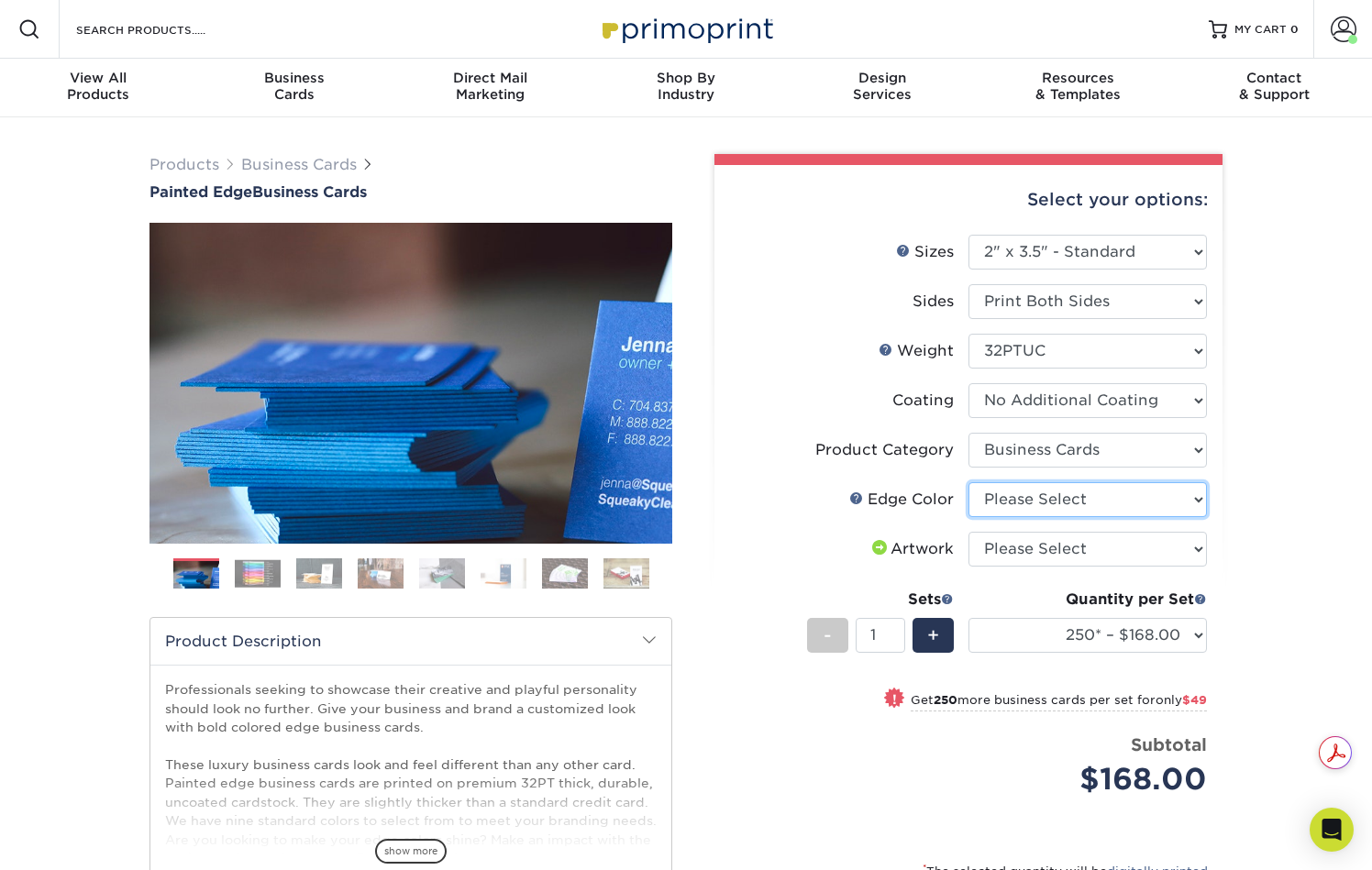 select on "64dff1c5-ac78-4248-b7fe-f4a16f9d8b63" 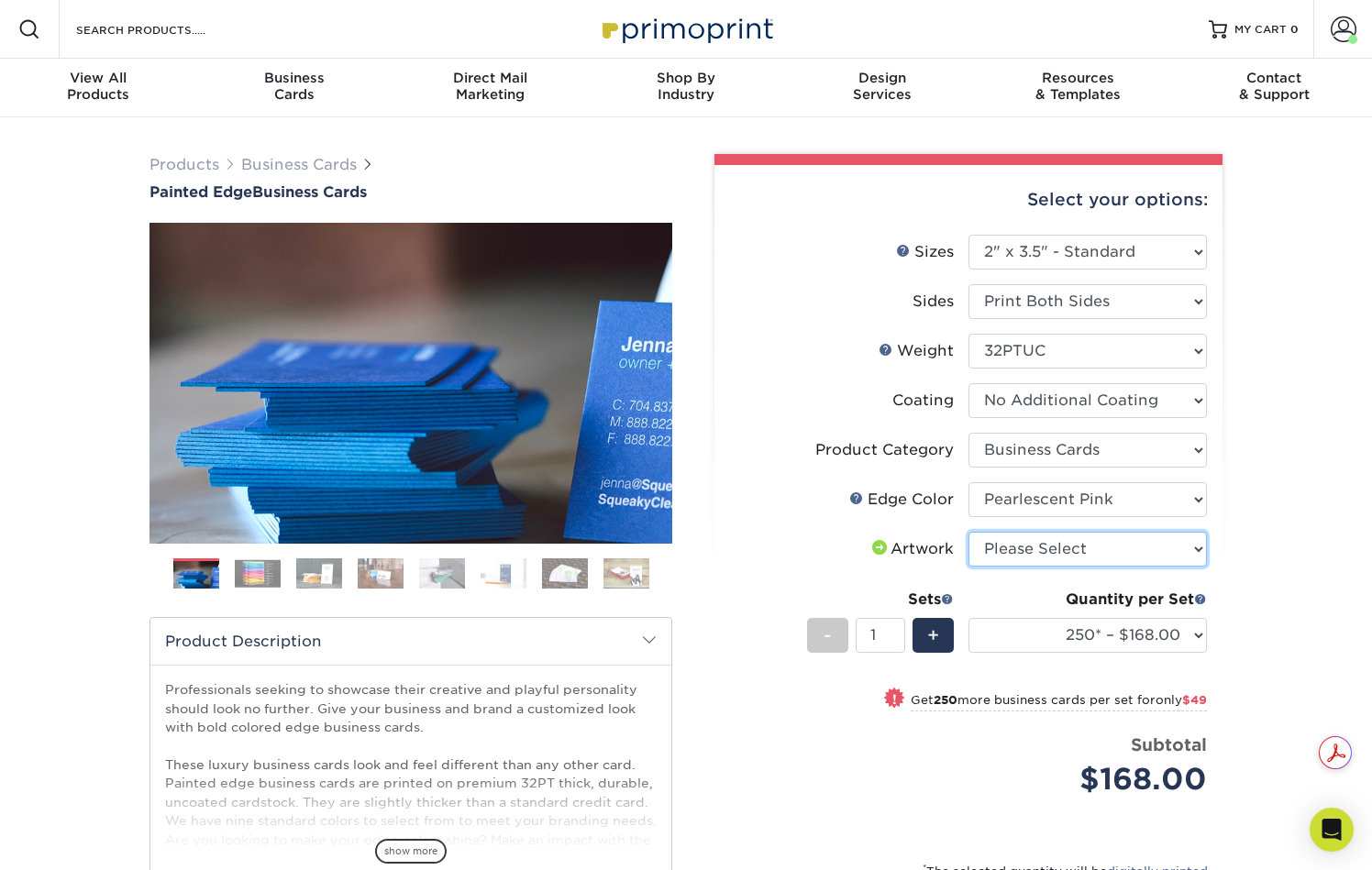 click on "Please Select I will upload files I need a design - $100" at bounding box center (1088, 549) 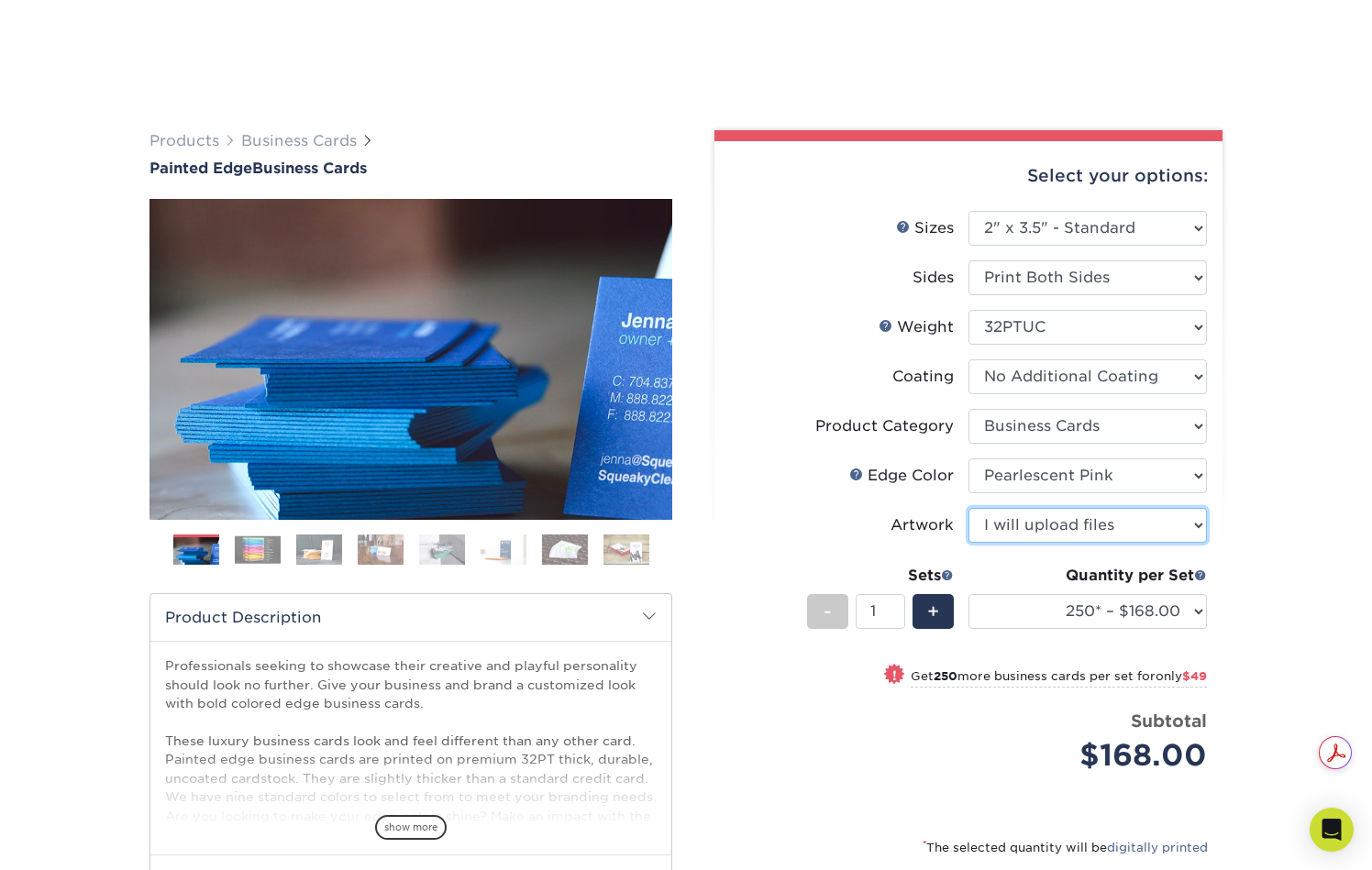 scroll, scrollTop: 248, scrollLeft: 0, axis: vertical 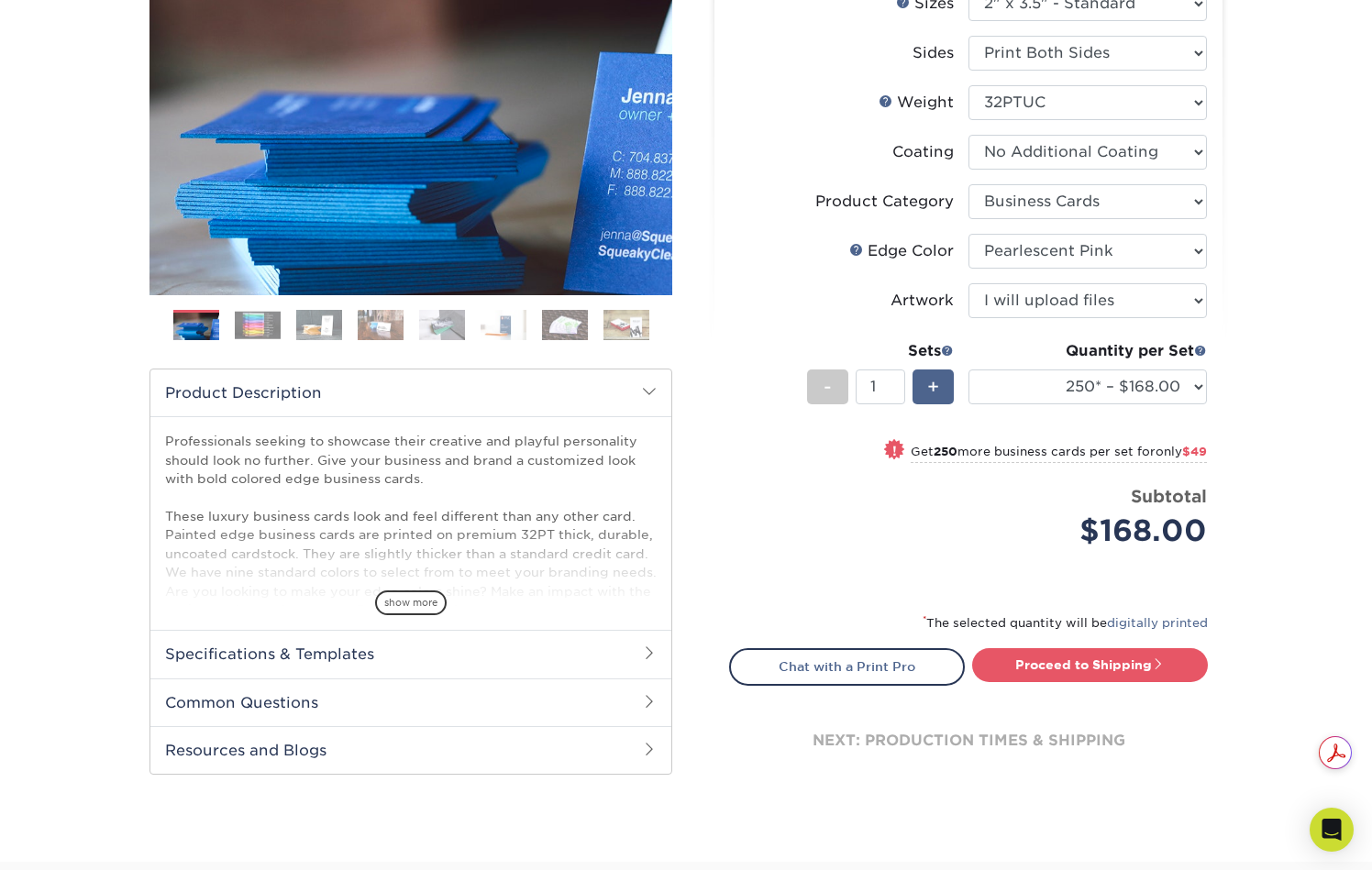 click on "+" at bounding box center [933, 387] 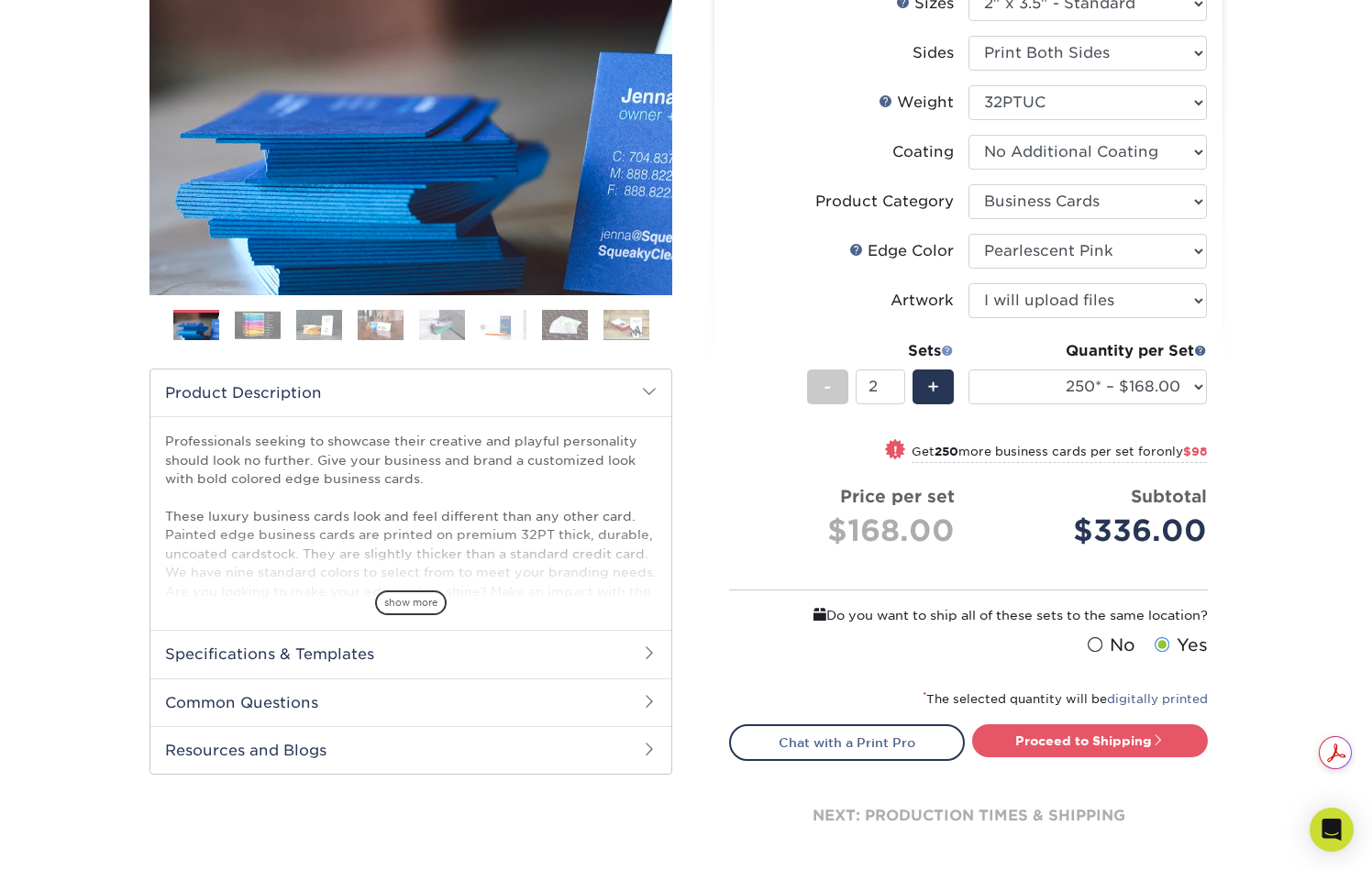 click at bounding box center [947, 350] 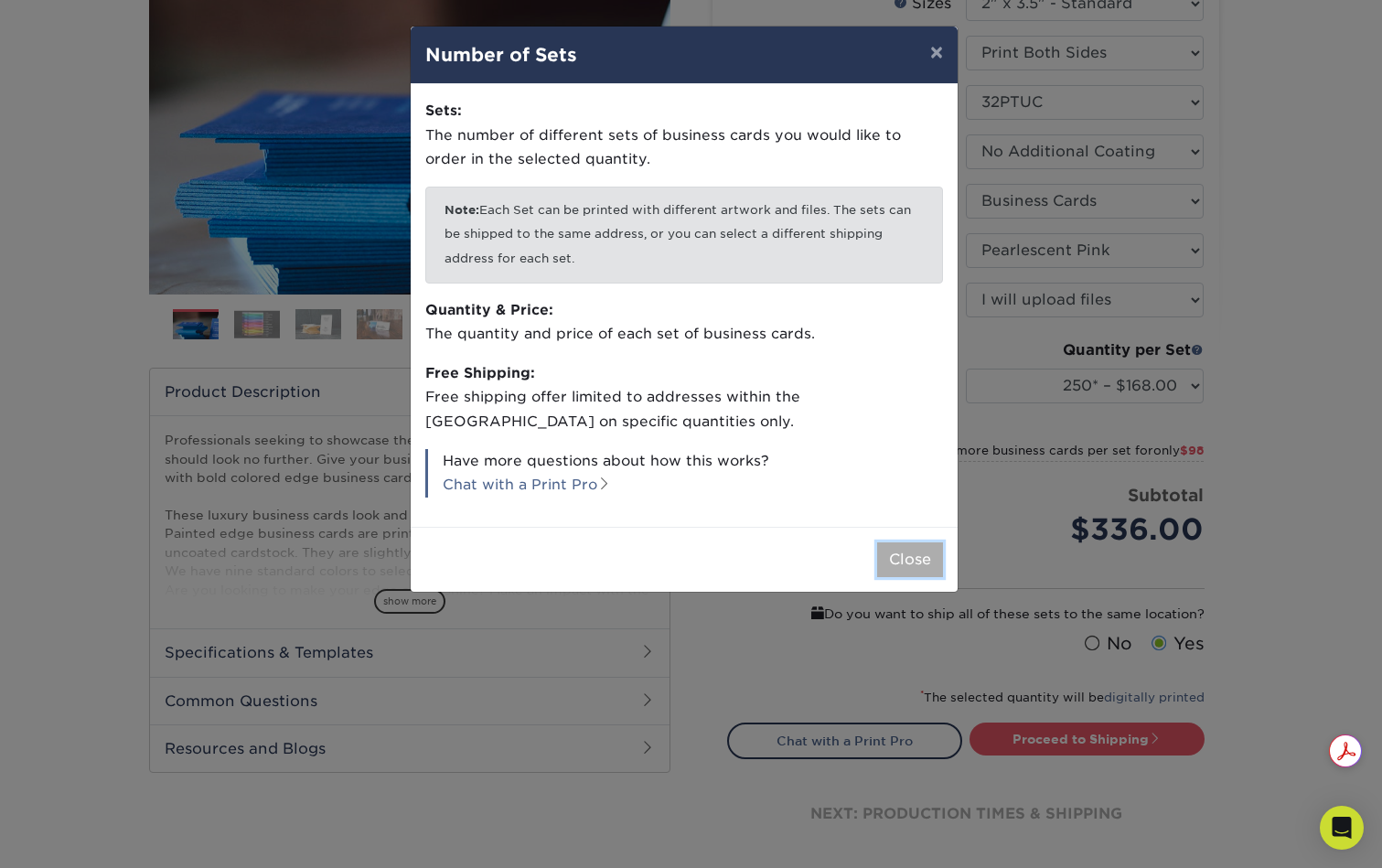 click on "Close" at bounding box center [910, 560] 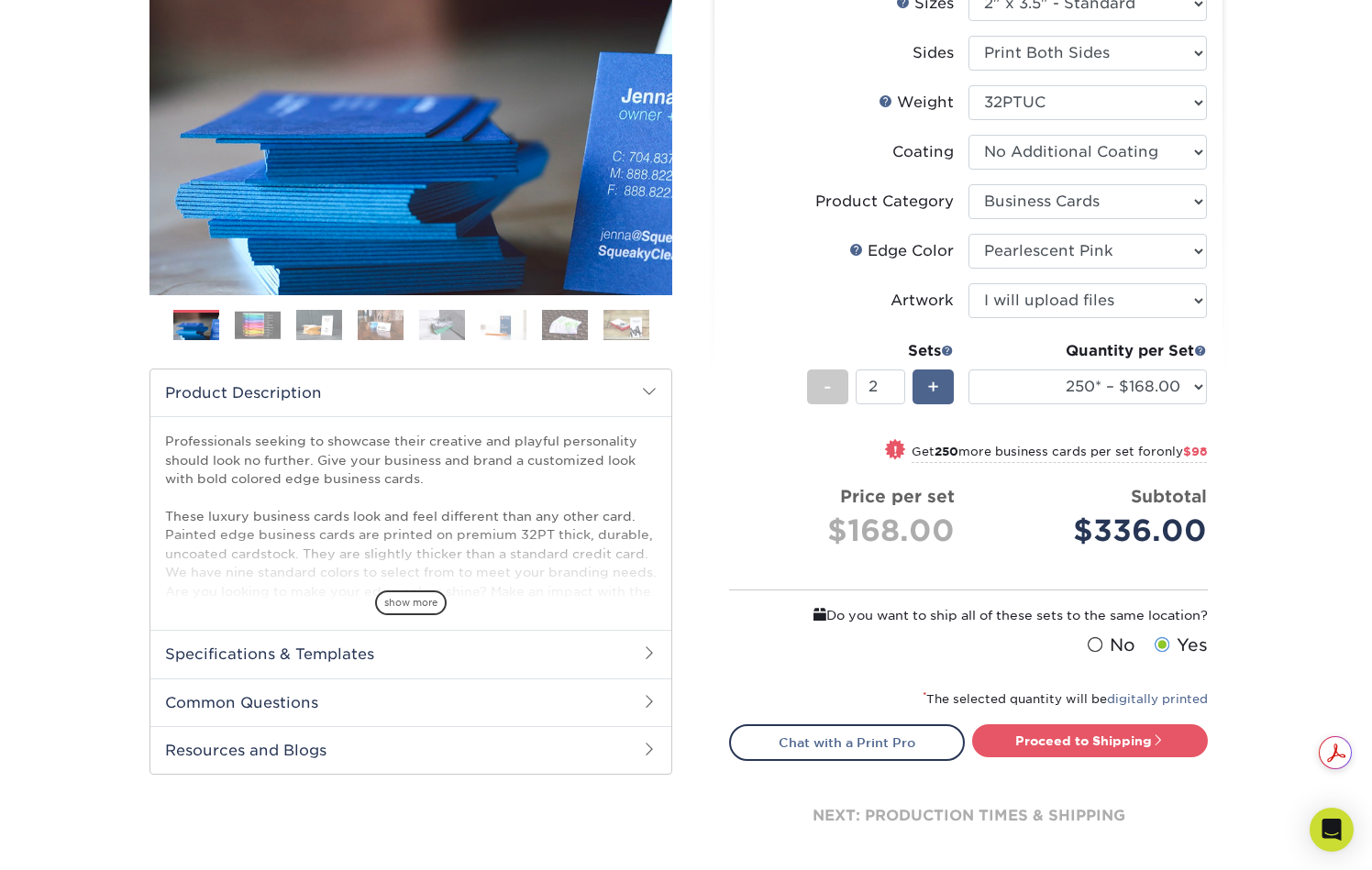 click on "+" at bounding box center (933, 387) 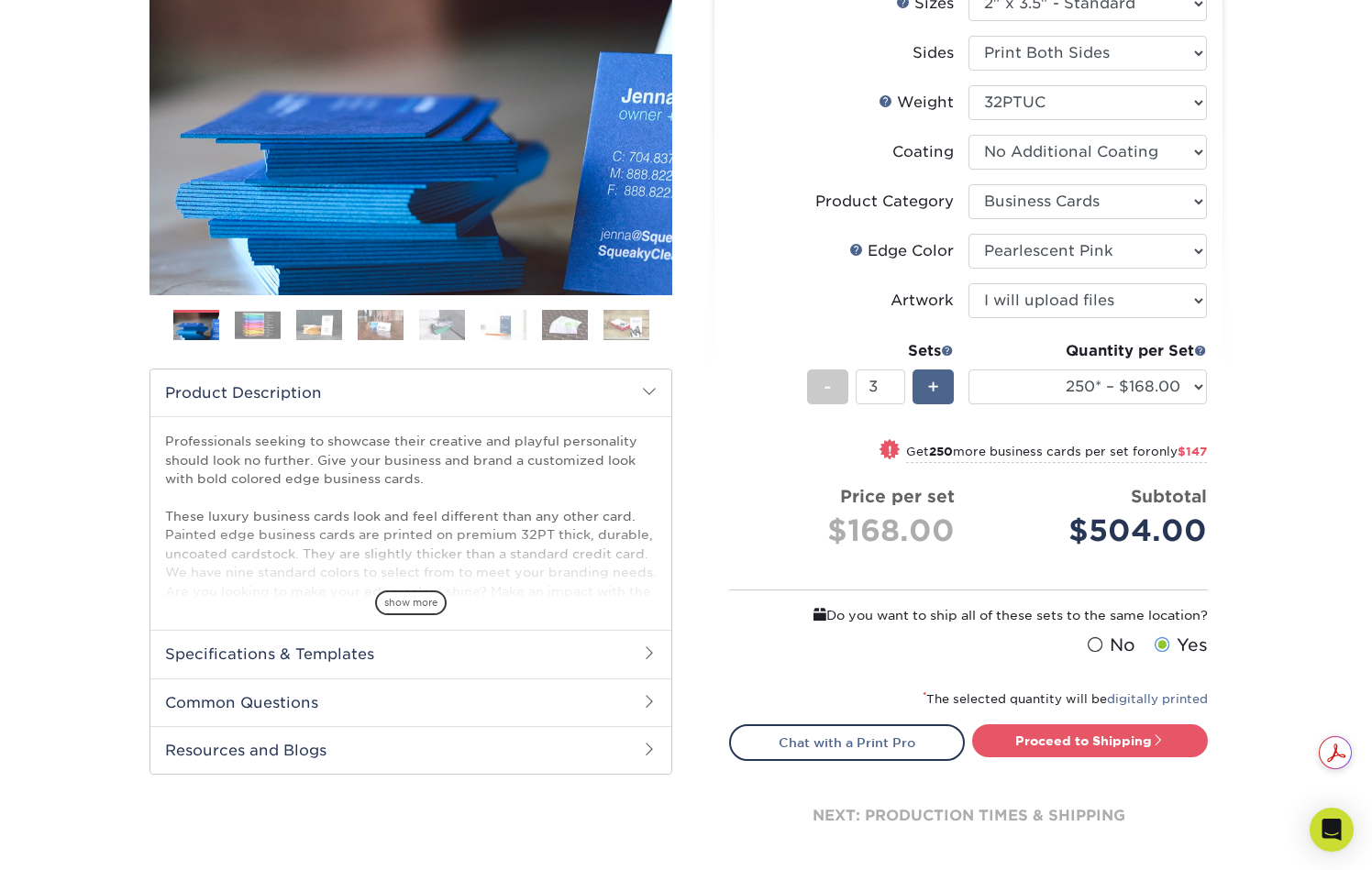 click on "+" at bounding box center [933, 387] 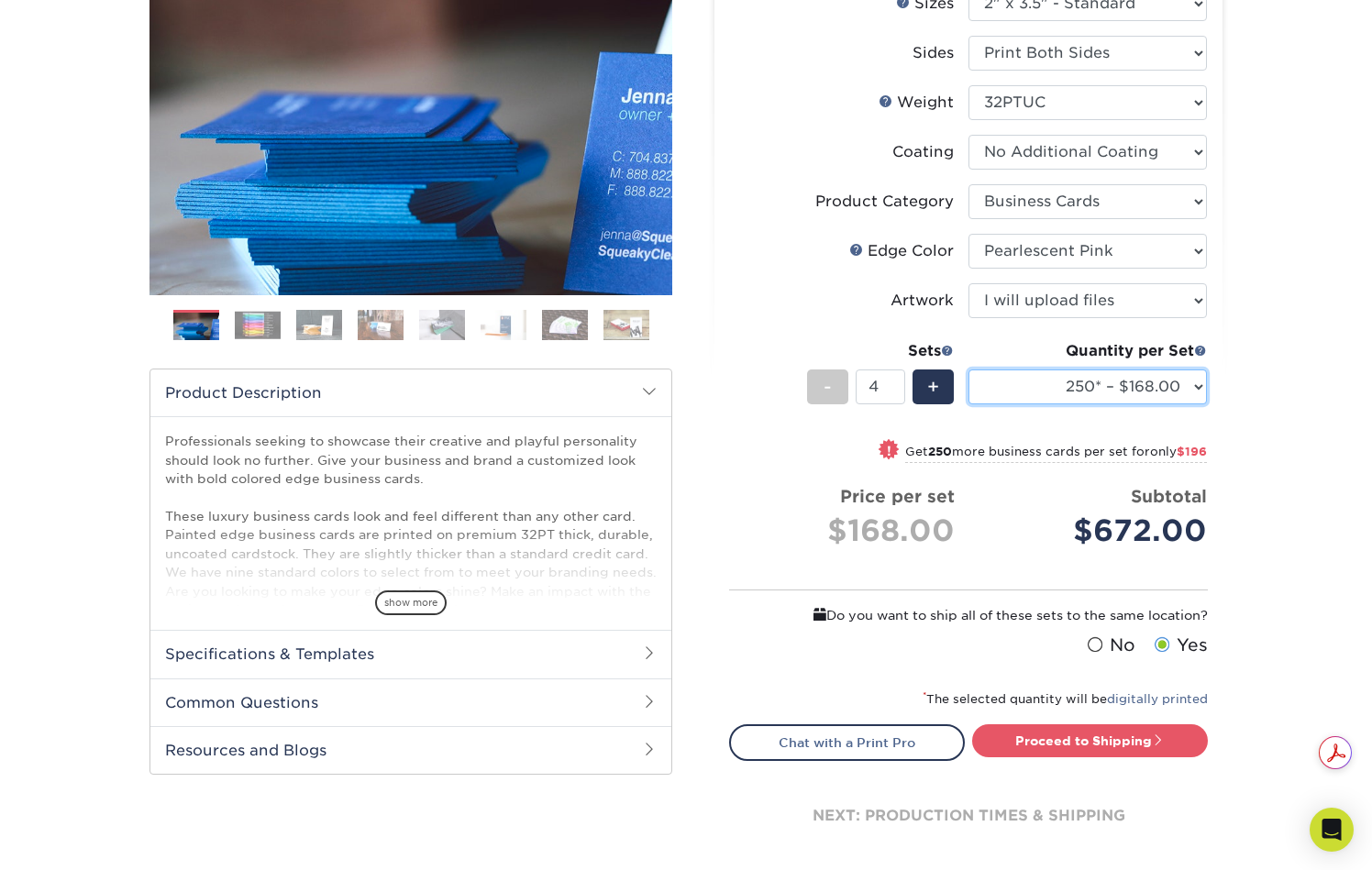 click on "250* – $168.00 500* – $217.00 1000* – $339.00" at bounding box center [1088, 387] 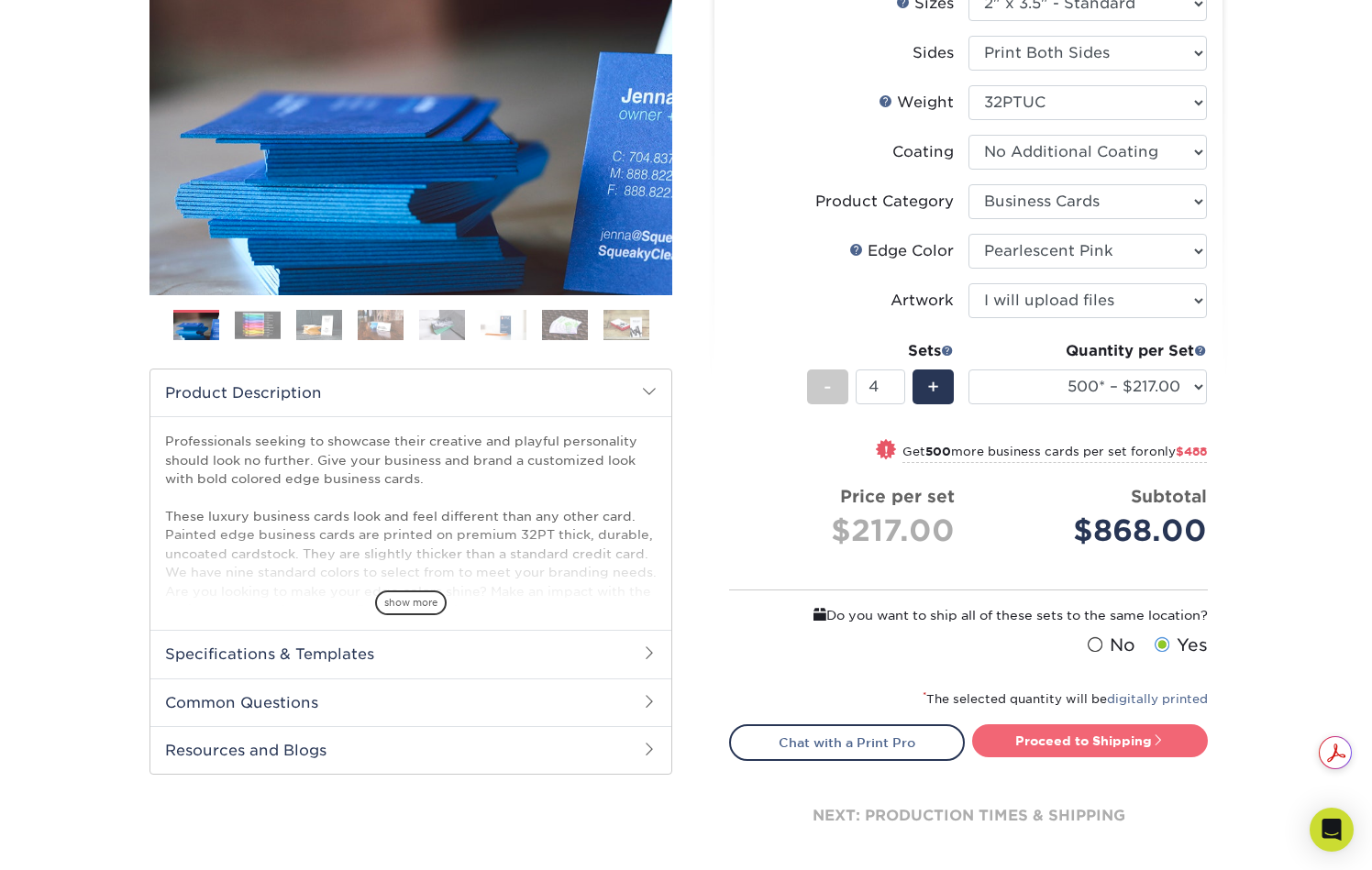 click on "Proceed to Shipping" at bounding box center [1090, 741] 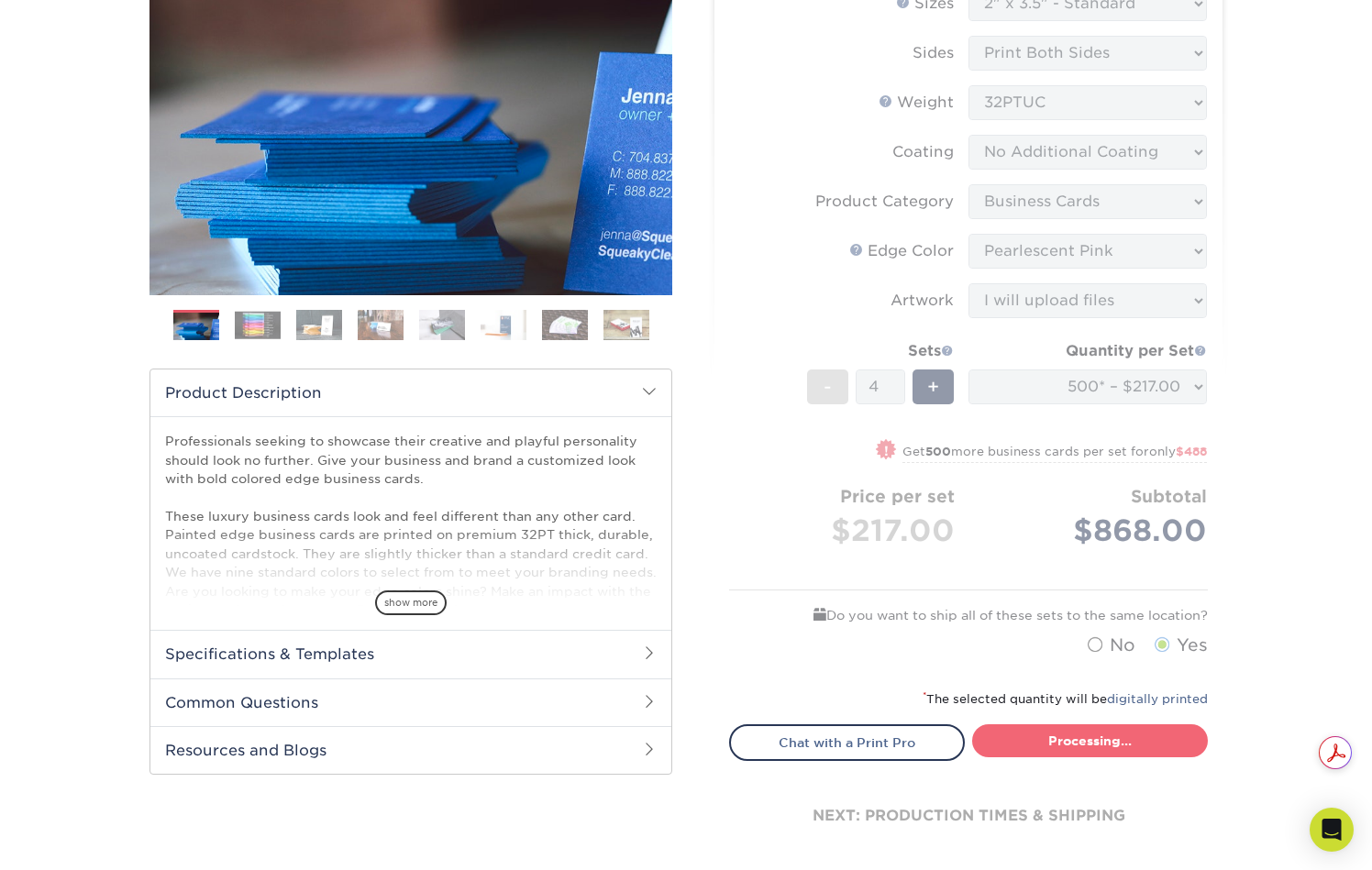 select on "31d45b01-d4a6-4b39-b84d-4391606115ca" 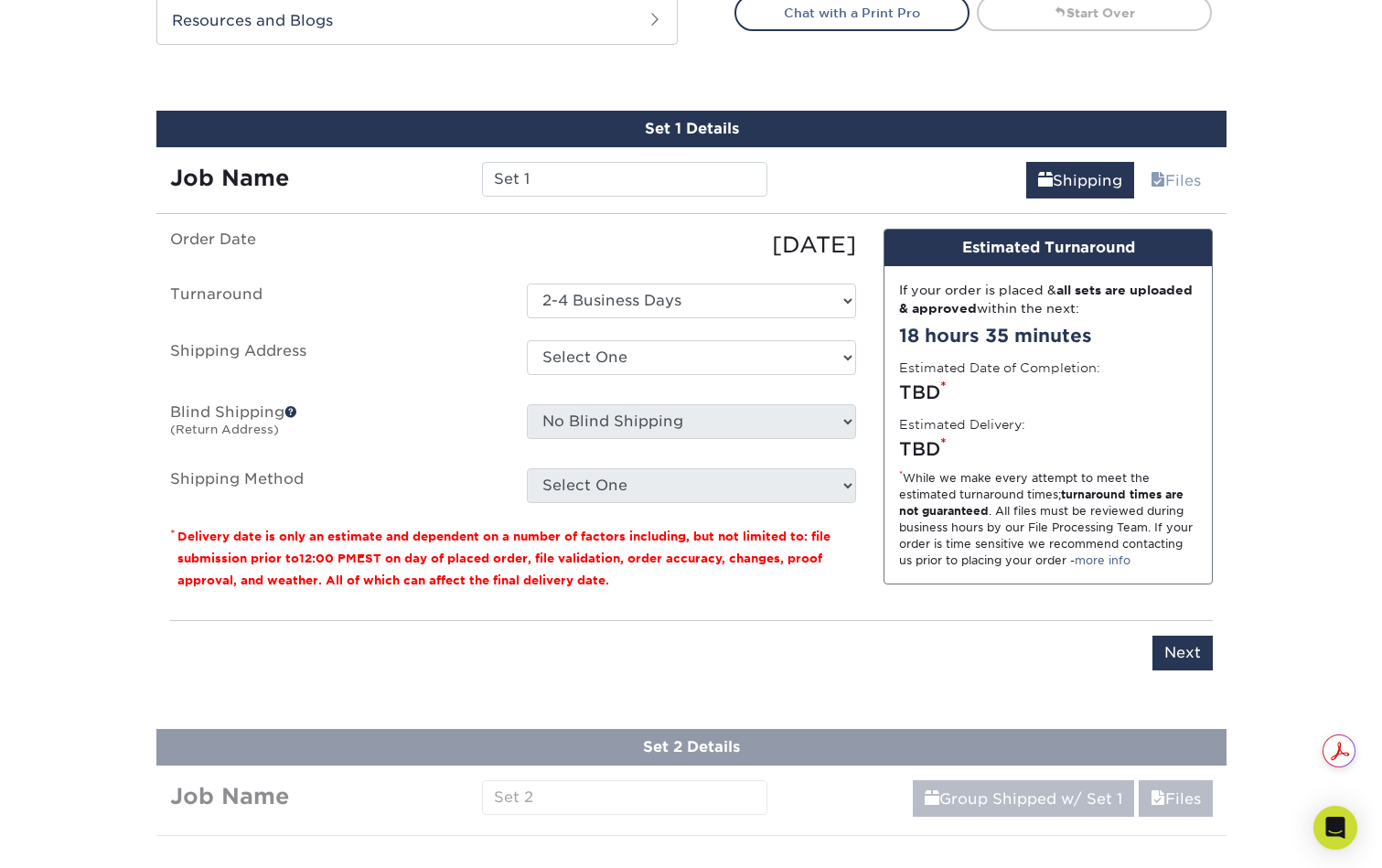 scroll, scrollTop: 1019, scrollLeft: 0, axis: vertical 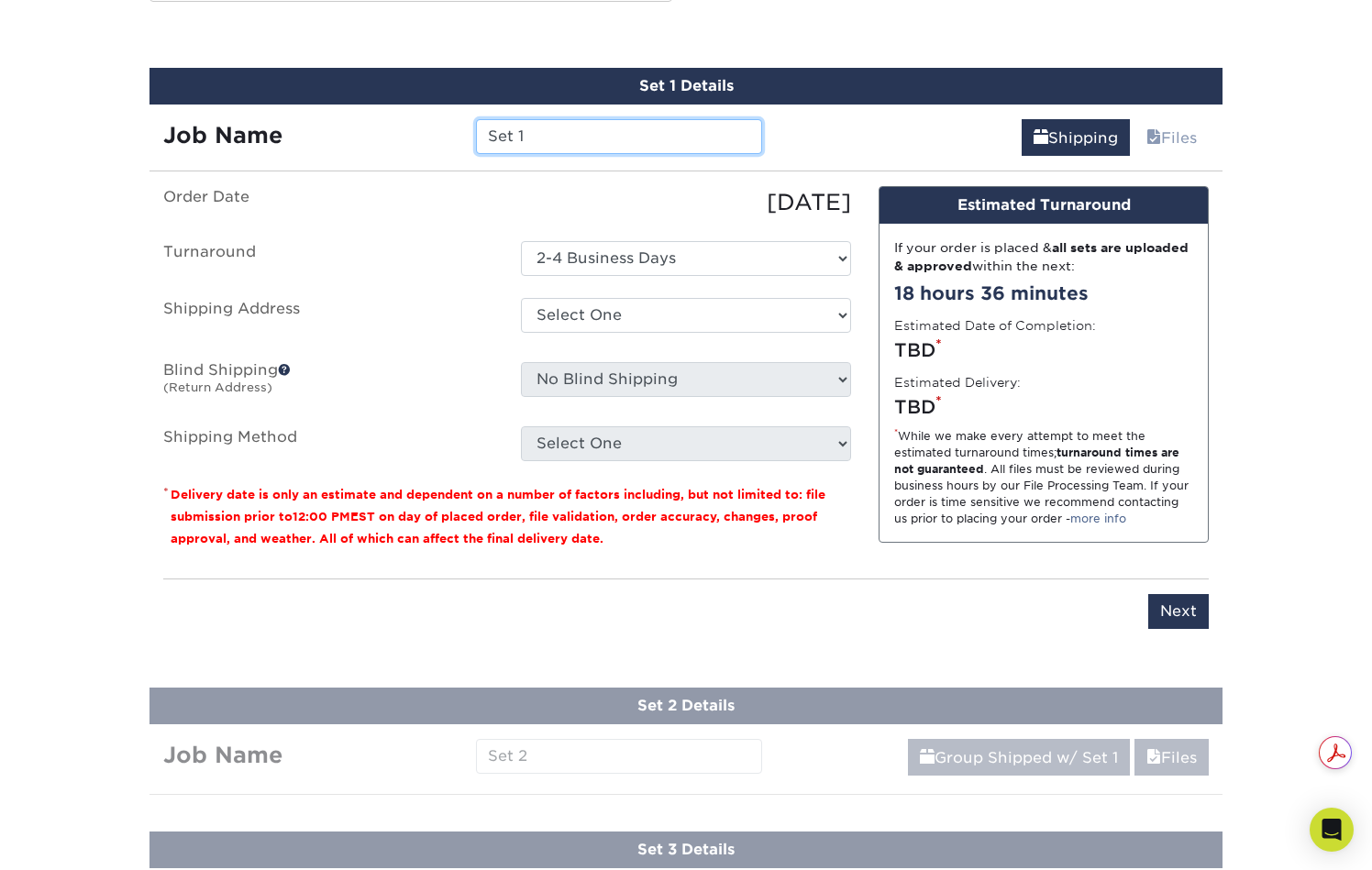 click on "Set 1" at bounding box center (618, 137) 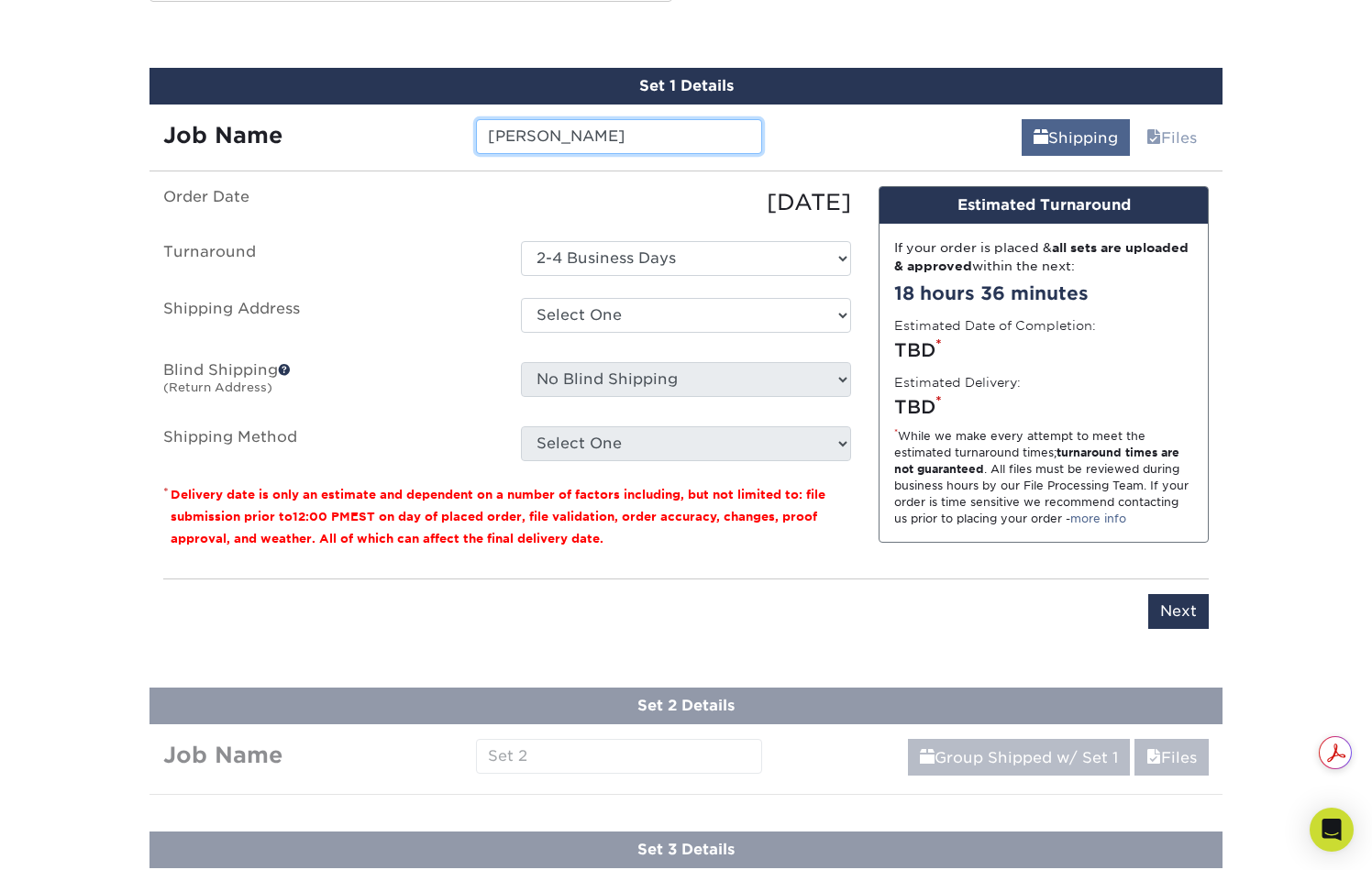 type on "[PERSON_NAME]" 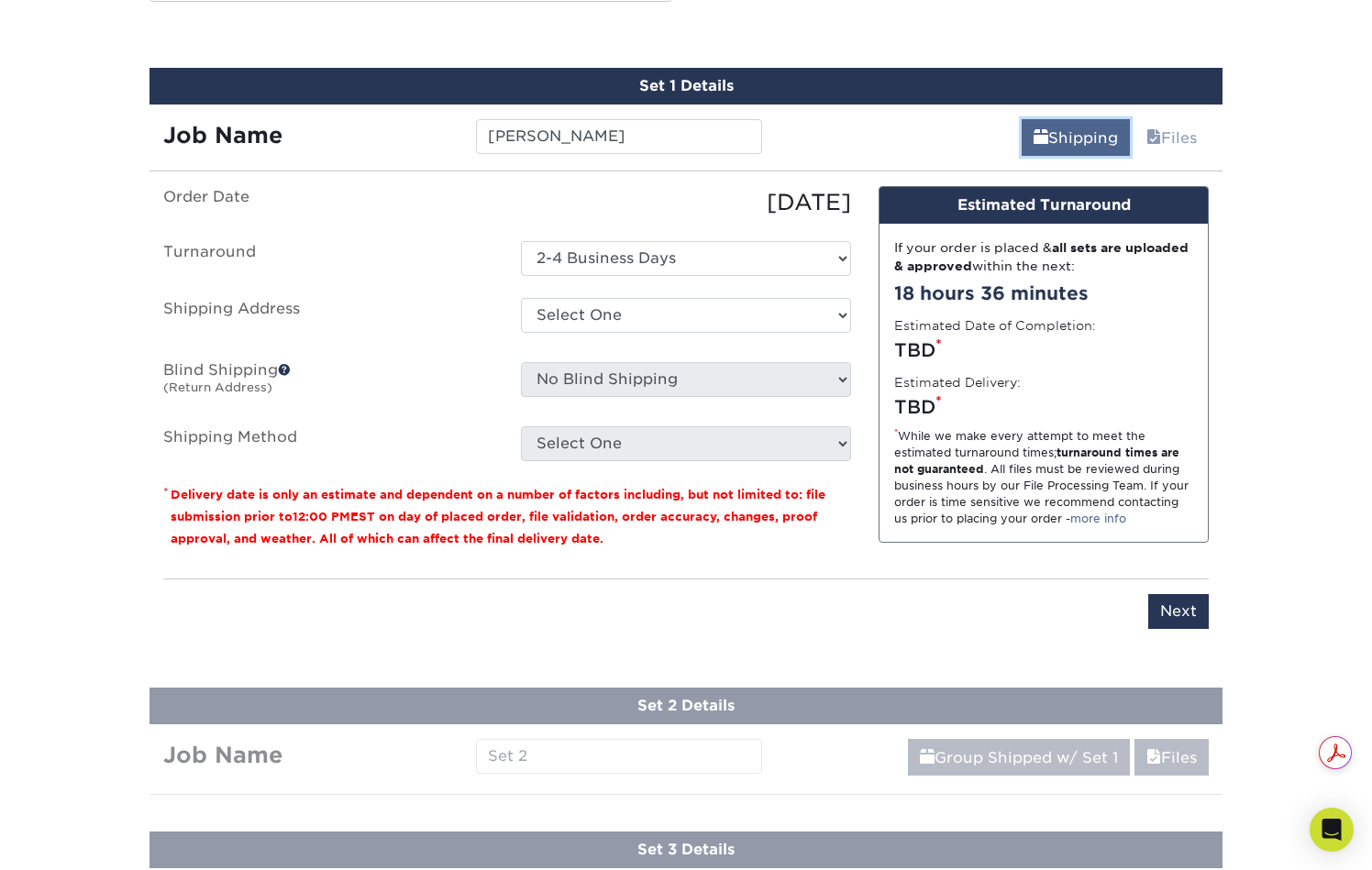click on "Shipping" at bounding box center (1076, 138) 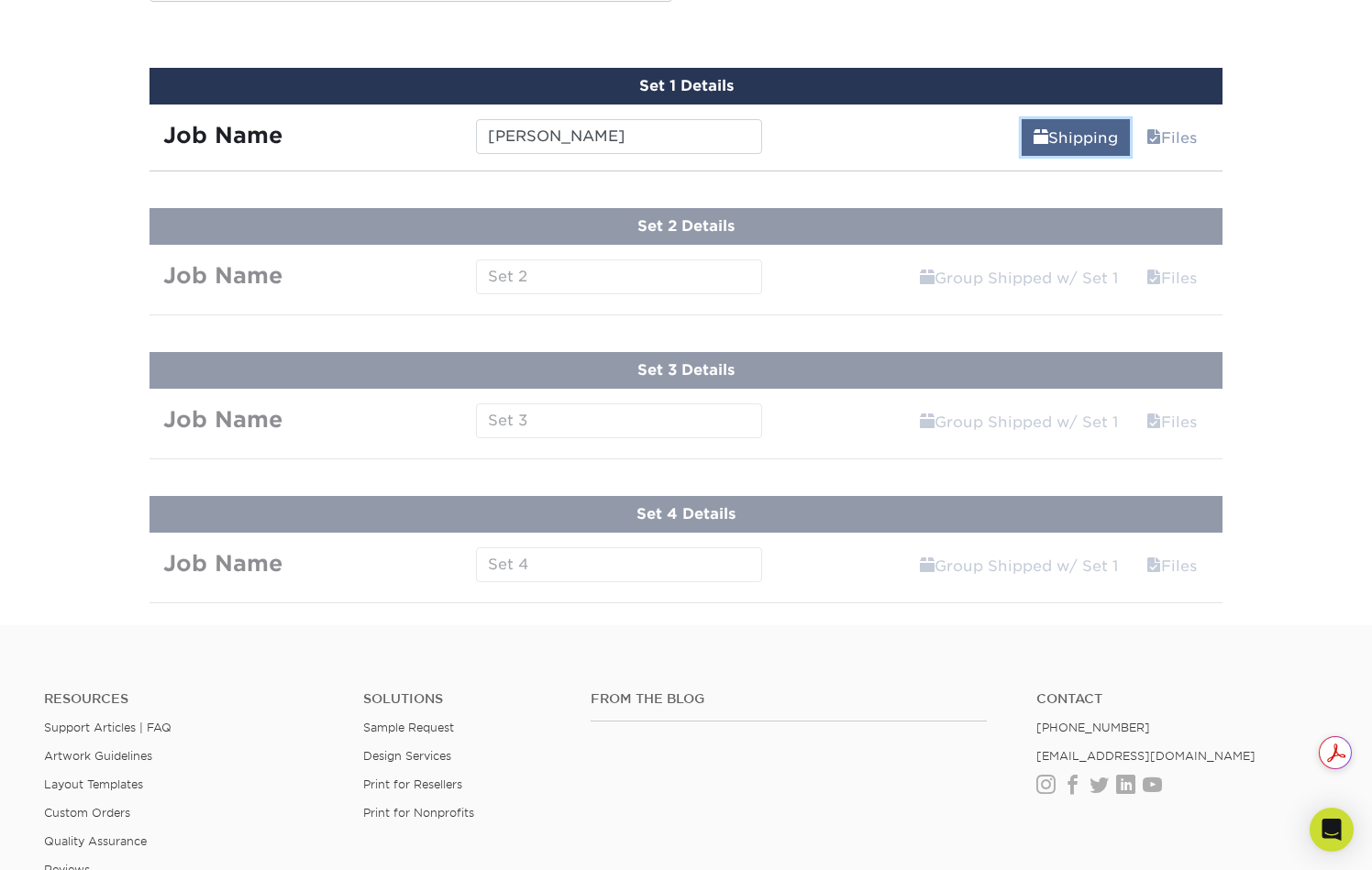 click on "Shipping" at bounding box center (1076, 138) 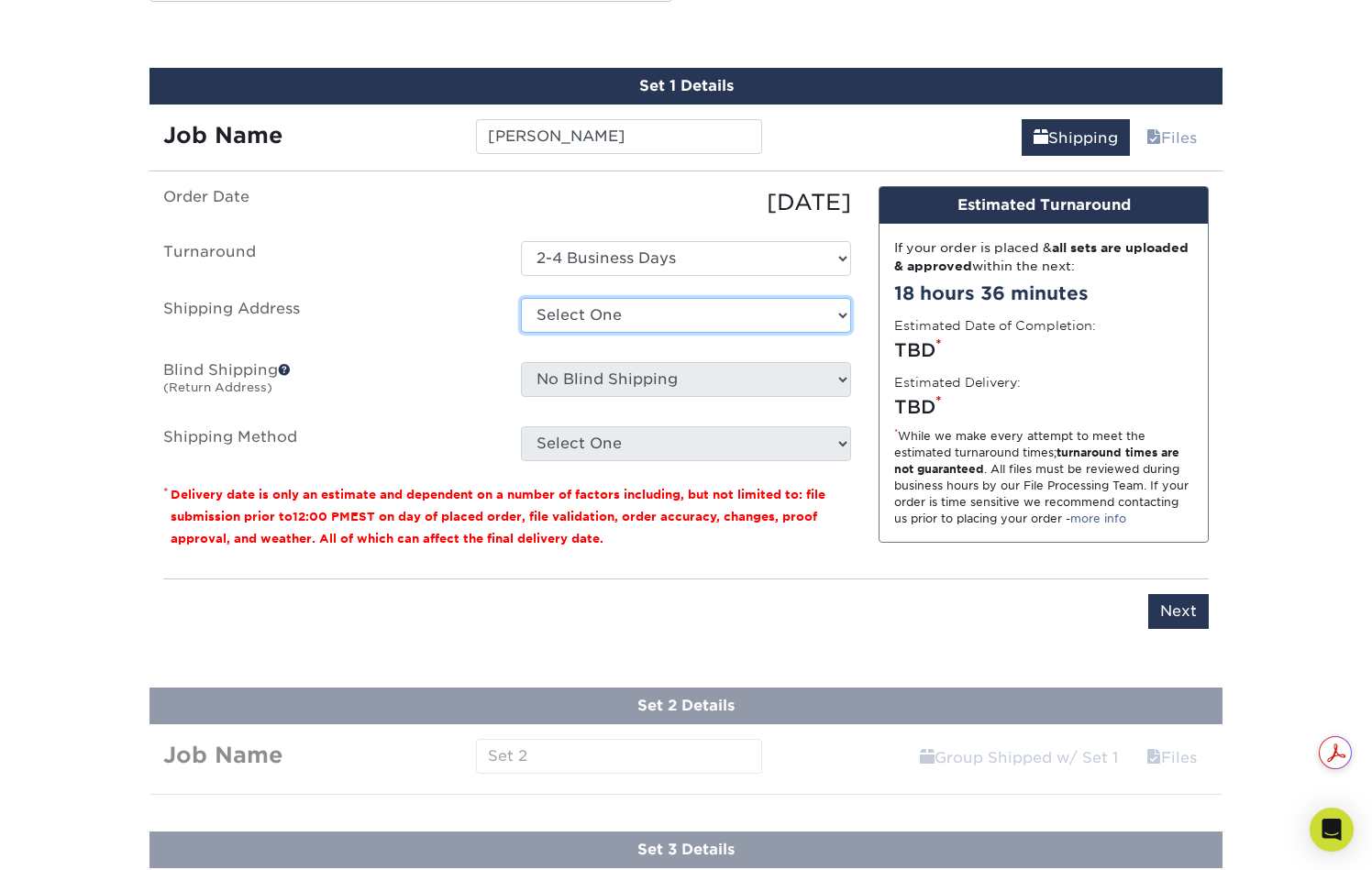 click on "Select One
+ Add New Address" at bounding box center [686, 315] 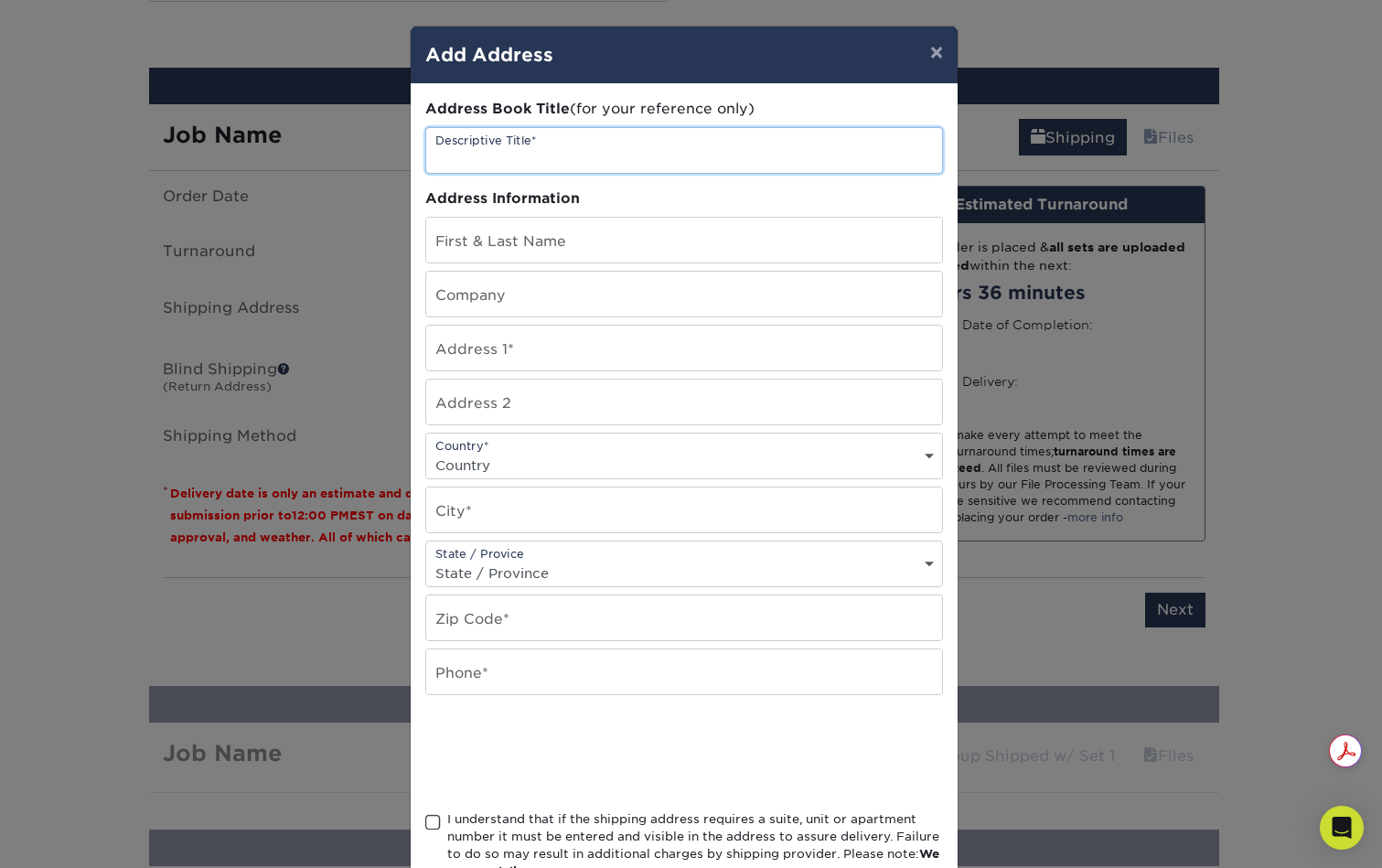 click at bounding box center [684, 150] 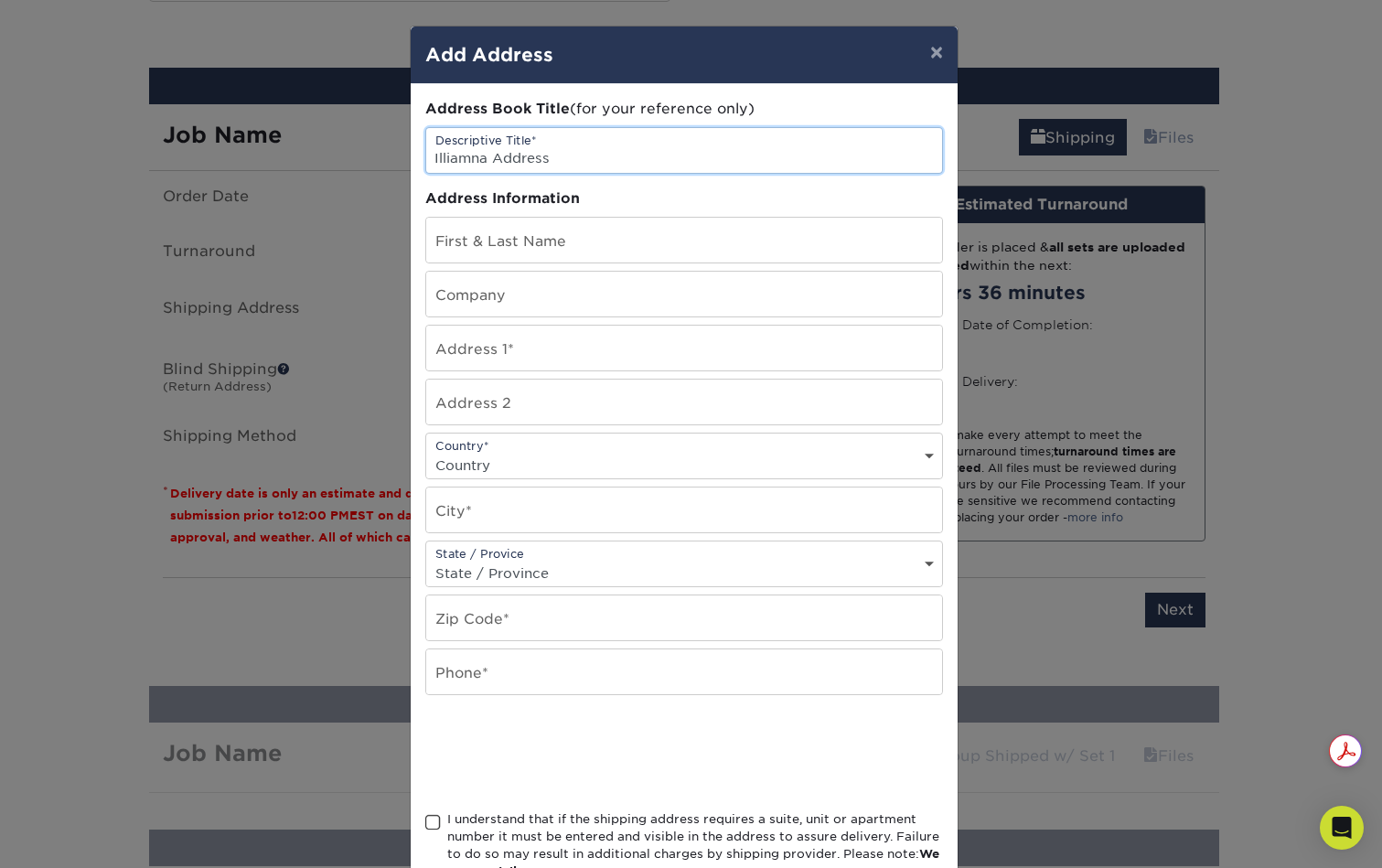 type on "Illiamna Address" 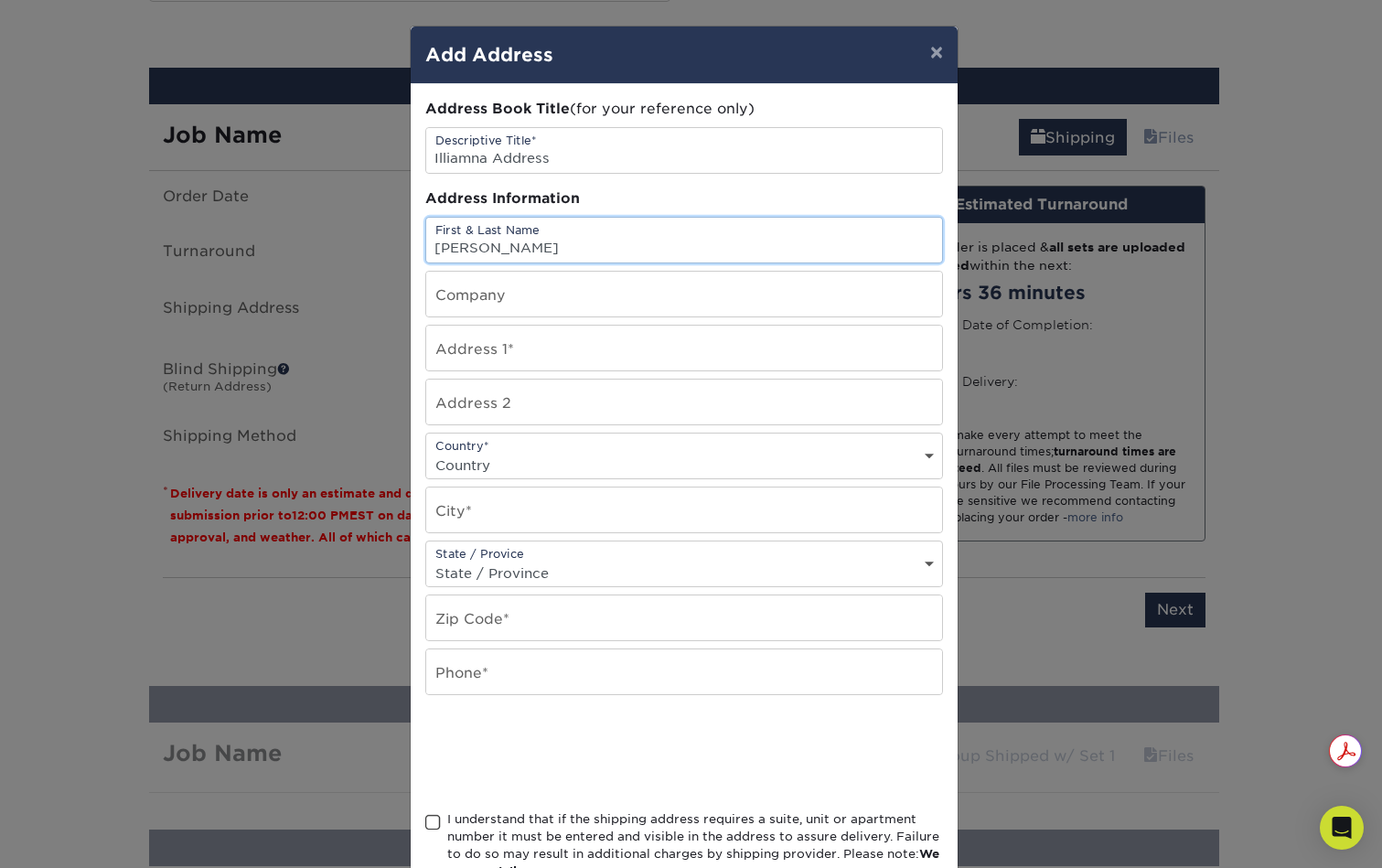 type on "[PERSON_NAME]" 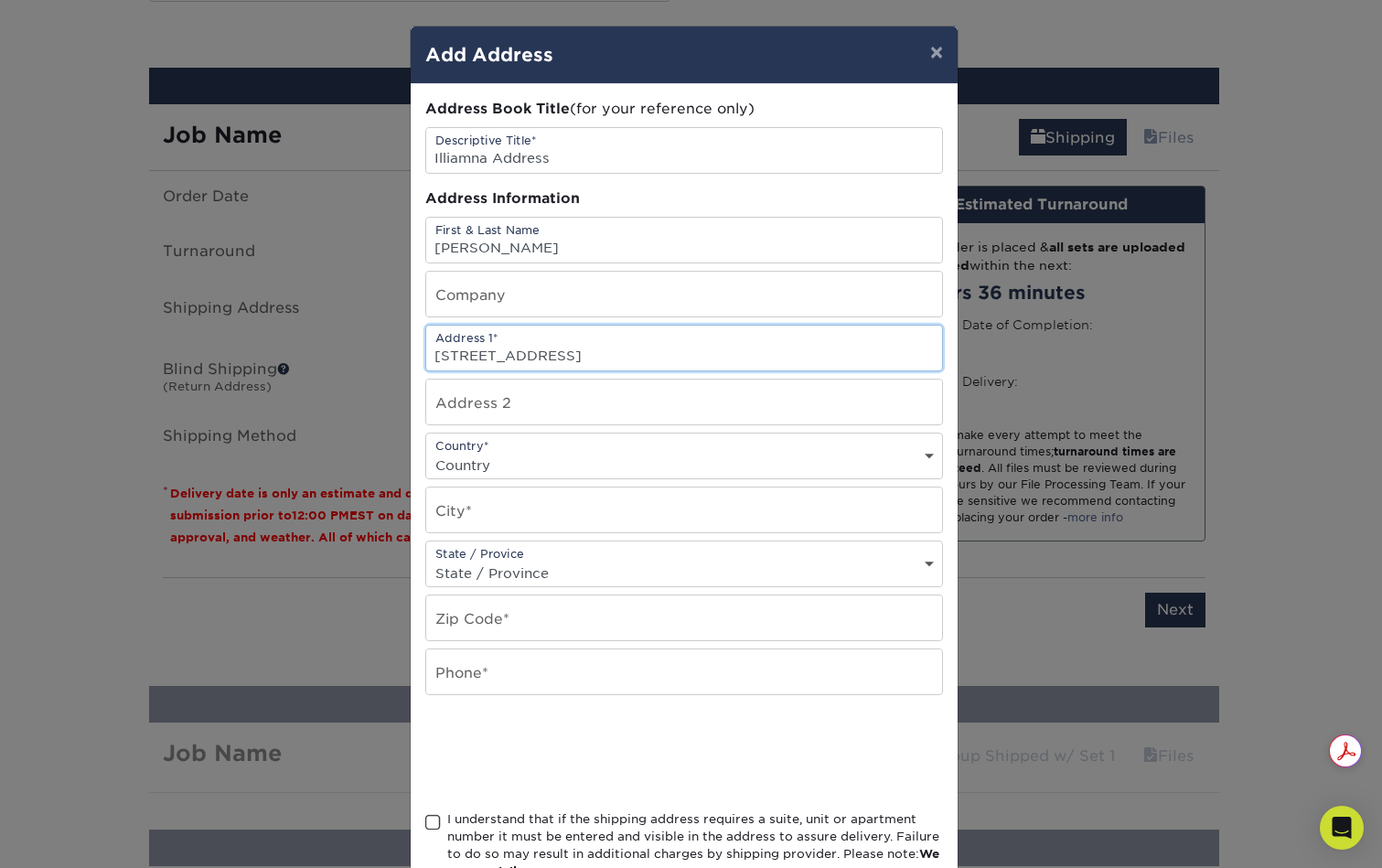 type on "[STREET_ADDRESS]" 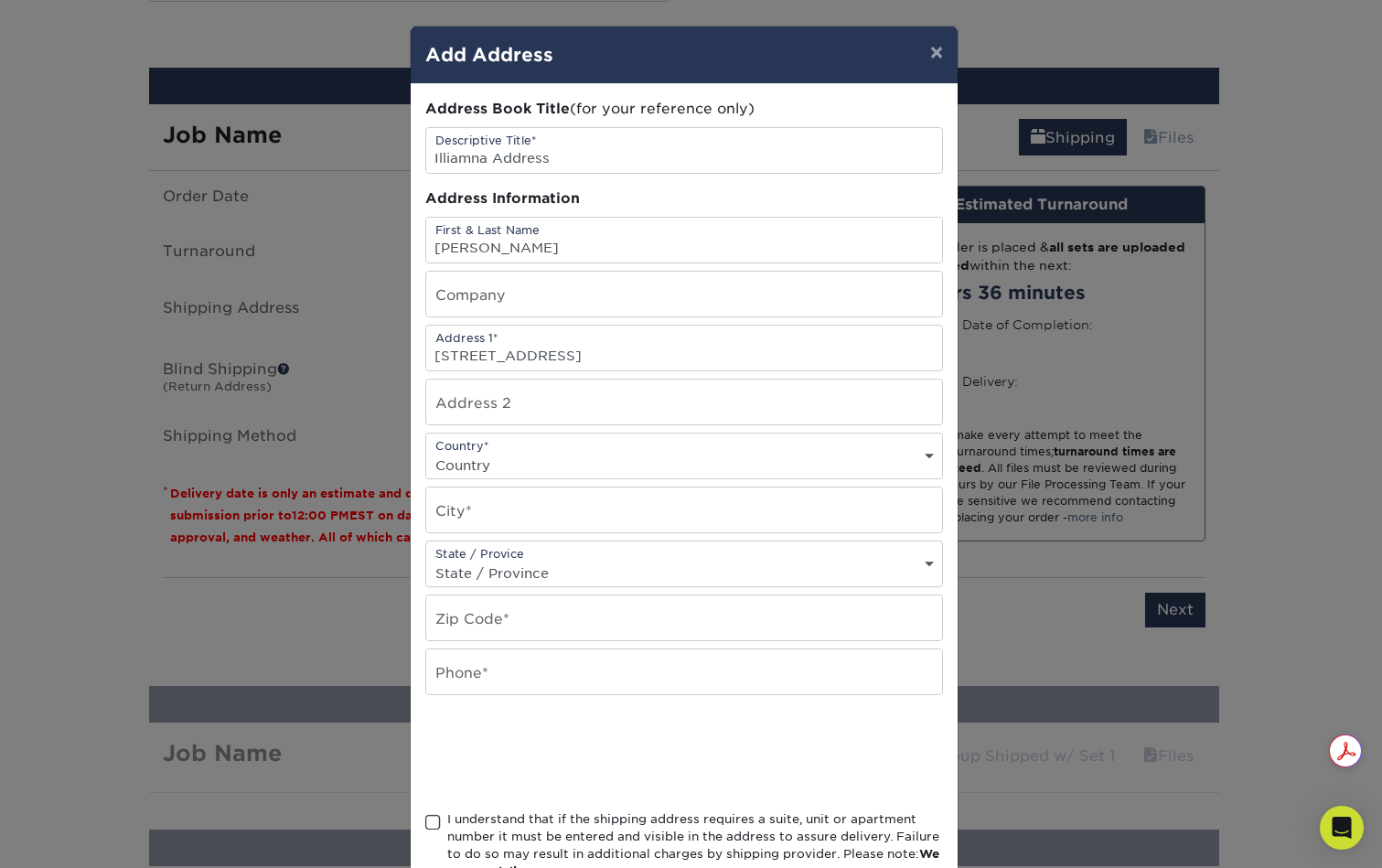 click on "Address Book Title  (for your reference only)
Descriptive Title*
Illiamna Address
Address Information
First & Last Name
[PERSON_NAME]
Company
Address 1*
[STREET_ADDRESS]
Address 2
Country*
Country [GEOGRAPHIC_DATA] [GEOGRAPHIC_DATA]" at bounding box center (684, 493) 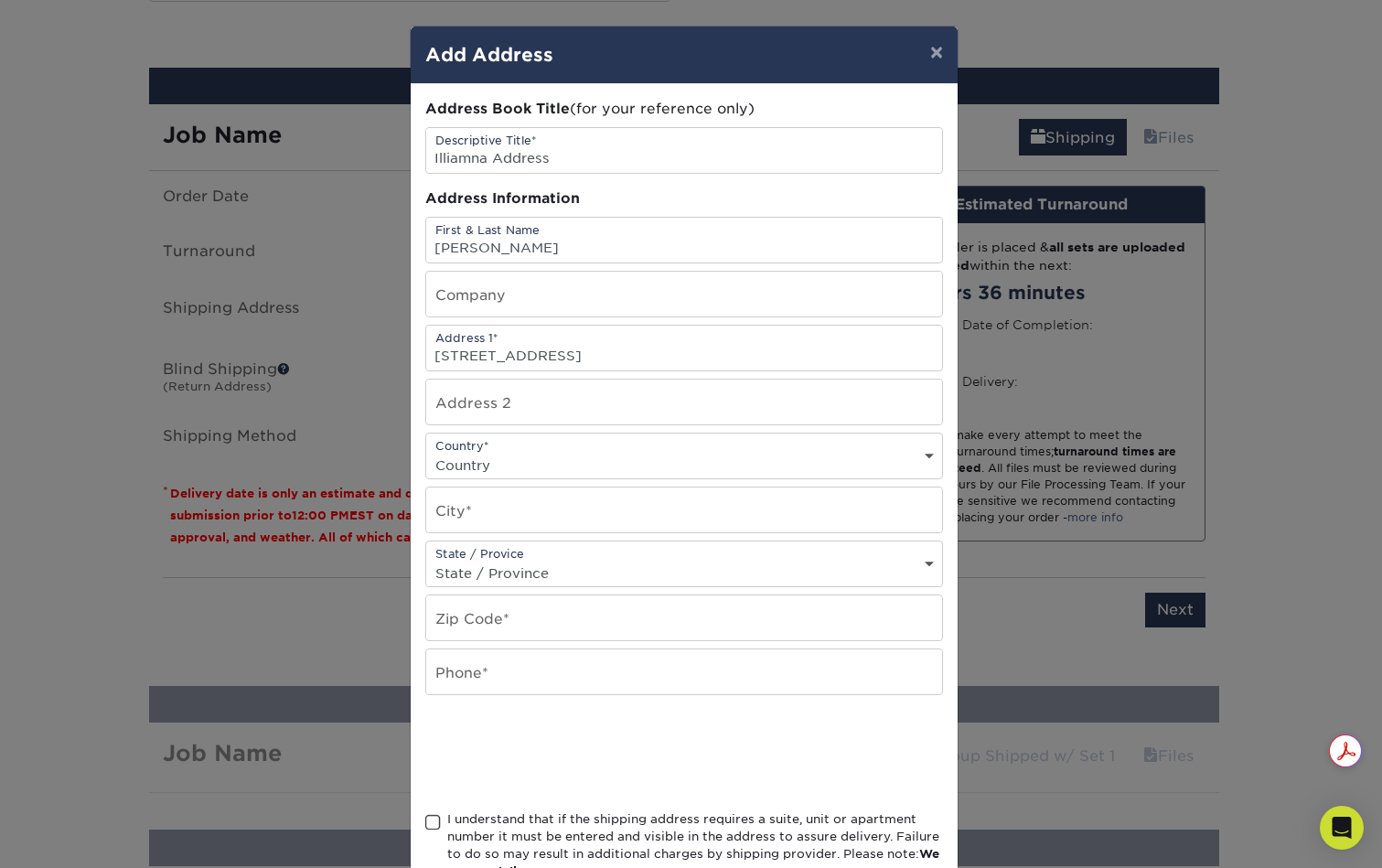 click on "Country [GEOGRAPHIC_DATA] [GEOGRAPHIC_DATA] ----------------------------- [GEOGRAPHIC_DATA] [GEOGRAPHIC_DATA] [GEOGRAPHIC_DATA] [US_STATE] [GEOGRAPHIC_DATA] [GEOGRAPHIC_DATA] [GEOGRAPHIC_DATA] [GEOGRAPHIC_DATA] [GEOGRAPHIC_DATA] [GEOGRAPHIC_DATA] [GEOGRAPHIC_DATA] [GEOGRAPHIC_DATA] [GEOGRAPHIC_DATA] [GEOGRAPHIC_DATA] [GEOGRAPHIC_DATA] [GEOGRAPHIC_DATA] [GEOGRAPHIC_DATA] [GEOGRAPHIC_DATA] [GEOGRAPHIC_DATA] [GEOGRAPHIC_DATA] [GEOGRAPHIC_DATA] [GEOGRAPHIC_DATA] [GEOGRAPHIC_DATA] [GEOGRAPHIC_DATA] [GEOGRAPHIC_DATA] [GEOGRAPHIC_DATA] [GEOGRAPHIC_DATA] [GEOGRAPHIC_DATA] [GEOGRAPHIC_DATA] [GEOGRAPHIC_DATA] [GEOGRAPHIC_DATA] [GEOGRAPHIC_DATA] [GEOGRAPHIC_DATA] [GEOGRAPHIC_DATA] [GEOGRAPHIC_DATA] [GEOGRAPHIC_DATA] [GEOGRAPHIC_DATA] [GEOGRAPHIC_DATA] [GEOGRAPHIC_DATA] [GEOGRAPHIC_DATA] [GEOGRAPHIC_DATA] [GEOGRAPHIC_DATA] [GEOGRAPHIC_DATA] [GEOGRAPHIC_DATA] [GEOGRAPHIC_DATA] [GEOGRAPHIC_DATA] [GEOGRAPHIC_DATA] [GEOGRAPHIC_DATA] [GEOGRAPHIC_DATA] [GEOGRAPHIC_DATA] [GEOGRAPHIC_DATA] [GEOGRAPHIC_DATA] [GEOGRAPHIC_DATA] [GEOGRAPHIC_DATA] [GEOGRAPHIC_DATA] [GEOGRAPHIC_DATA] [GEOGRAPHIC_DATA] [GEOGRAPHIC_DATA] [GEOGRAPHIC_DATA] [GEOGRAPHIC_DATA] [GEOGRAPHIC_DATA] [GEOGRAPHIC_DATA] [GEOGRAPHIC_DATA] [GEOGRAPHIC_DATA] [GEOGRAPHIC_DATA] [GEOGRAPHIC_DATA] [GEOGRAPHIC_DATA] [GEOGRAPHIC_DATA] [GEOGRAPHIC_DATA] [GEOGRAPHIC_DATA] [GEOGRAPHIC_DATA] [GEOGRAPHIC_DATA] [GEOGRAPHIC_DATA] [GEOGRAPHIC_DATA] [GEOGRAPHIC_DATA] [GEOGRAPHIC_DATA] [GEOGRAPHIC_DATA] [GEOGRAPHIC_DATA] [US_STATE] [GEOGRAPHIC_DATA] [GEOGRAPHIC_DATA] [GEOGRAPHIC_DATA] [GEOGRAPHIC_DATA] [GEOGRAPHIC_DATA] [GEOGRAPHIC_DATA] [GEOGRAPHIC_DATA] [US_STATE] [GEOGRAPHIC_DATA] [GEOGRAPHIC_DATA] [GEOGRAPHIC_DATA] [GEOGRAPHIC_DATA] [GEOGRAPHIC_DATA] [GEOGRAPHIC_DATA] [GEOGRAPHIC_DATA]" at bounding box center [684, 465] 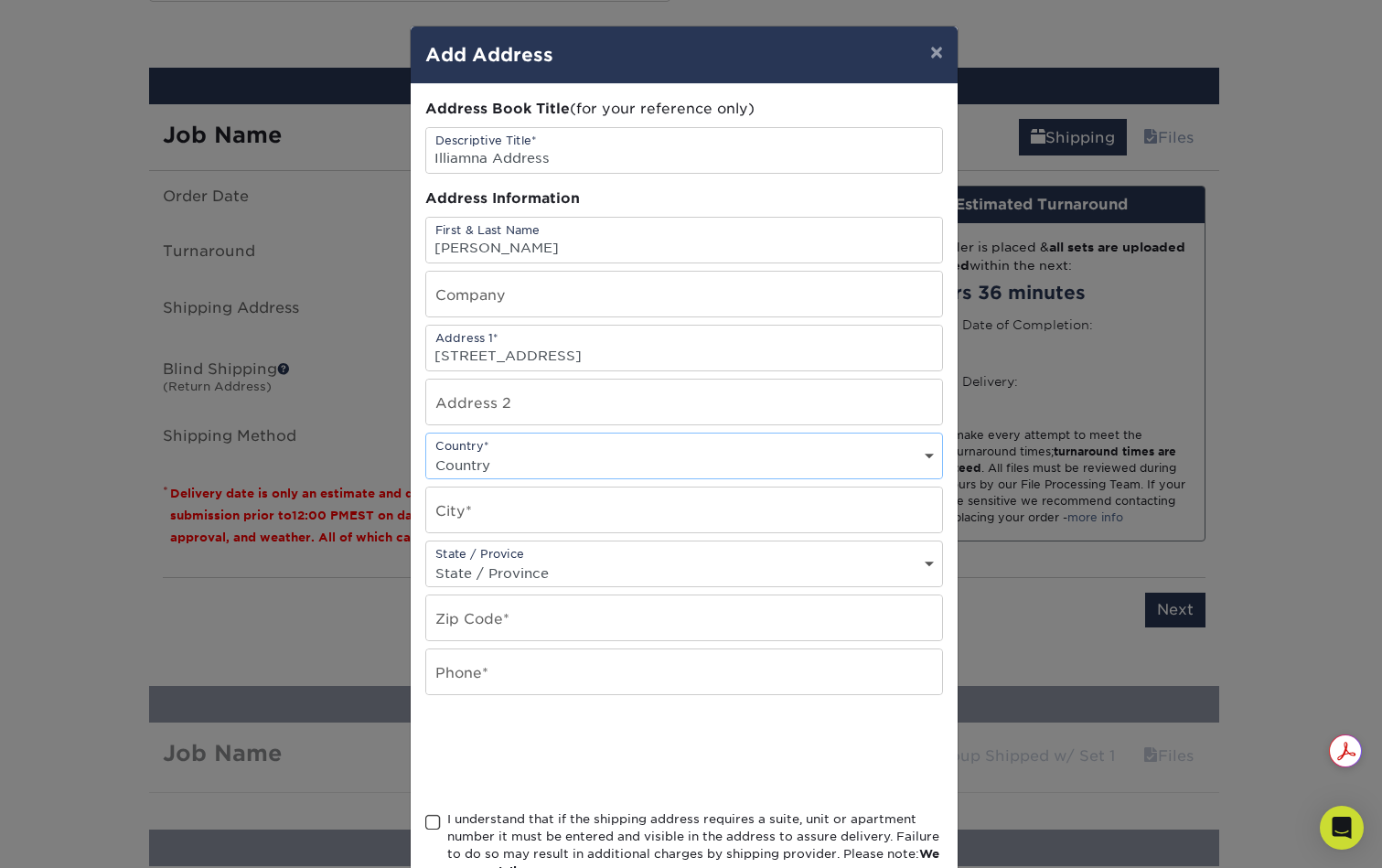 select on "US" 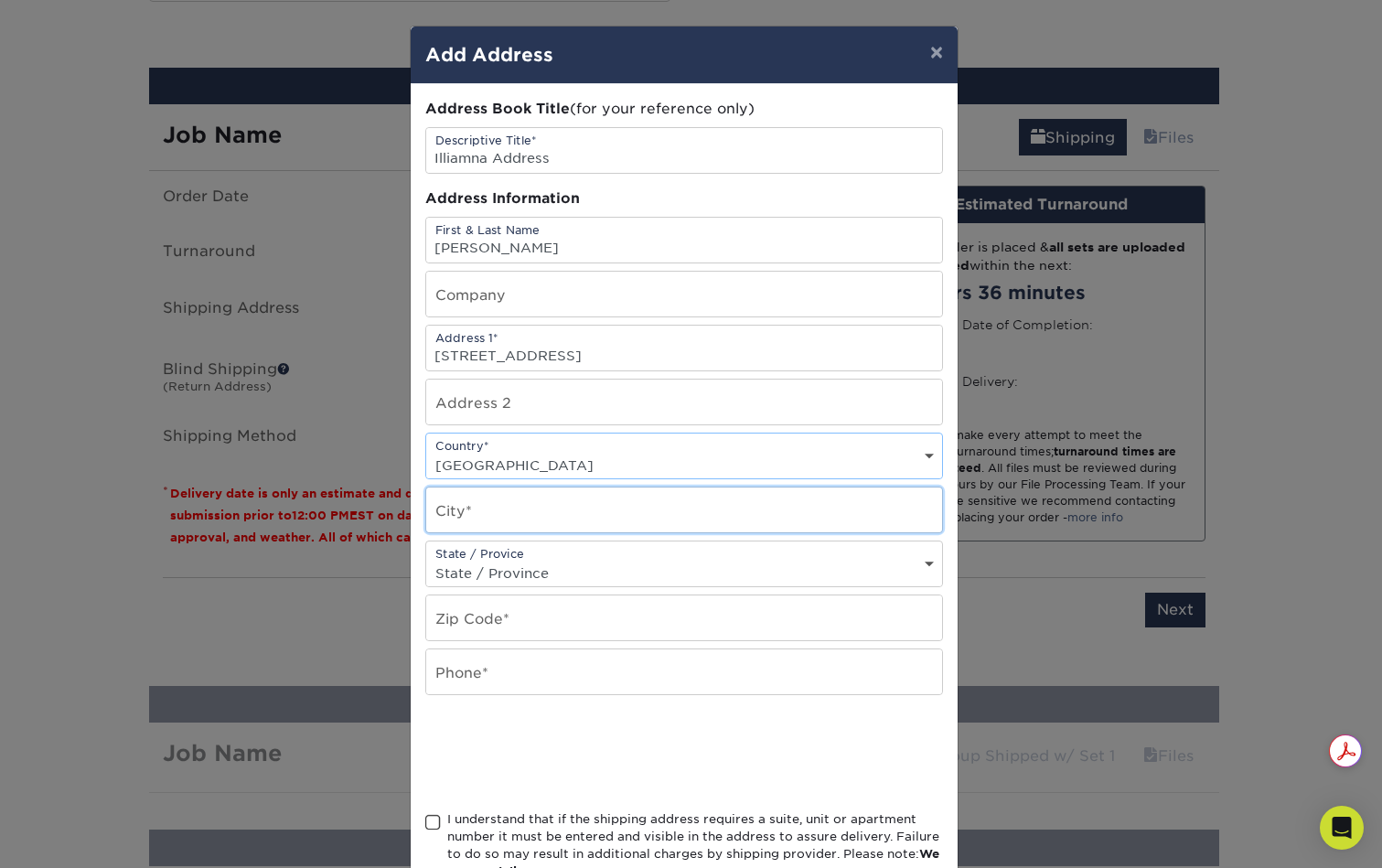 click at bounding box center [684, 509] 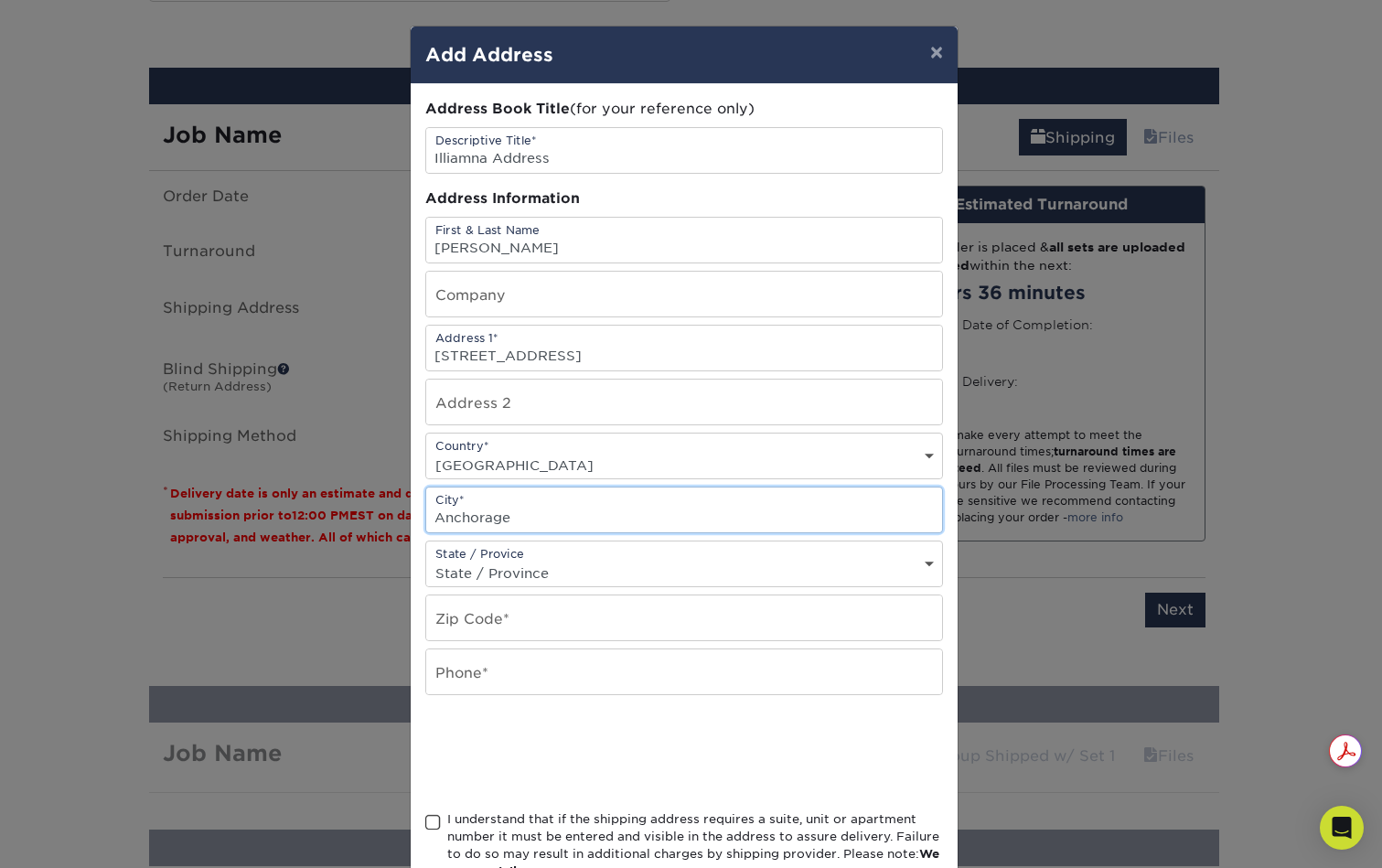 type on "Anchorage" 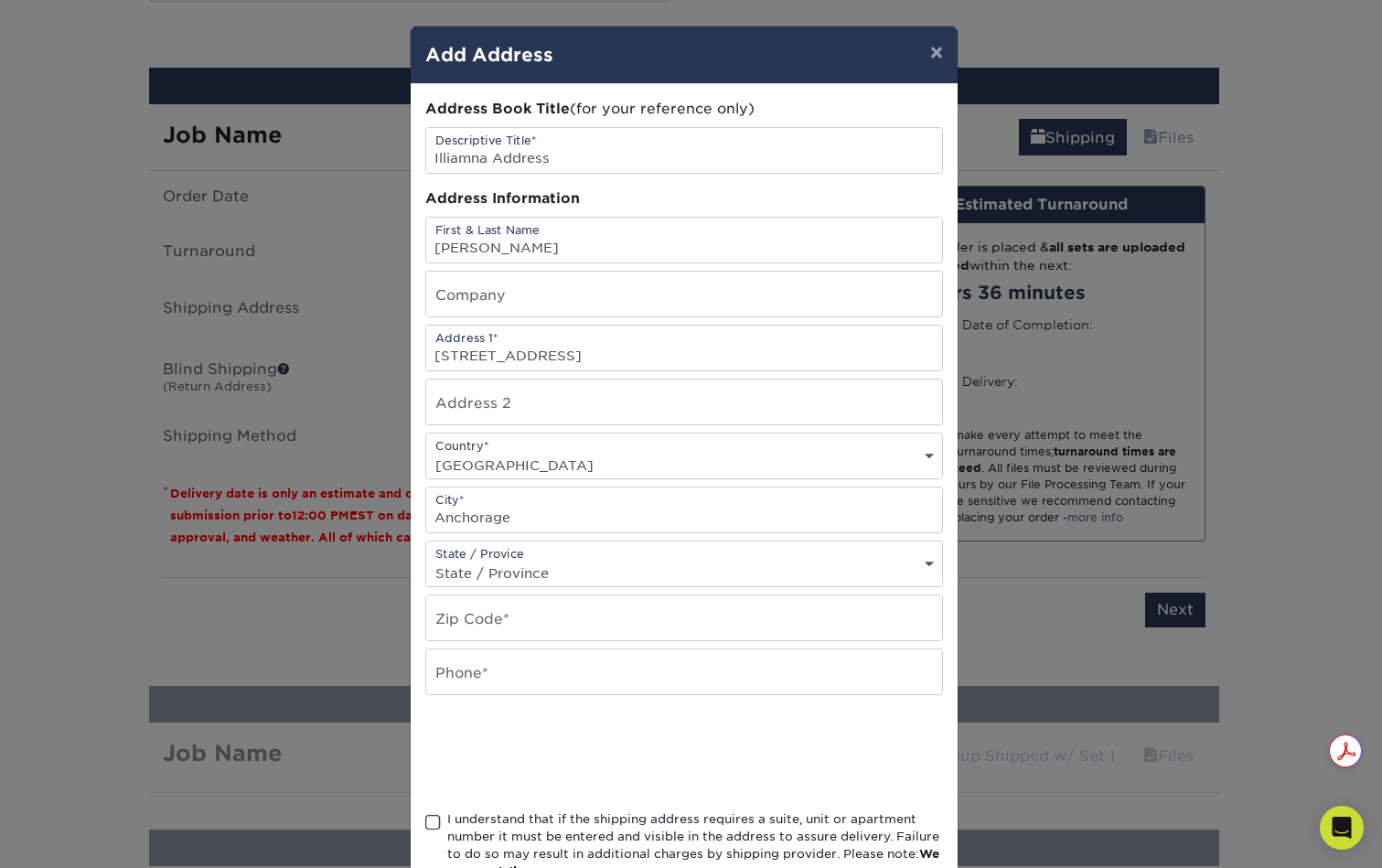 click on "State / Province [US_STATE] [US_STATE] [US_STATE] [US_STATE] [US_STATE] [US_STATE] [US_STATE] [US_STATE] [US_STATE] [US_STATE] [US_STATE] [US_STATE] [US_STATE] [US_STATE] [US_STATE] [US_STATE] [US_STATE] [US_STATE] [US_STATE] [US_STATE] [US_STATE] [US_STATE] [US_STATE] [US_STATE] [US_STATE] [US_STATE] [US_STATE] [US_STATE] [US_STATE] [US_STATE] [US_STATE] [US_STATE] [US_STATE] [US_STATE] [US_STATE] [US_STATE] [US_STATE] [US_STATE] [US_STATE] [US_STATE] [US_STATE] [US_STATE] [US_STATE] [US_STATE] [US_STATE] [US_STATE] [US_STATE][PERSON_NAME][US_STATE] [US_STATE][PERSON_NAME] [US_STATE] [US_STATE] [GEOGRAPHIC_DATA] [GEOGRAPHIC_DATA] [GEOGRAPHIC_DATA] [GEOGRAPHIC_DATA] [GEOGRAPHIC_DATA] [GEOGRAPHIC_DATA] [GEOGRAPHIC_DATA] [GEOGRAPHIC_DATA] [GEOGRAPHIC_DATA] [GEOGRAPHIC_DATA] [GEOGRAPHIC_DATA] [GEOGRAPHIC_DATA] [GEOGRAPHIC_DATA] [GEOGRAPHIC_DATA] [GEOGRAPHIC_DATA] [GEOGRAPHIC_DATA] [GEOGRAPHIC_DATA] [GEOGRAPHIC_DATA] [PERSON_NAME][GEOGRAPHIC_DATA] [GEOGRAPHIC_DATA] [GEOGRAPHIC_DATA] [GEOGRAPHIC_DATA] [US_STATE] [GEOGRAPHIC_DATA] [GEOGRAPHIC_DATA] [US_STATE] [GEOGRAPHIC_DATA] [US_STATE] [GEOGRAPHIC_DATA] [GEOGRAPHIC_DATA] [GEOGRAPHIC_DATA] [GEOGRAPHIC_DATA] [GEOGRAPHIC_DATA] [GEOGRAPHIC_DATA] [GEOGRAPHIC_DATA] [GEOGRAPHIC_DATA] [GEOGRAPHIC_DATA] [GEOGRAPHIC_DATA][PERSON_NAME][GEOGRAPHIC_DATA] [GEOGRAPHIC_DATA] [GEOGRAPHIC_DATA] [GEOGRAPHIC_DATA] [GEOGRAPHIC_DATA] [GEOGRAPHIC_DATA] [GEOGRAPHIC_DATA][PERSON_NAME][GEOGRAPHIC_DATA] [GEOGRAPHIC_DATA] [GEOGRAPHIC_DATA] [PERSON_NAME][GEOGRAPHIC_DATA] [GEOGRAPHIC_DATA][PERSON_NAME] [GEOGRAPHIC_DATA] [GEOGRAPHIC_DATA] [GEOGRAPHIC_DATA] [GEOGRAPHIC_DATA] [GEOGRAPHIC_DATA] [GEOGRAPHIC_DATA] [GEOGRAPHIC_DATA]" at bounding box center [684, 573] 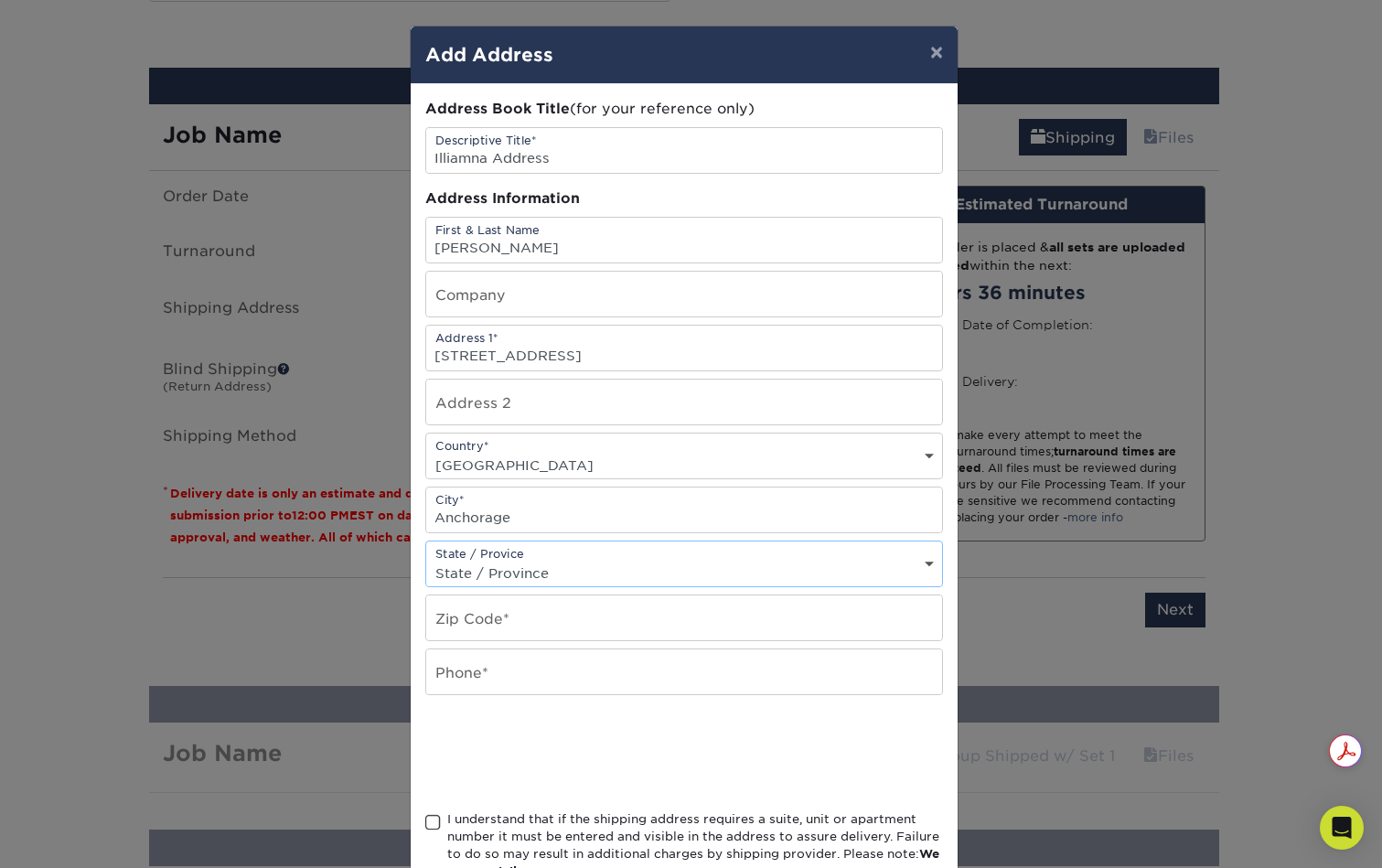 select on "AK" 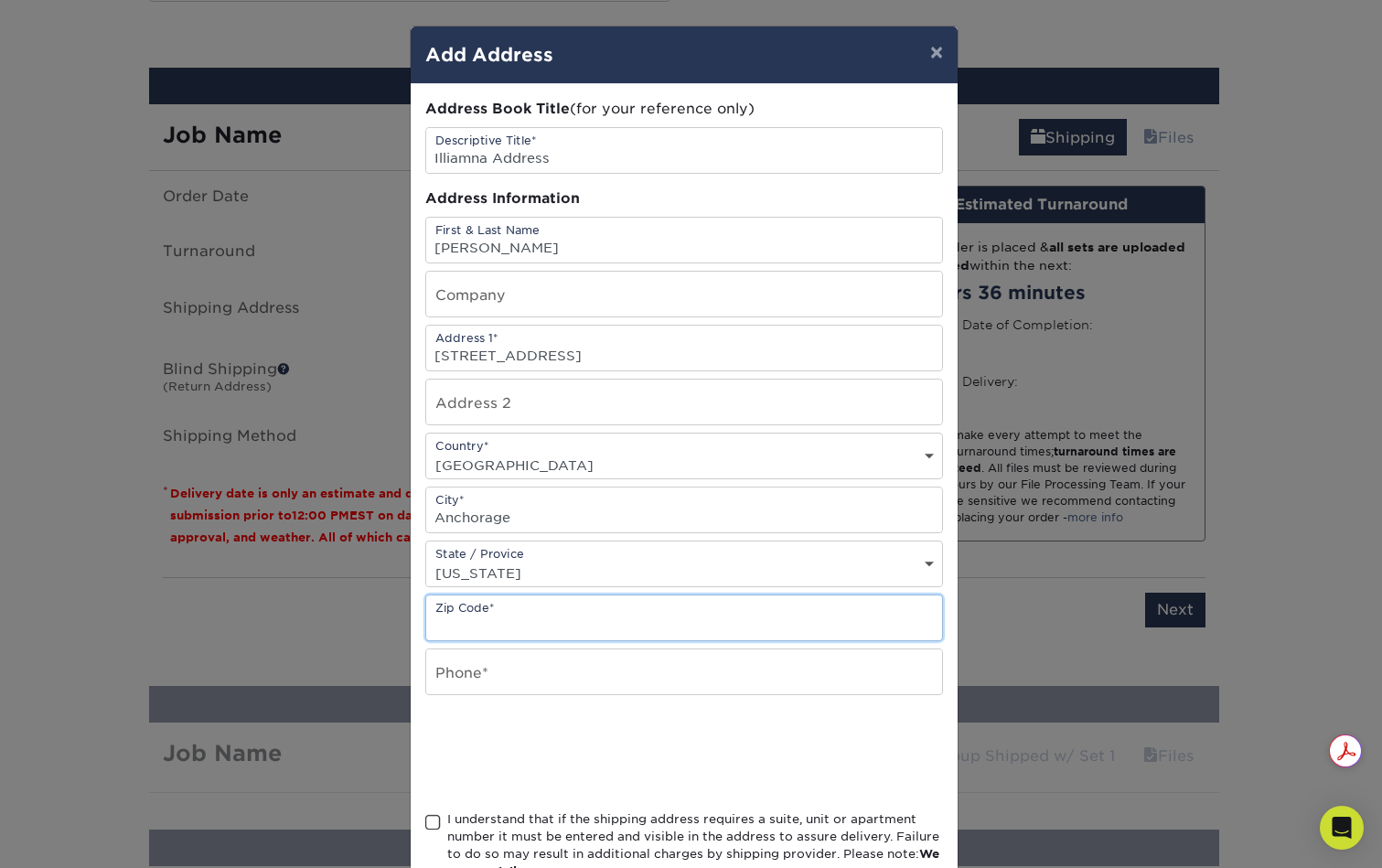 click at bounding box center [684, 617] 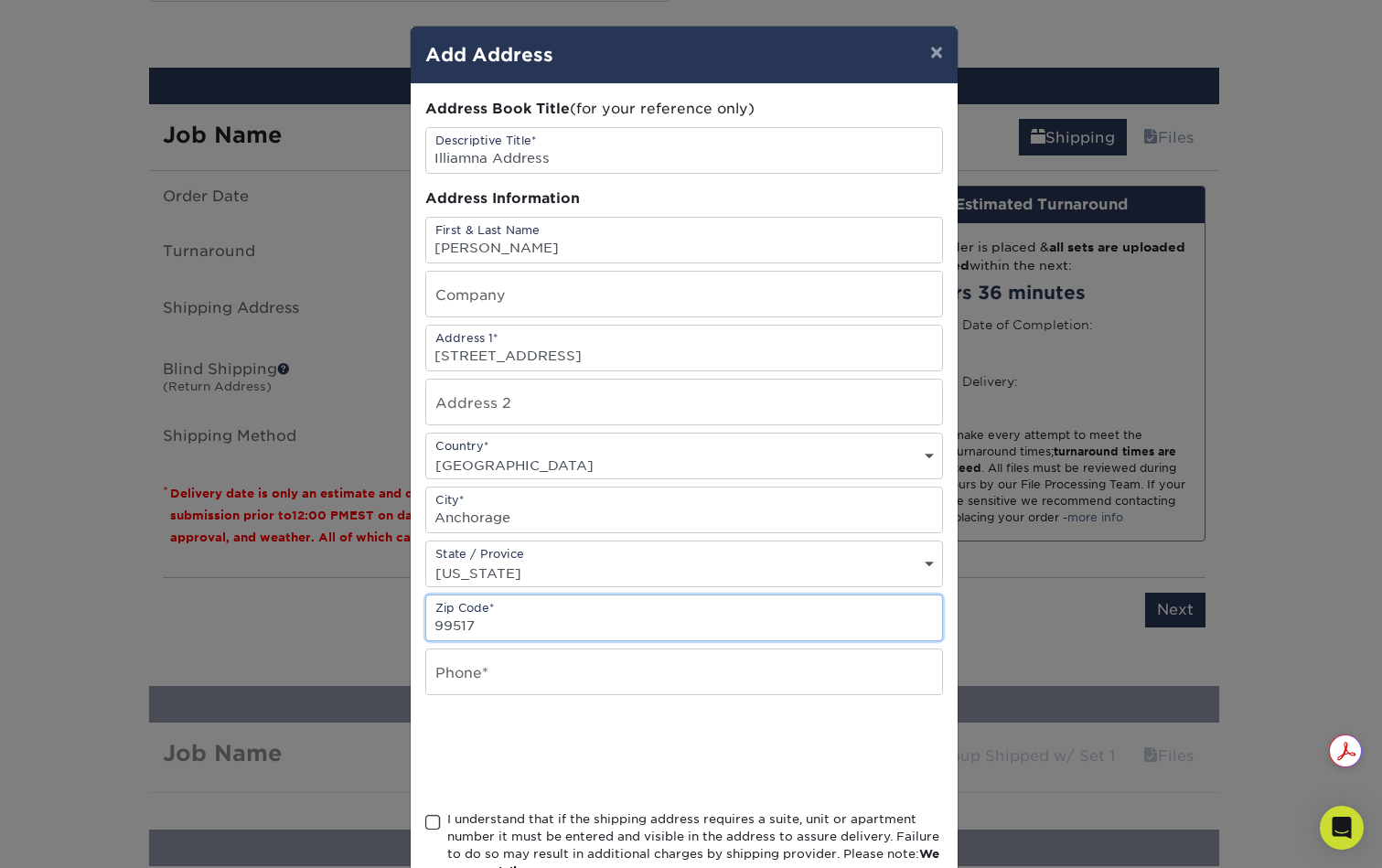 scroll, scrollTop: 126, scrollLeft: 0, axis: vertical 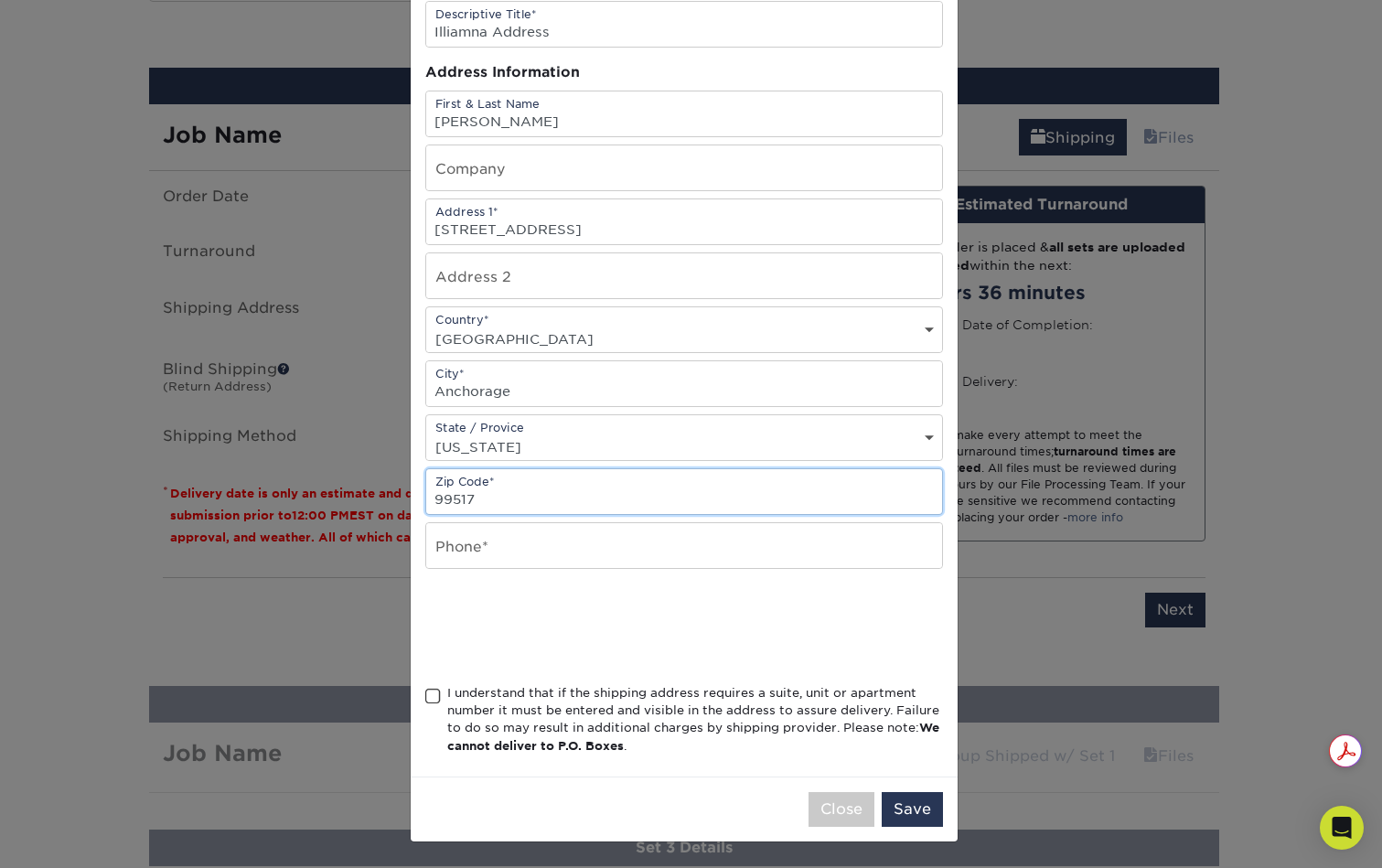 type on "99517" 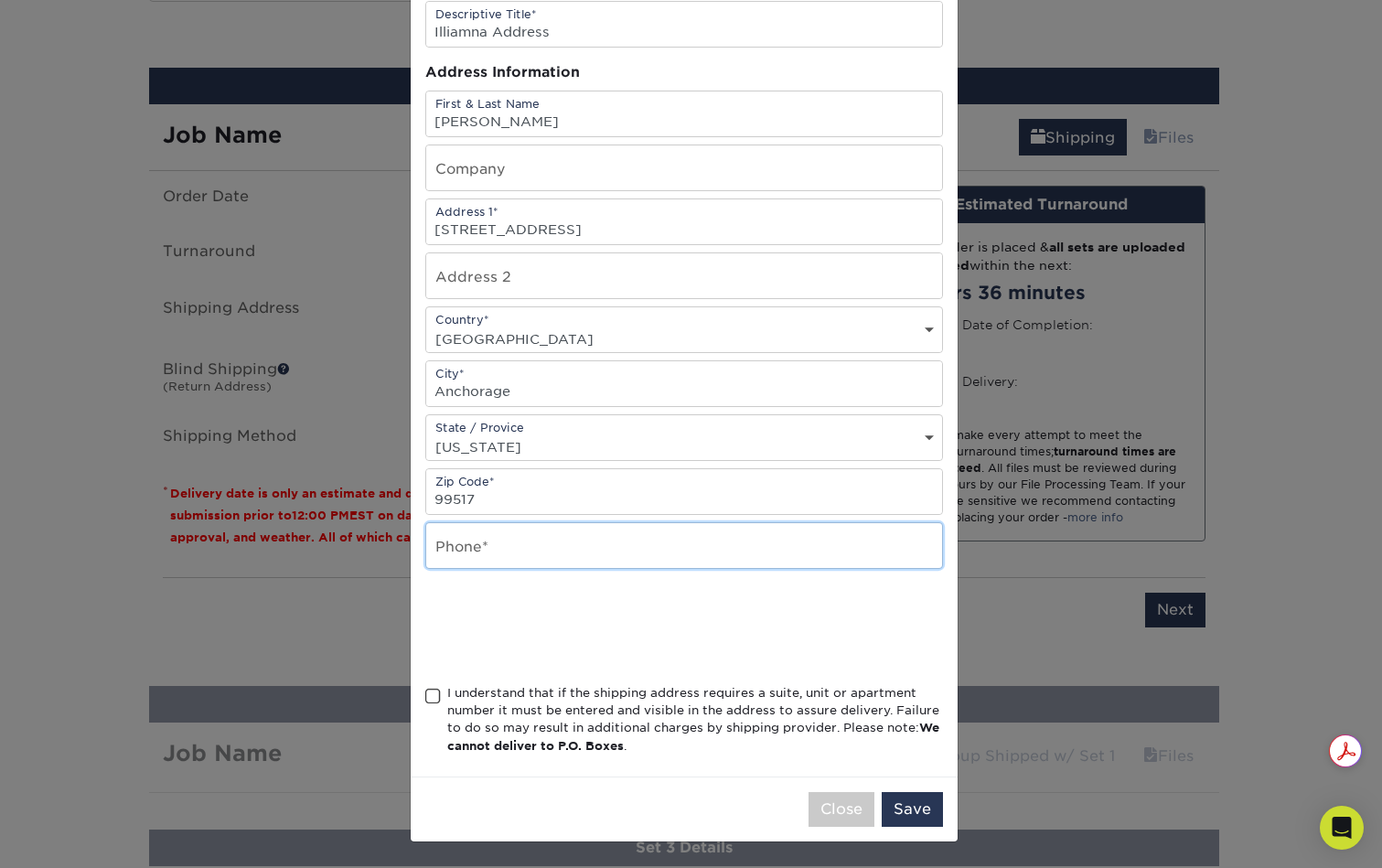 click at bounding box center (684, 545) 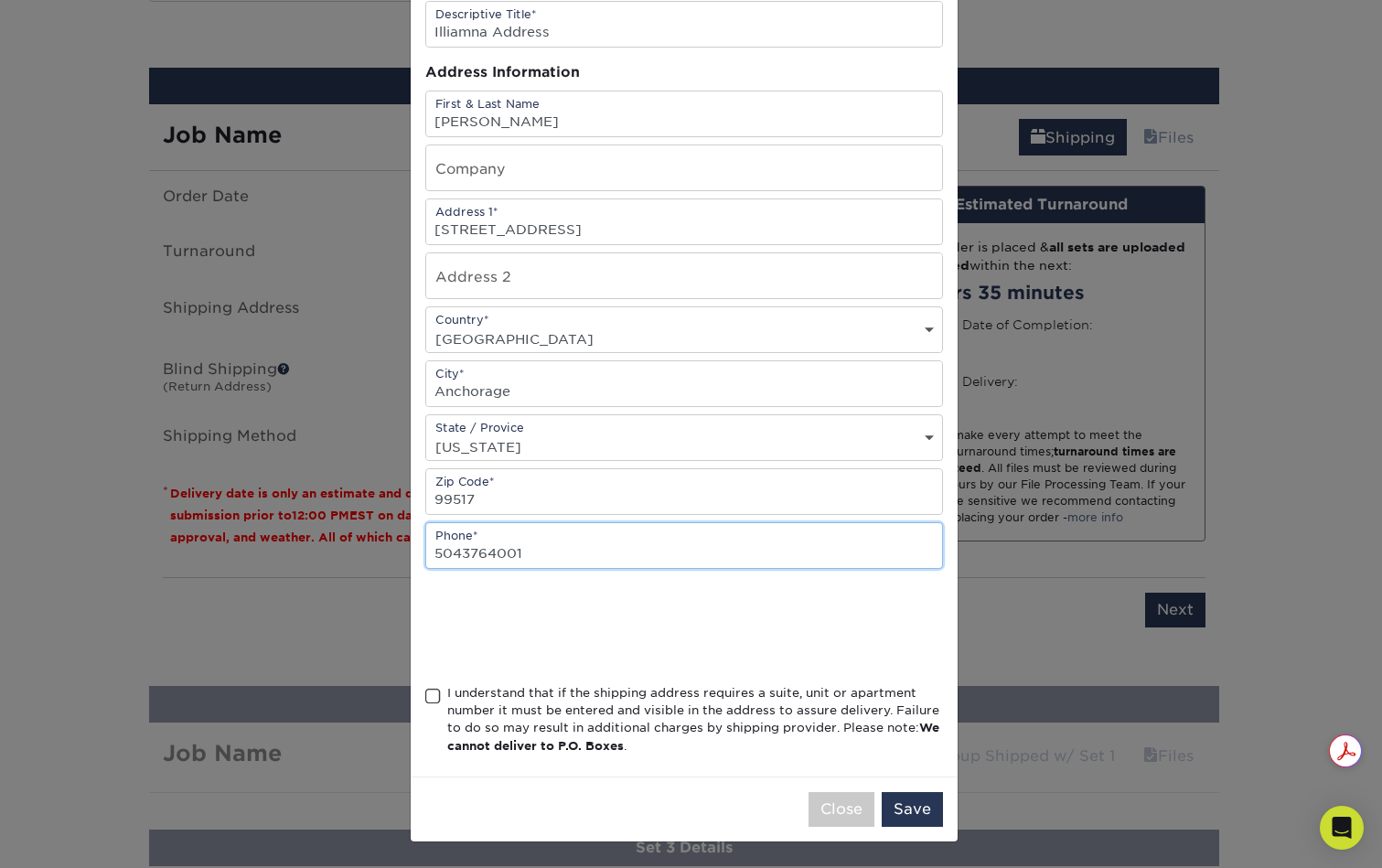 type on "5043764001" 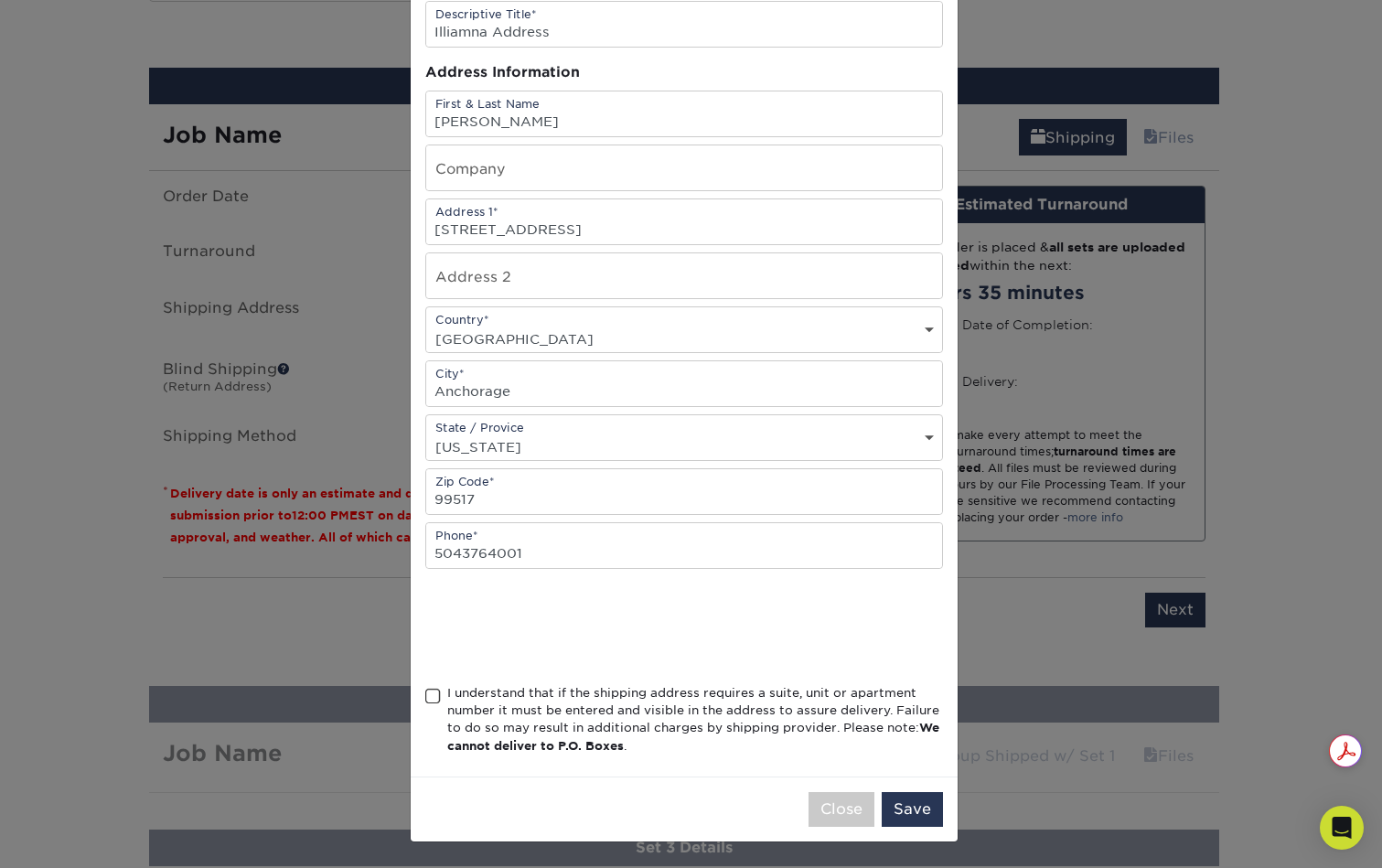 click at bounding box center [433, 696] 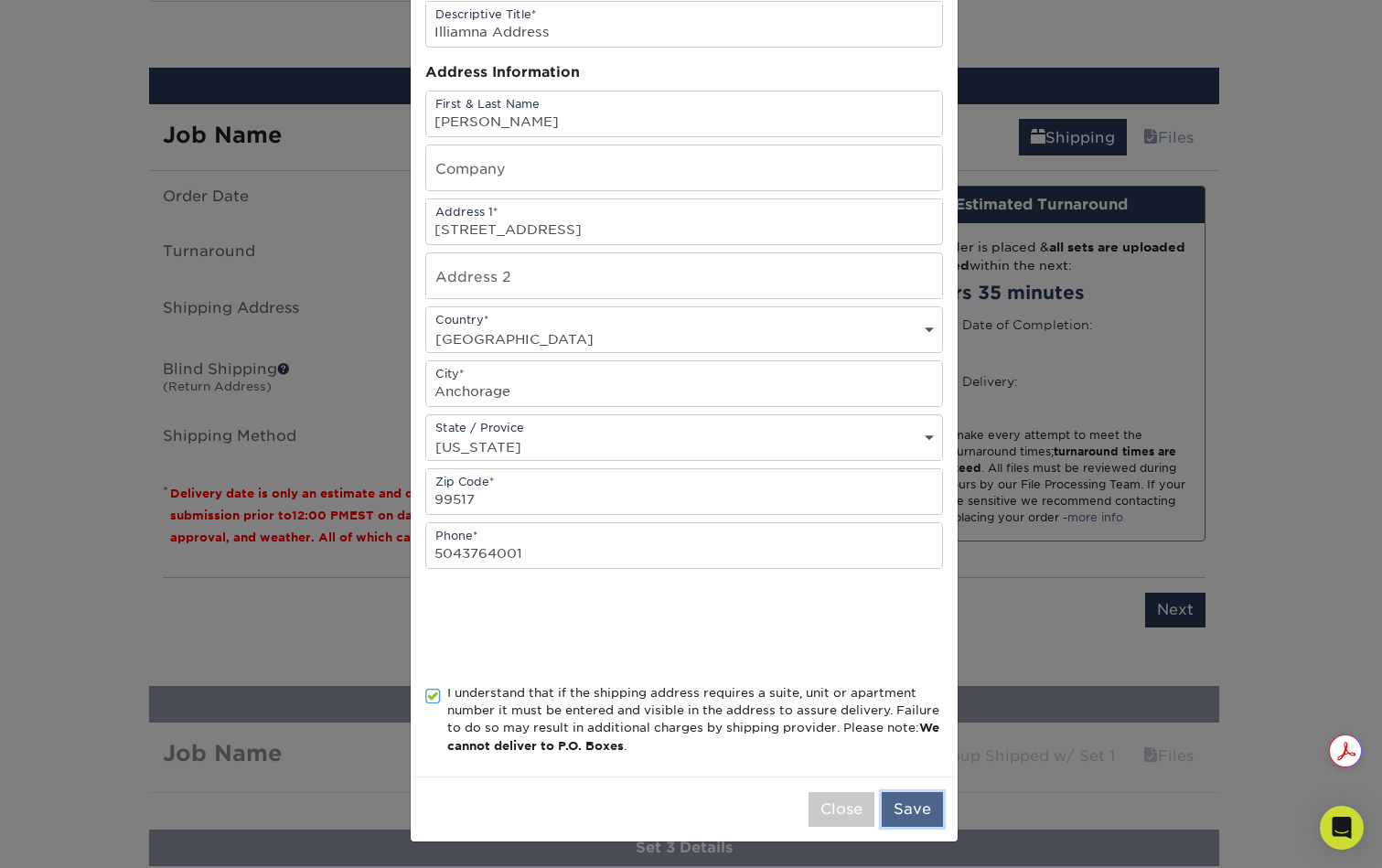 click on "Save" at bounding box center (912, 809) 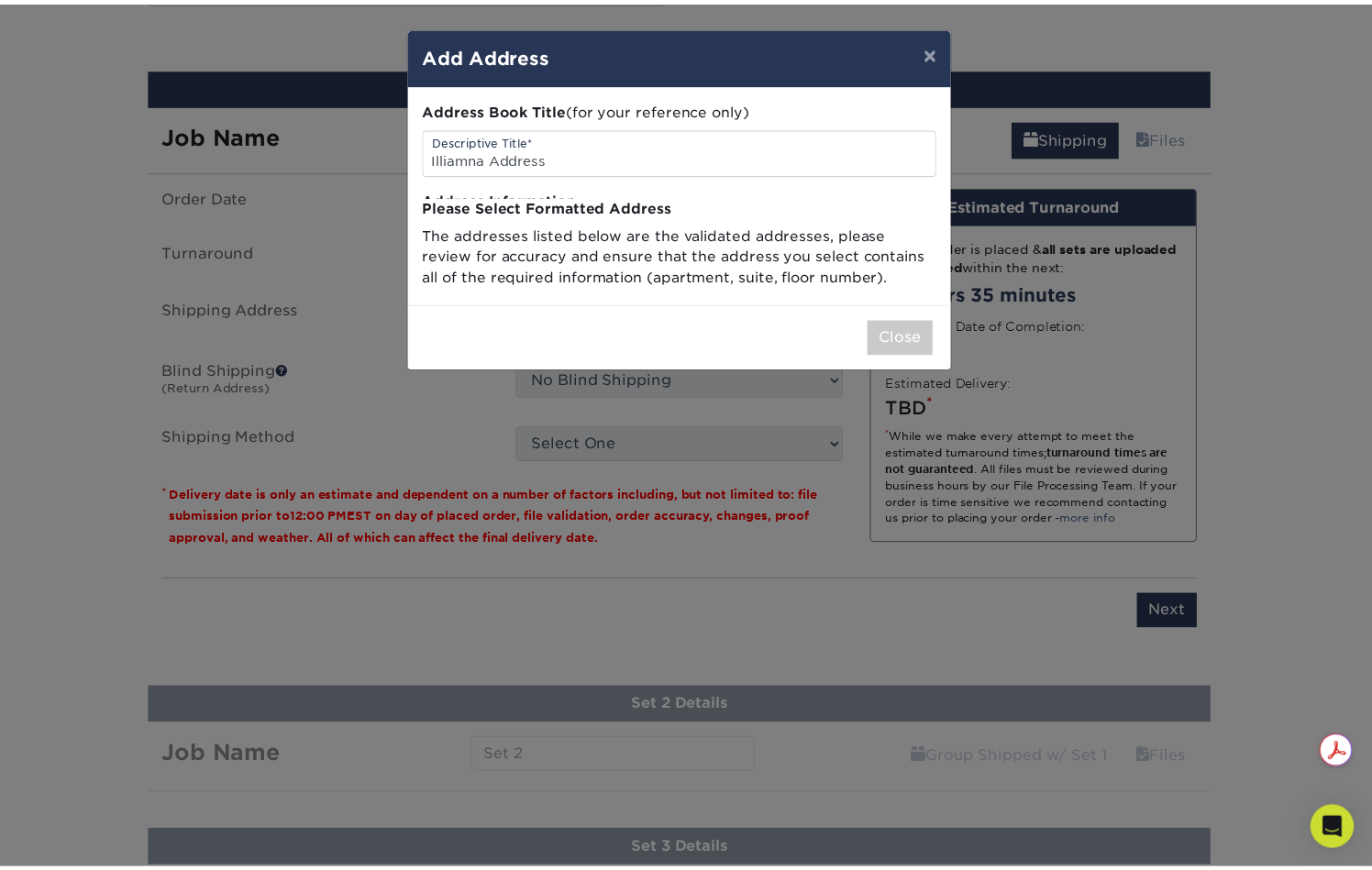 scroll, scrollTop: 0, scrollLeft: 0, axis: both 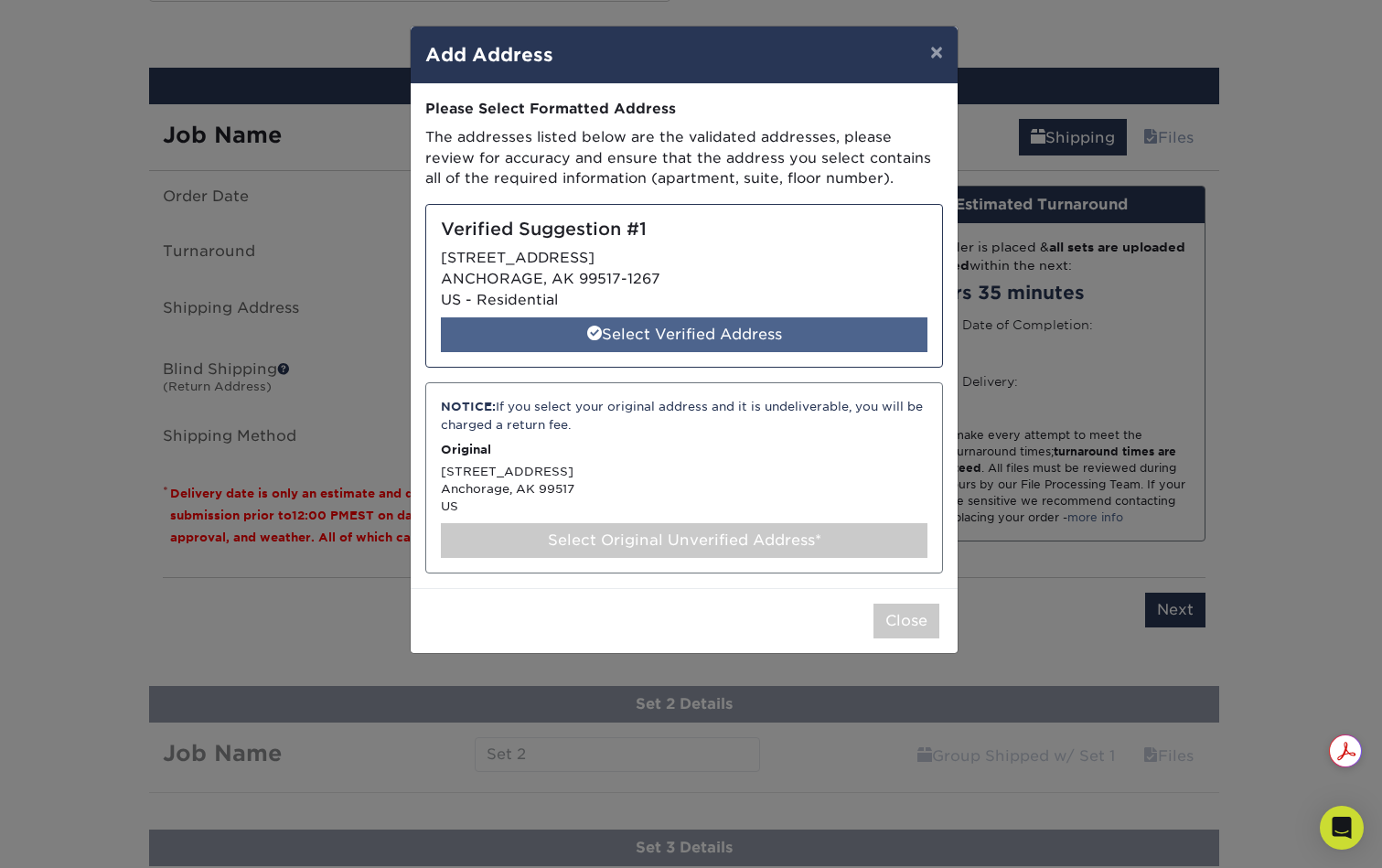 click on "Select Verified Address" at bounding box center [684, 335] 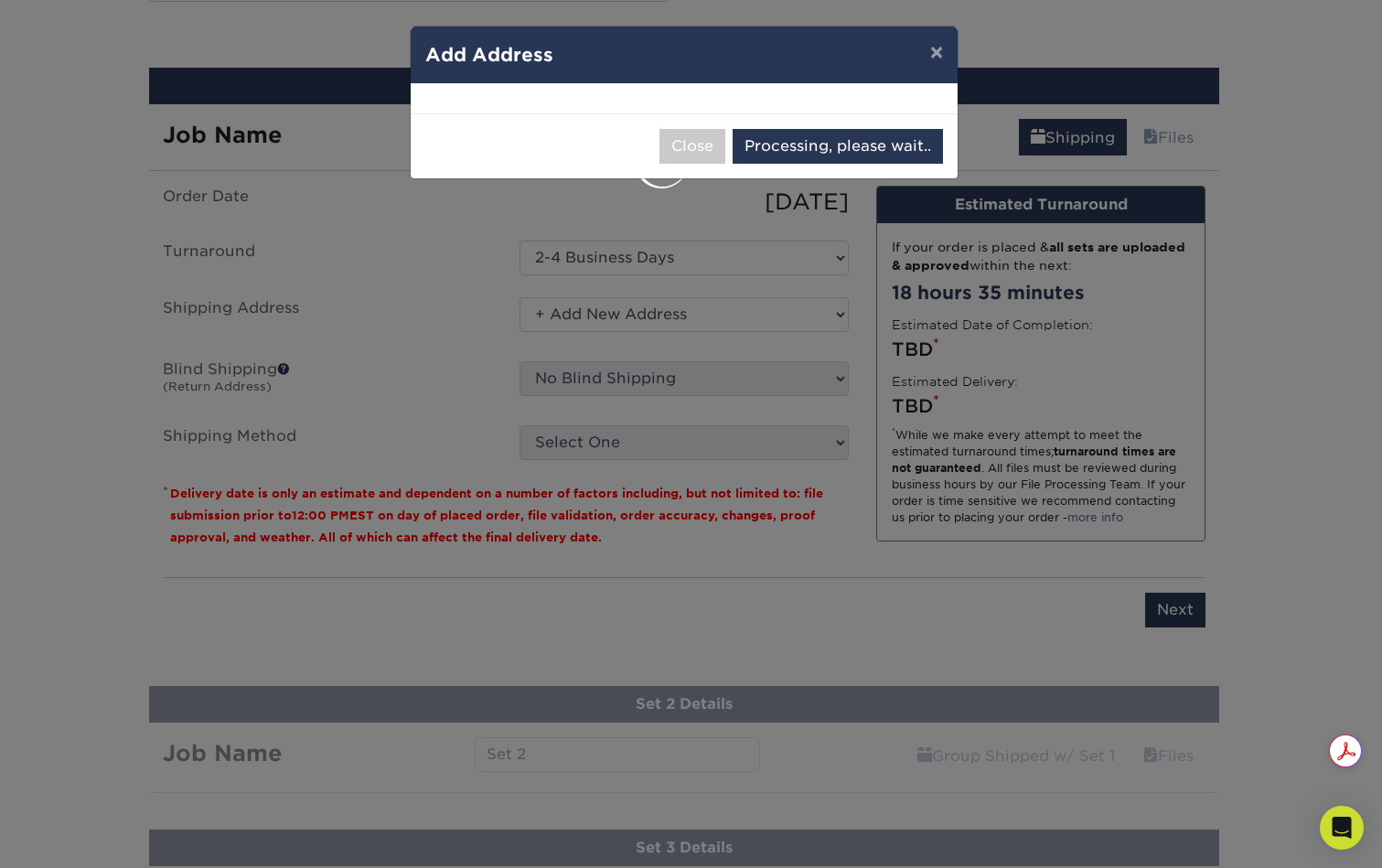 select on "283922" 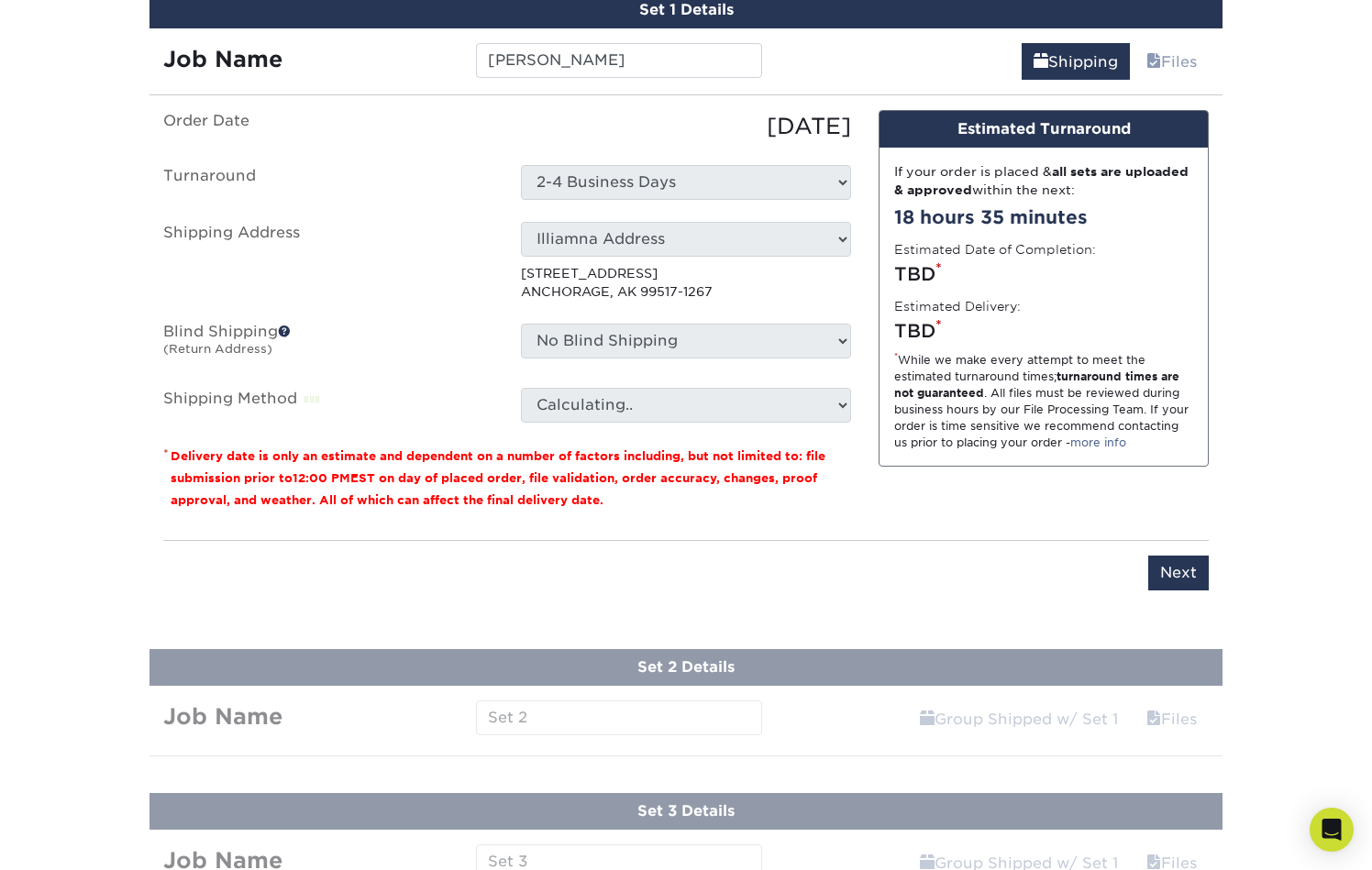 scroll, scrollTop: 1099, scrollLeft: 0, axis: vertical 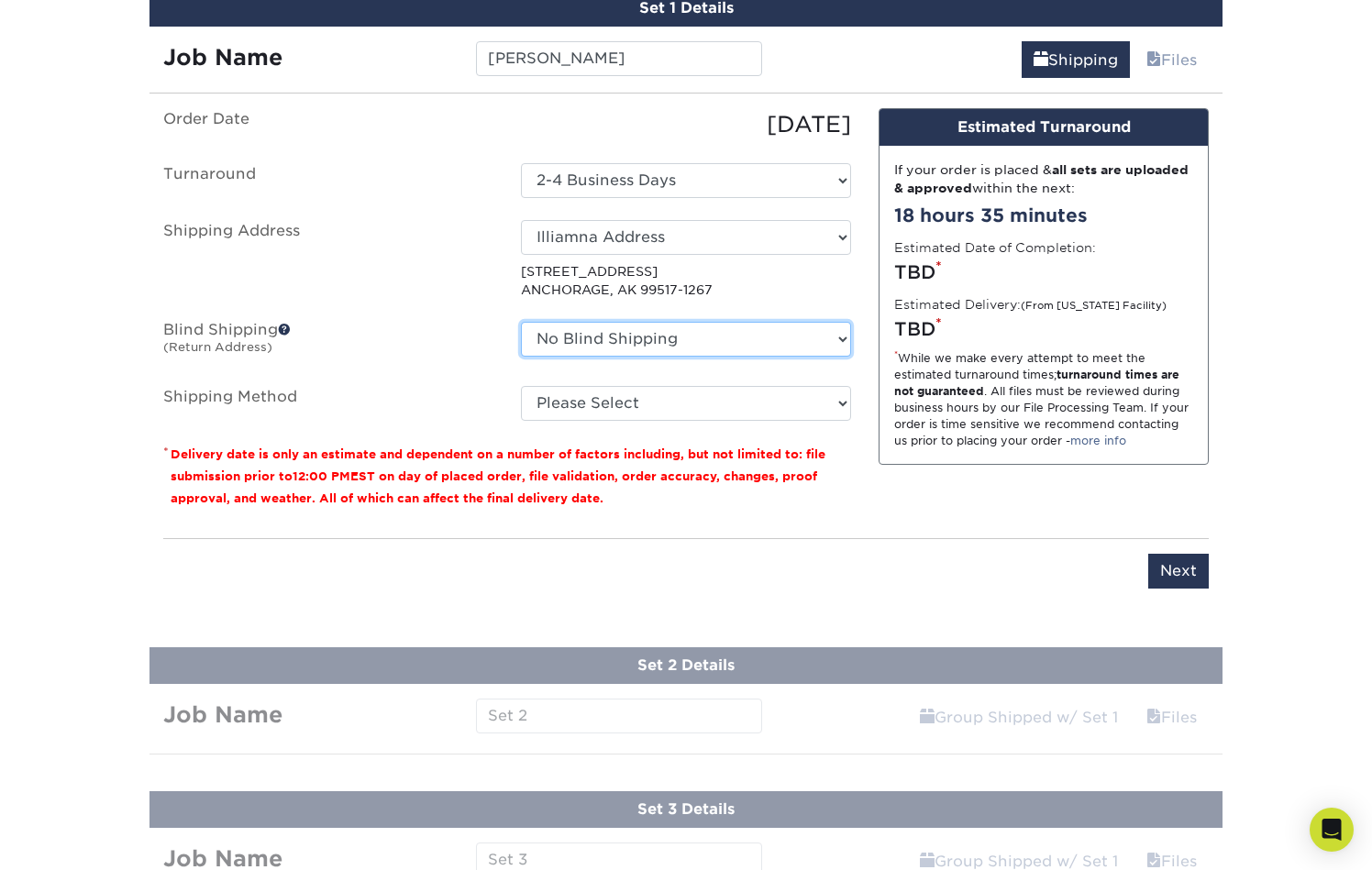click on "No Blind Shipping
+ Add New Address" at bounding box center [686, 339] 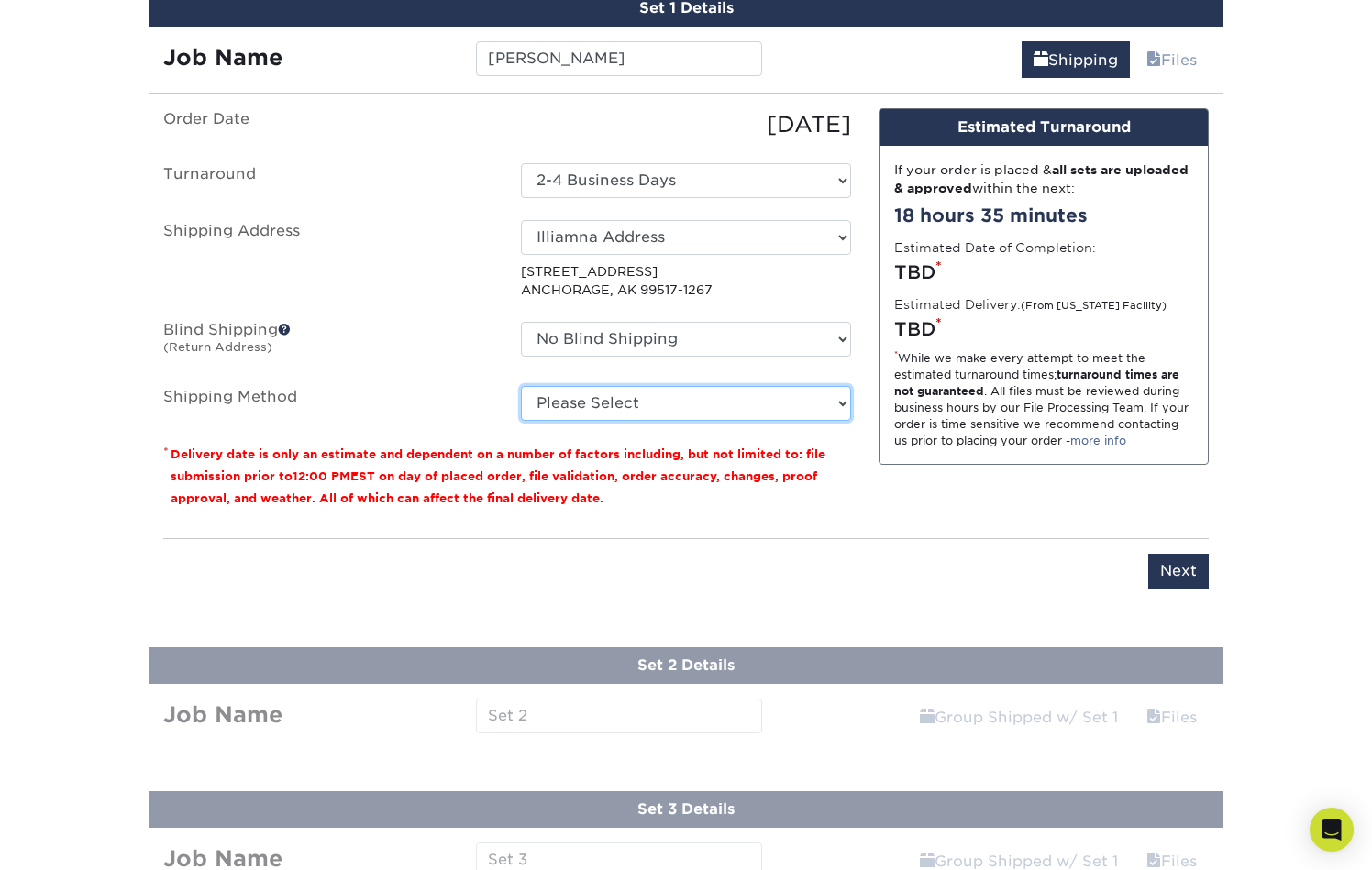 click on "Please Select 2 Day Air Shipping (+$52.37) Ground Shipping (+$59.93) Next Day Shipping by 12 noon (+$79.12) Next Day Air Early A.M. (+$335.15)" at bounding box center [686, 403] 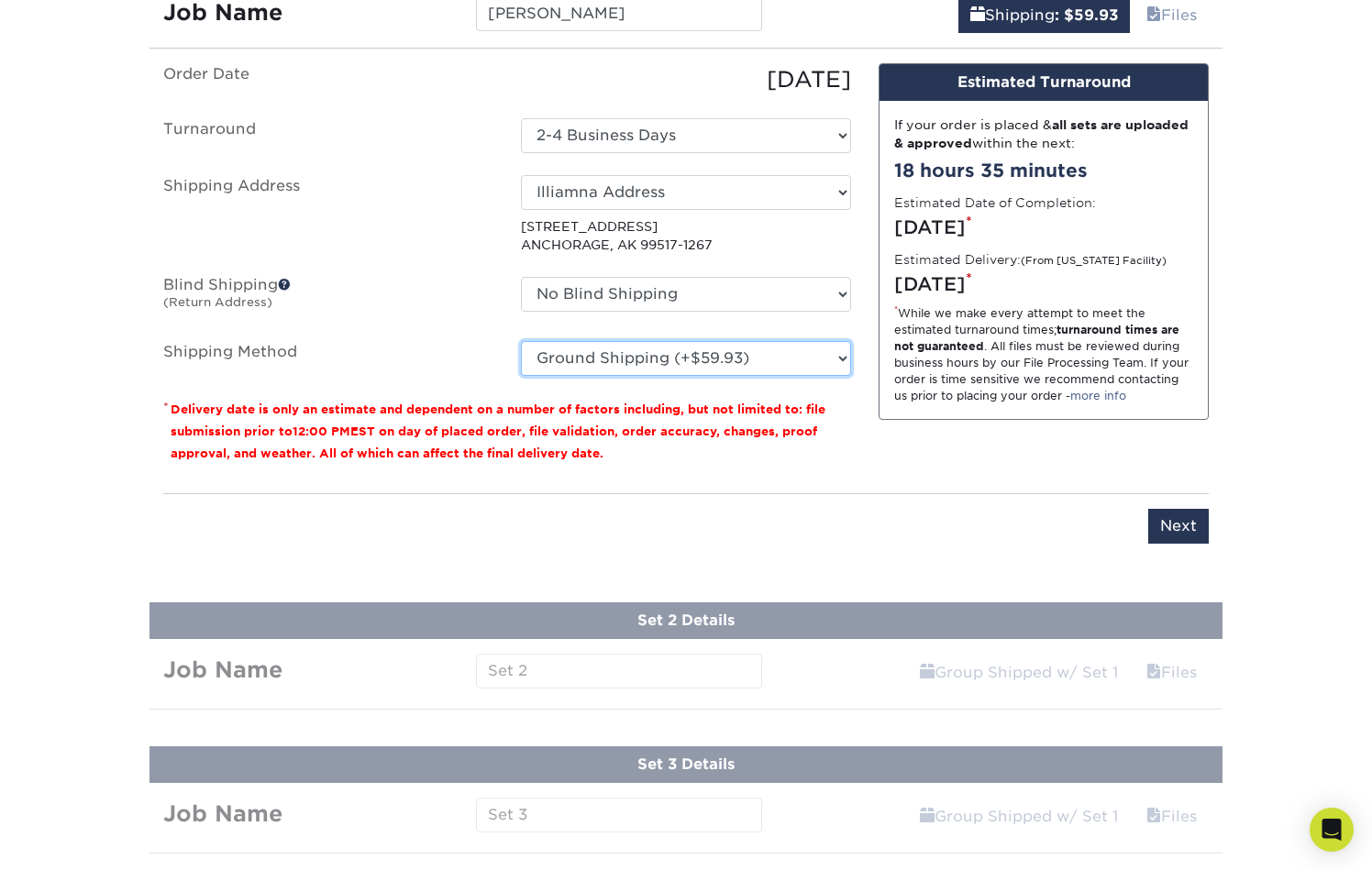 scroll, scrollTop: 1174, scrollLeft: 0, axis: vertical 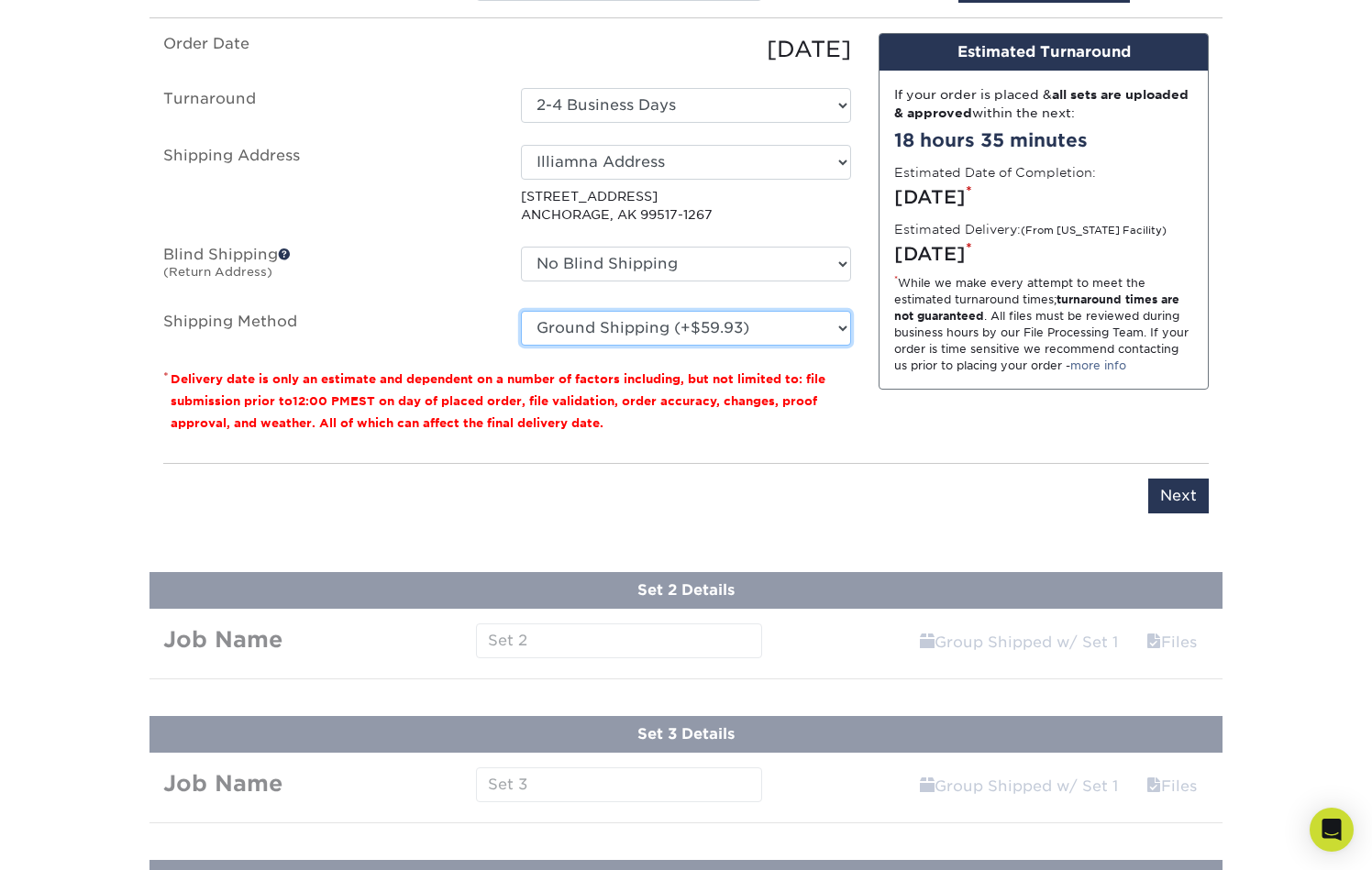 click on "Please Select 2 Day Air Shipping (+$52.37) Ground Shipping (+$59.93) Next Day Shipping by 12 noon (+$79.12) Next Day Air Early A.M. (+$335.15)" at bounding box center [686, 328] 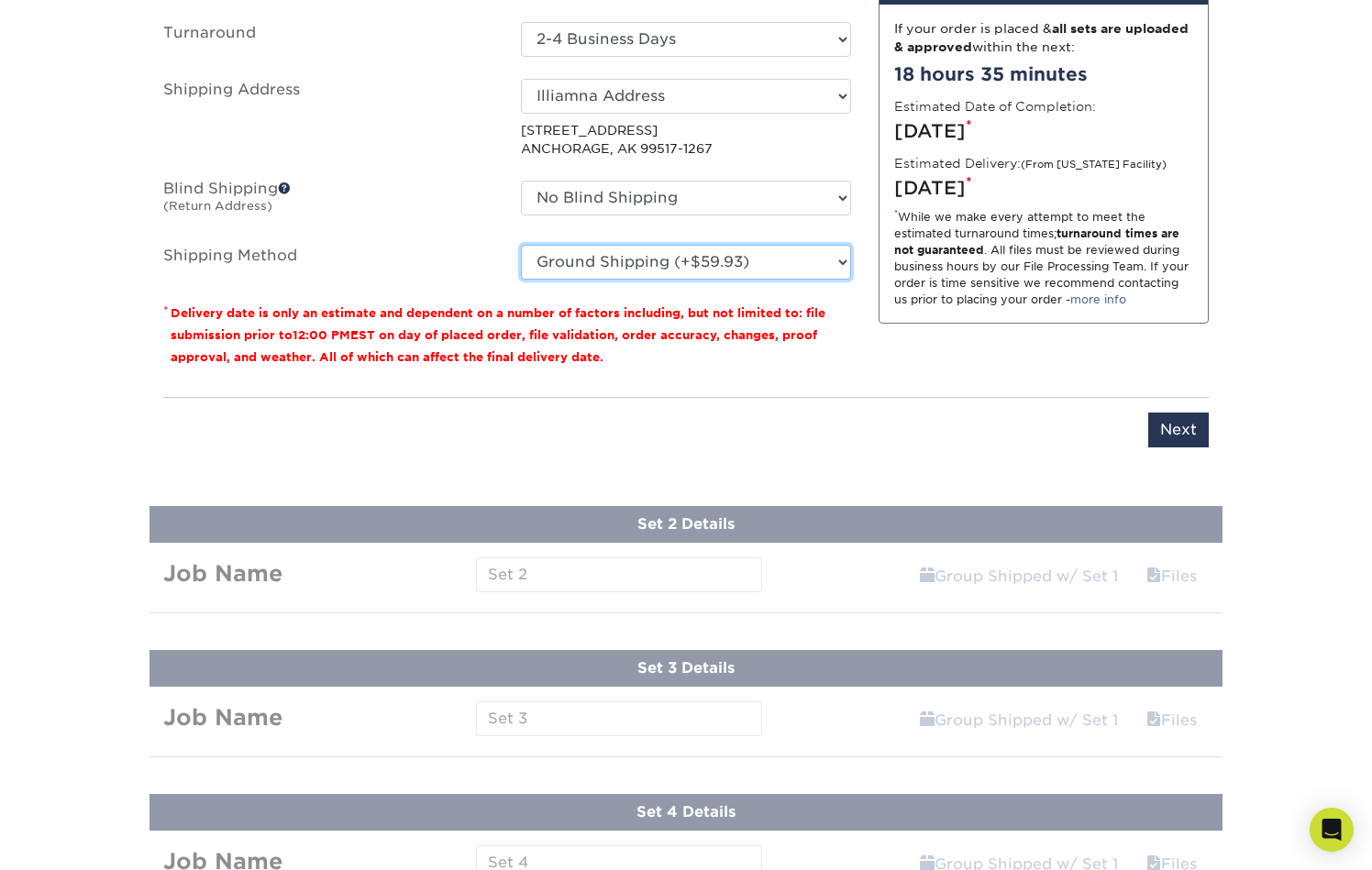 scroll, scrollTop: 1242, scrollLeft: 0, axis: vertical 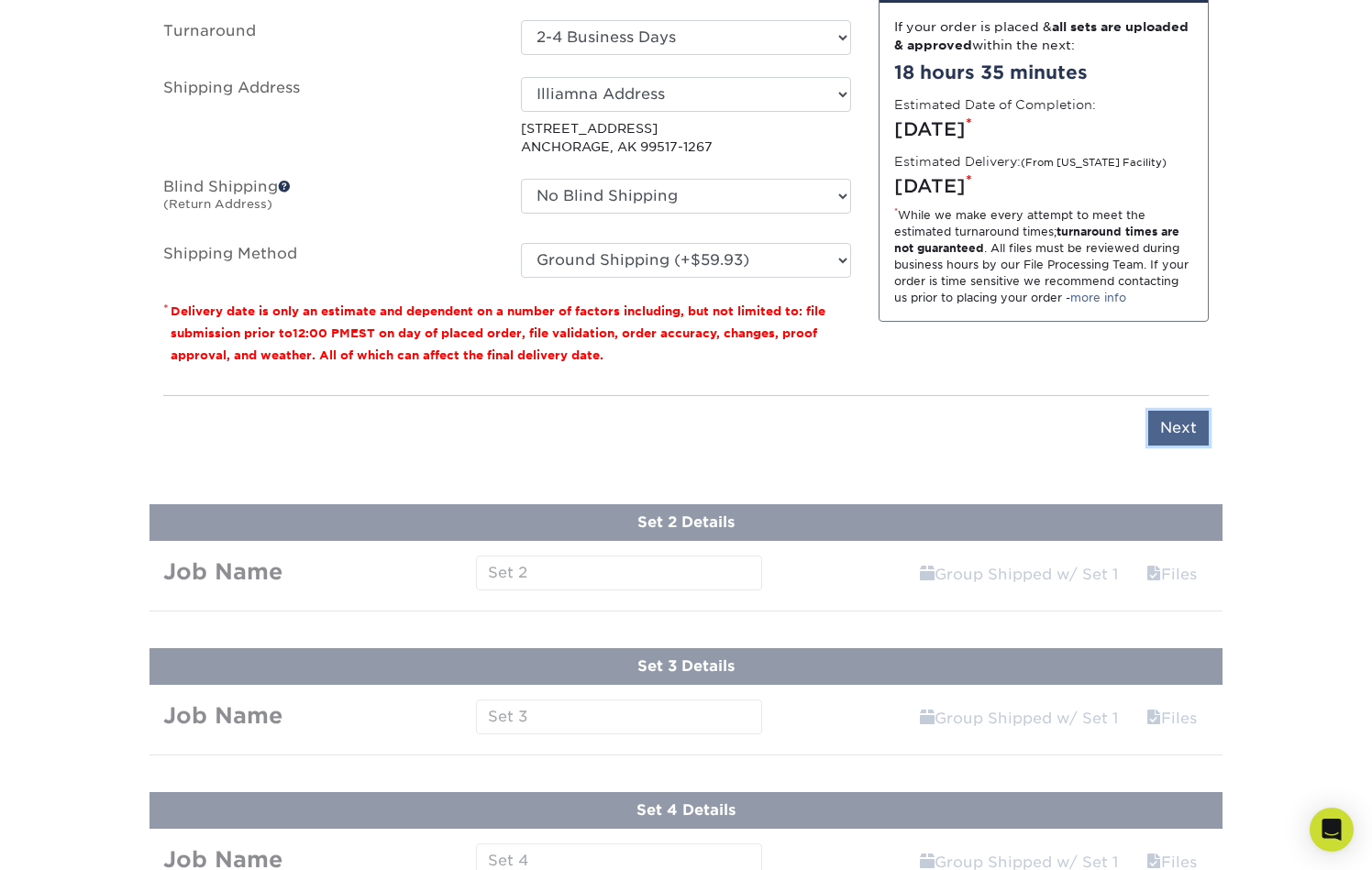 click on "Next" at bounding box center (1178, 428) 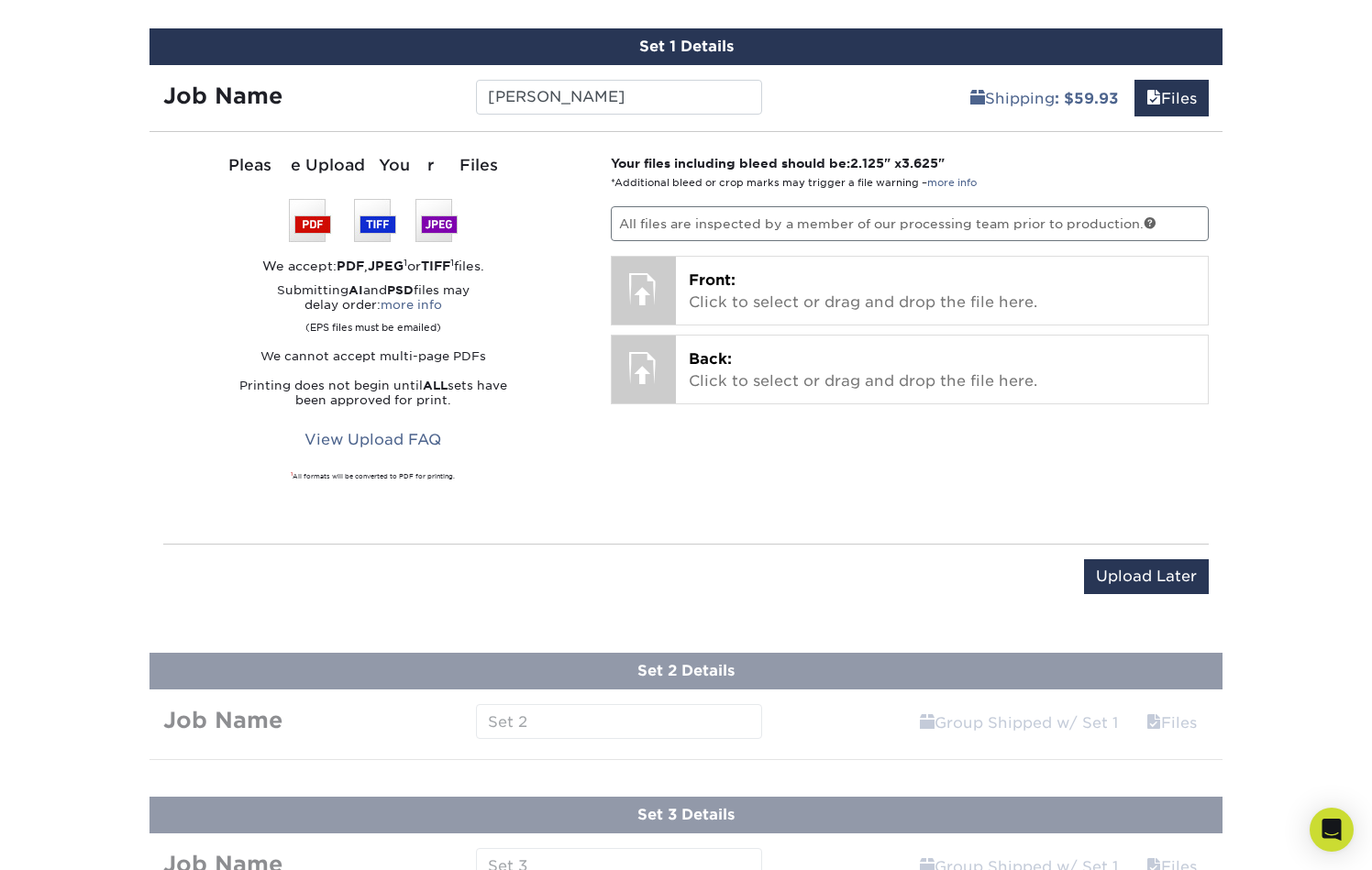 scroll, scrollTop: 1060, scrollLeft: 0, axis: vertical 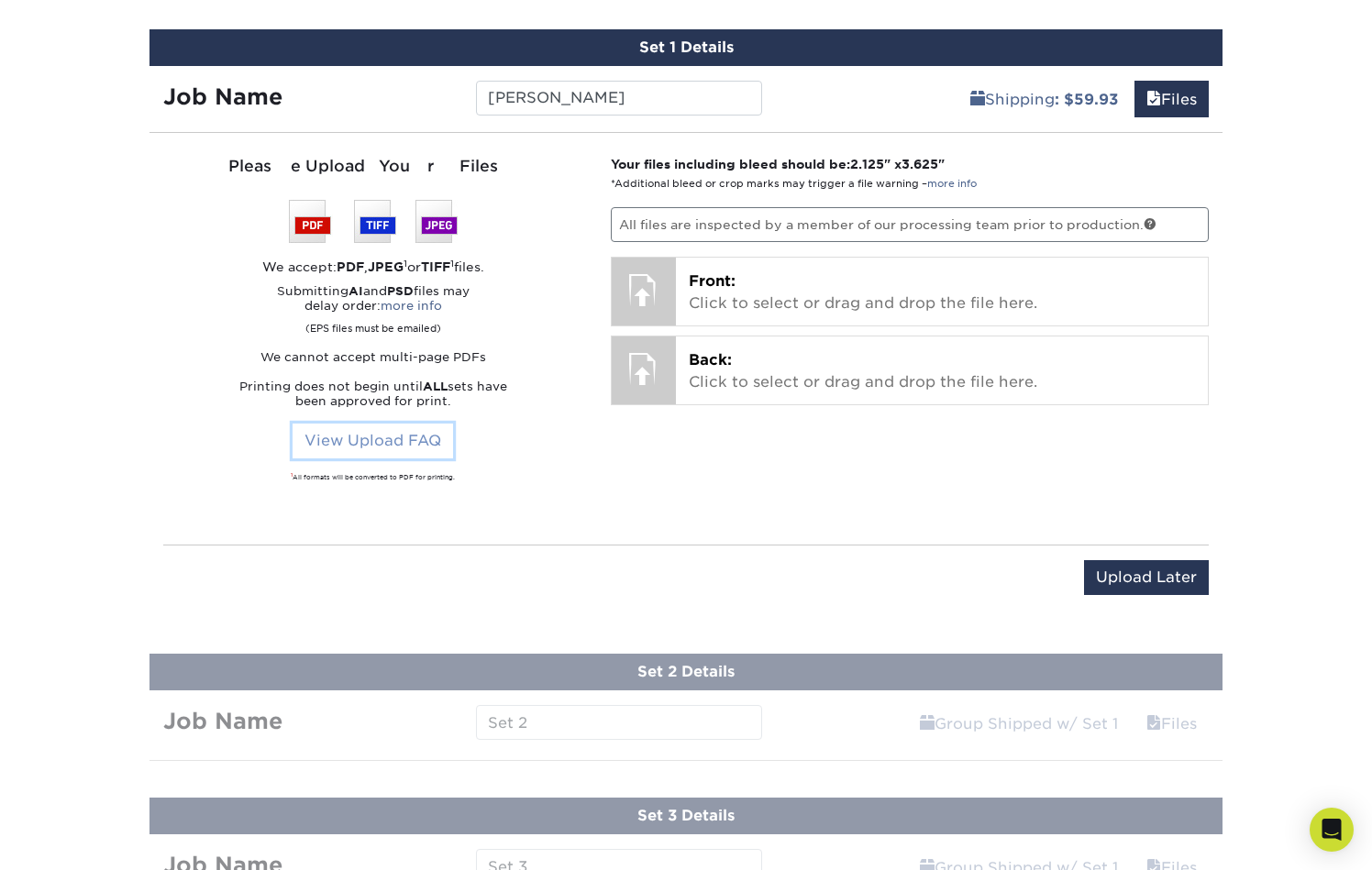 click on "View Upload FAQ" at bounding box center (372, 441) 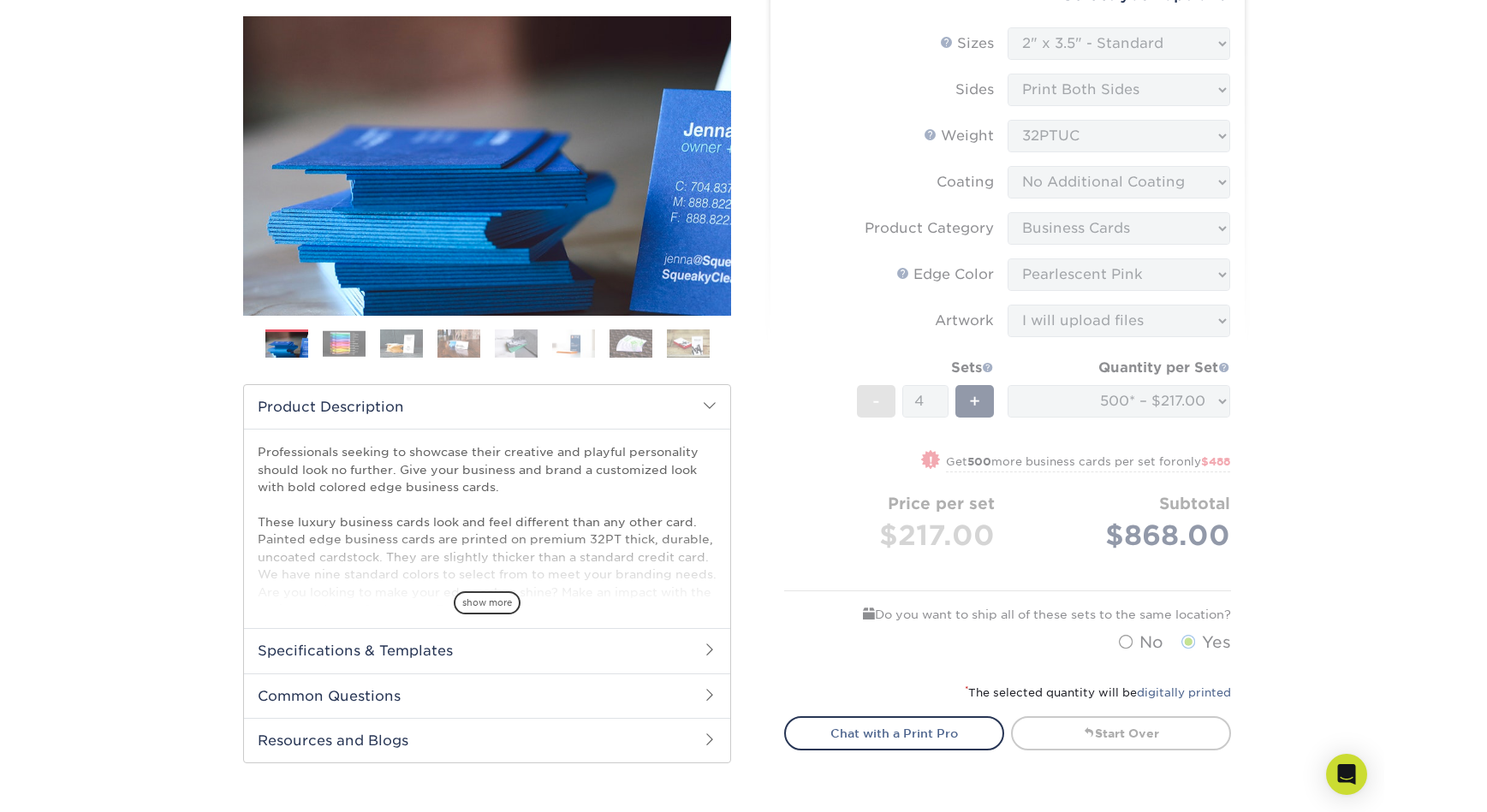scroll, scrollTop: 165, scrollLeft: 0, axis: vertical 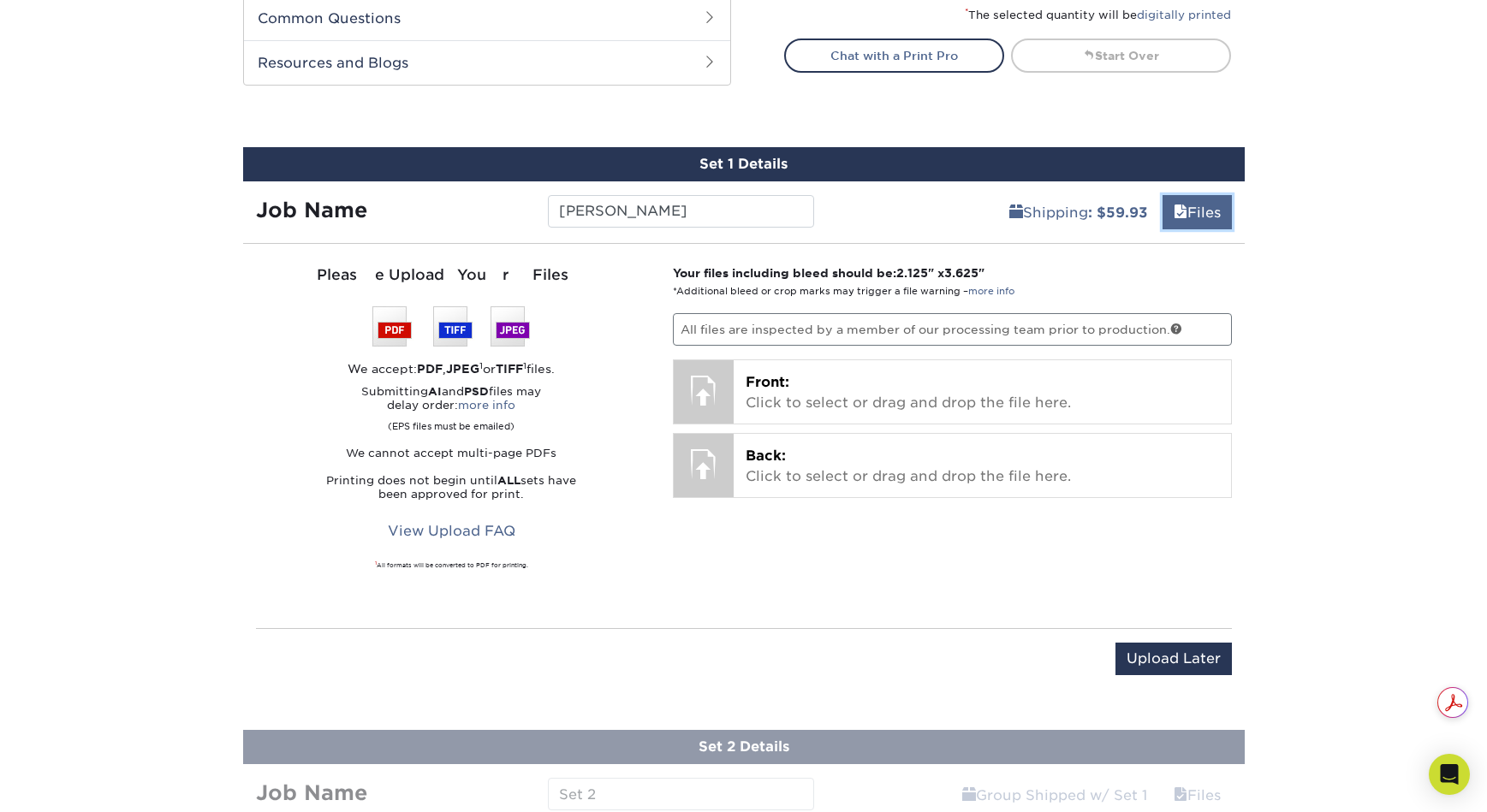 click on "Files" at bounding box center [1197, 212] 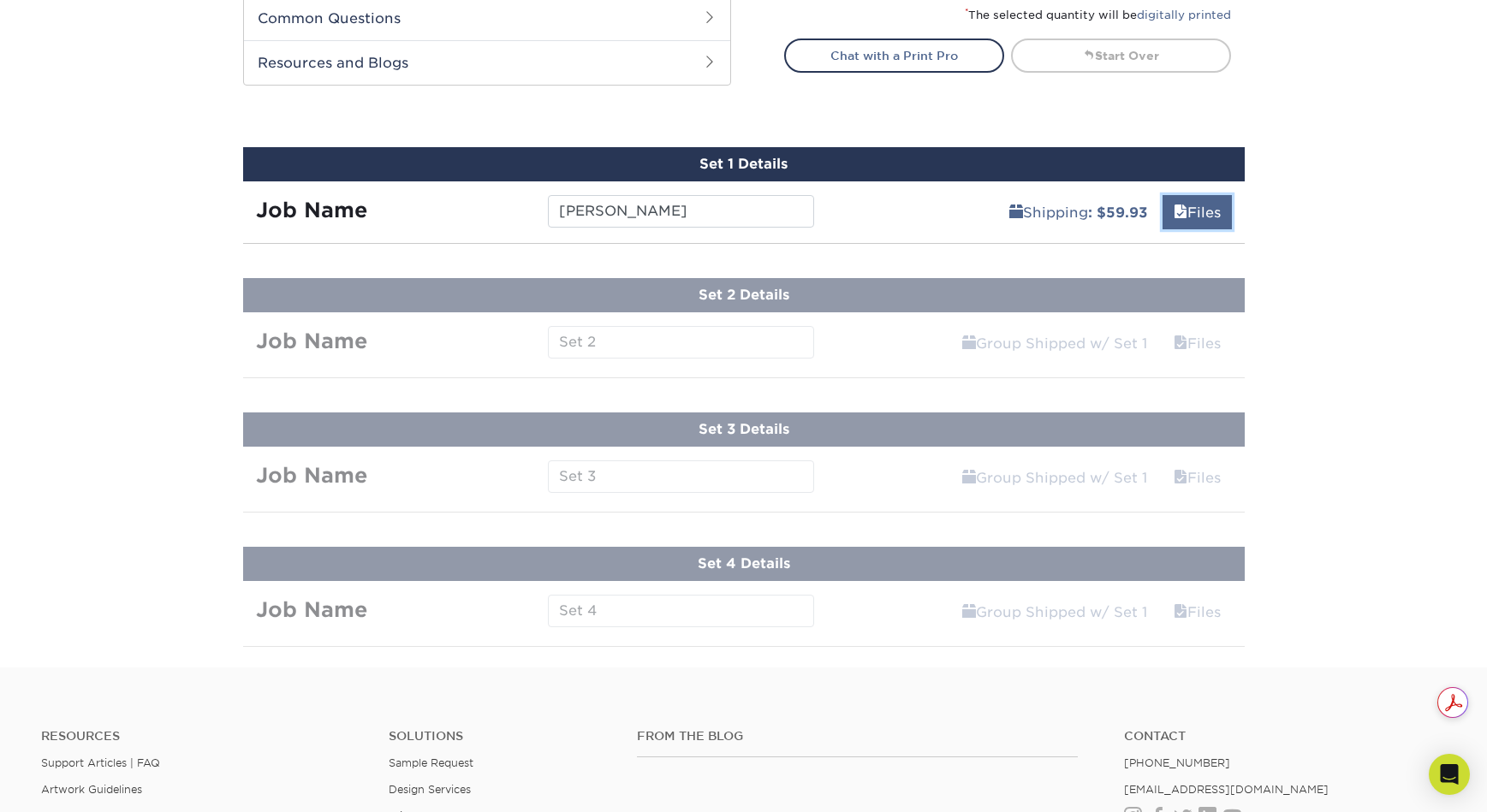 click at bounding box center [1181, 212] 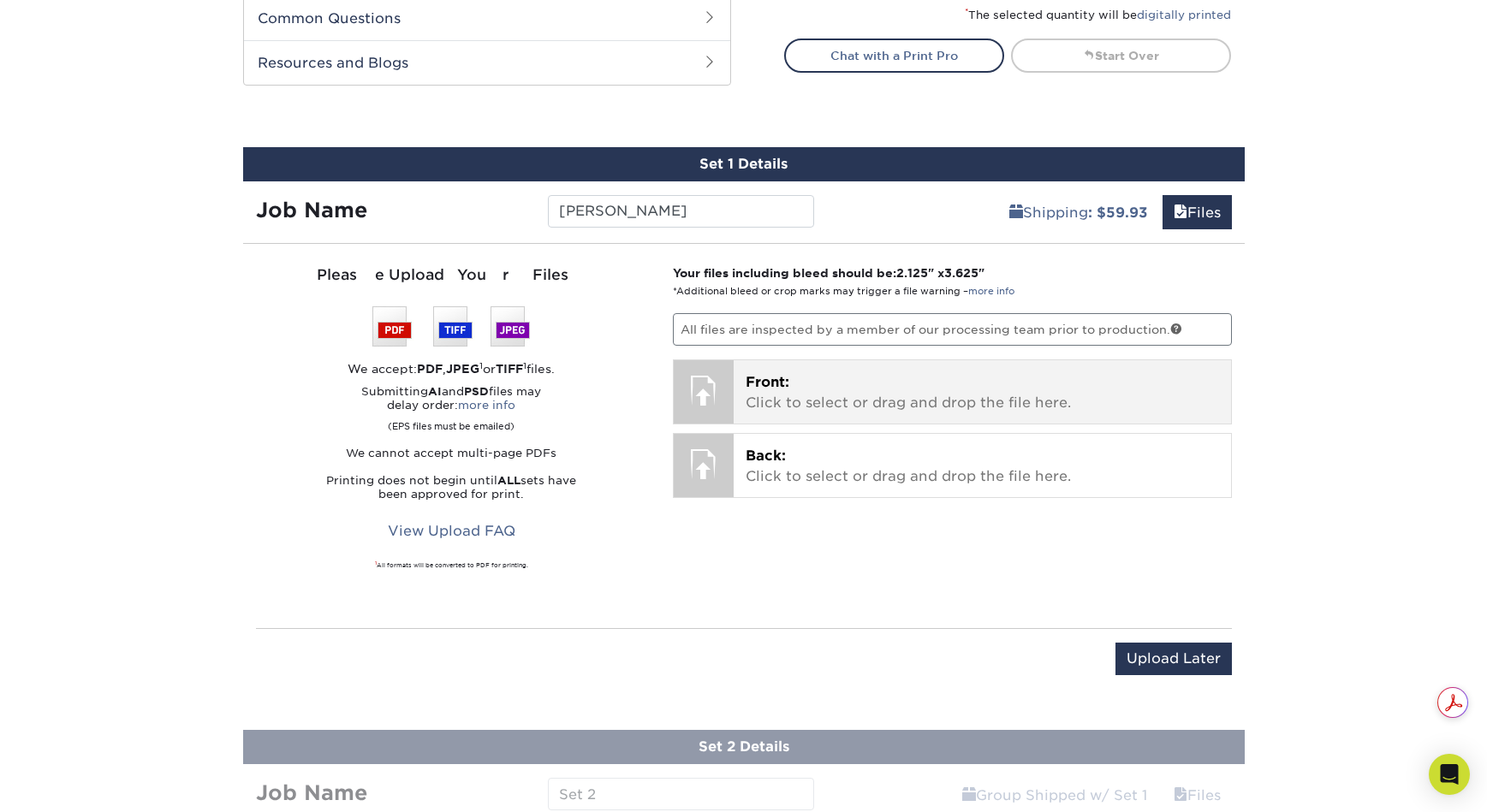 click on "Front: Click to select or drag and drop the file here." at bounding box center [982, 393] 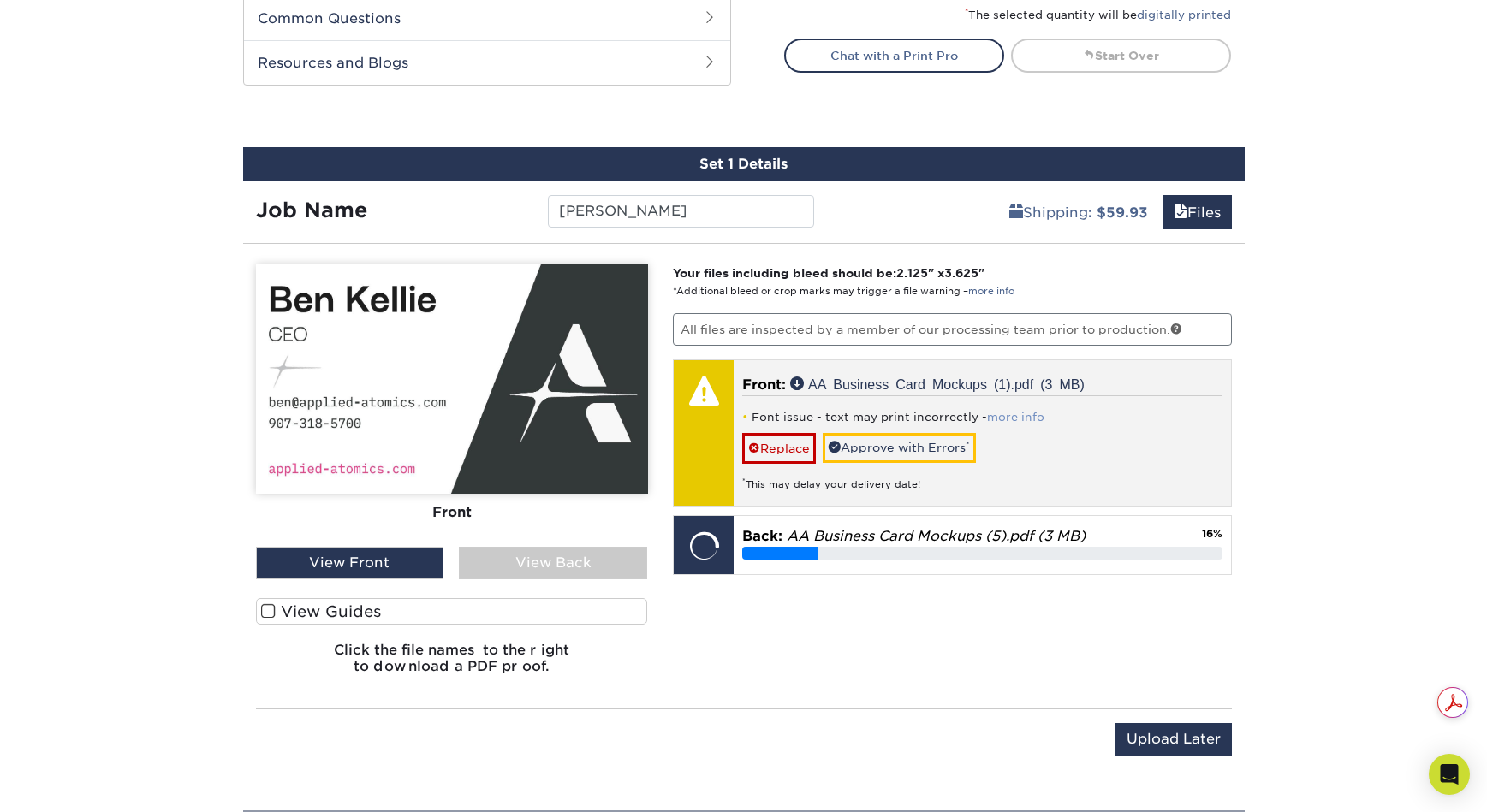 click on "more info" at bounding box center [1015, 417] 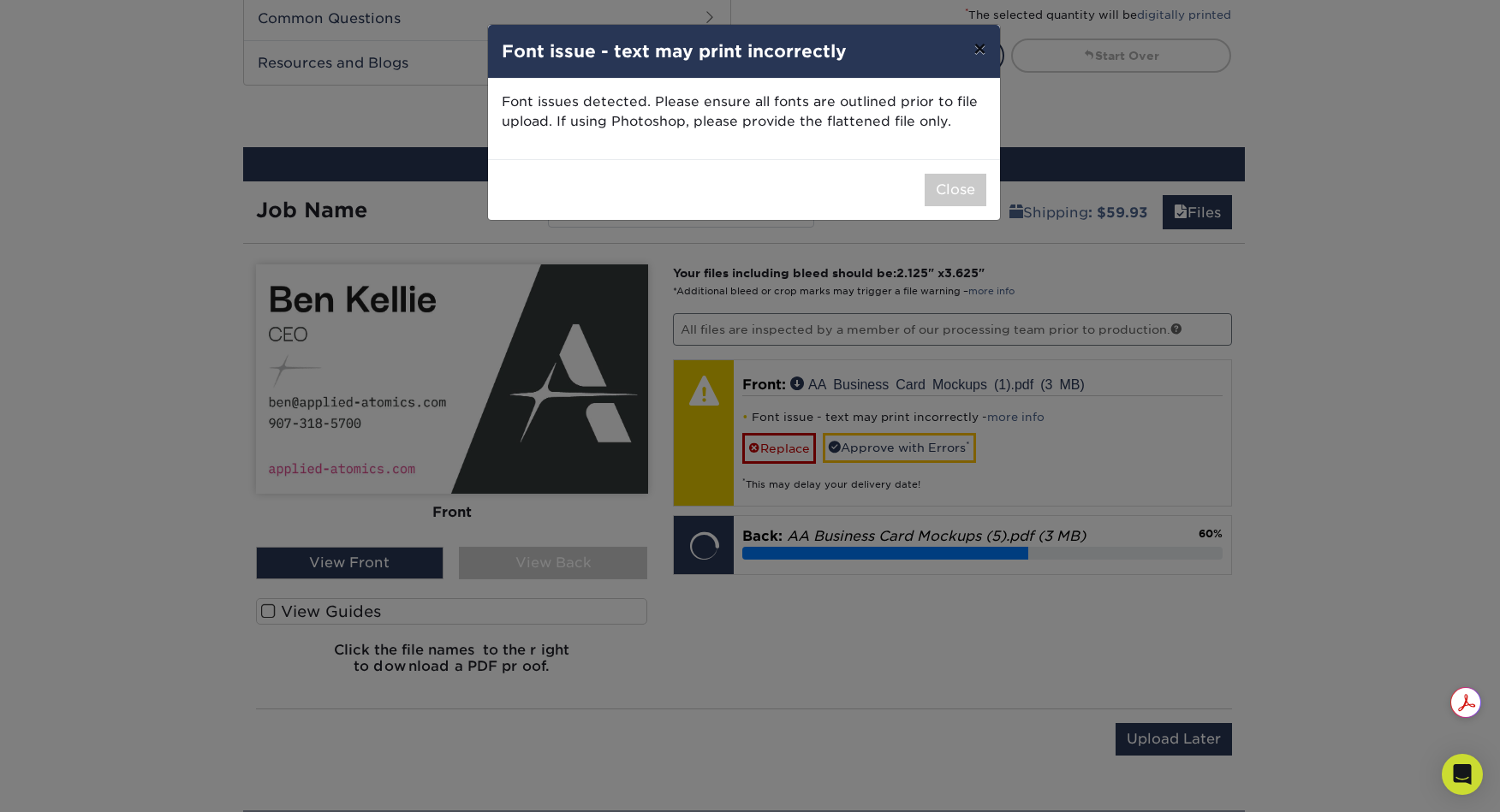 click on "×" at bounding box center (979, 49) 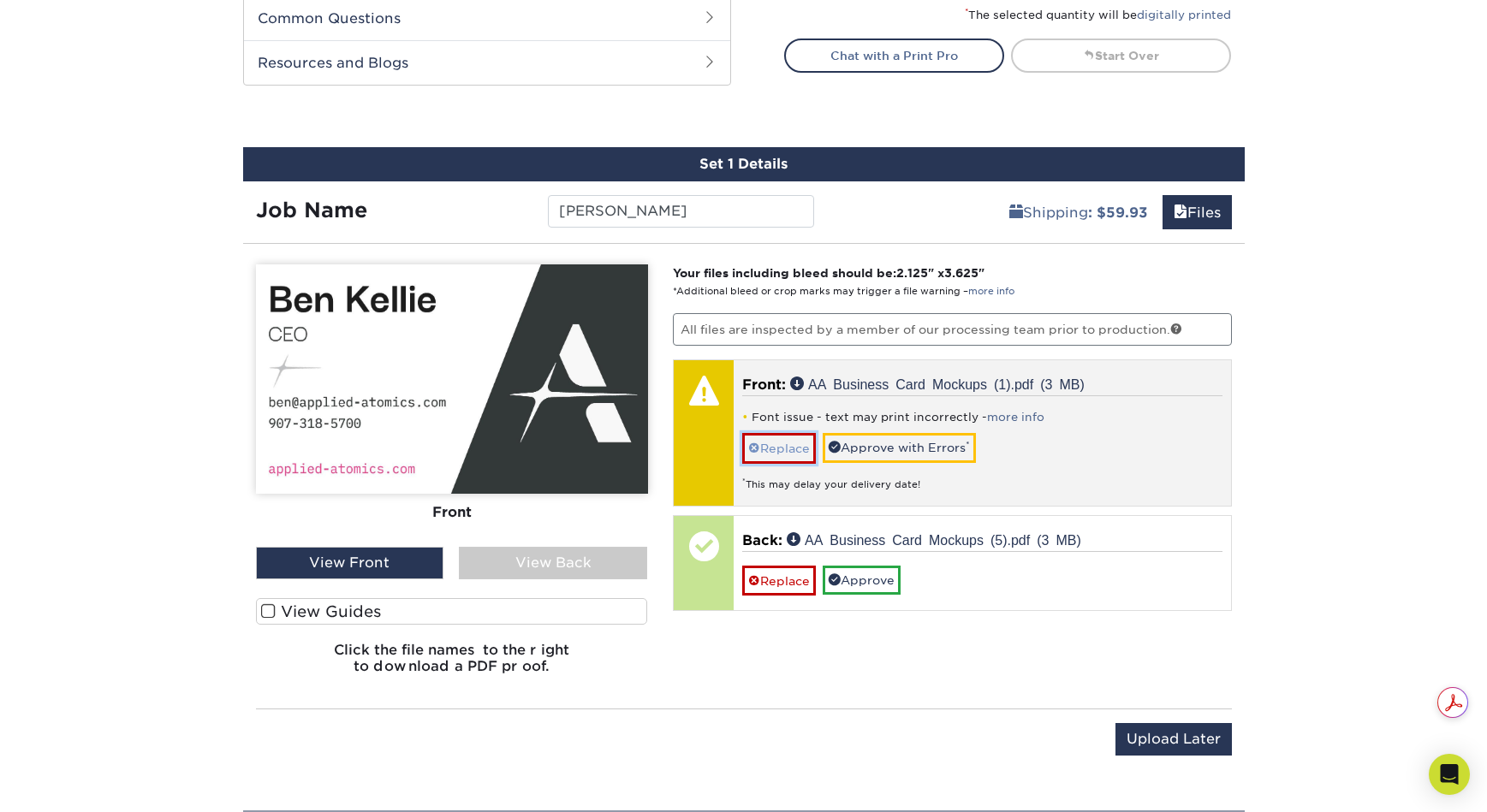 click on "Replace" at bounding box center [779, 447] 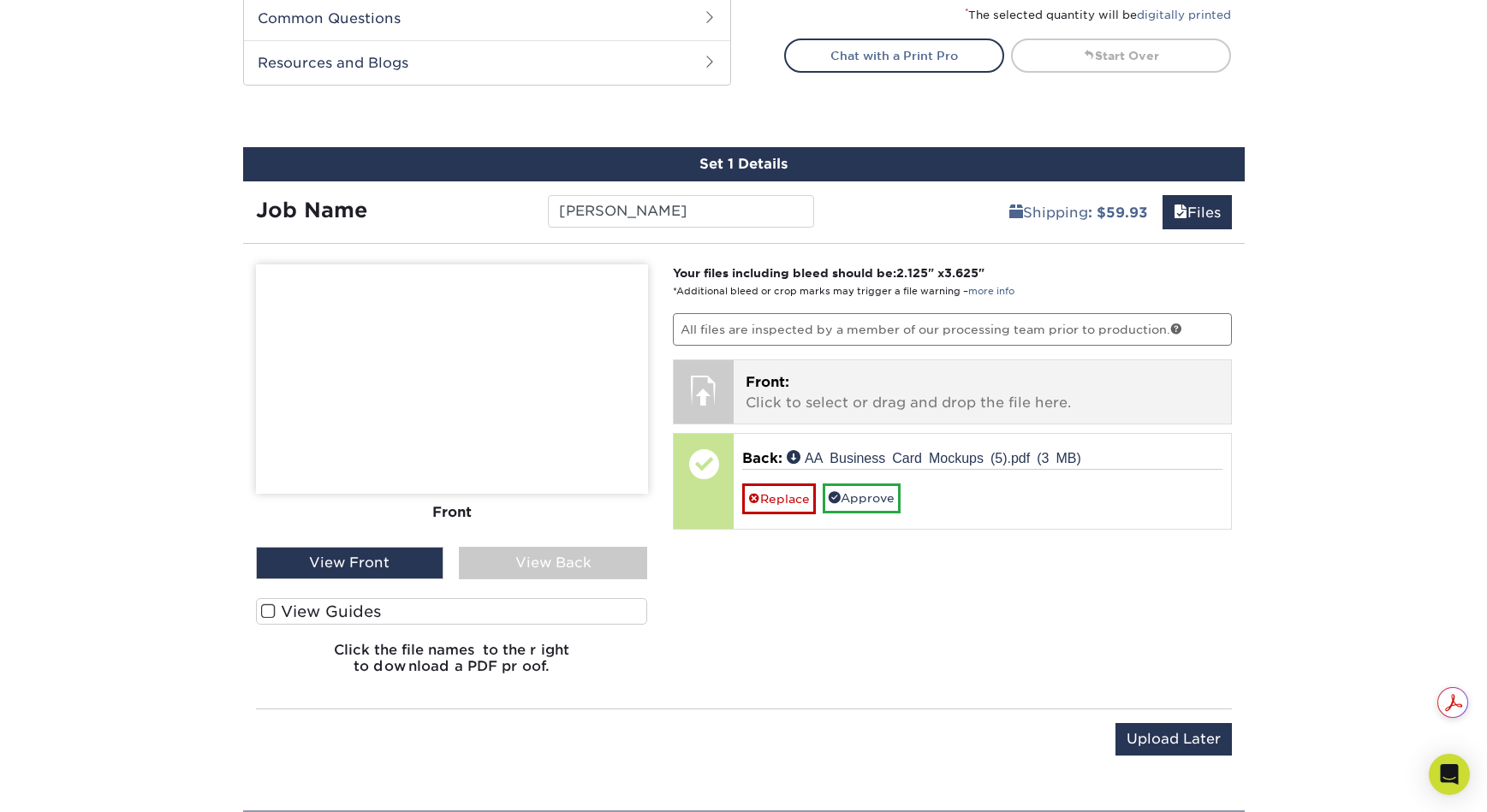 click on "Front: Click to select or drag and drop the file here." at bounding box center (982, 393) 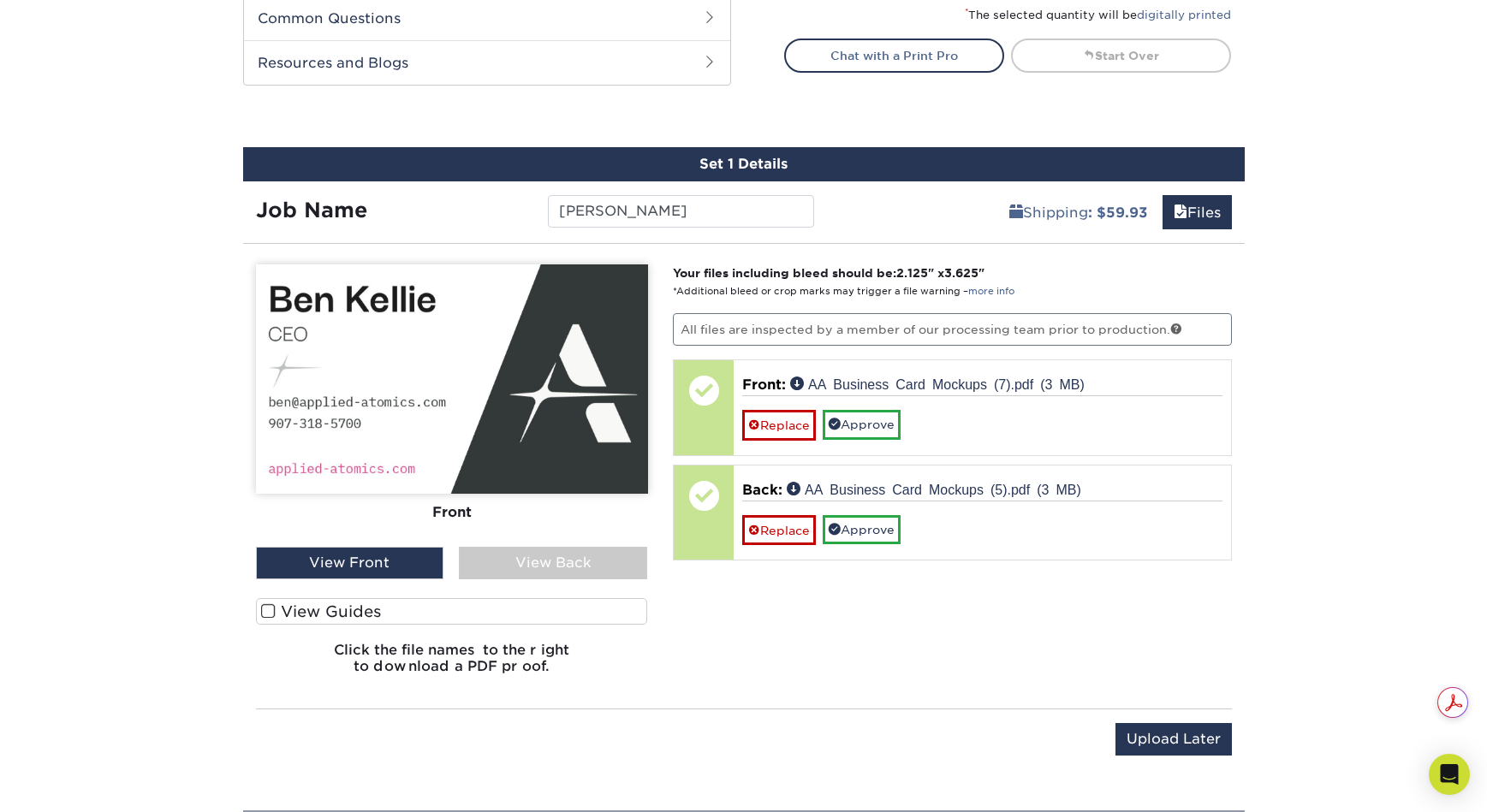 click on "View Guides" at bounding box center [452, 611] 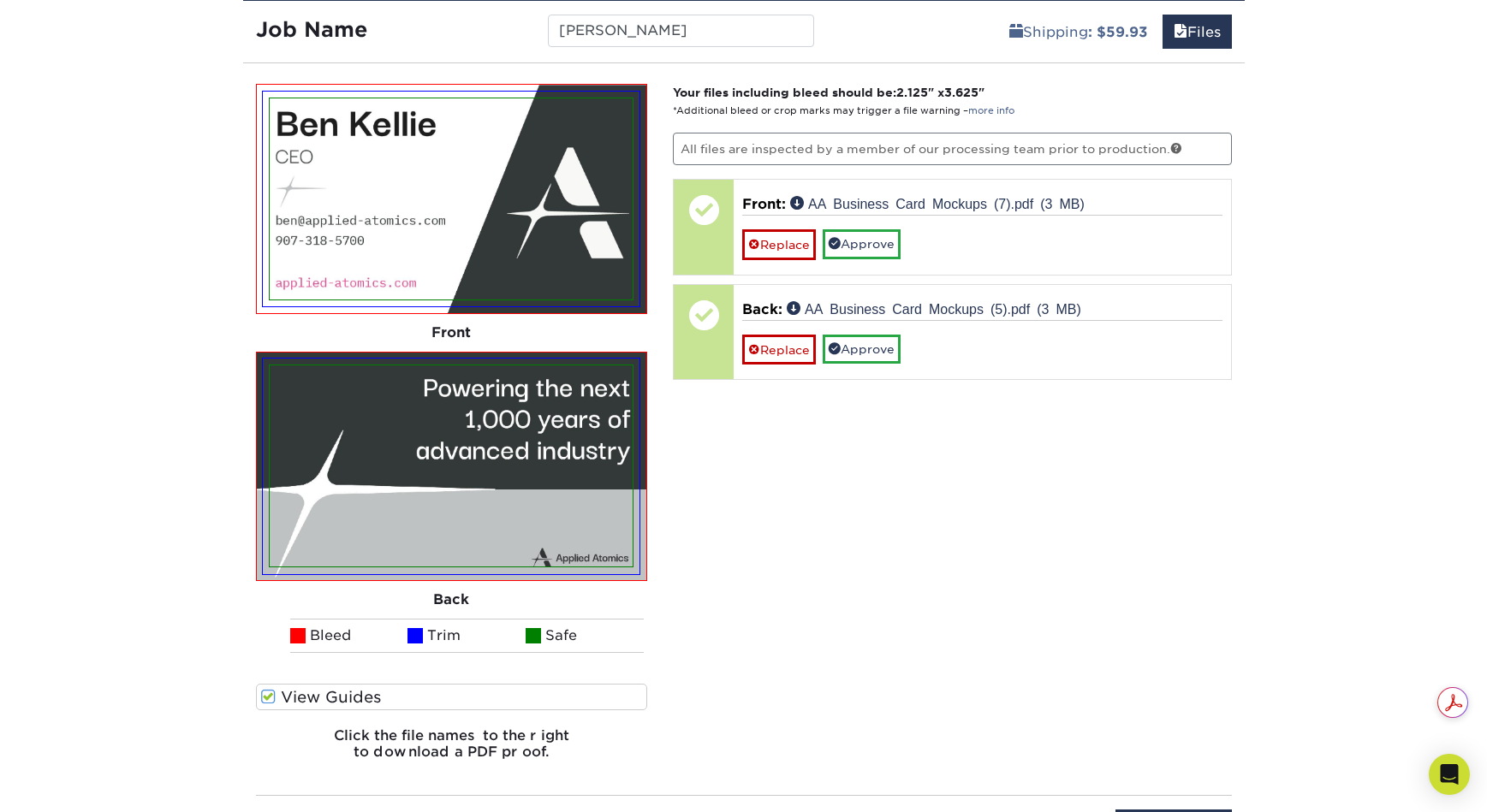 scroll, scrollTop: 1017, scrollLeft: 0, axis: vertical 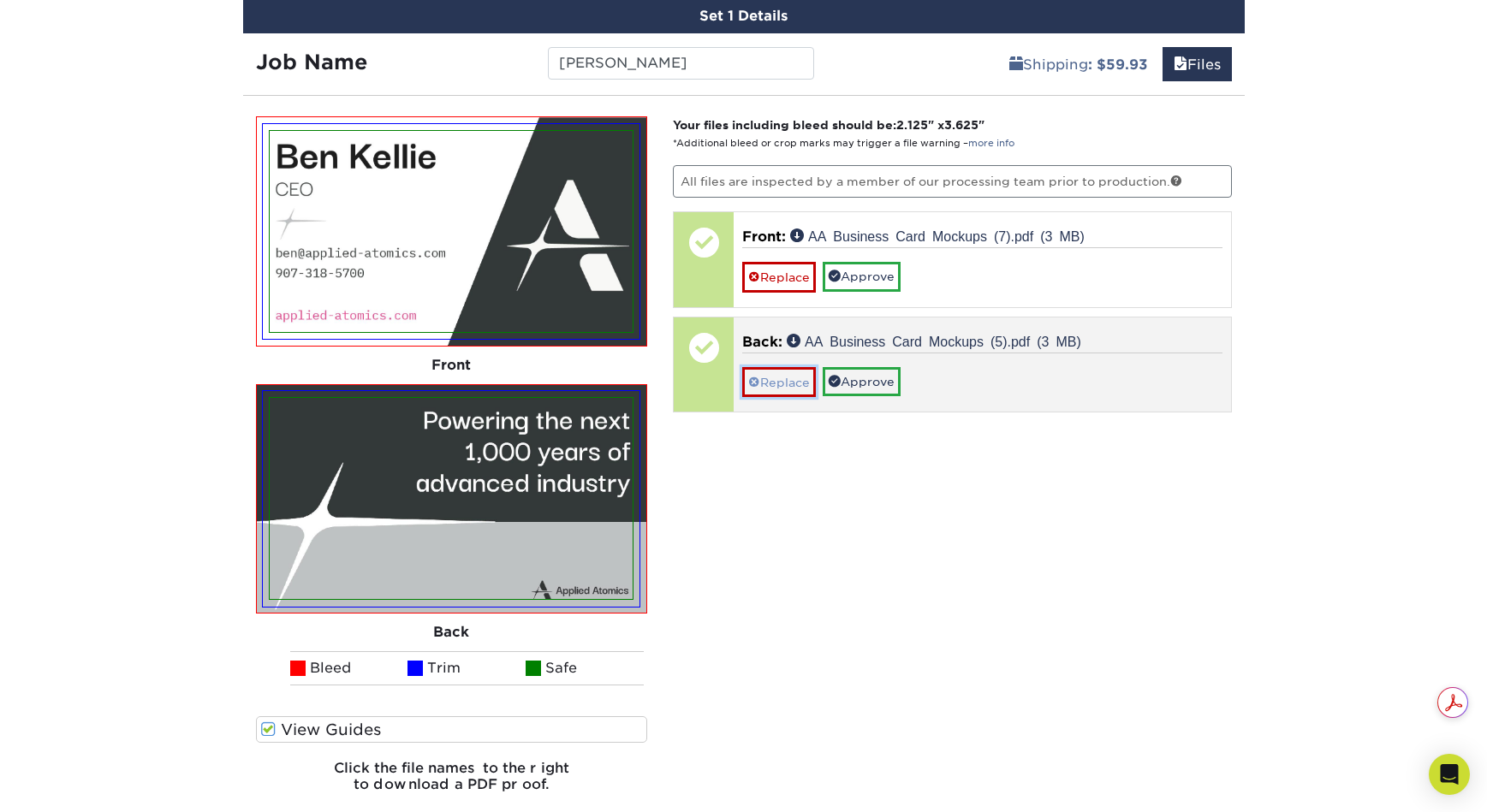 click on "Replace" at bounding box center (779, 382) 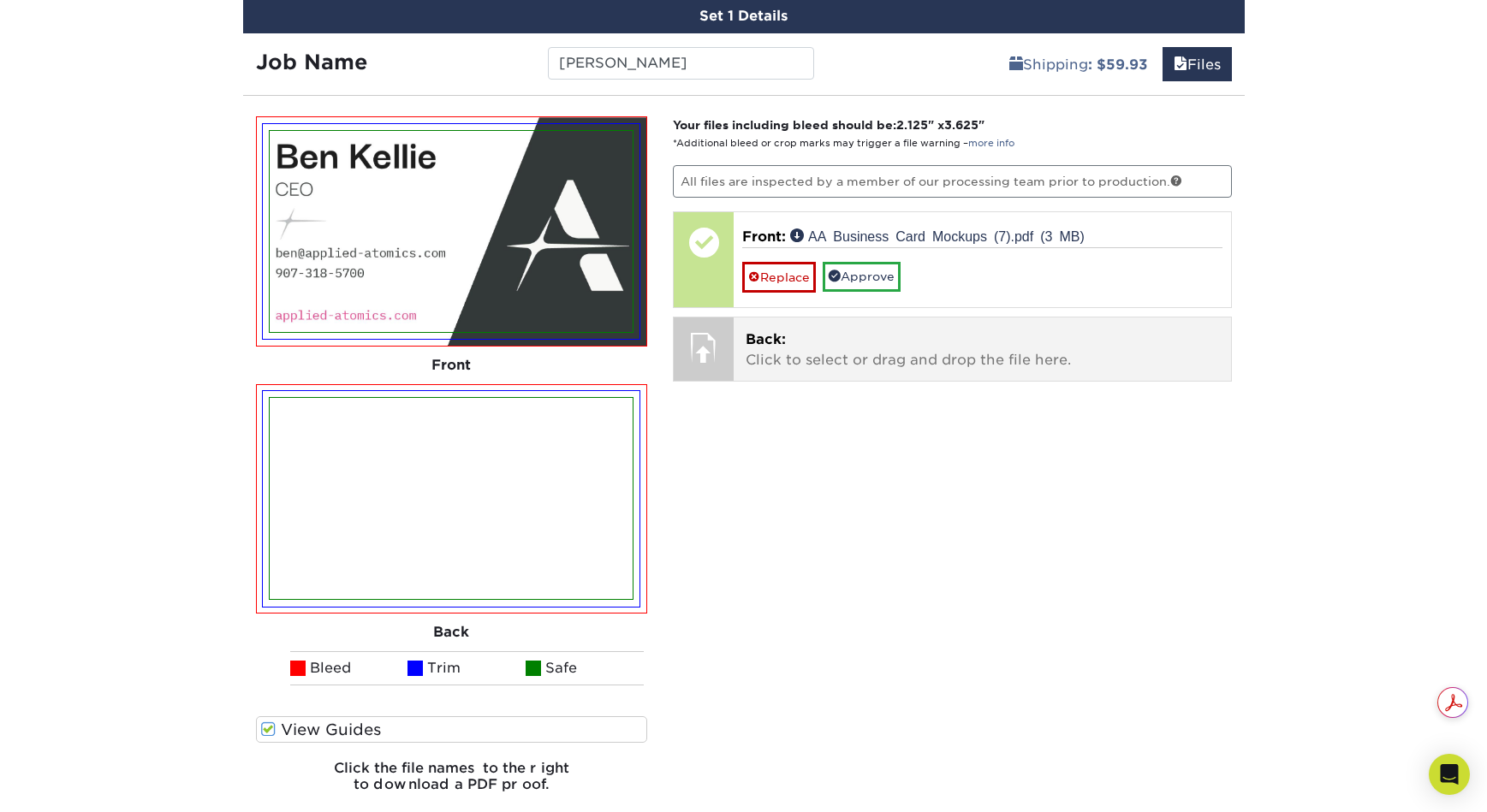 click on "Back: Click to select or drag and drop the file here." at bounding box center (982, 350) 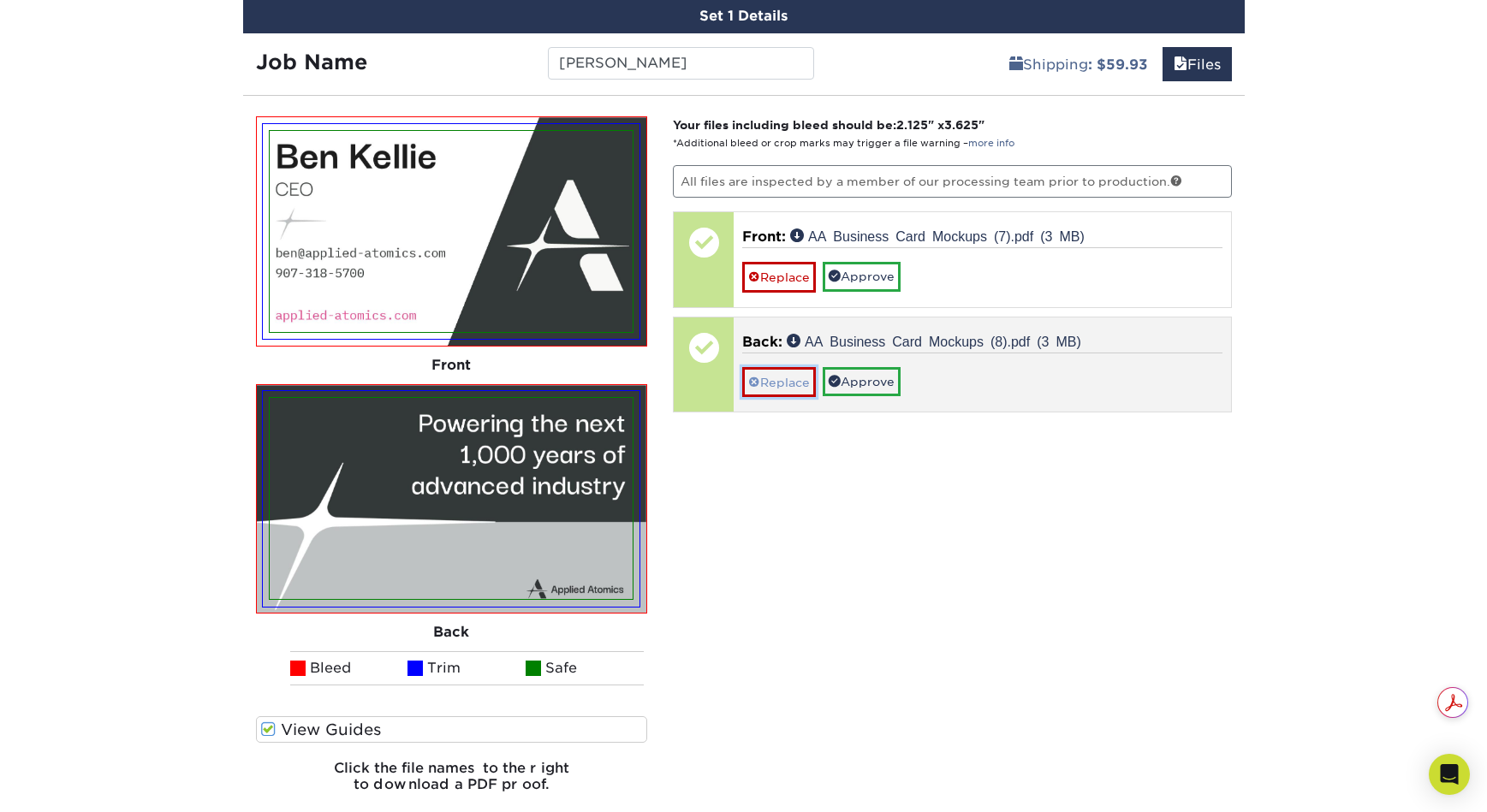 click on "Replace" at bounding box center (779, 382) 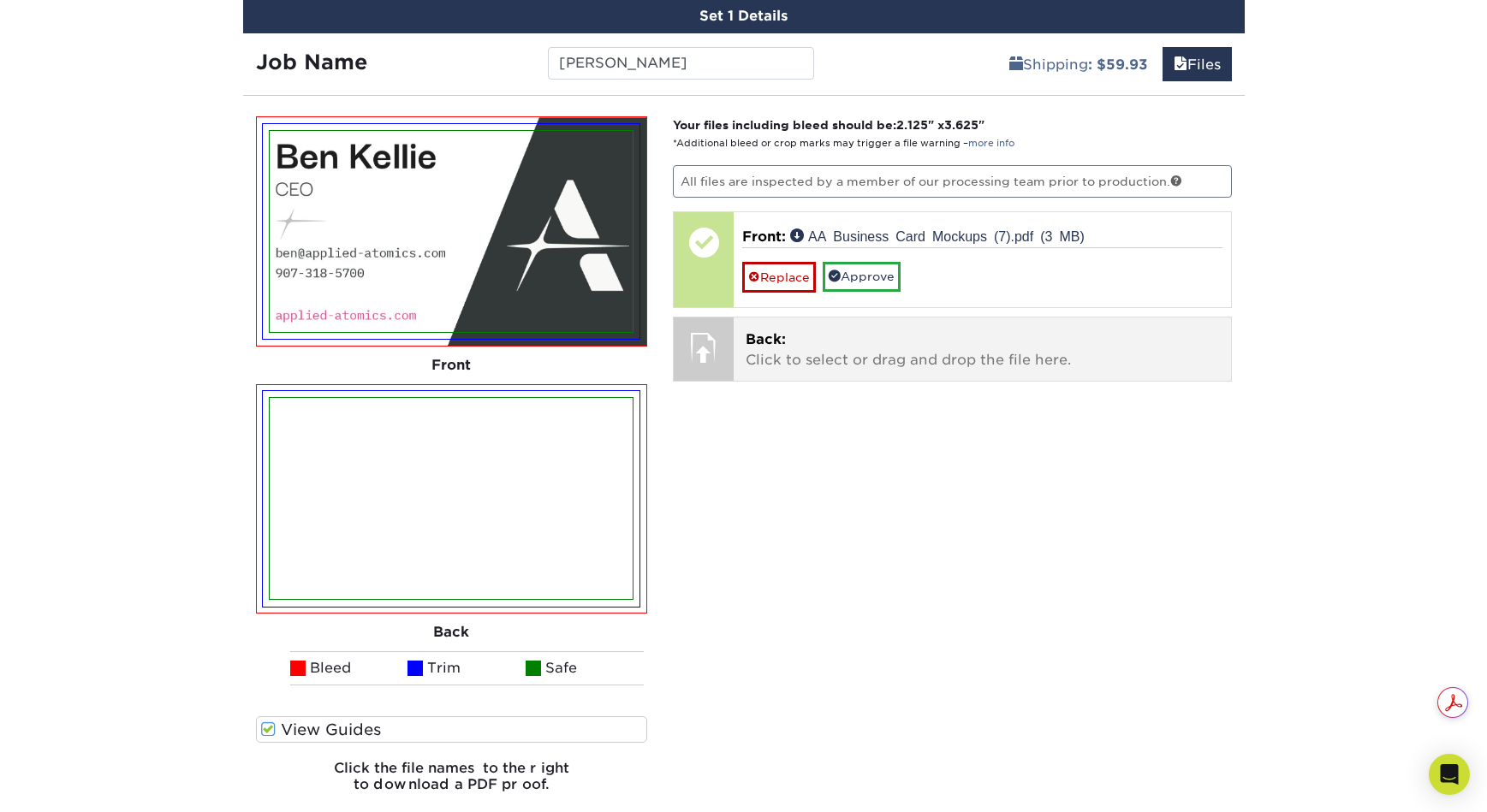 click on "Back: Click to select or drag and drop the file here." at bounding box center [982, 350] 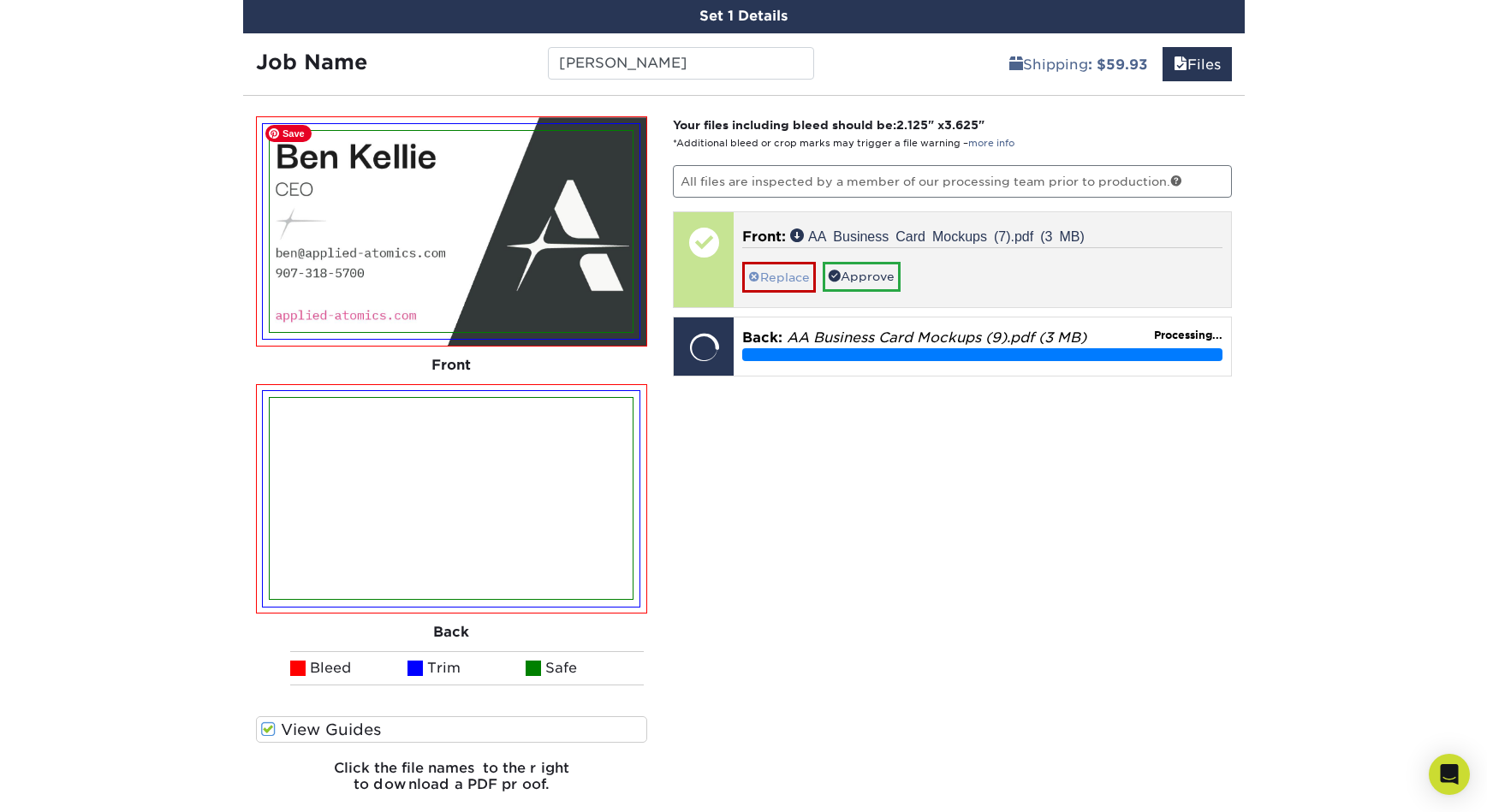 scroll, scrollTop: 1021, scrollLeft: 0, axis: vertical 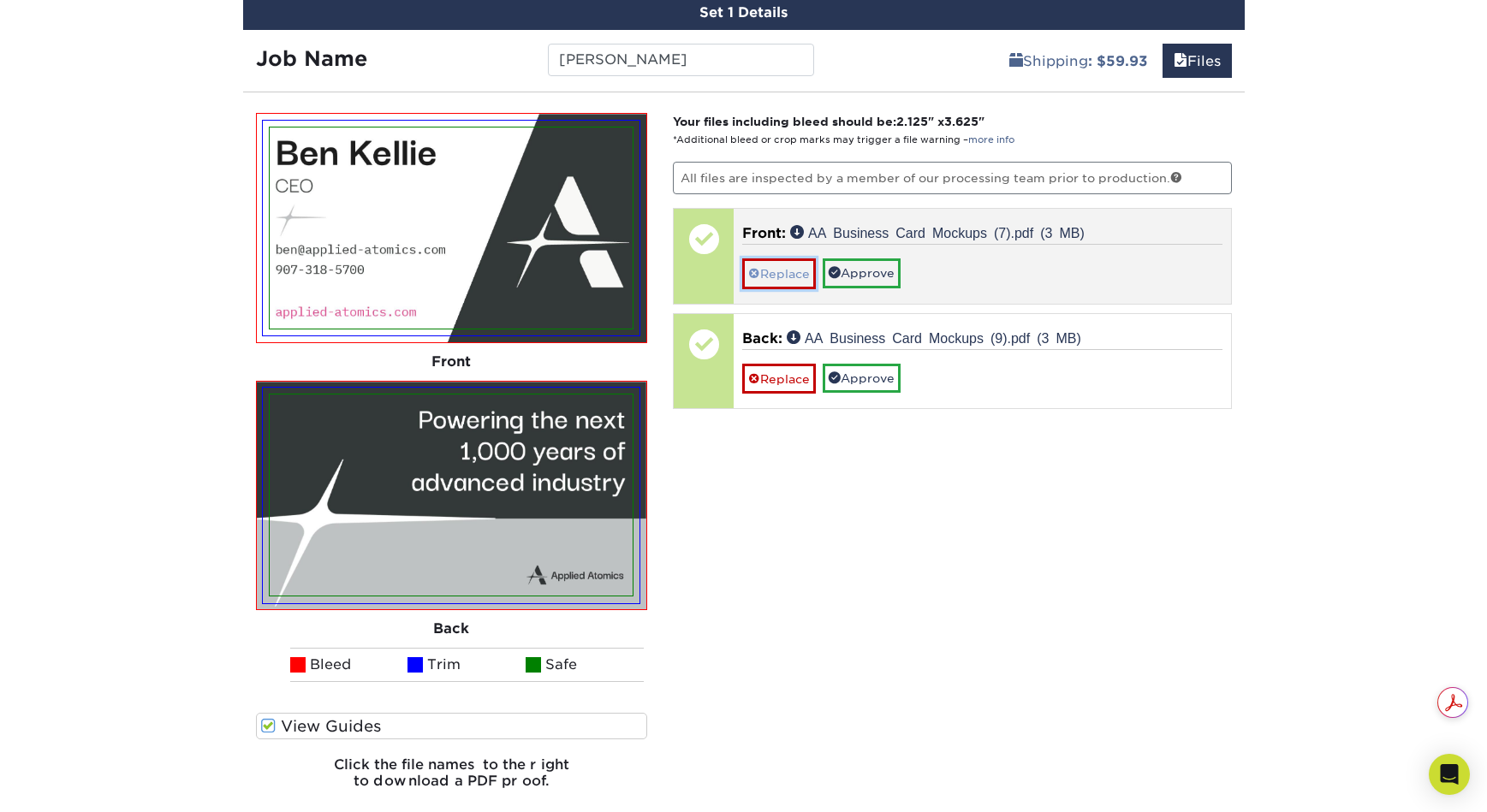 click on "Replace" at bounding box center [779, 273] 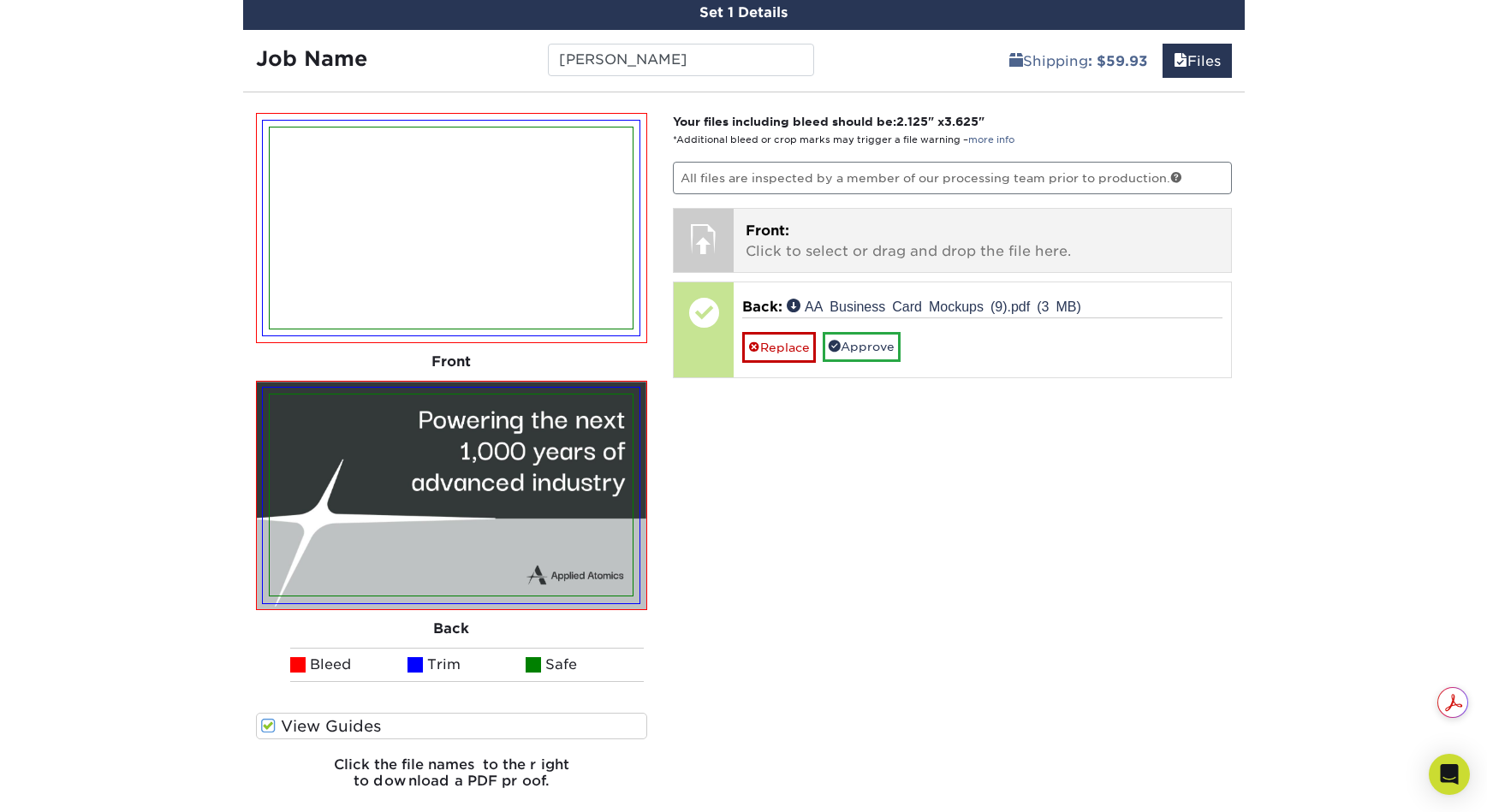 click on "Front: Click to select or drag and drop the file here." at bounding box center [982, 241] 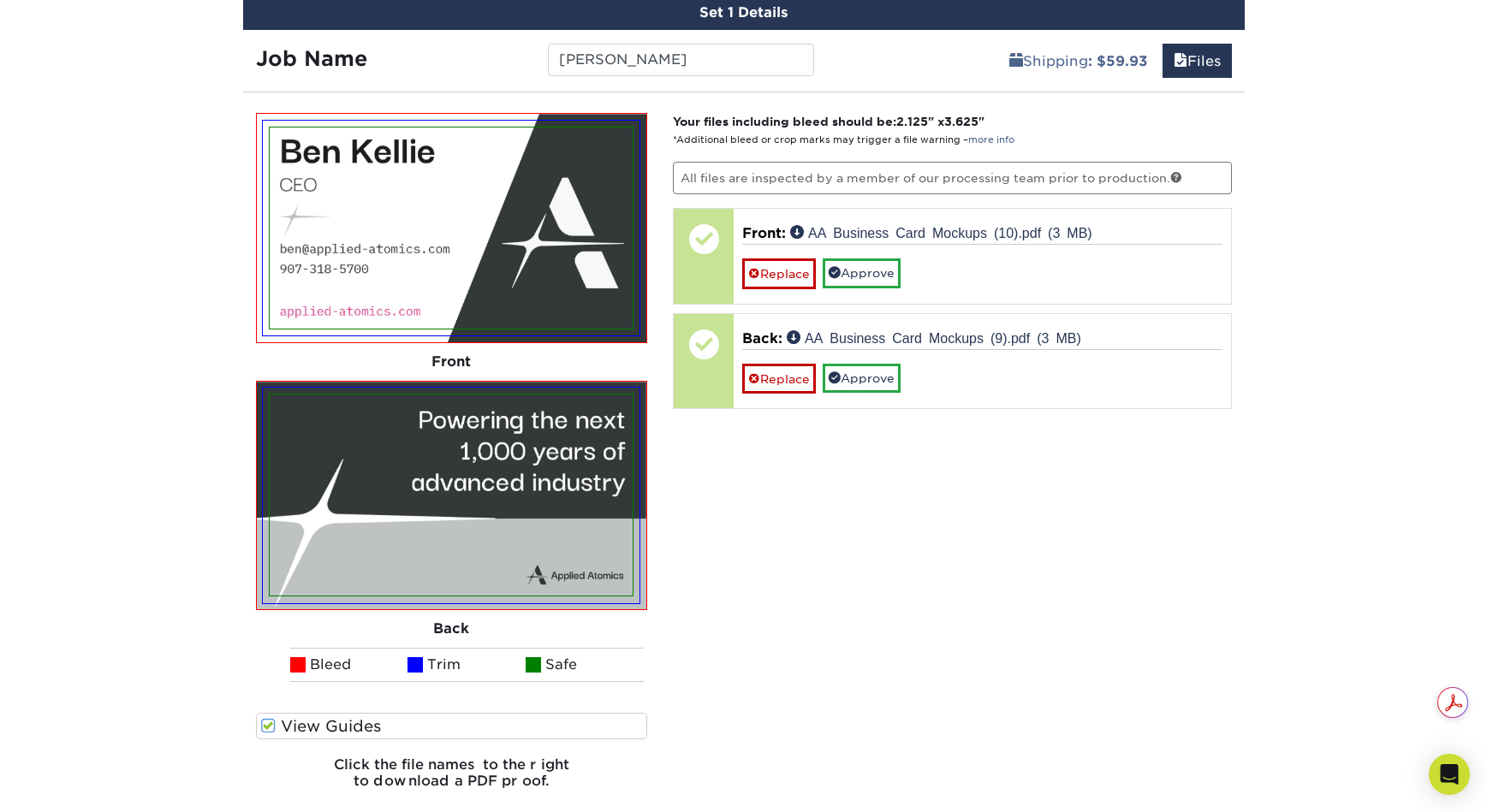 click on "Your files including bleed should be:  2.125 " x  3.625 "
*Additional bleed or crop marks may trigger a file warning –  more info
All files are inspected by a member of our processing team prior to production.
Front: Click to select or drag and drop the file here.
Choose file
AA Business Card Mockups (1).pdf      2.6  MiB               ✔    ✘            AA Business Card Mockups (7).pdf      2.6  MiB               ✔    ✘            AA Business Card Mockups (10).pdf      2.6  MiB               ✔    ✘
Front:   AA Business Card Mockups (10).pdf (3 MB)
Processing...
Front:   AA Business Card Mockups (10).pdf (3 MB)
Font issue - text may print incorrectly -  more info" at bounding box center [952, 458] 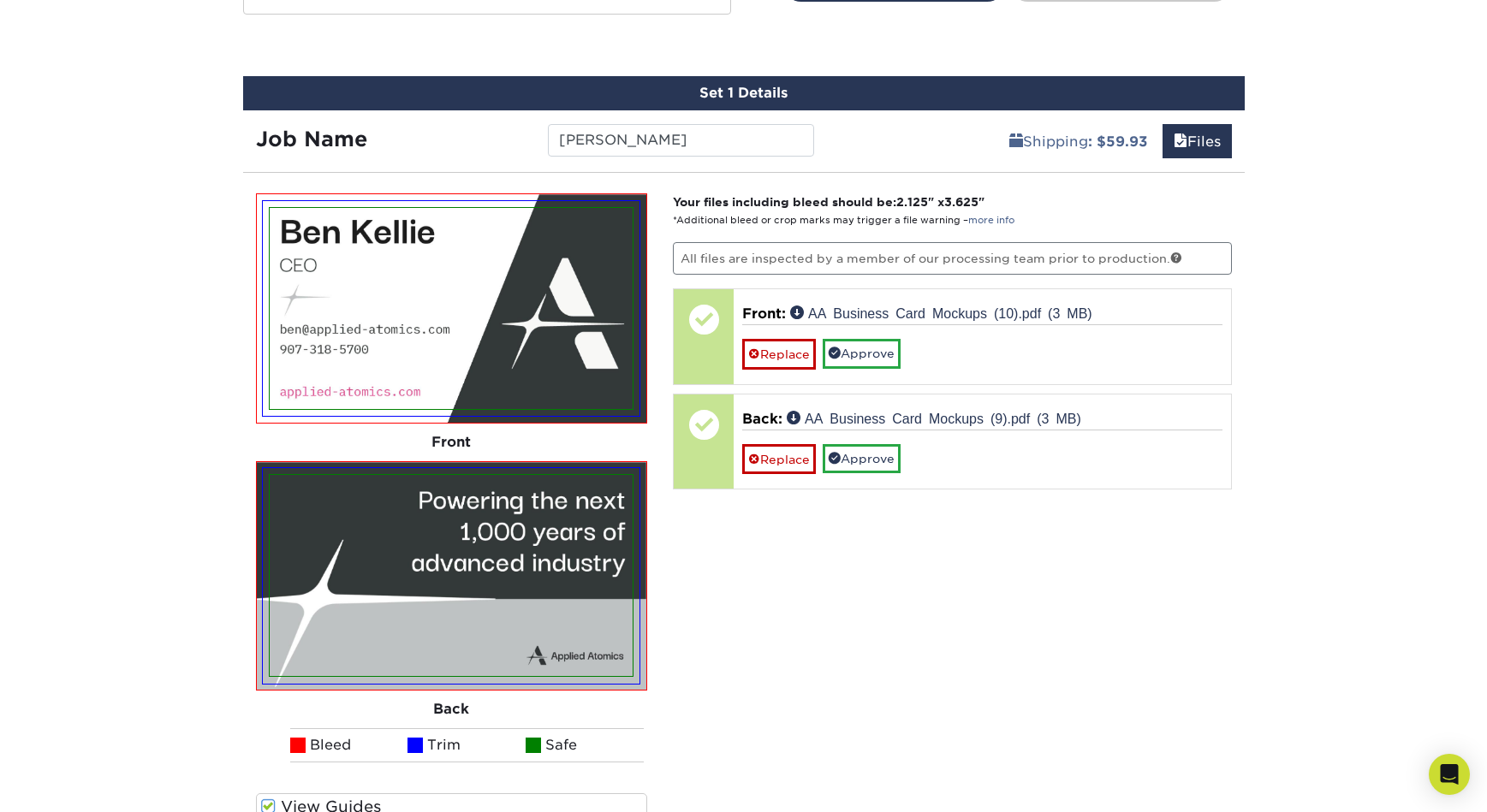 scroll, scrollTop: 799, scrollLeft: 0, axis: vertical 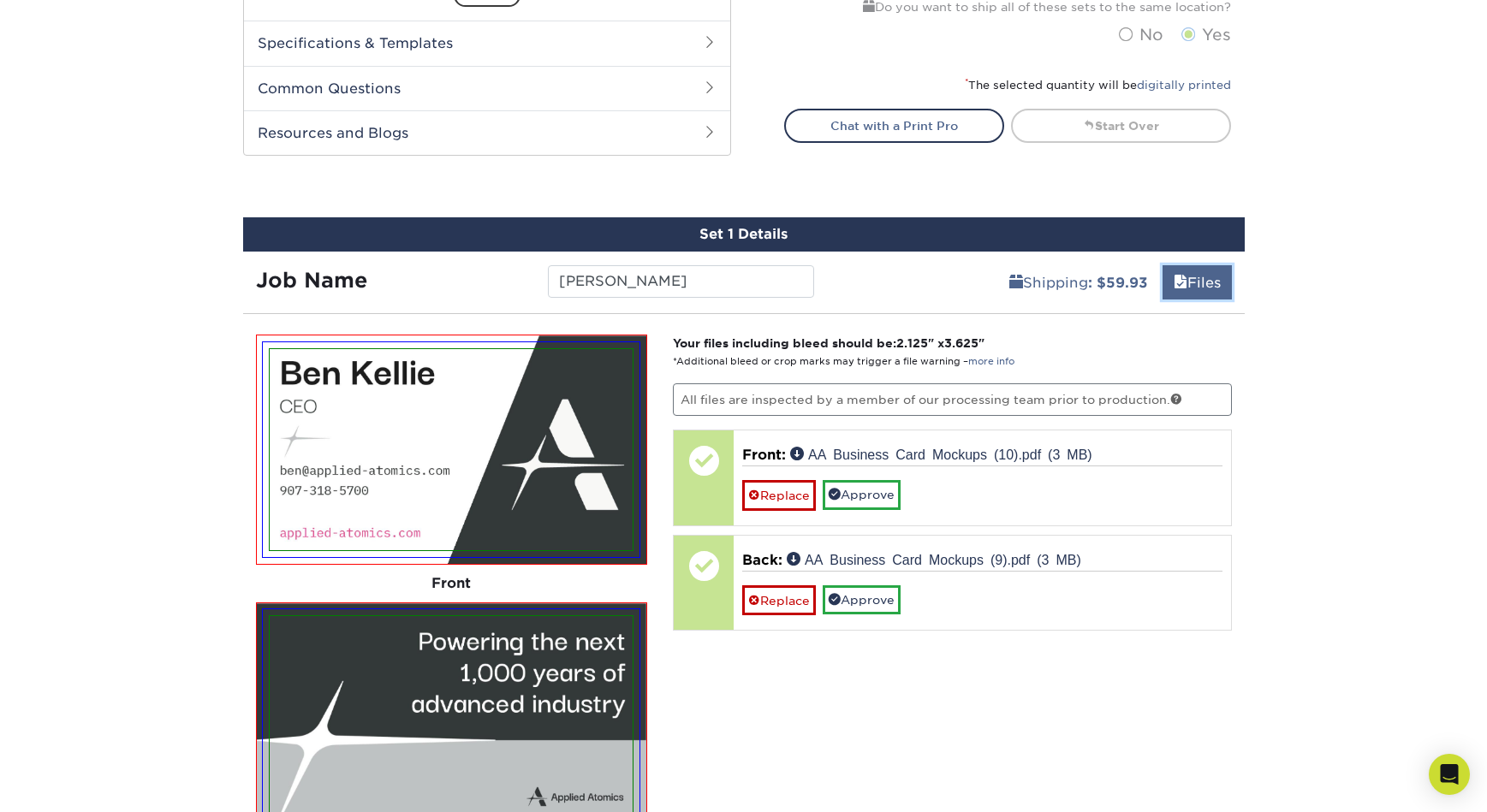 click on "Files" at bounding box center (1197, 282) 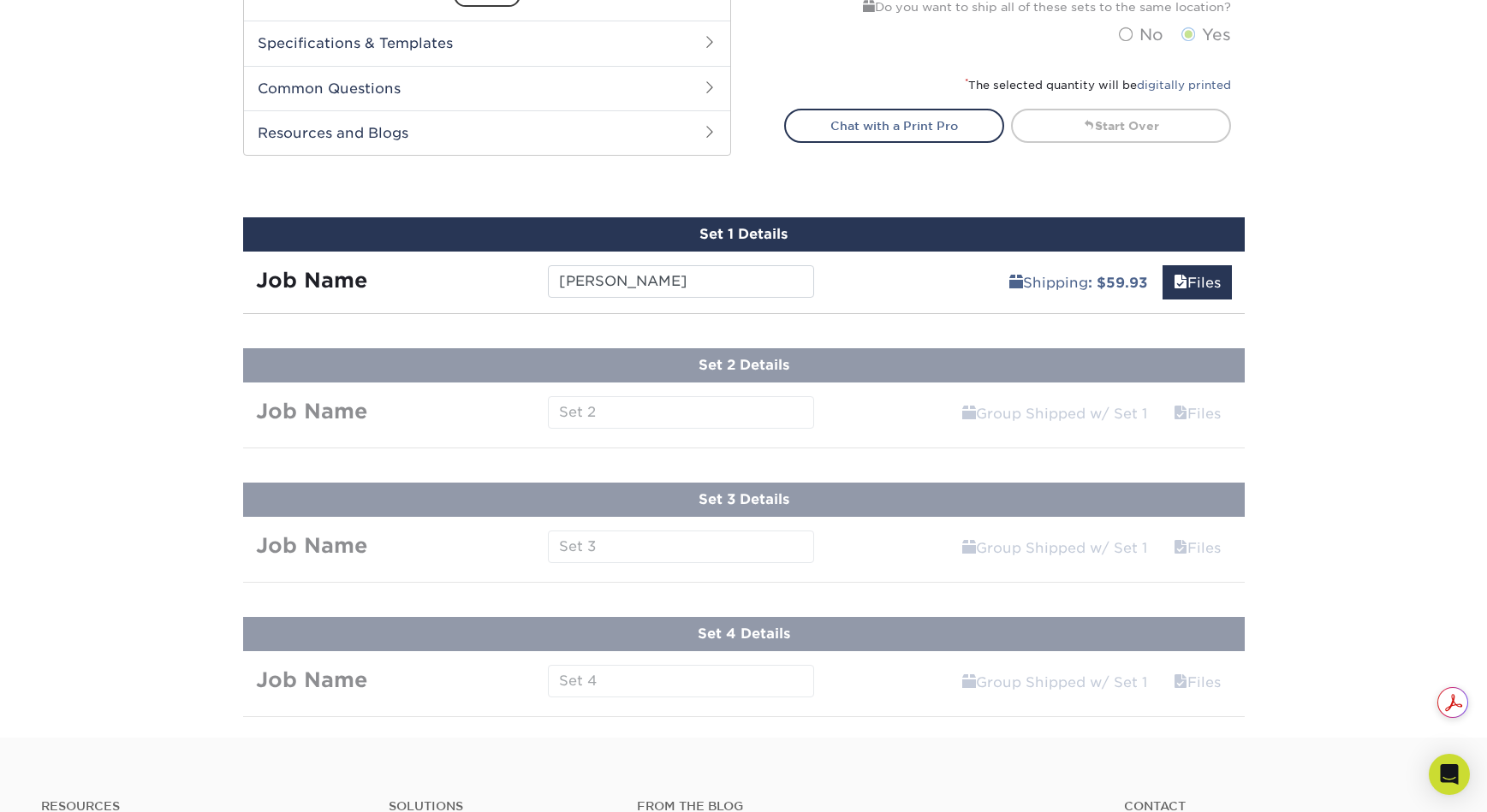 click on "Products
Business Cards
Painted Edge  Business Cards
Previous Next" at bounding box center [743, 24] 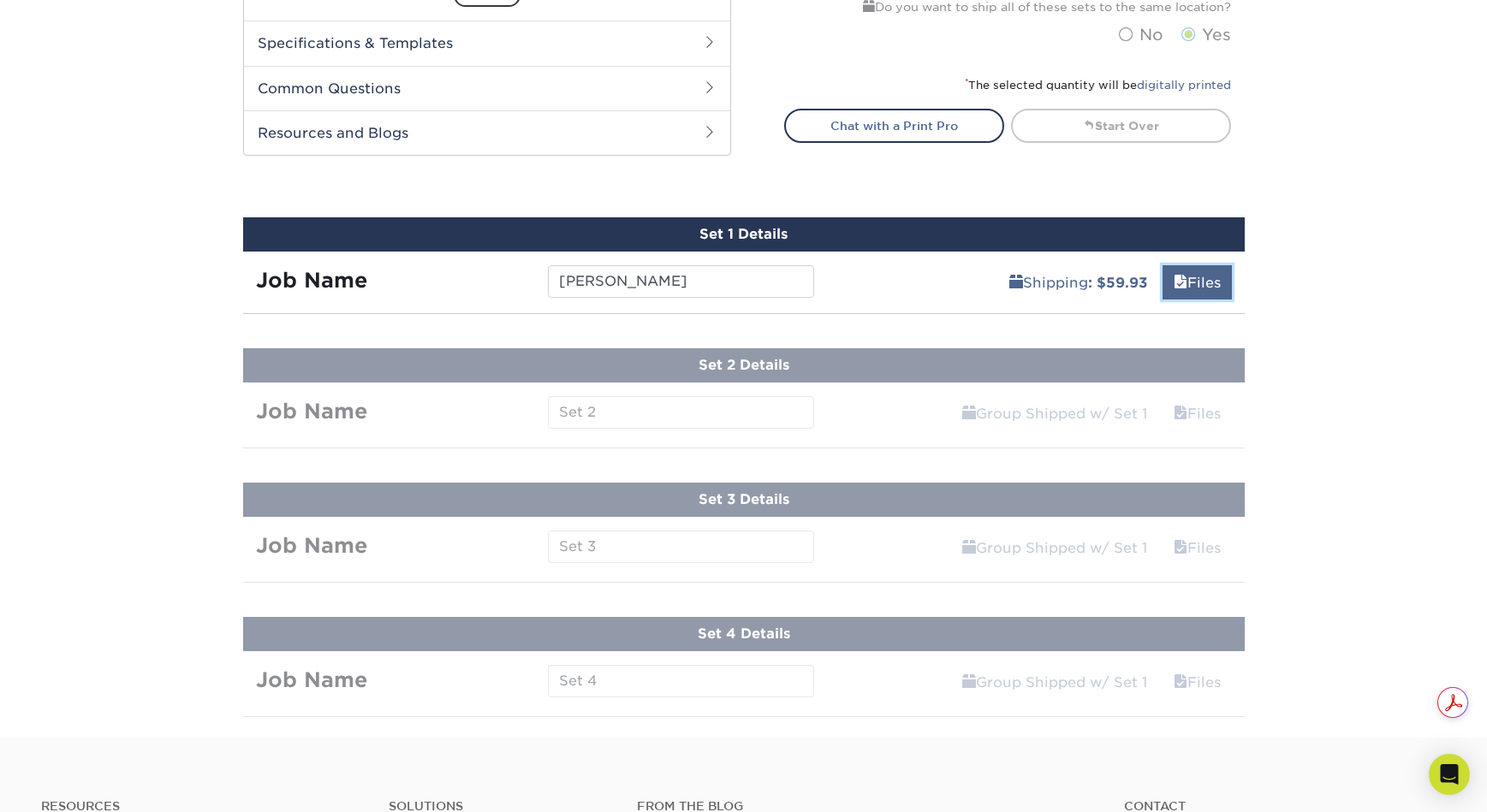 click on "Files" at bounding box center [1197, 282] 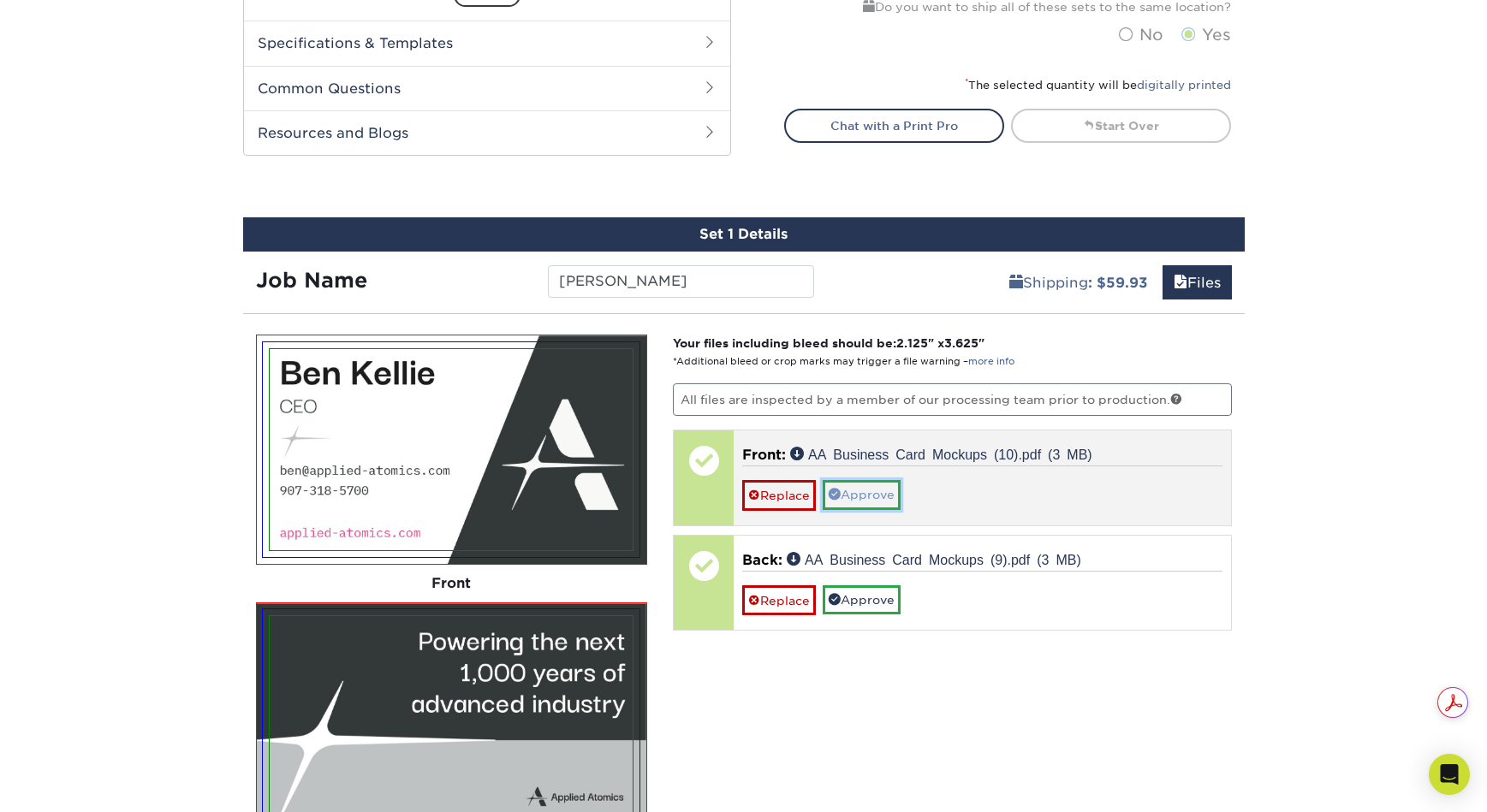 click on "Approve" at bounding box center [861, 495] 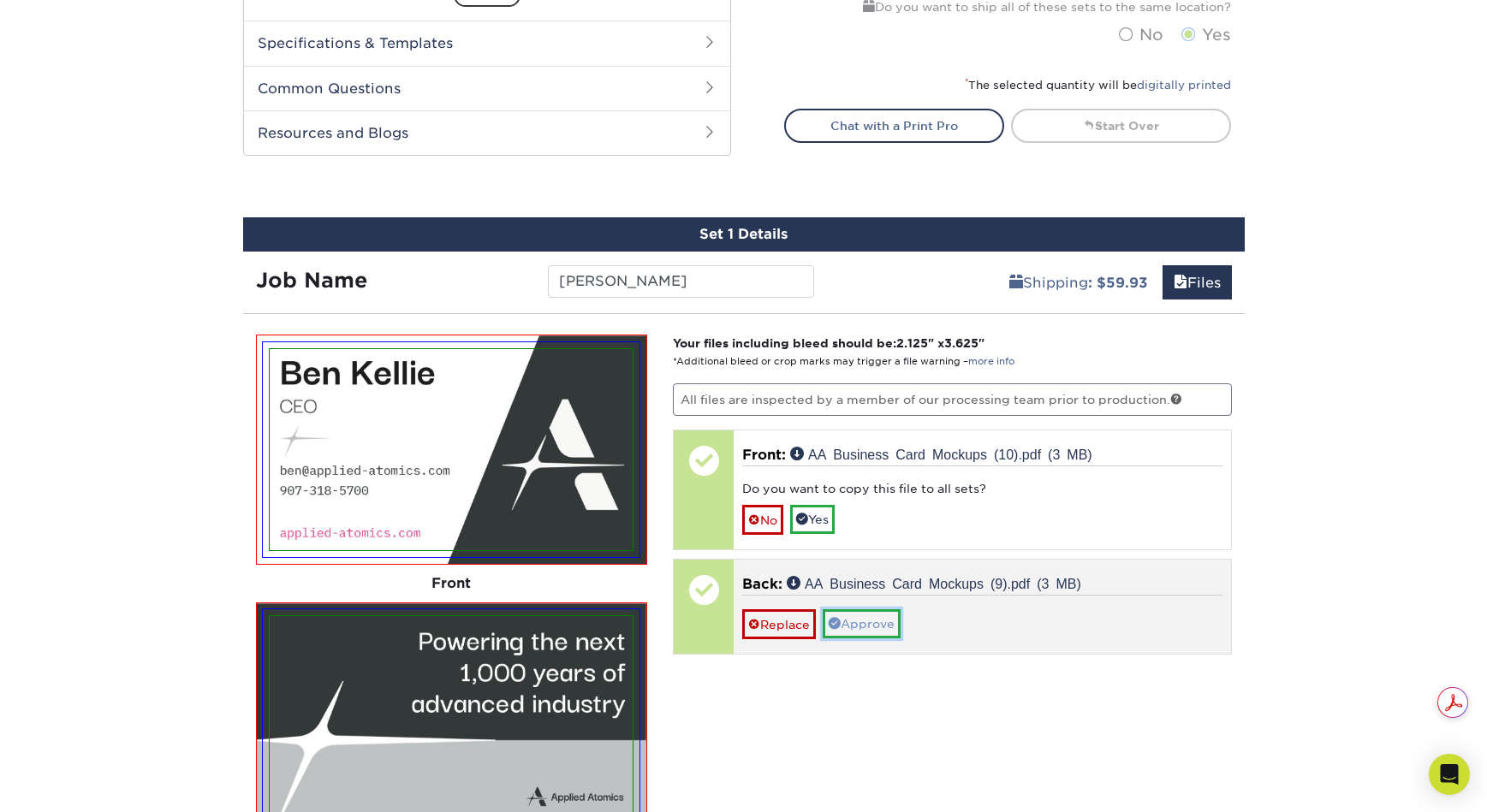 click on "Approve" at bounding box center (861, 624) 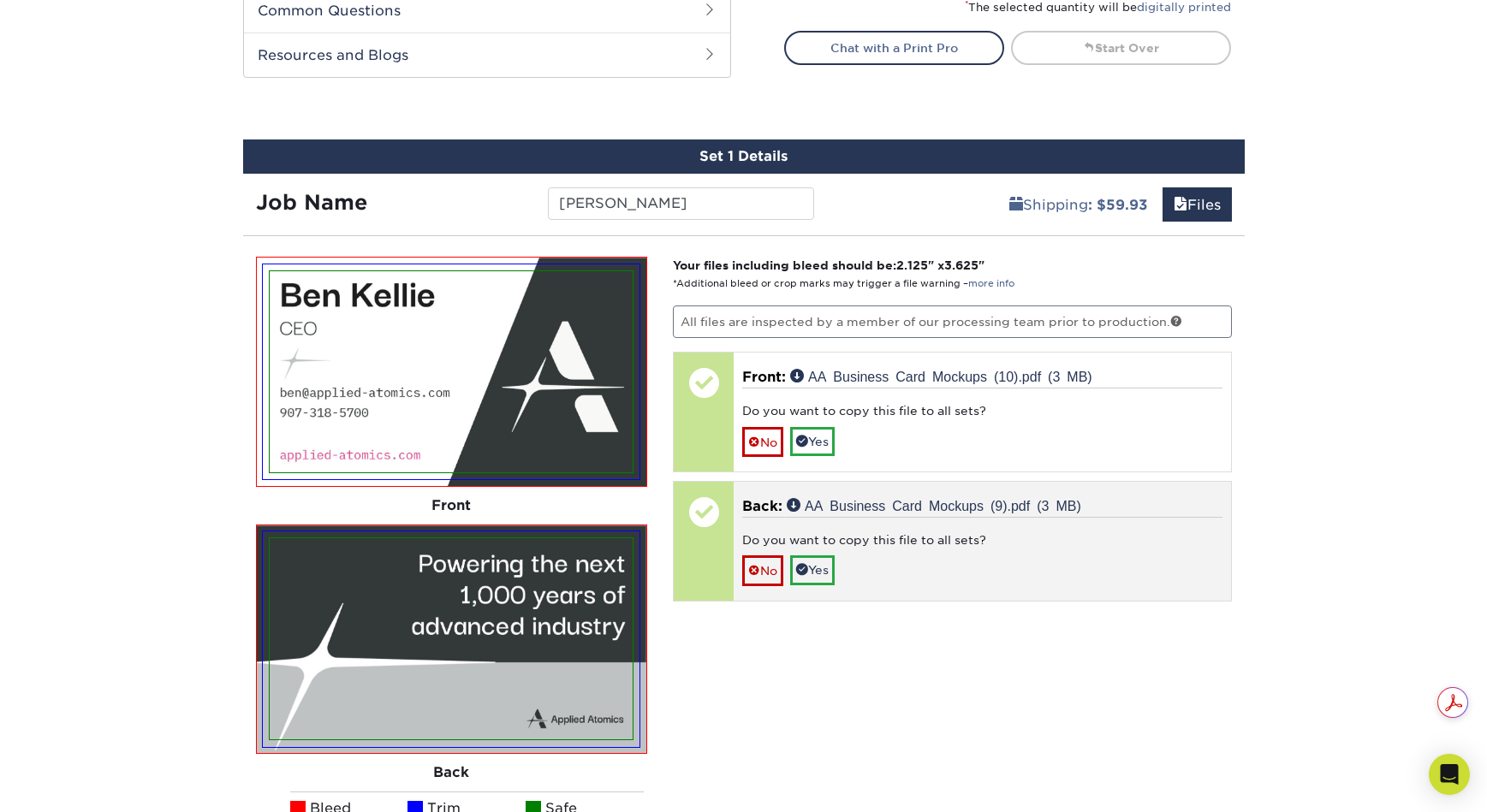 scroll, scrollTop: 917, scrollLeft: 0, axis: vertical 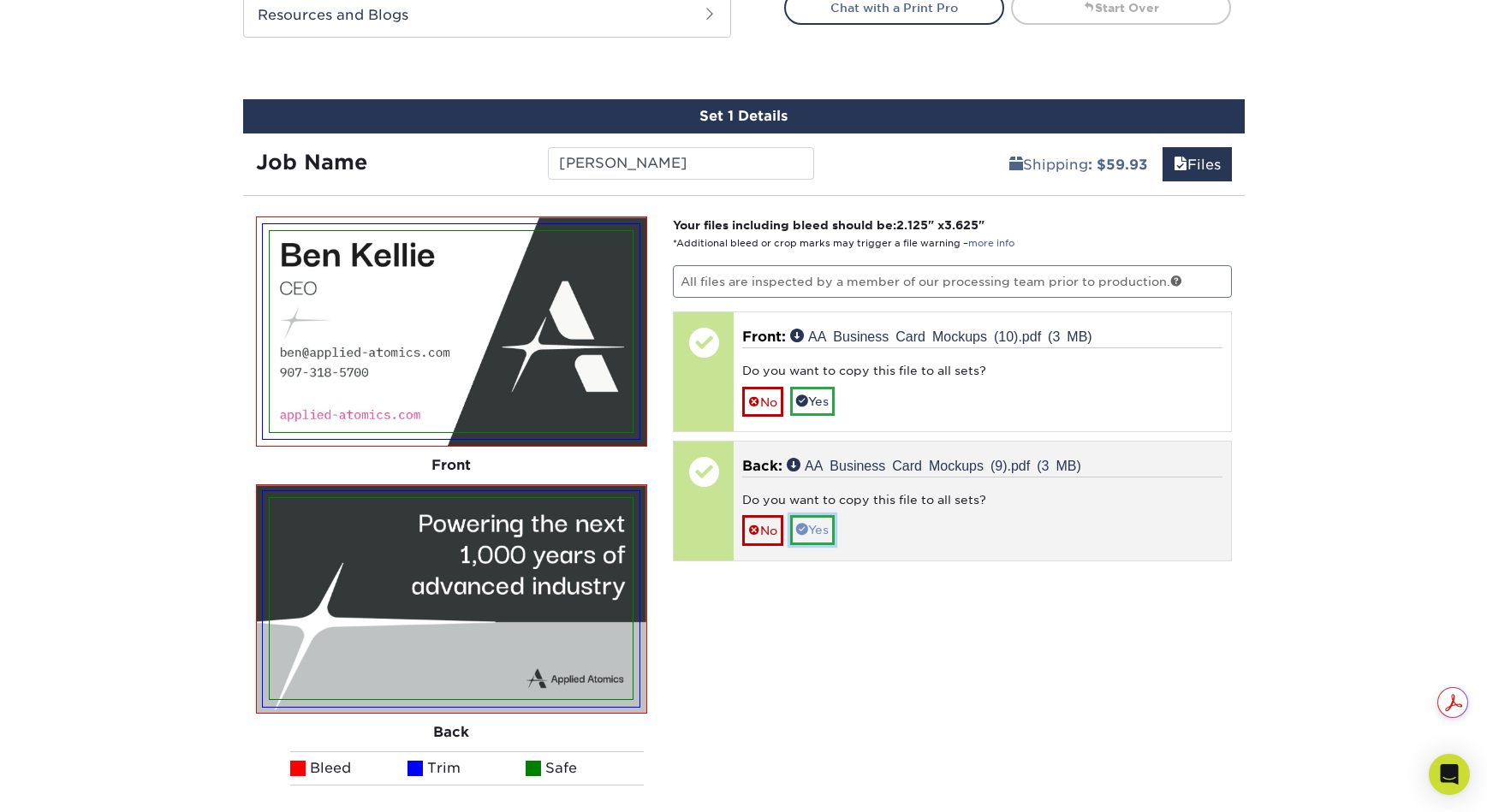 click on "Yes" at bounding box center [812, 530] 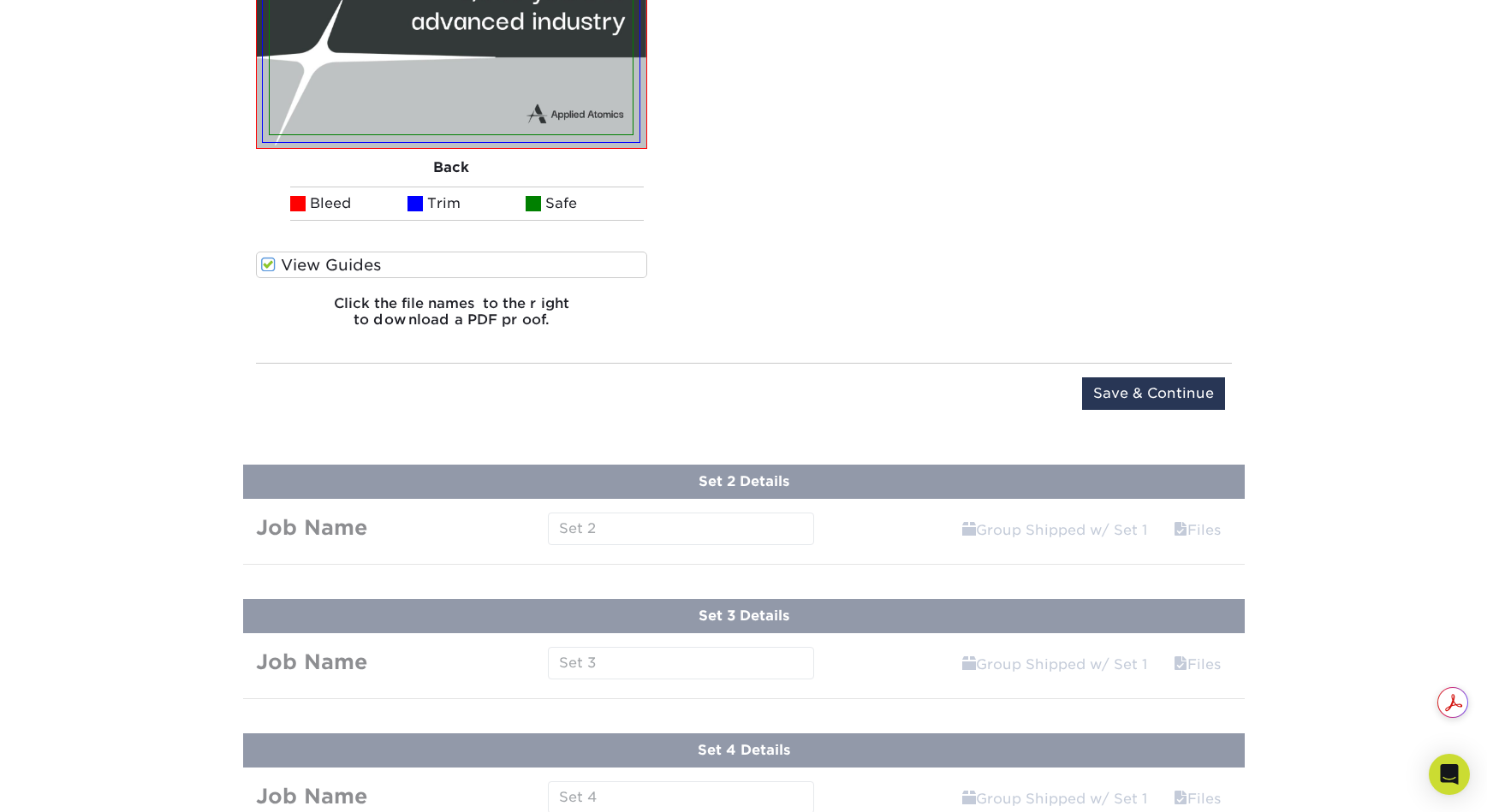 scroll, scrollTop: 1484, scrollLeft: 0, axis: vertical 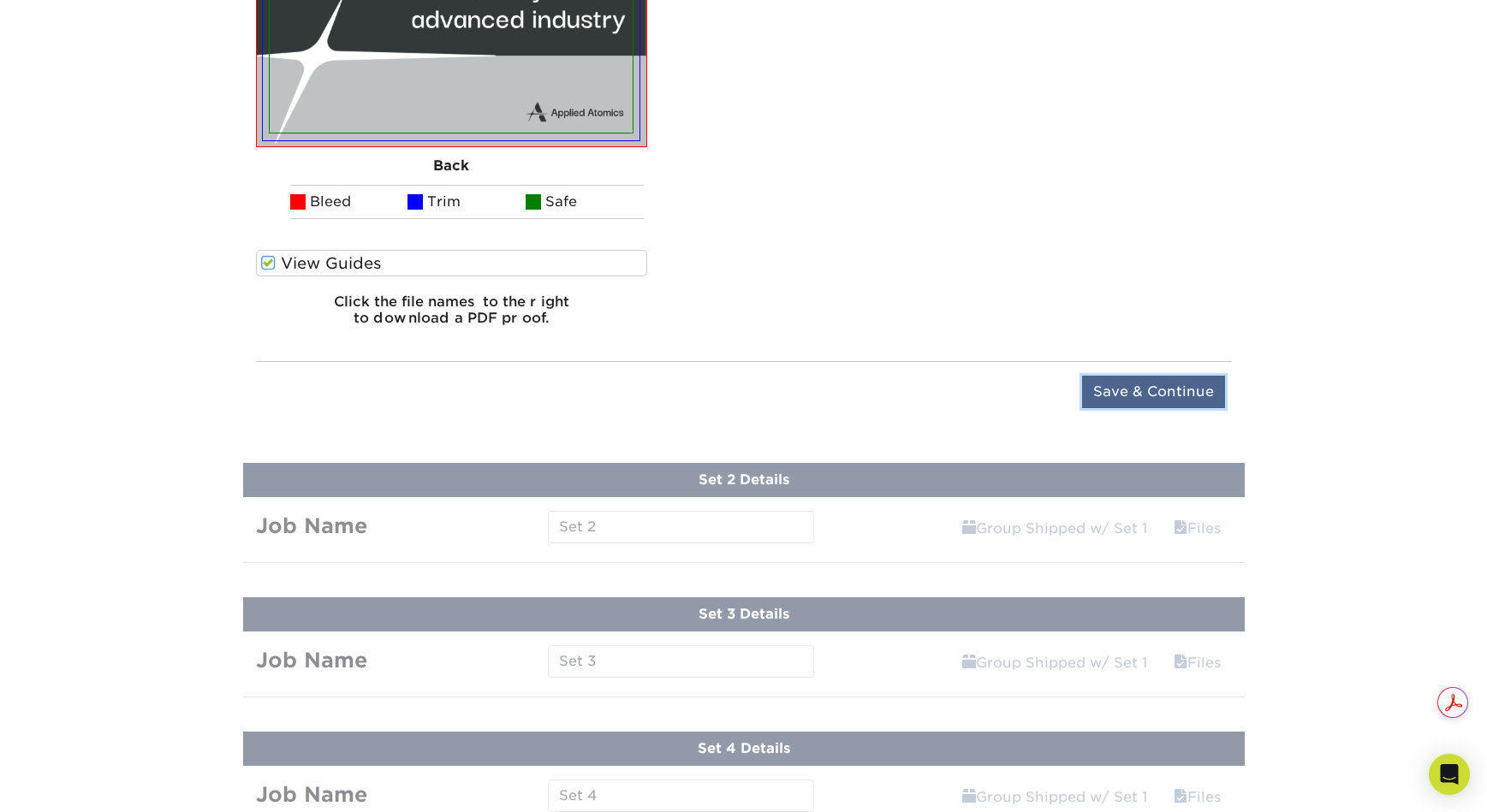 click on "Save & Continue" at bounding box center [1153, 392] 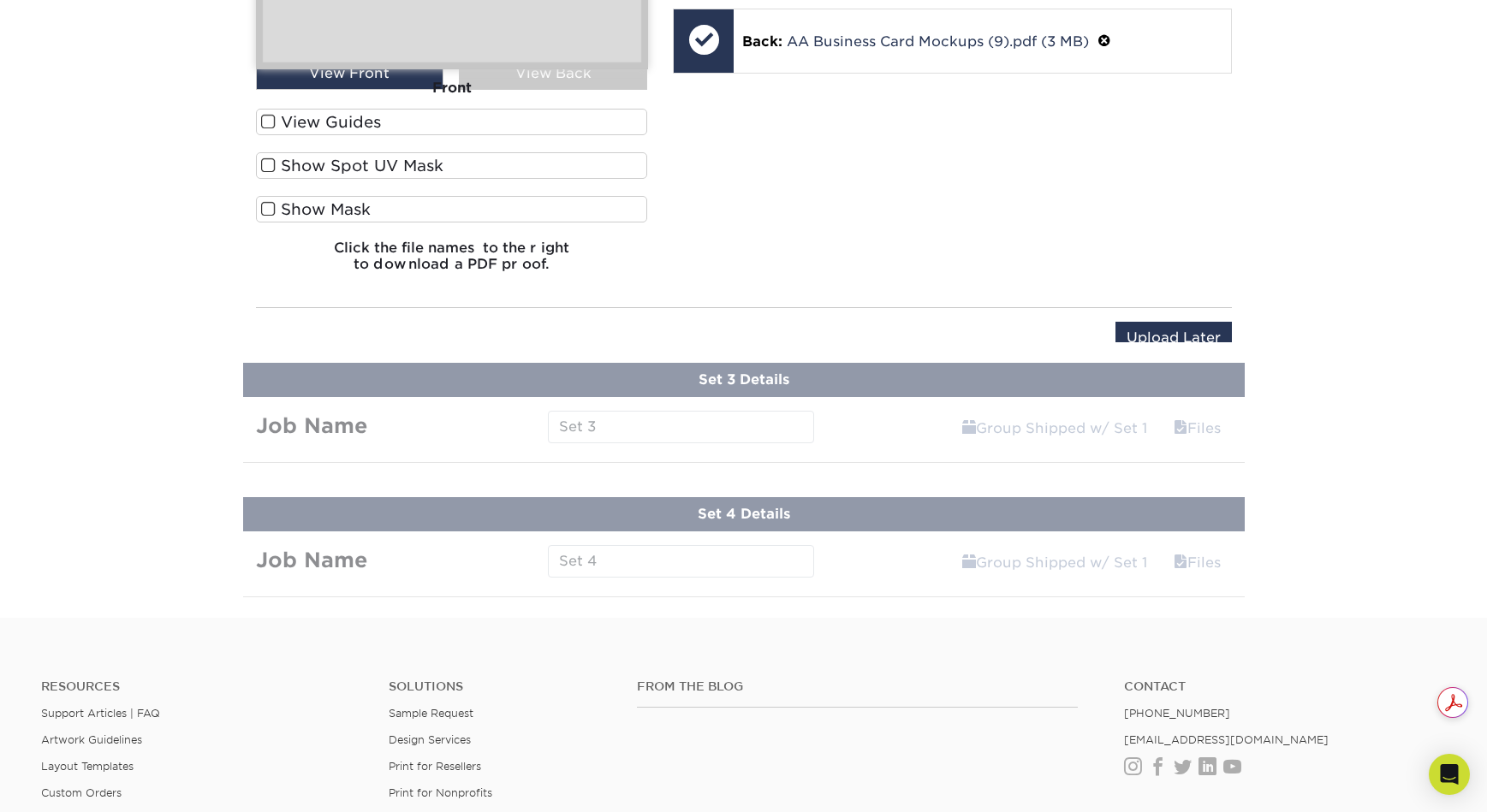 scroll, scrollTop: 804, scrollLeft: 0, axis: vertical 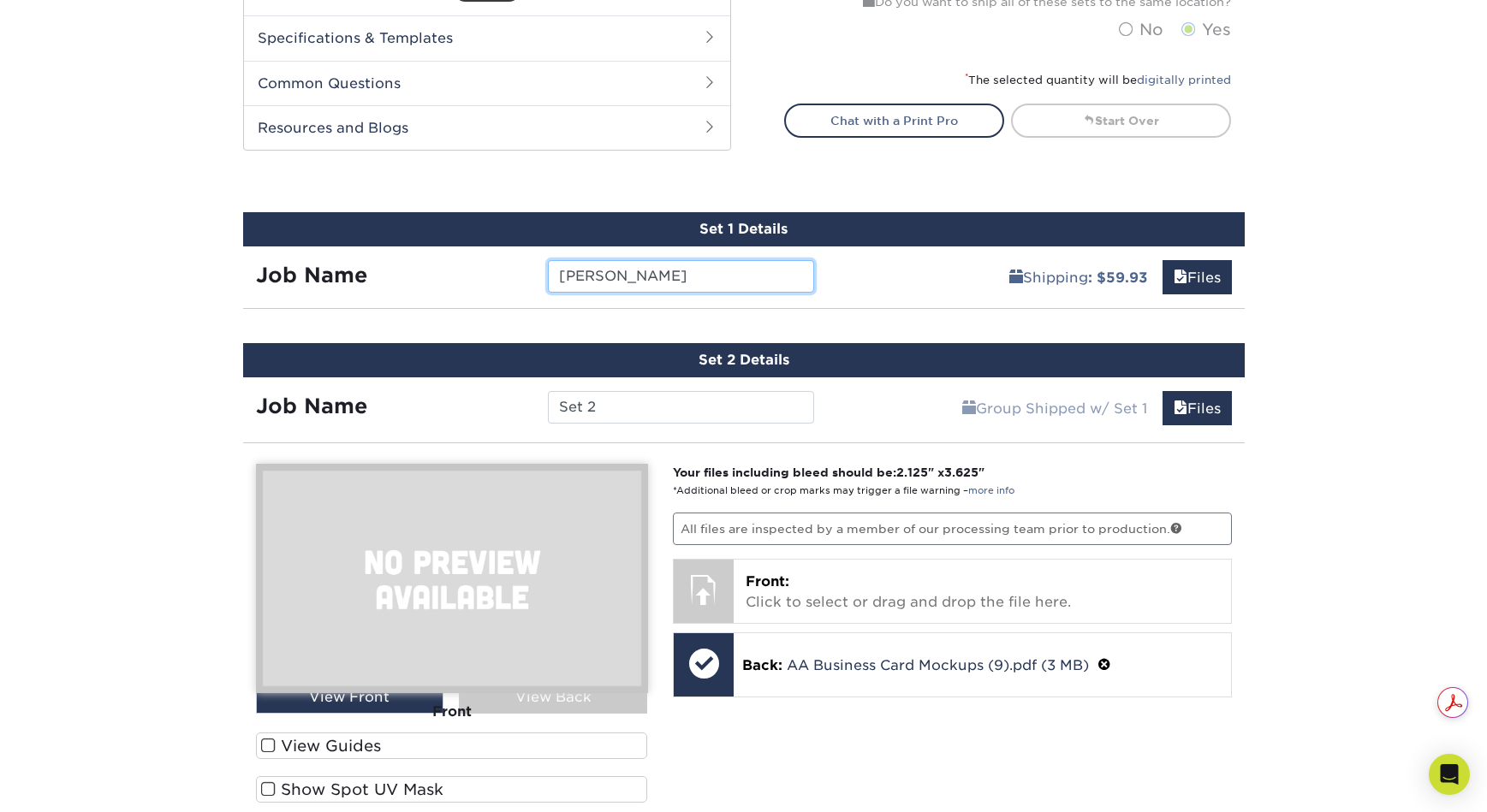 click on "[PERSON_NAME]" at bounding box center (681, 276) 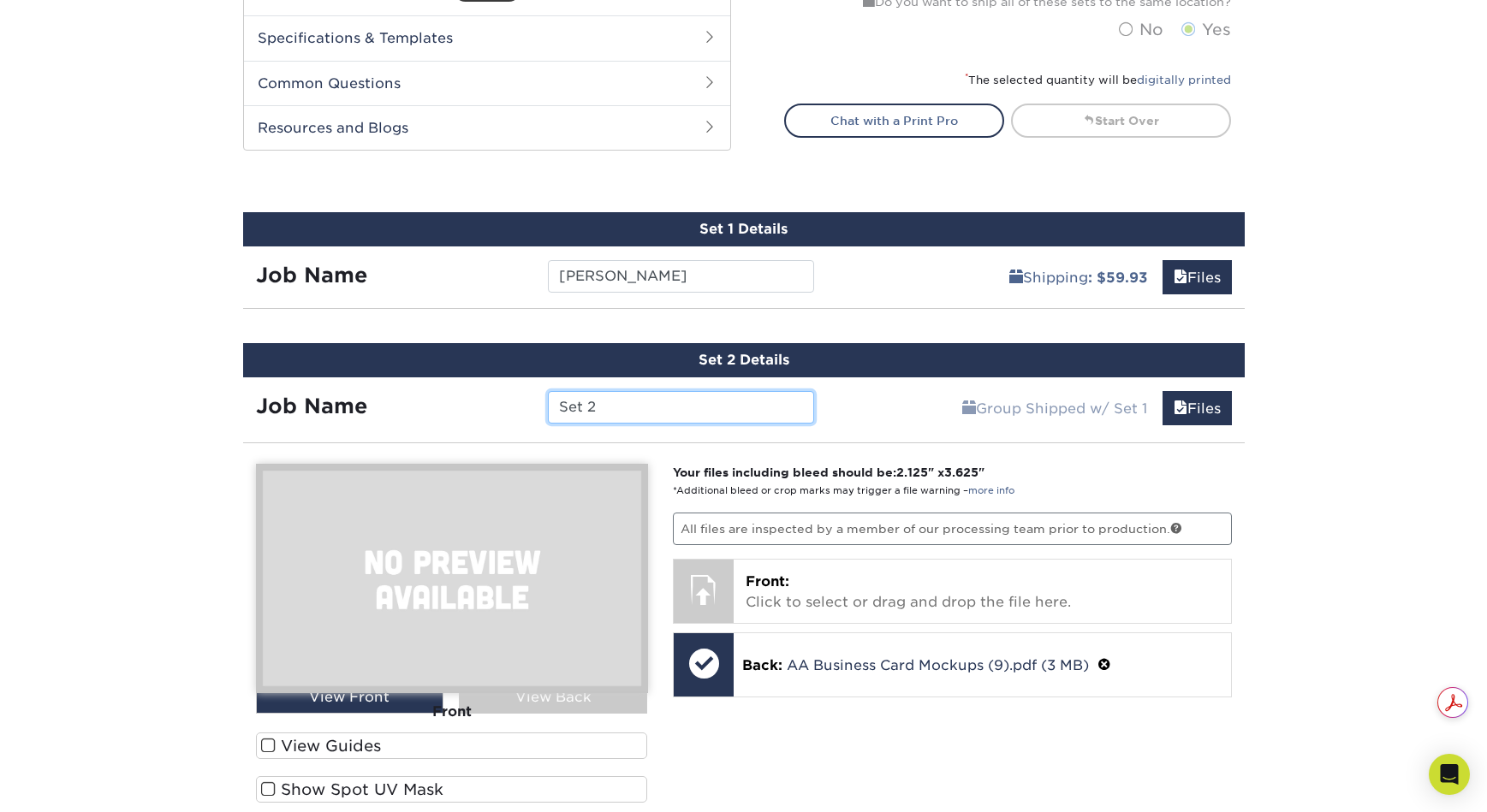 click on "Set 2" at bounding box center (681, 407) 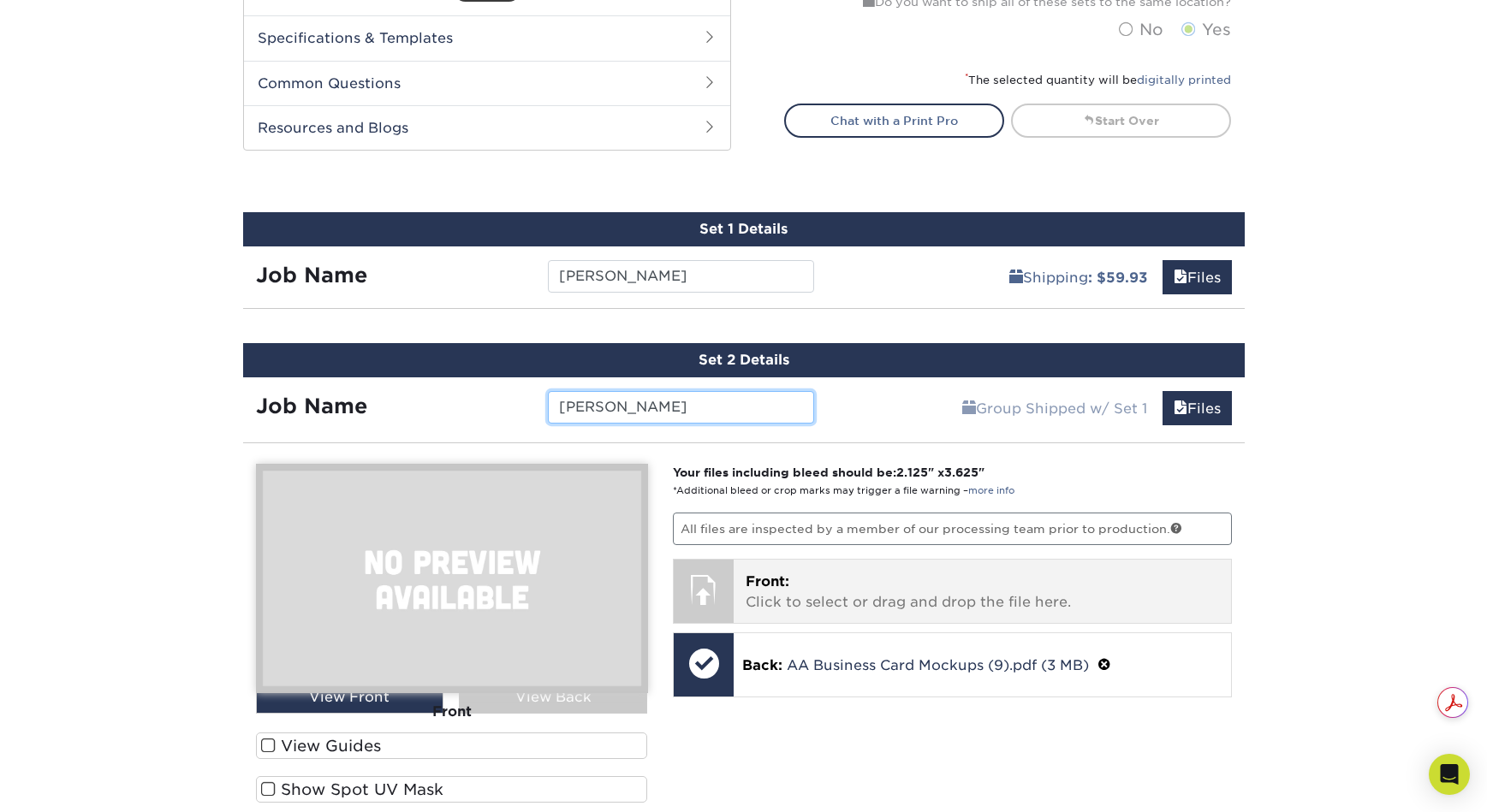 type on "[PERSON_NAME]" 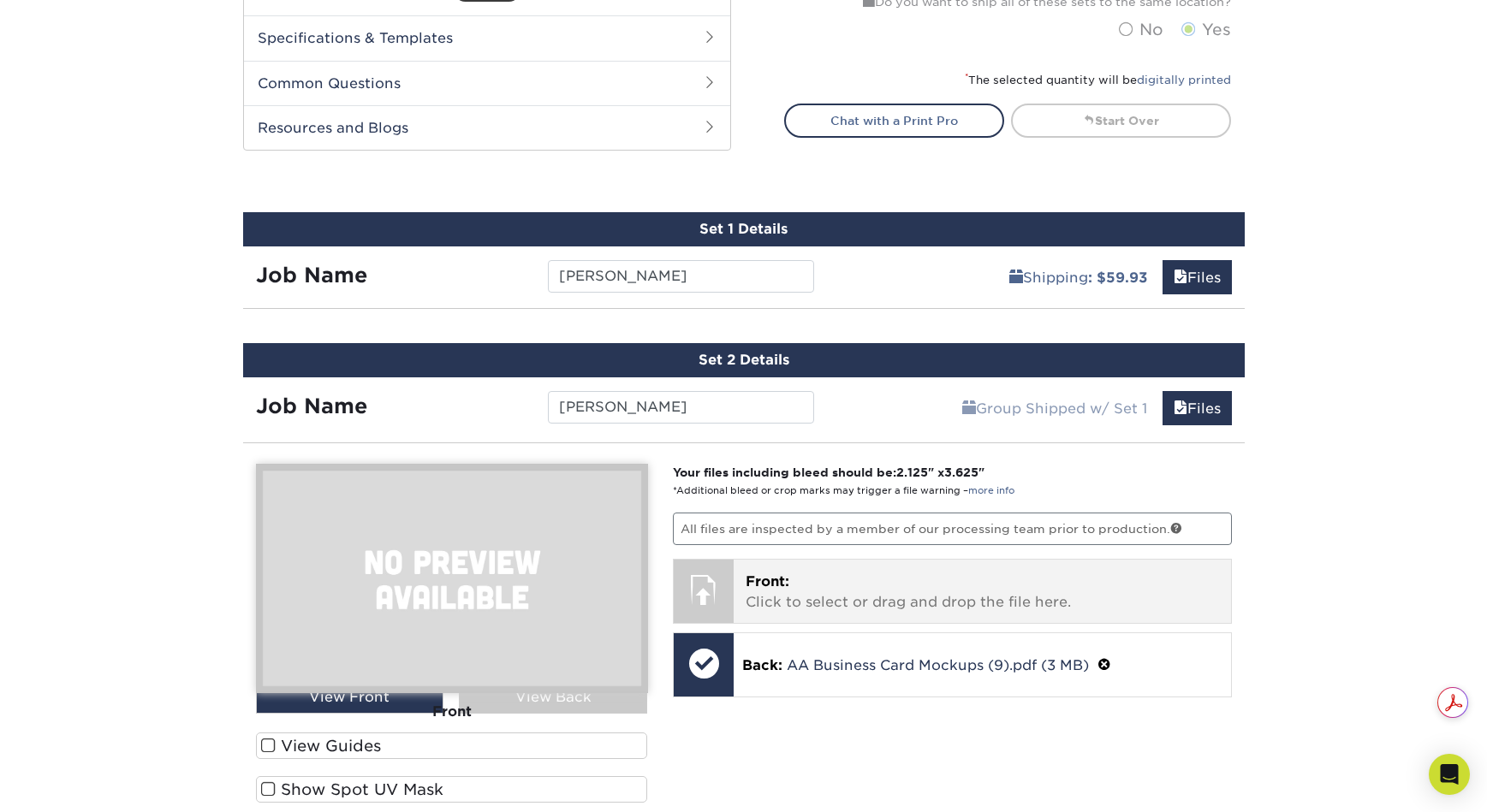 click on "Front: Click to select or drag and drop the file here." at bounding box center (982, 592) 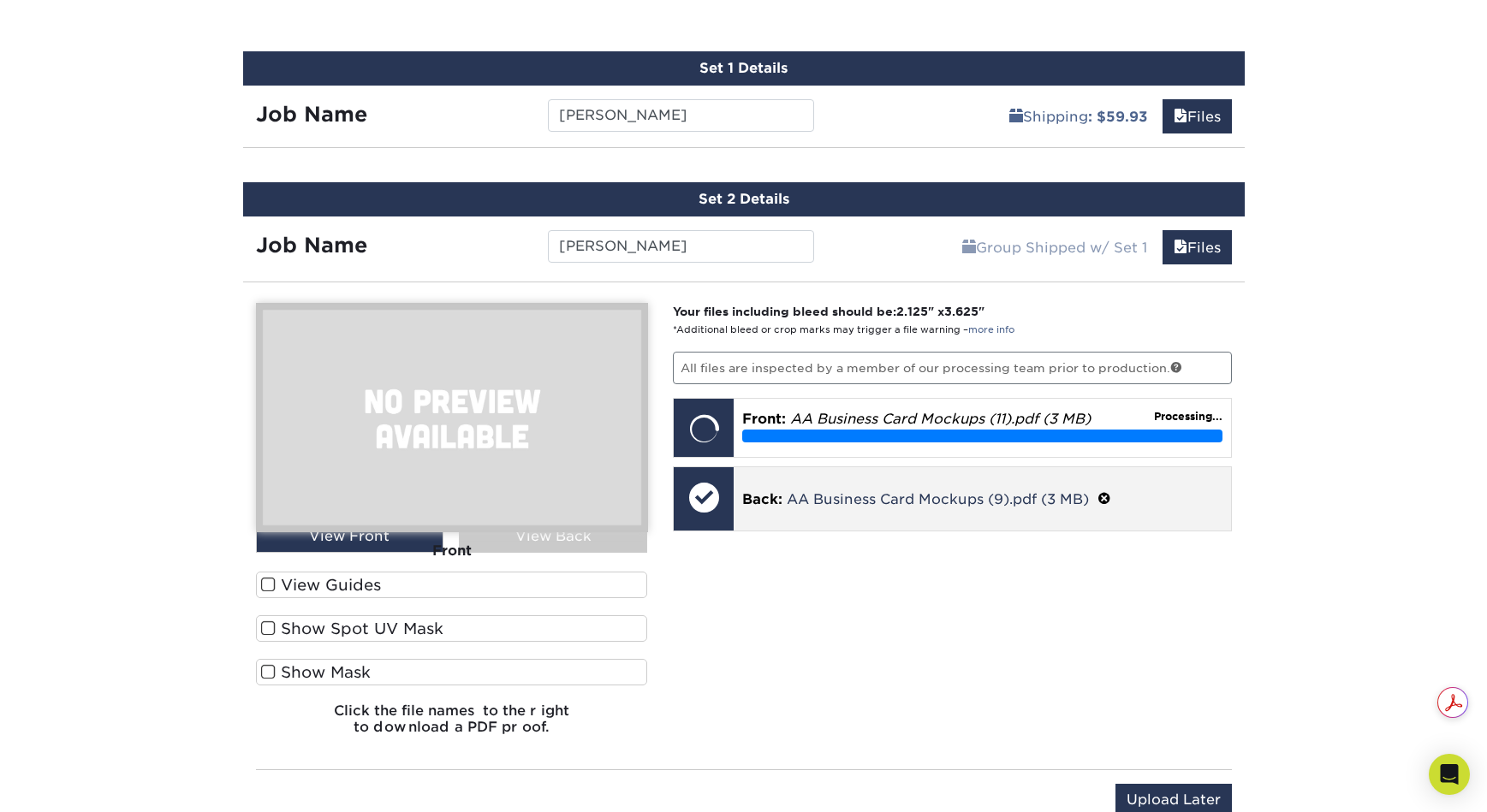 scroll, scrollTop: 987, scrollLeft: 0, axis: vertical 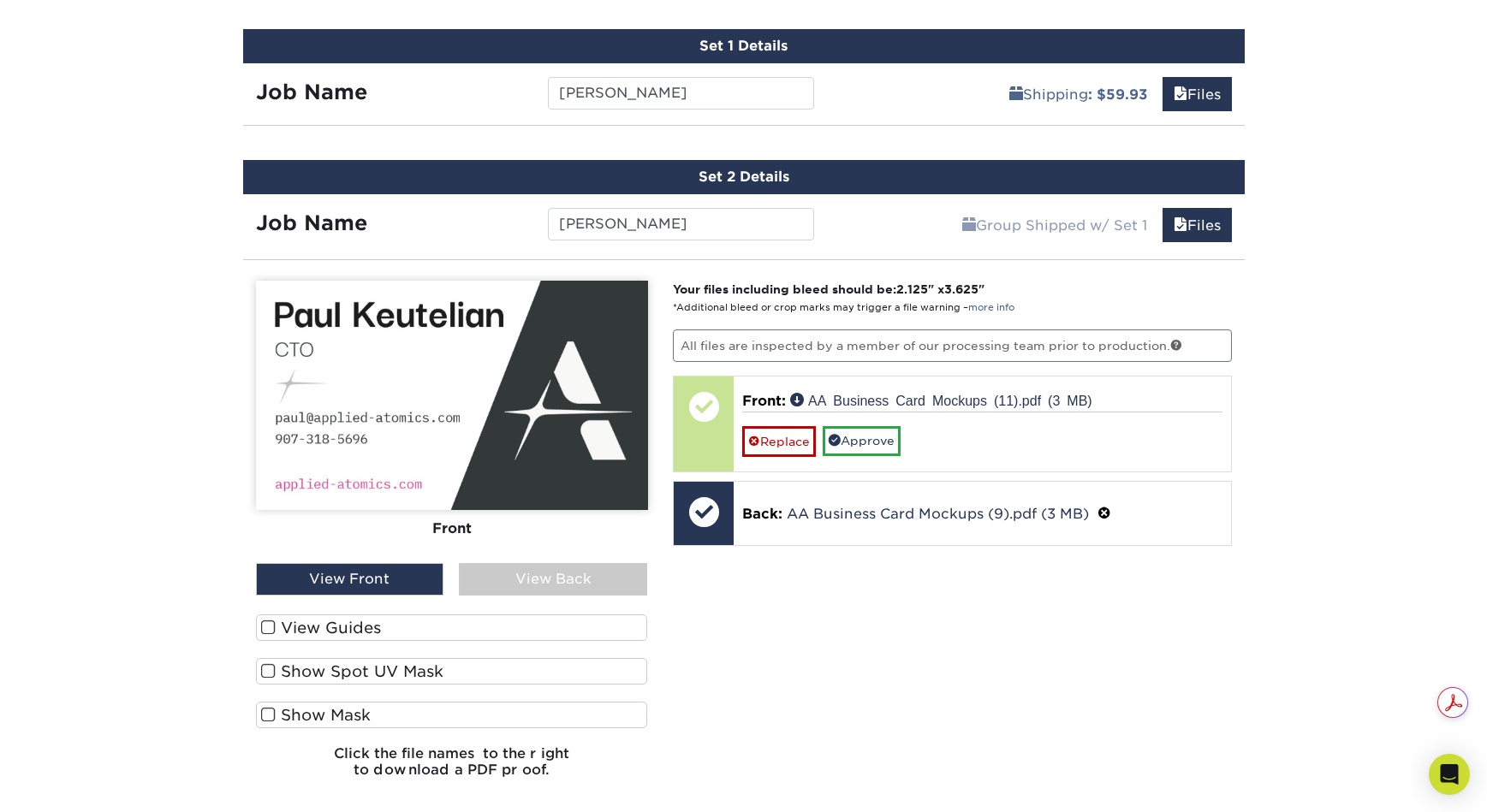 click on "View Guides" at bounding box center [452, 627] 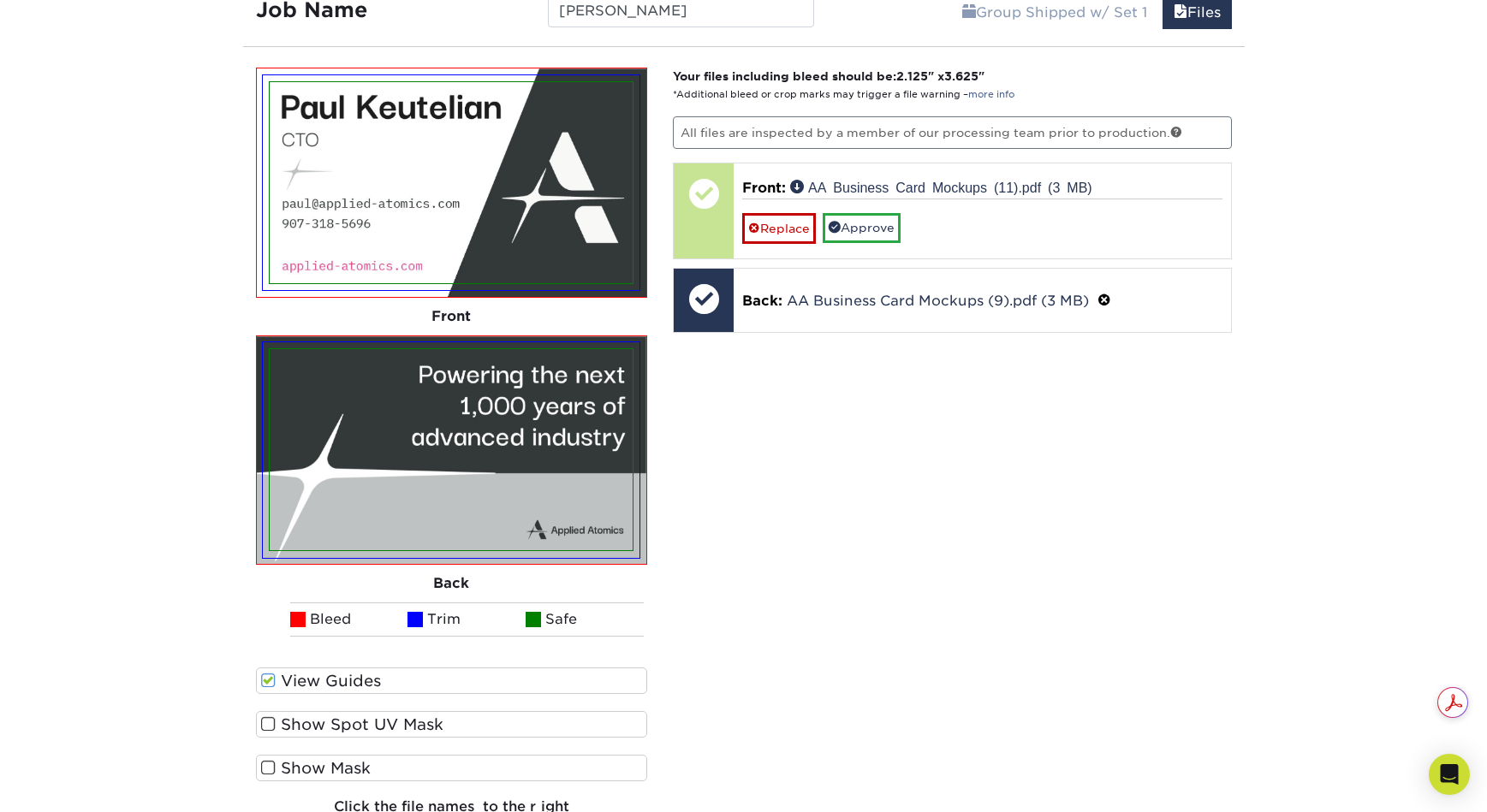 scroll, scrollTop: 1219, scrollLeft: 0, axis: vertical 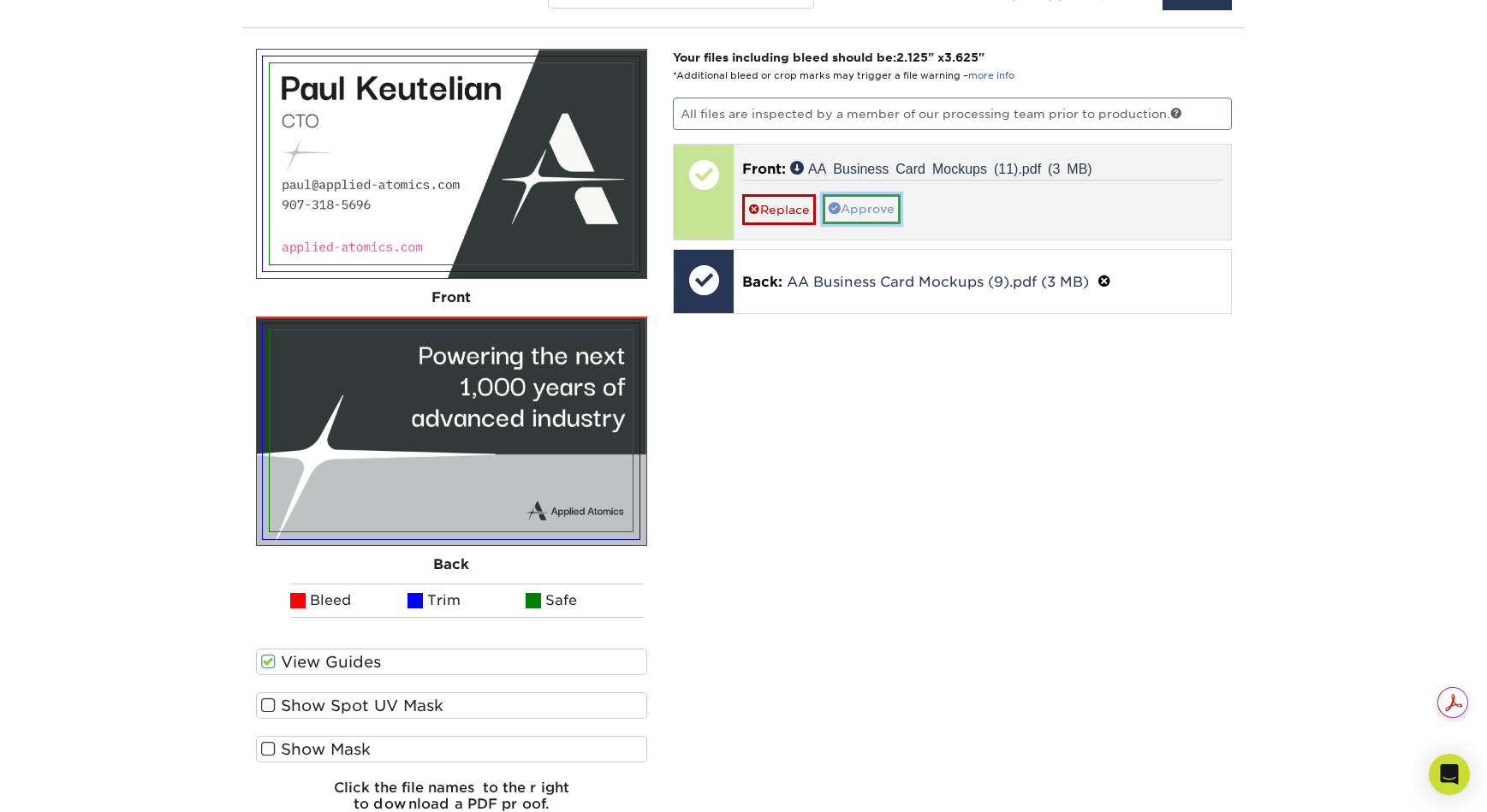 click on "Approve" at bounding box center [861, 209] 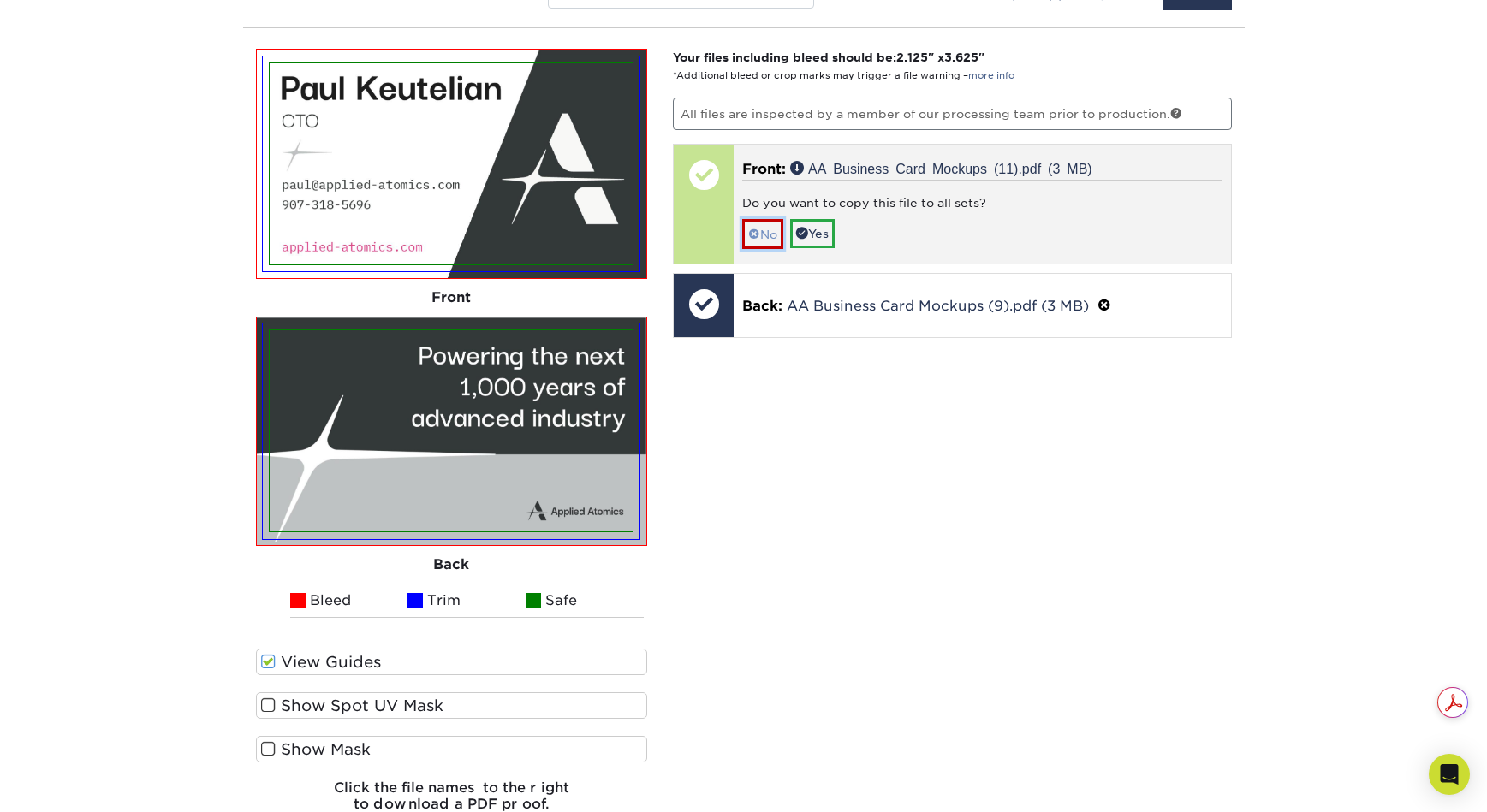 click on "No" at bounding box center [763, 234] 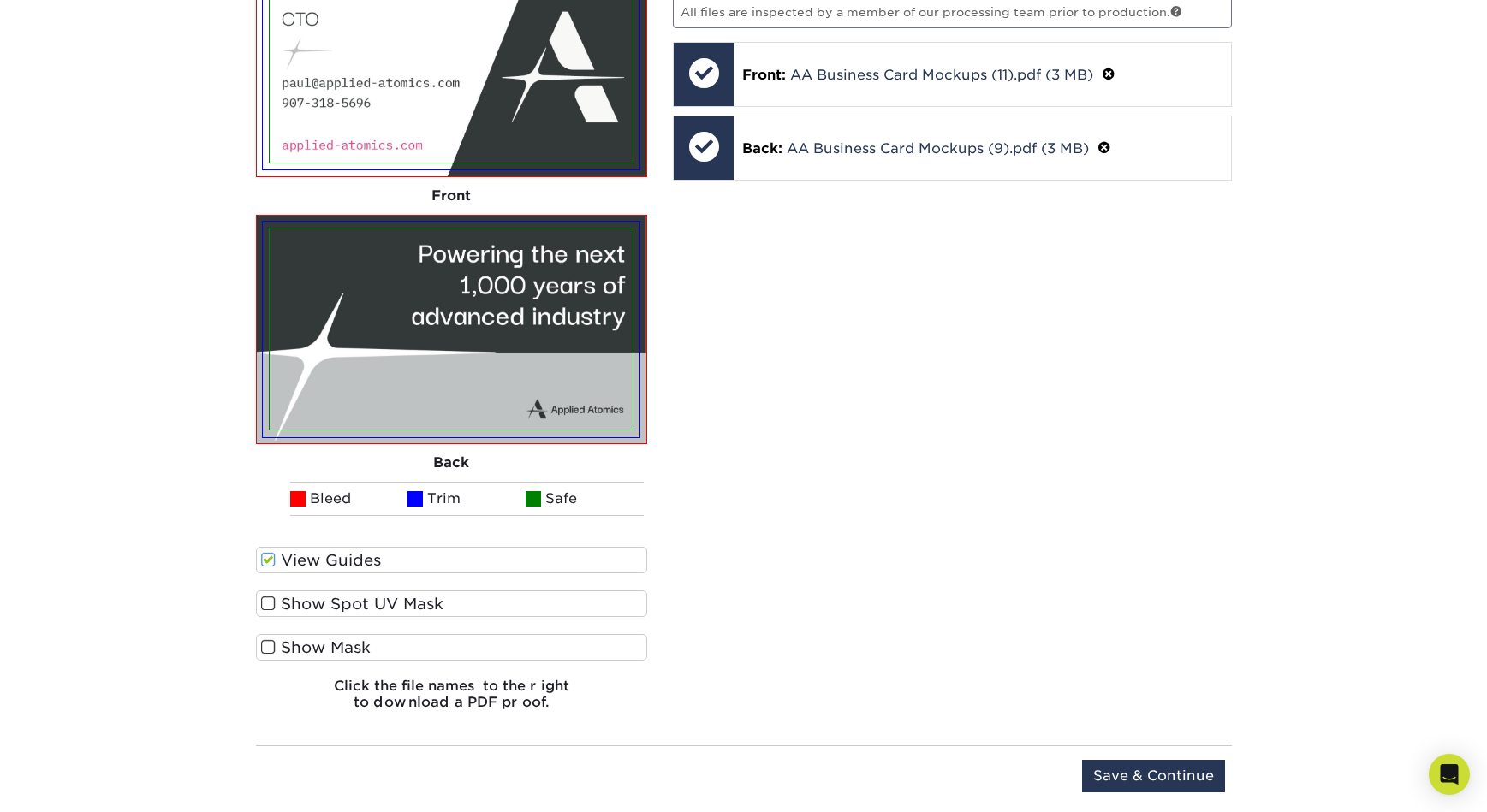 scroll, scrollTop: 1463, scrollLeft: 0, axis: vertical 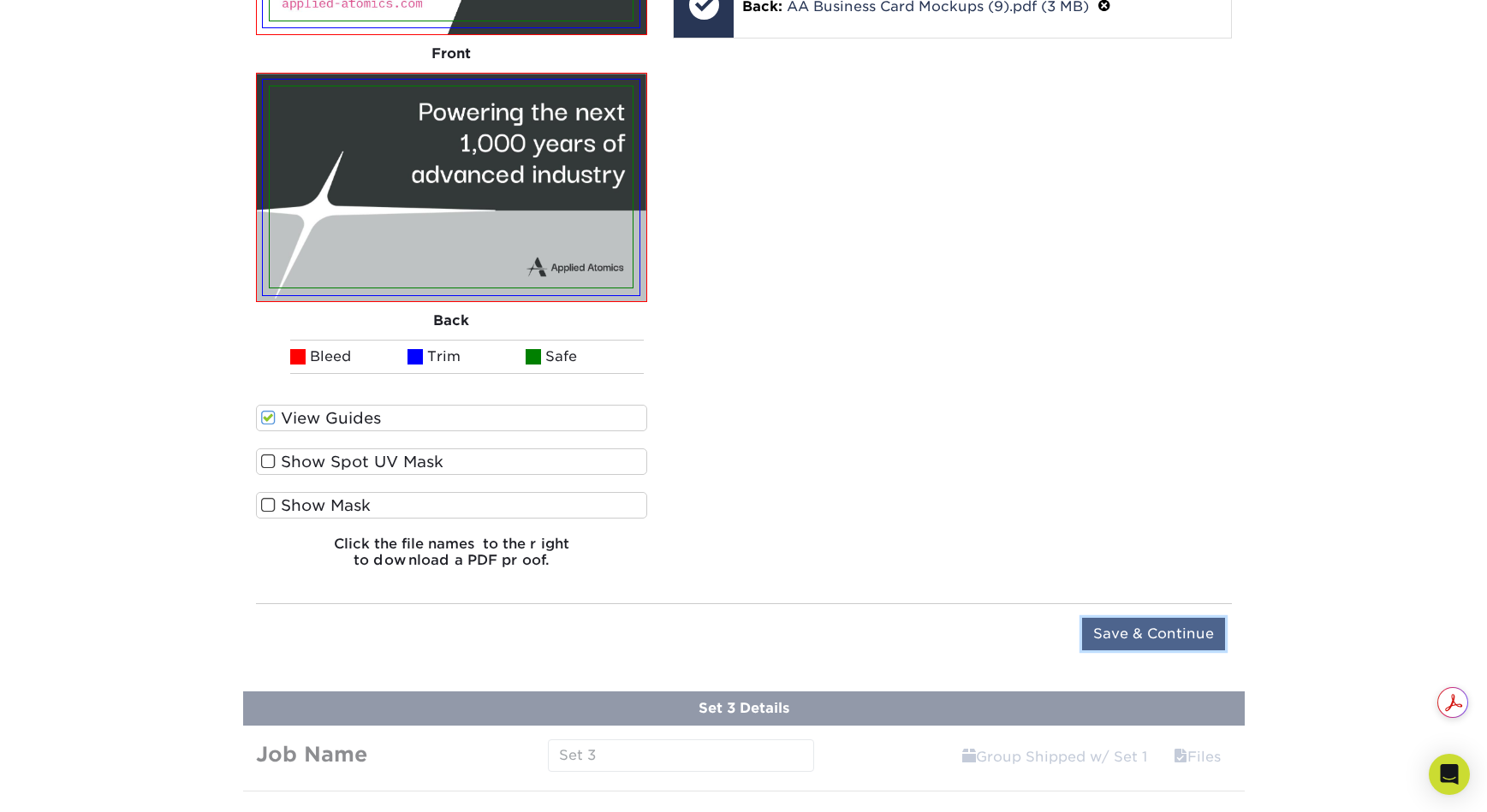 click on "Save & Continue" at bounding box center [1153, 634] 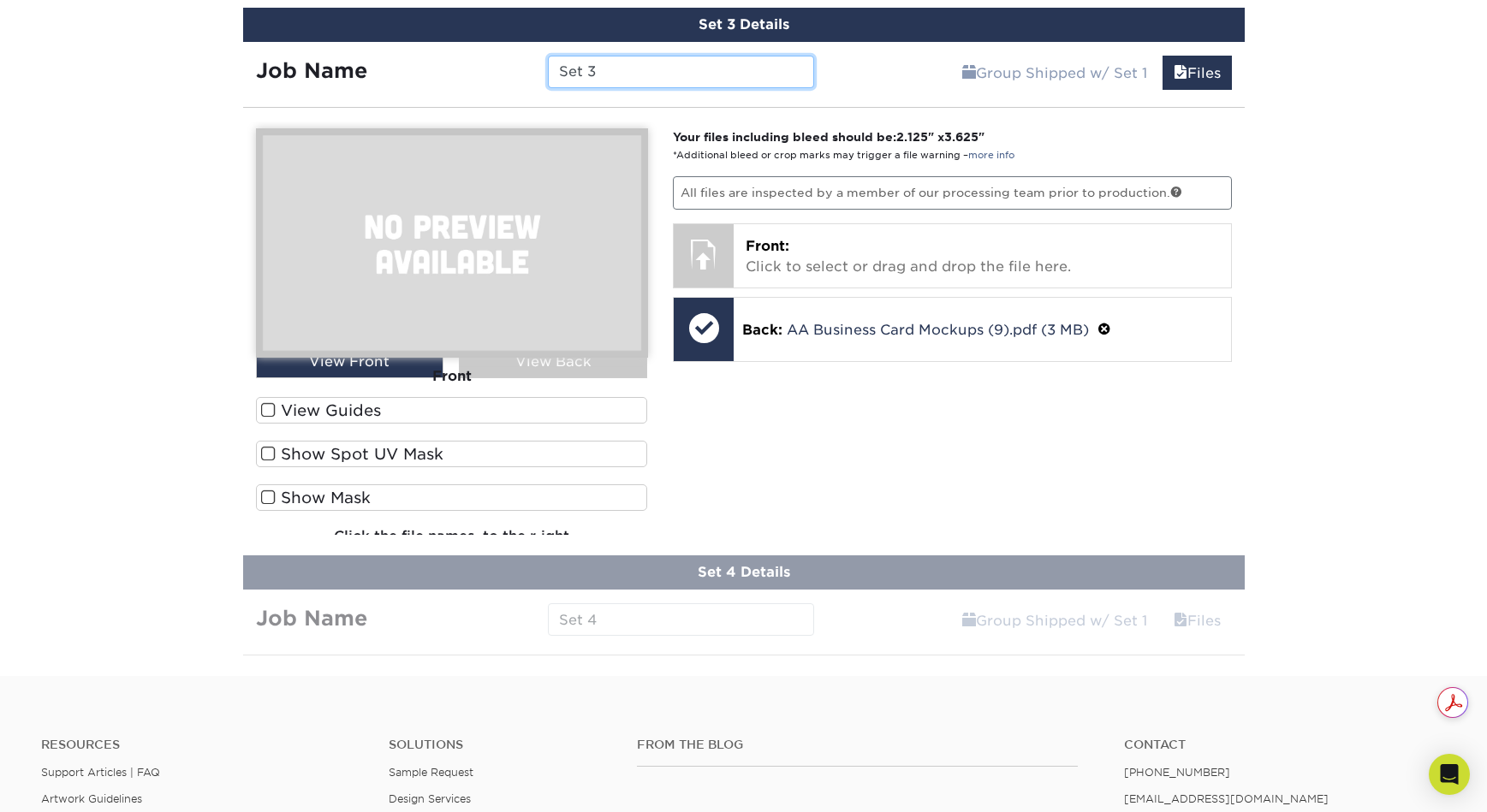 scroll, scrollTop: 939, scrollLeft: 0, axis: vertical 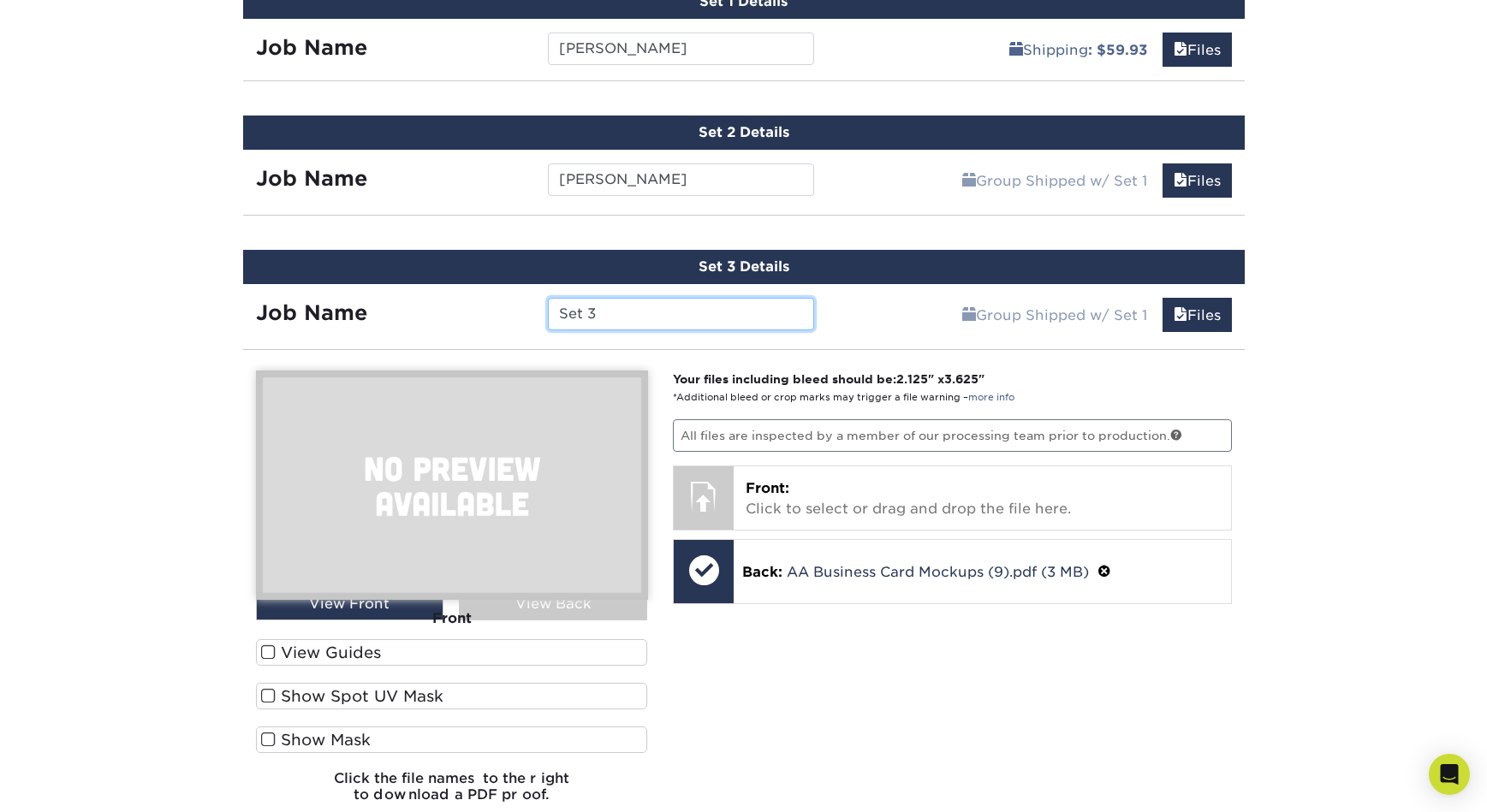 drag, startPoint x: 606, startPoint y: 314, endPoint x: 560, endPoint y: 310, distance: 46.173586 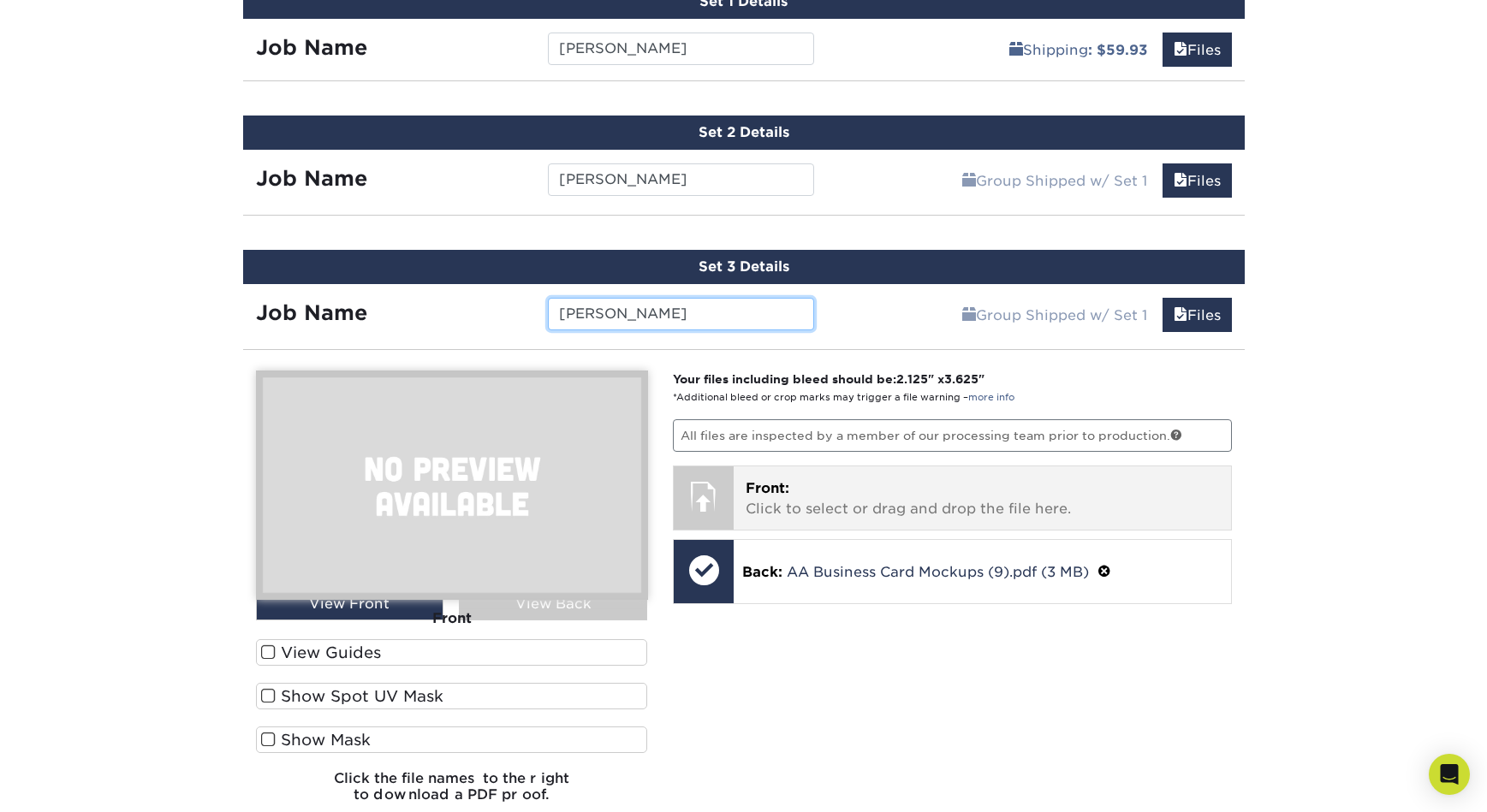 type on "[PERSON_NAME]" 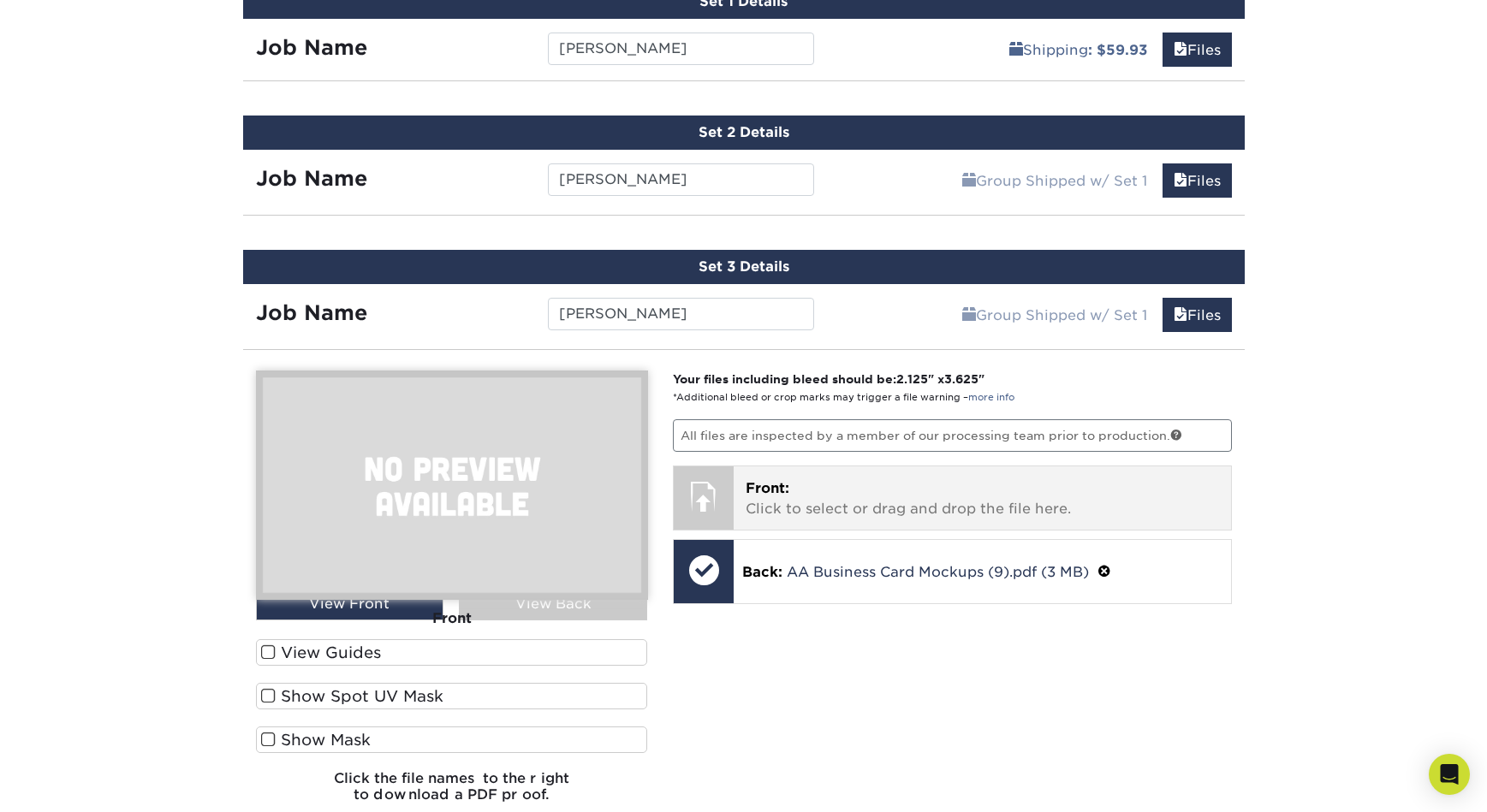 click on "Front: Click to select or drag and drop the file here." at bounding box center (982, 499) 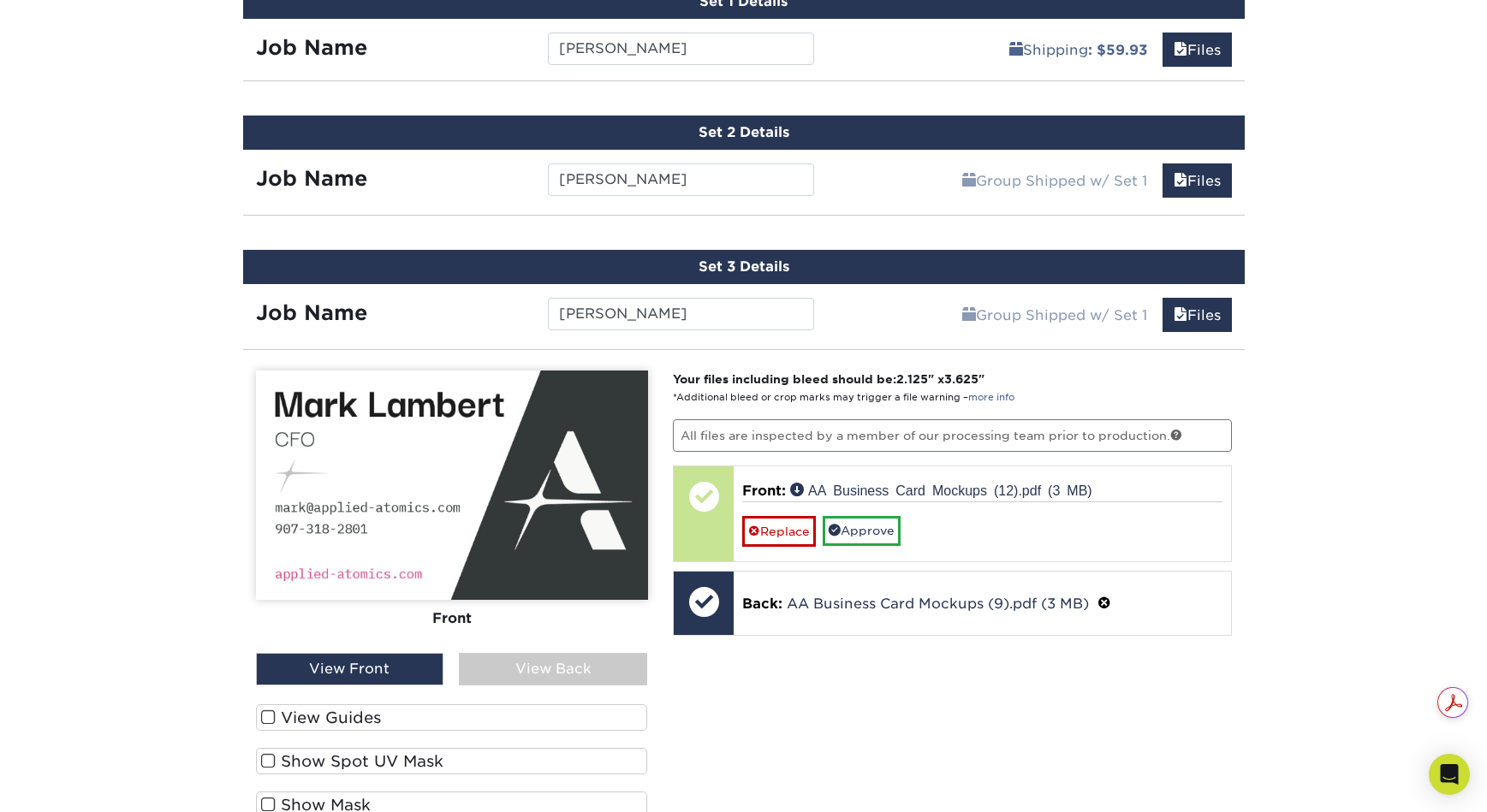click on "View Guides" at bounding box center (452, 717) 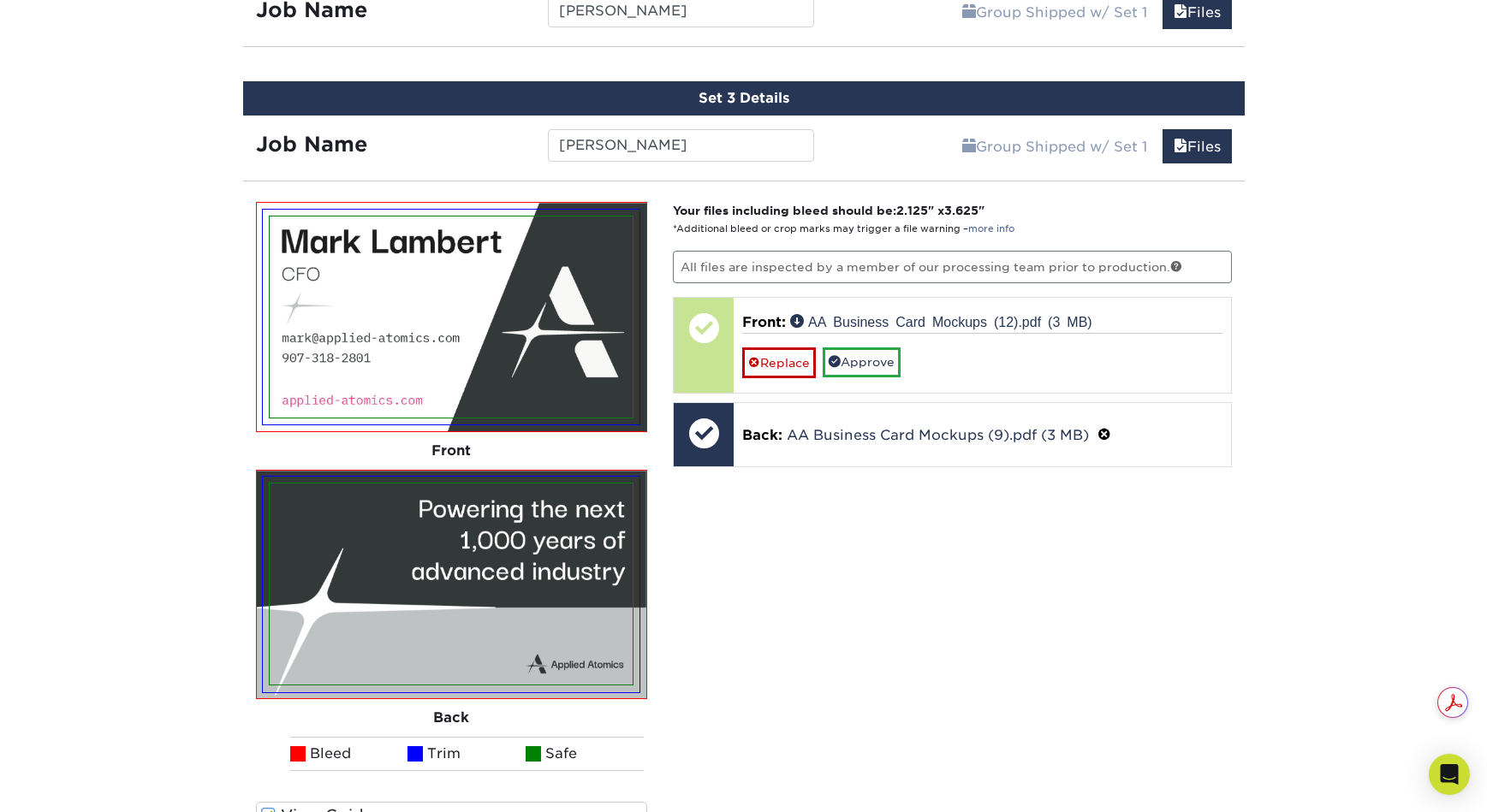 scroll, scrollTop: 1203, scrollLeft: 0, axis: vertical 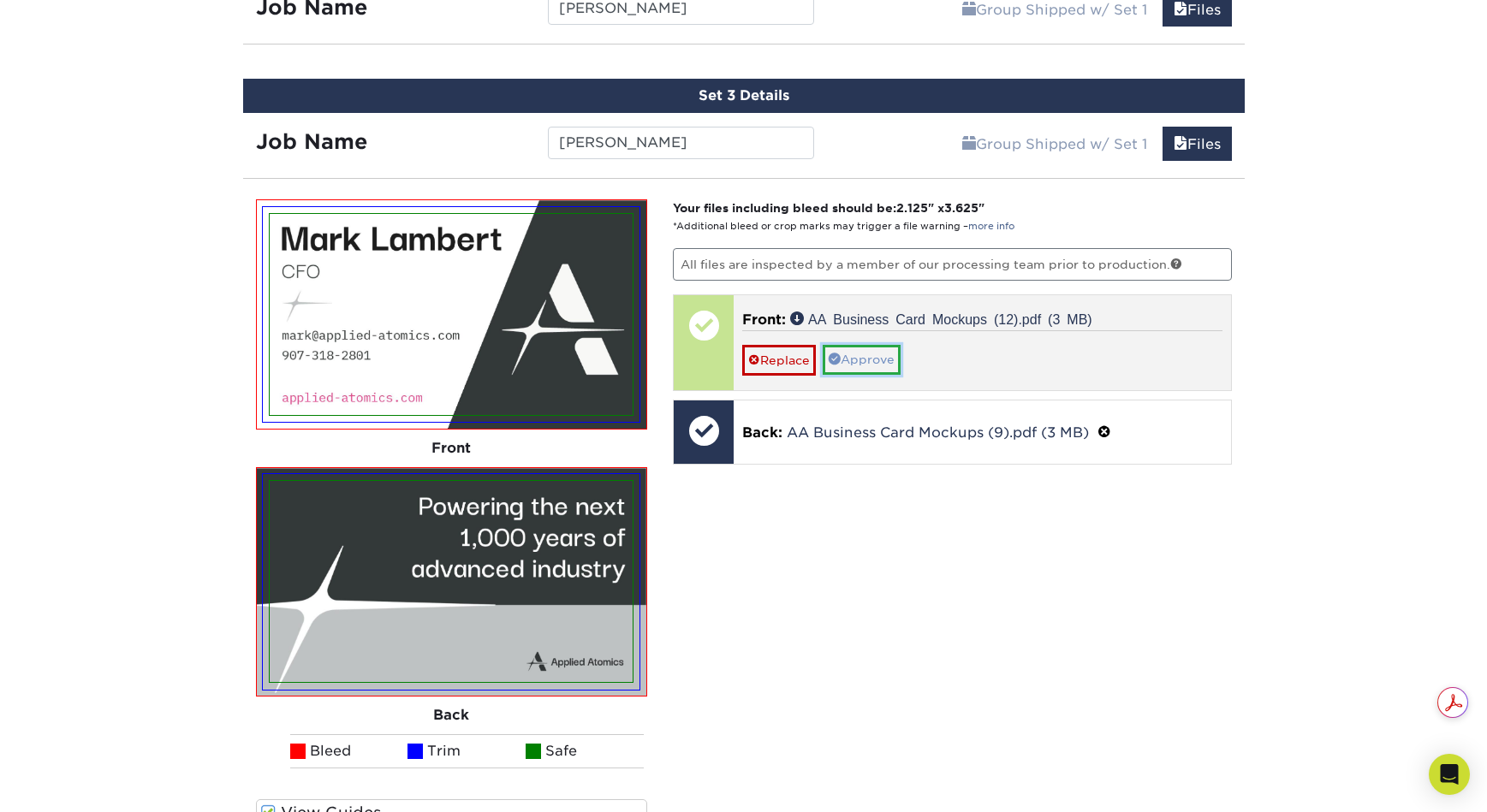 click on "Approve" at bounding box center [861, 359] 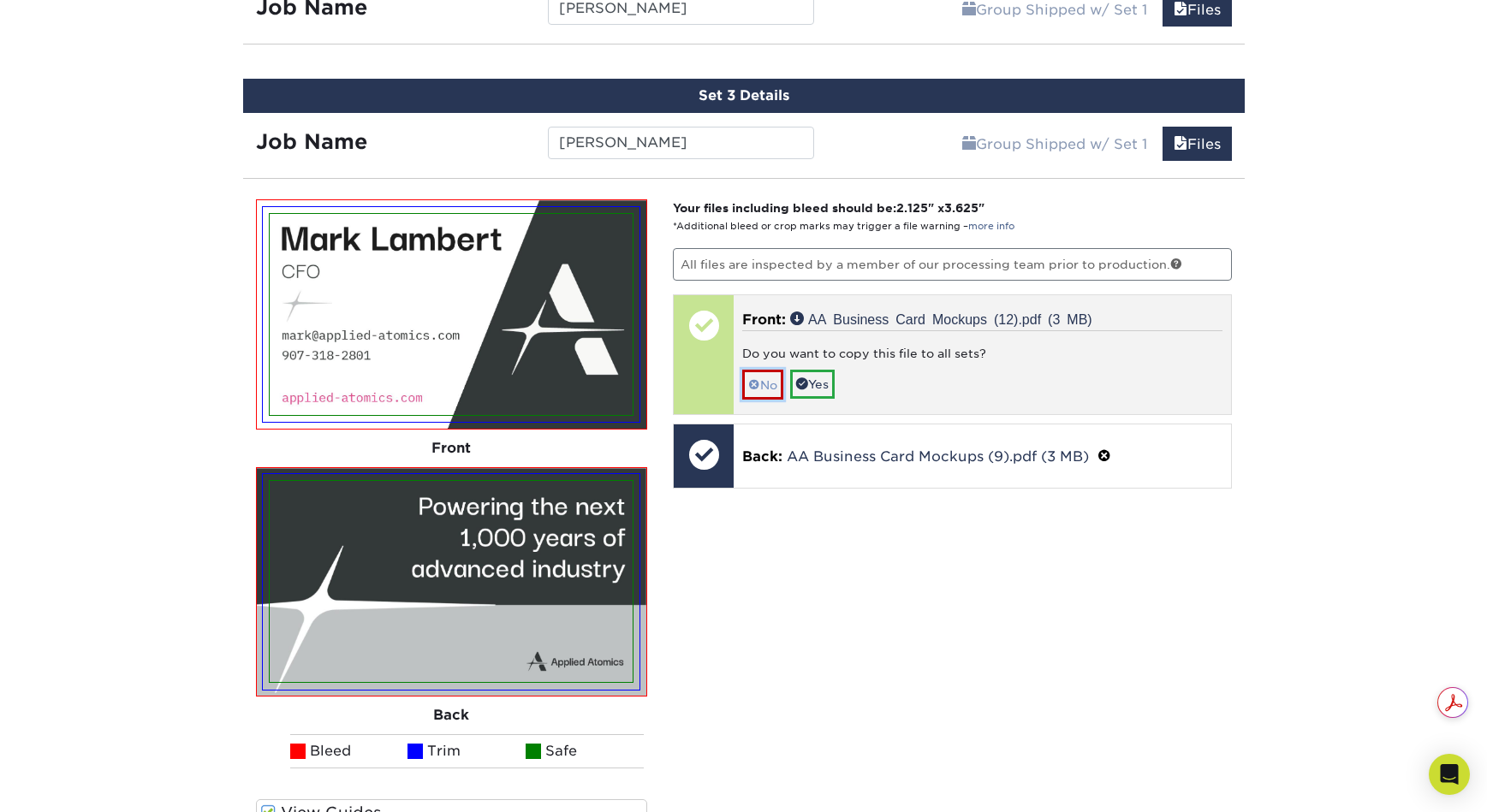 click at bounding box center (754, 385) 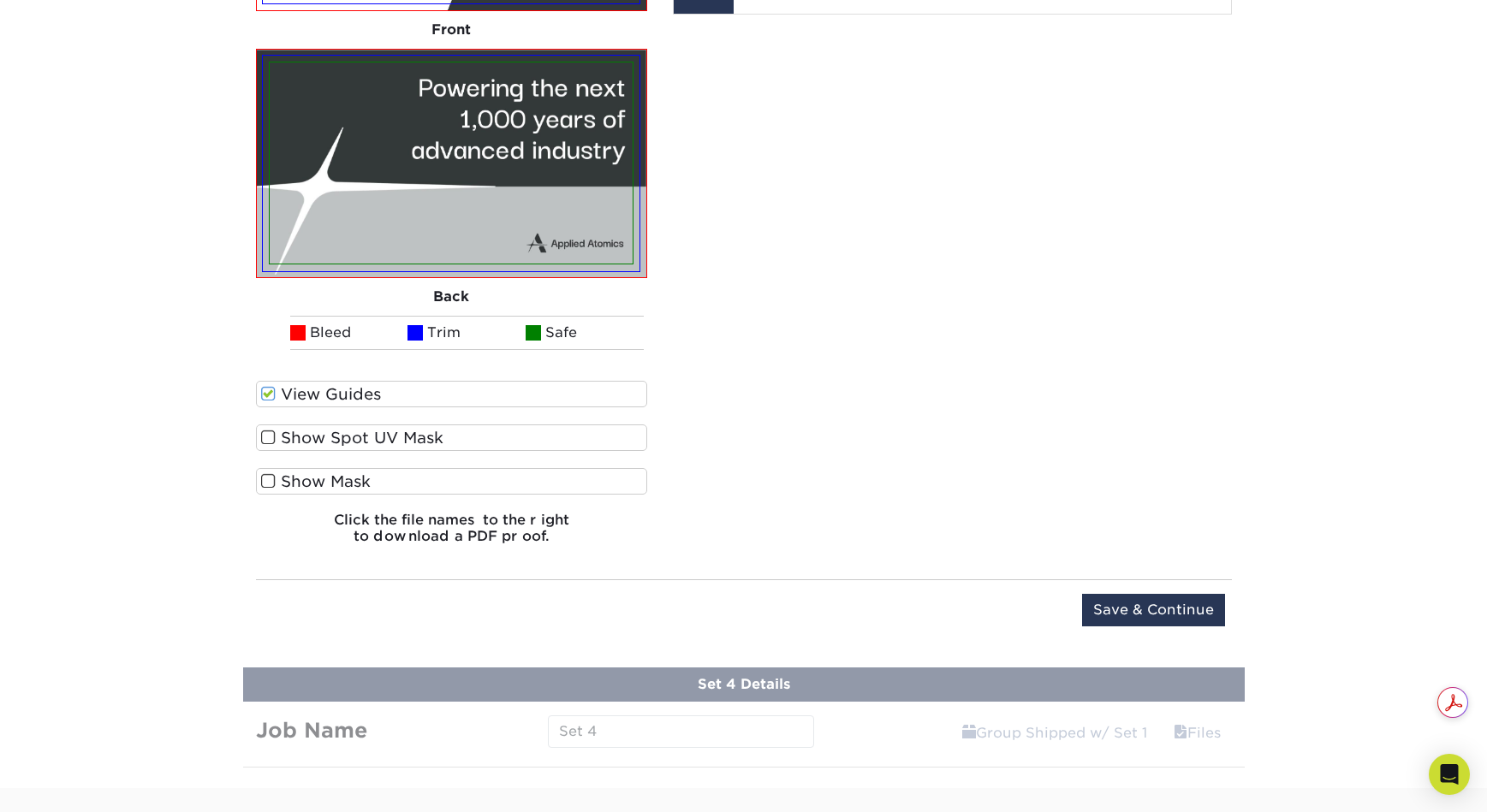 scroll, scrollTop: 1641, scrollLeft: 0, axis: vertical 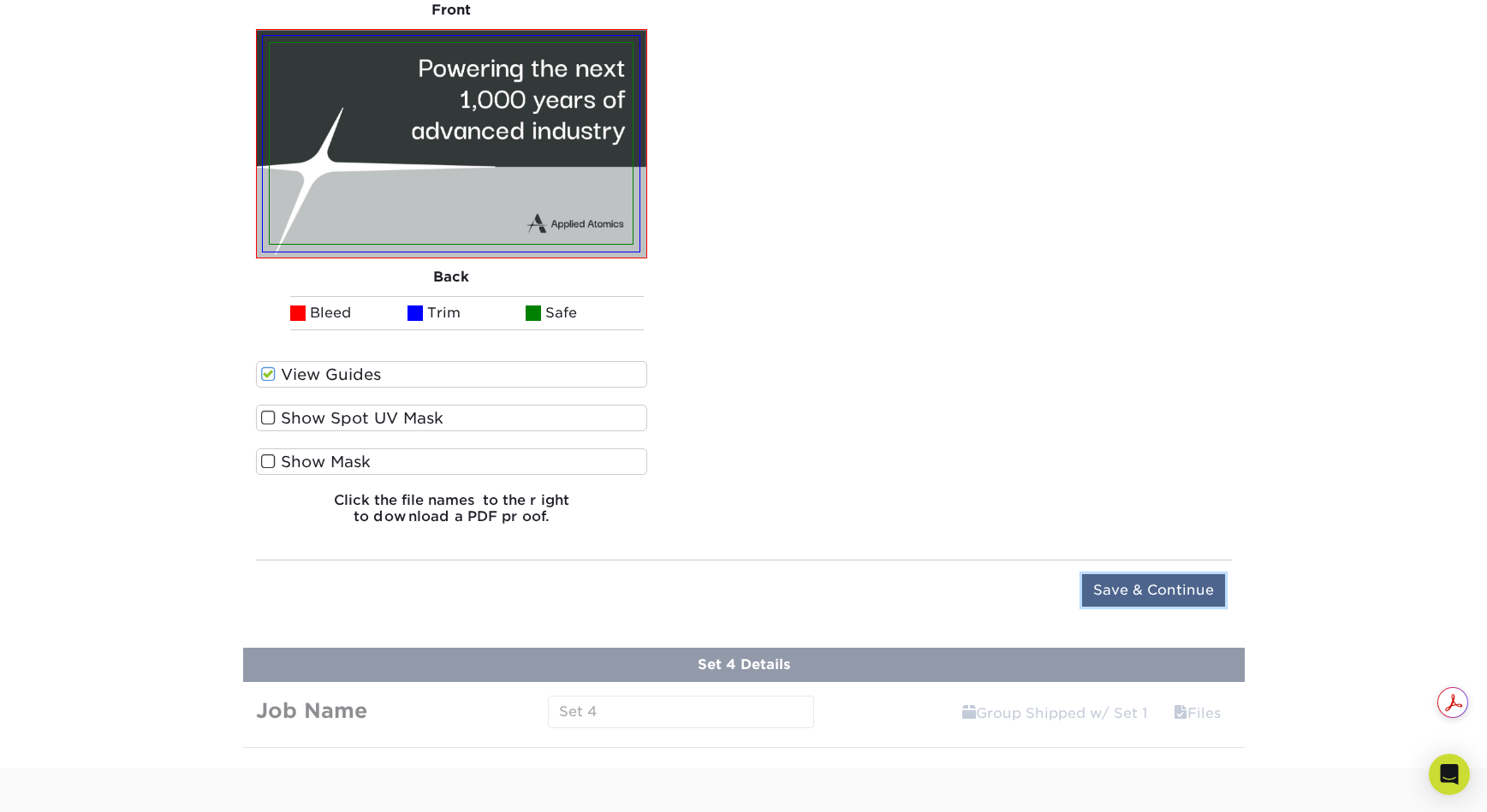 click on "Save & Continue" at bounding box center (1153, 590) 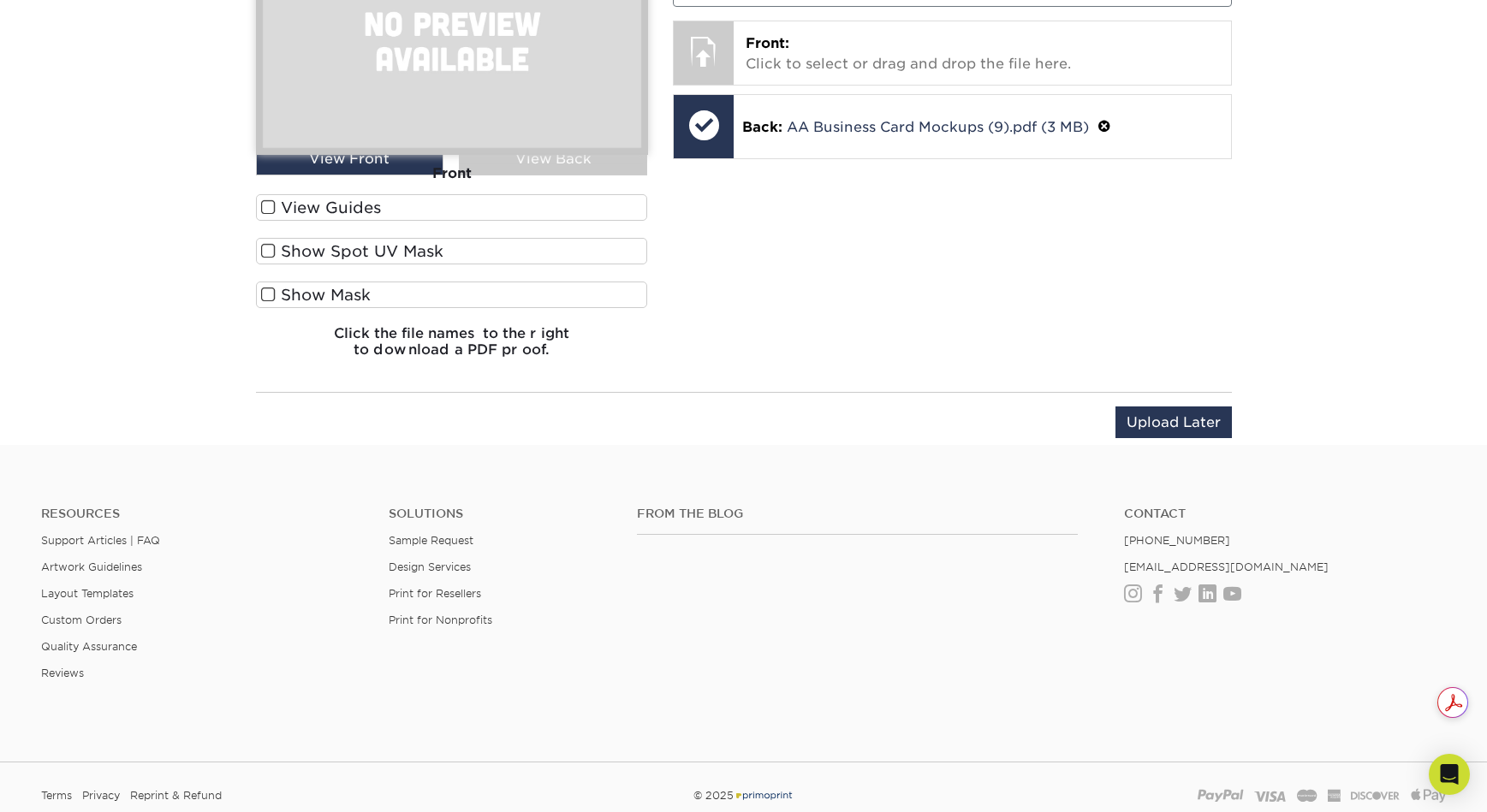 scroll, scrollTop: 1072, scrollLeft: 0, axis: vertical 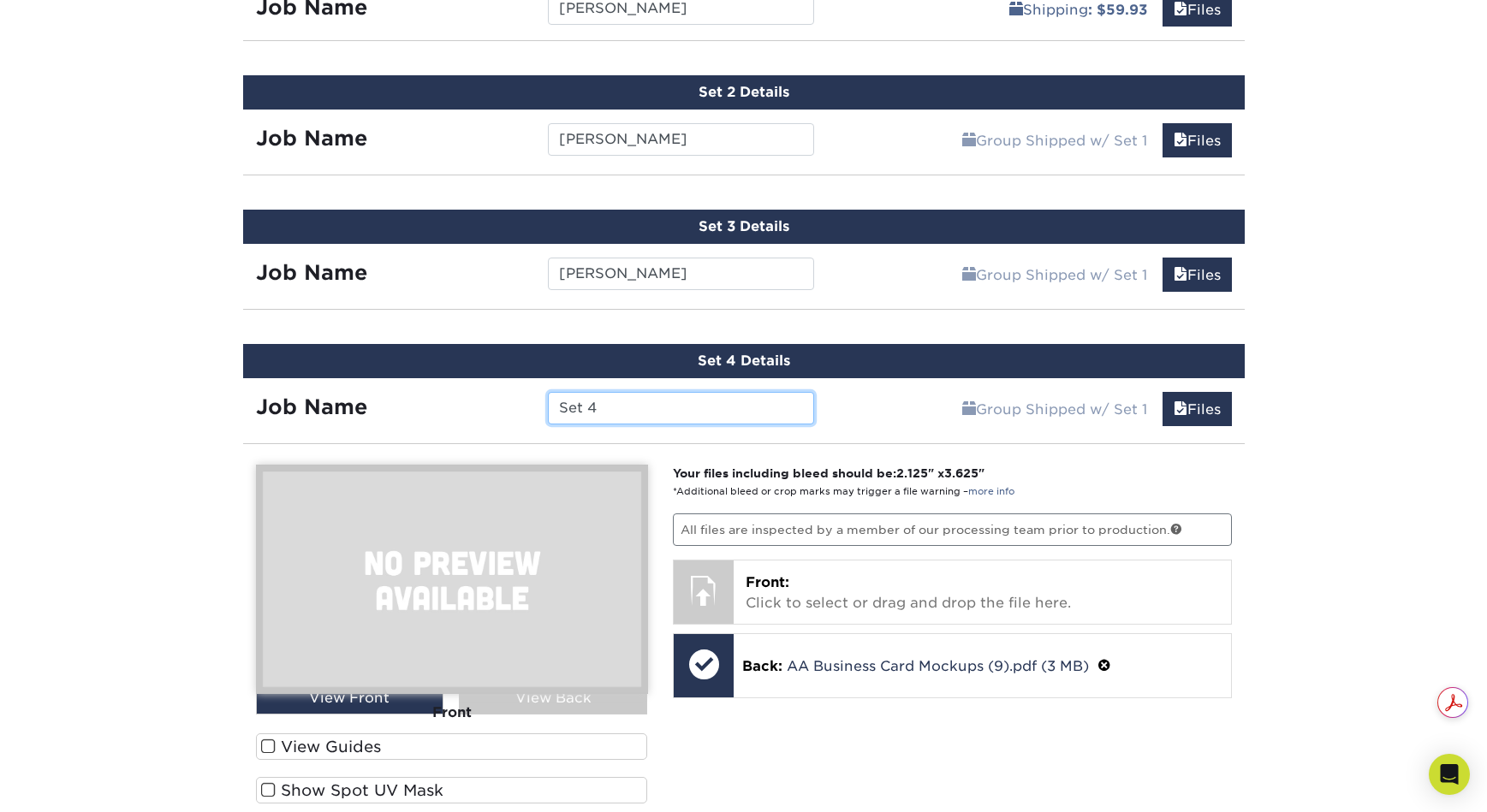 drag, startPoint x: 681, startPoint y: 413, endPoint x: 567, endPoint y: 421, distance: 114.28036 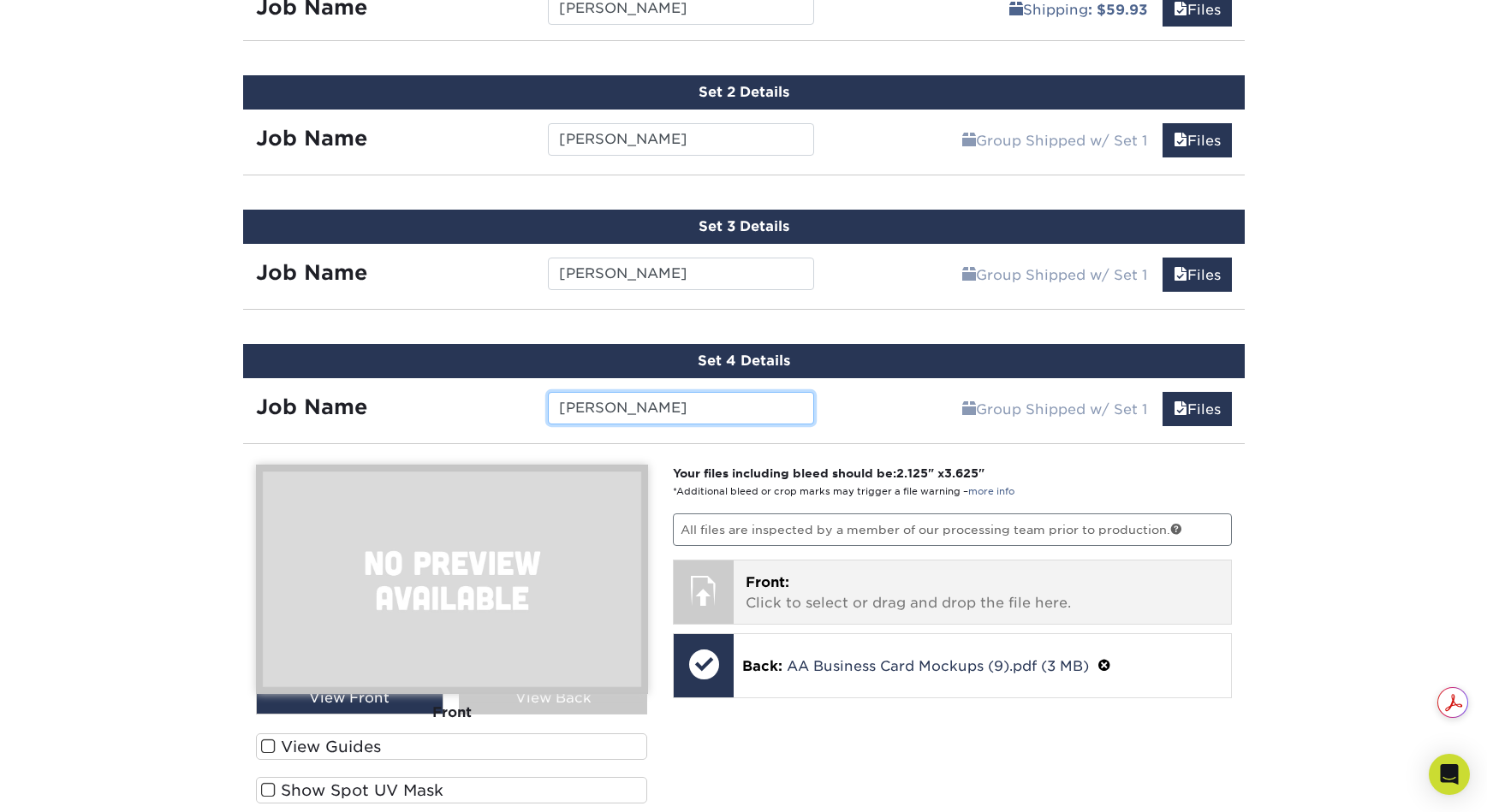 type on "[PERSON_NAME]" 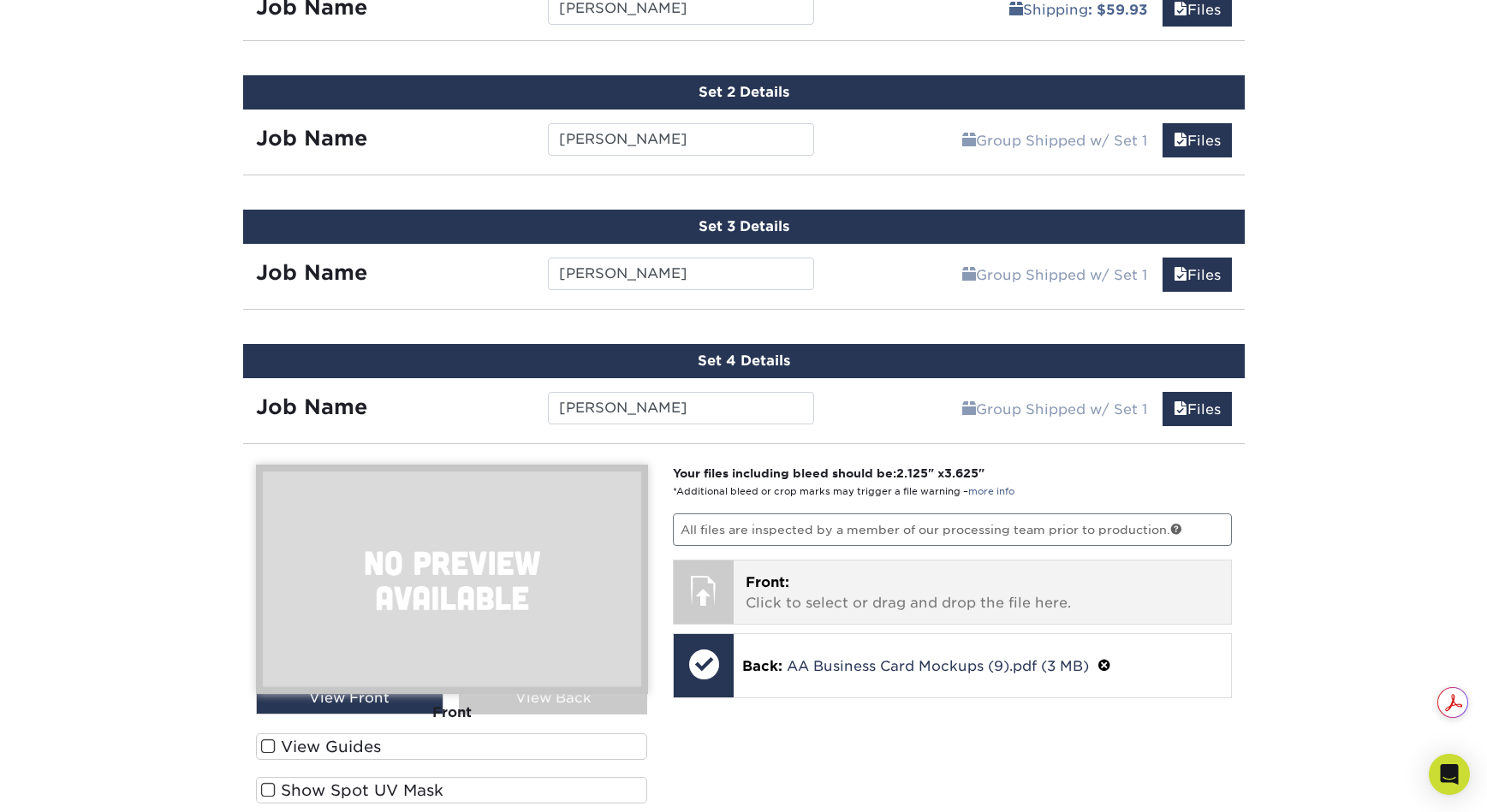 click on "Front: Click to select or drag and drop the file here." at bounding box center [982, 593] 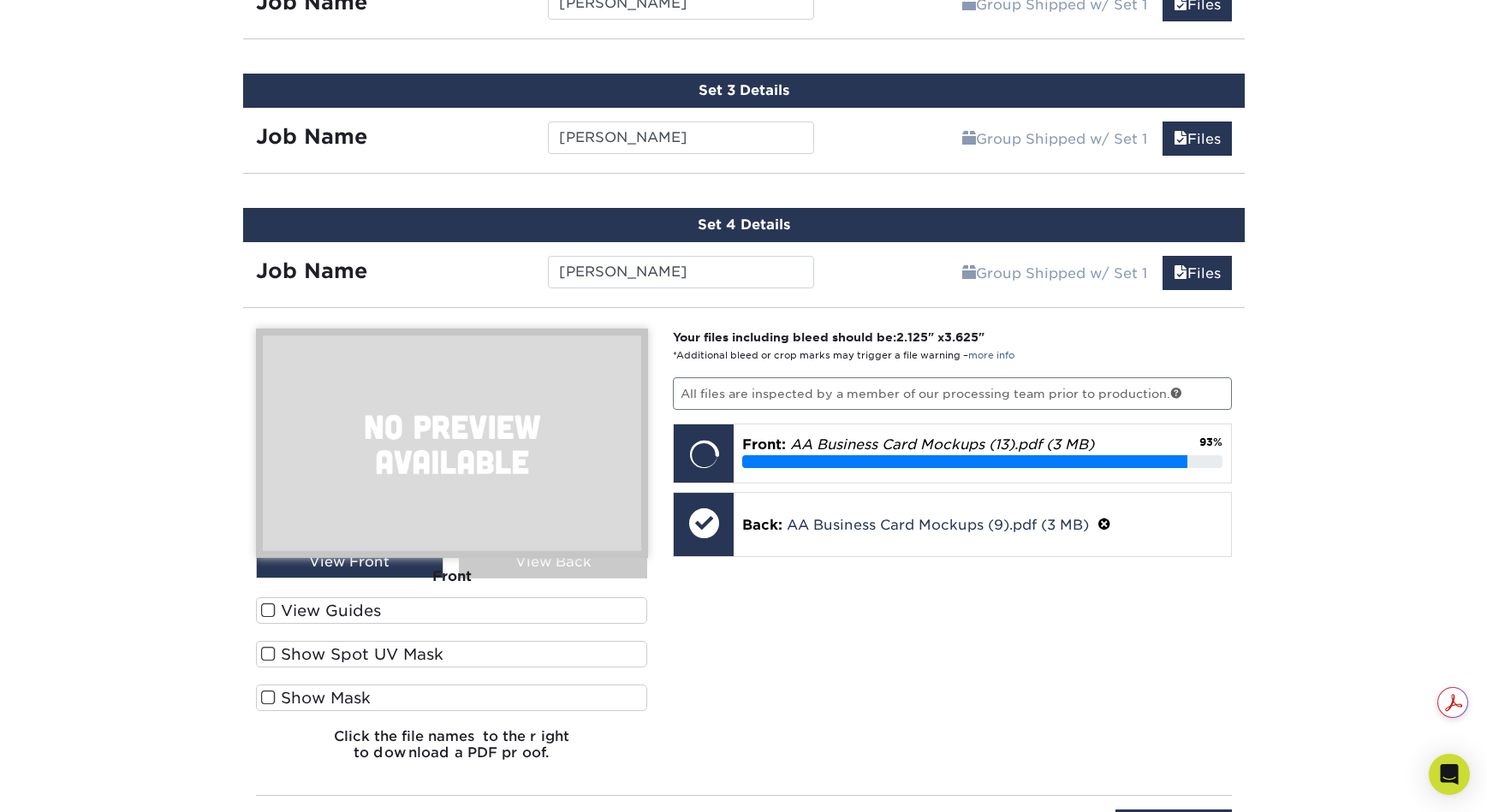 scroll, scrollTop: 1226, scrollLeft: 0, axis: vertical 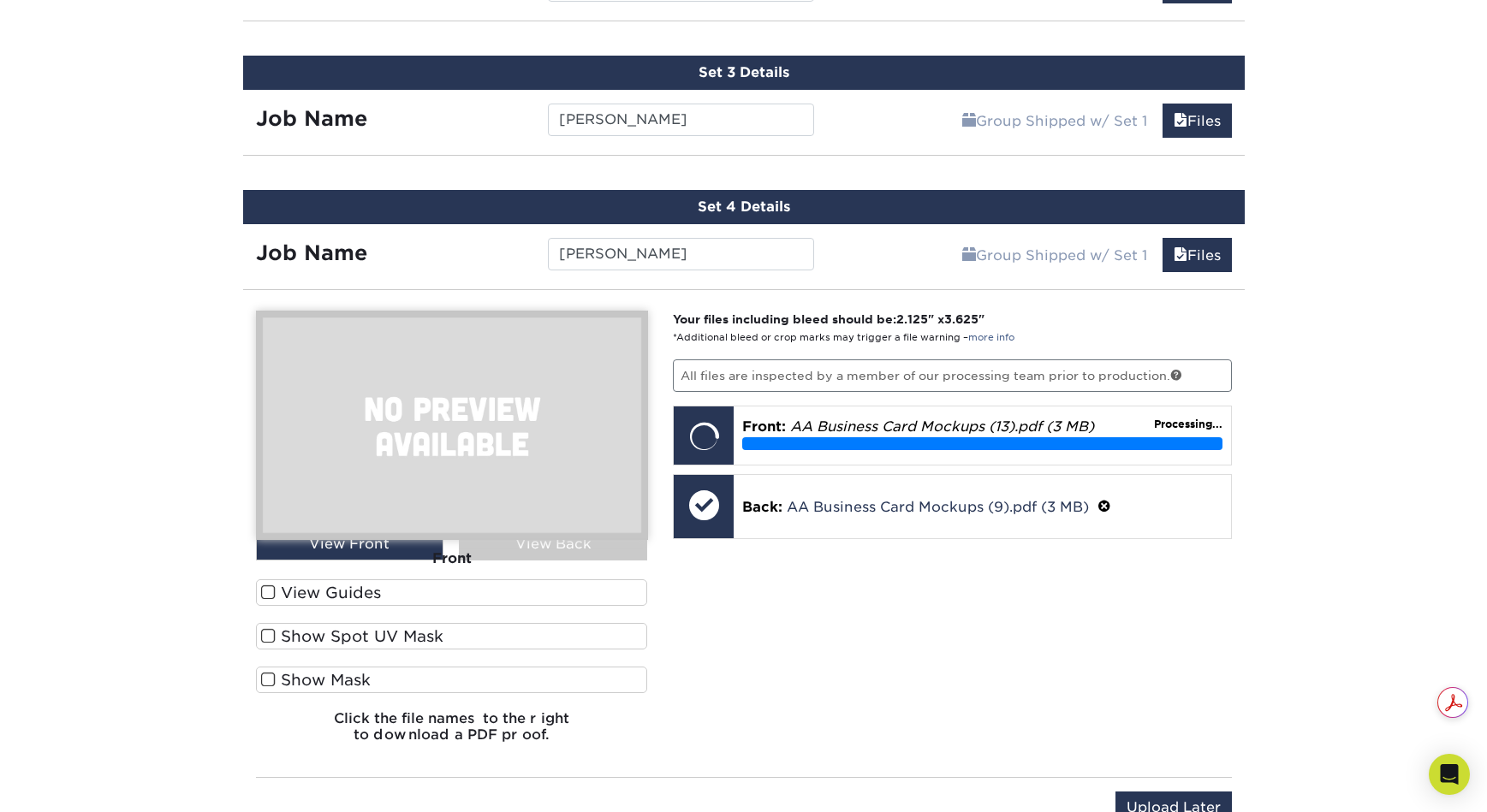 click on "View Guides" at bounding box center [452, 592] 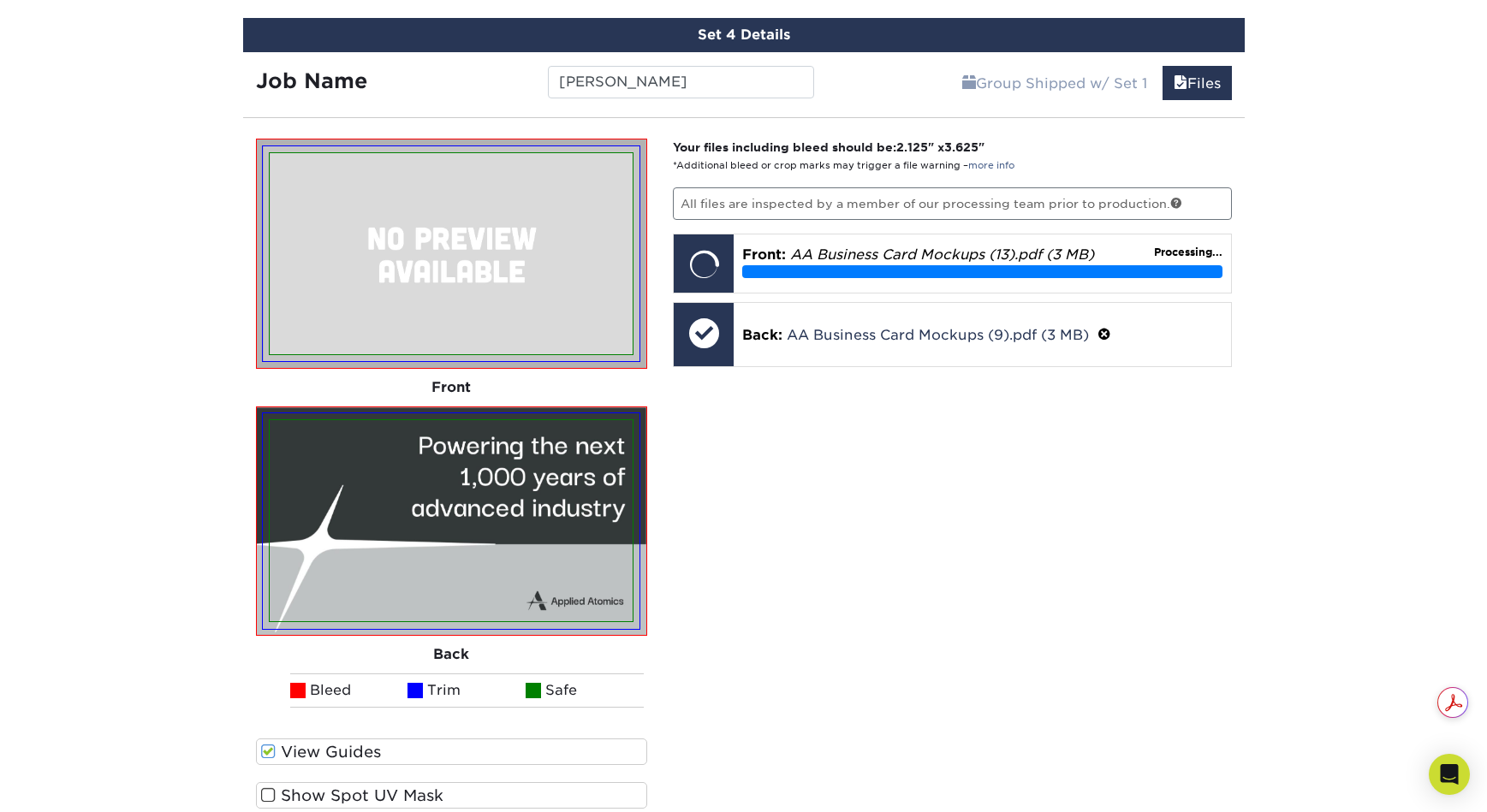 scroll, scrollTop: 1399, scrollLeft: 0, axis: vertical 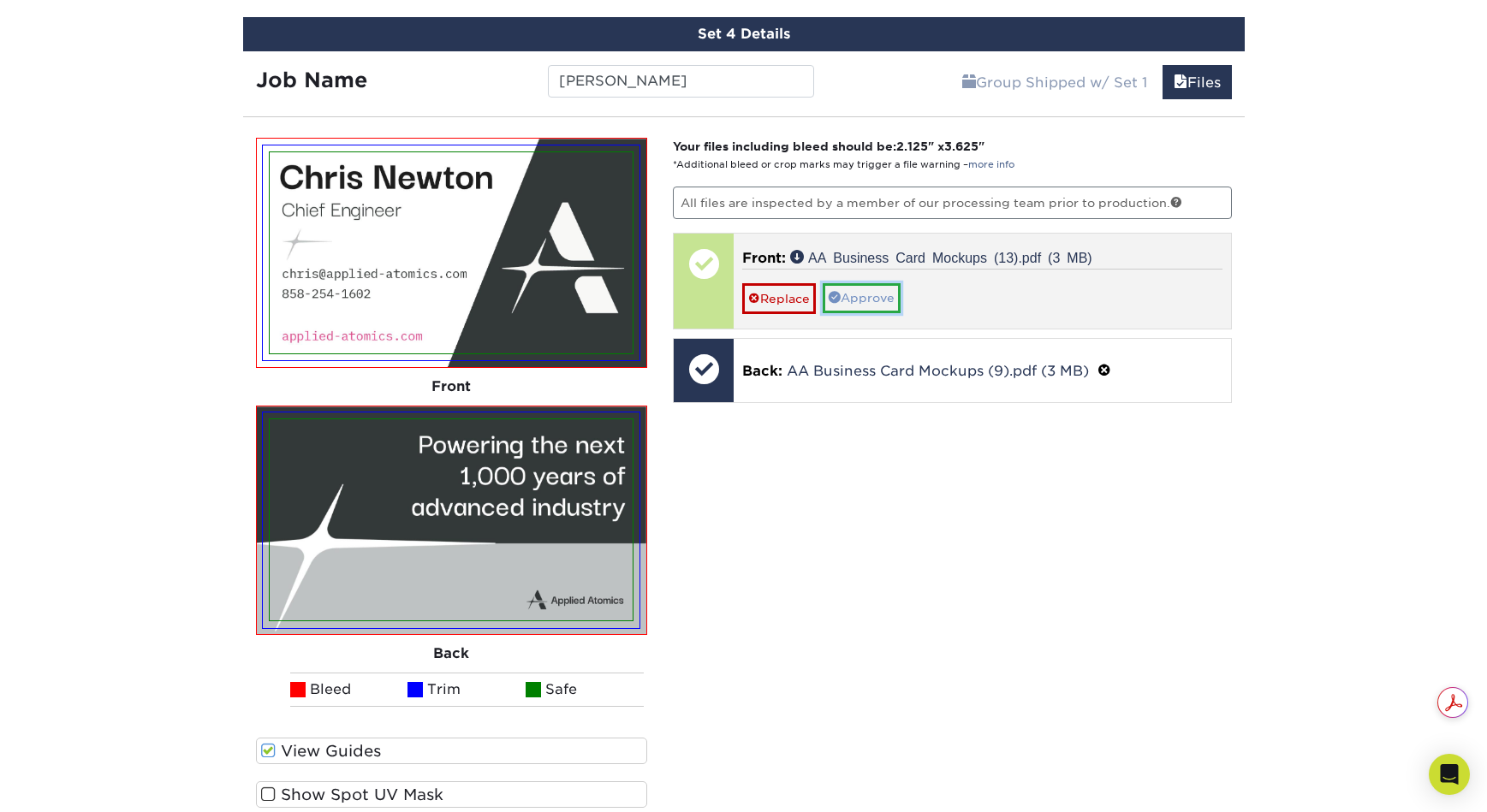 click on "Approve" at bounding box center [861, 298] 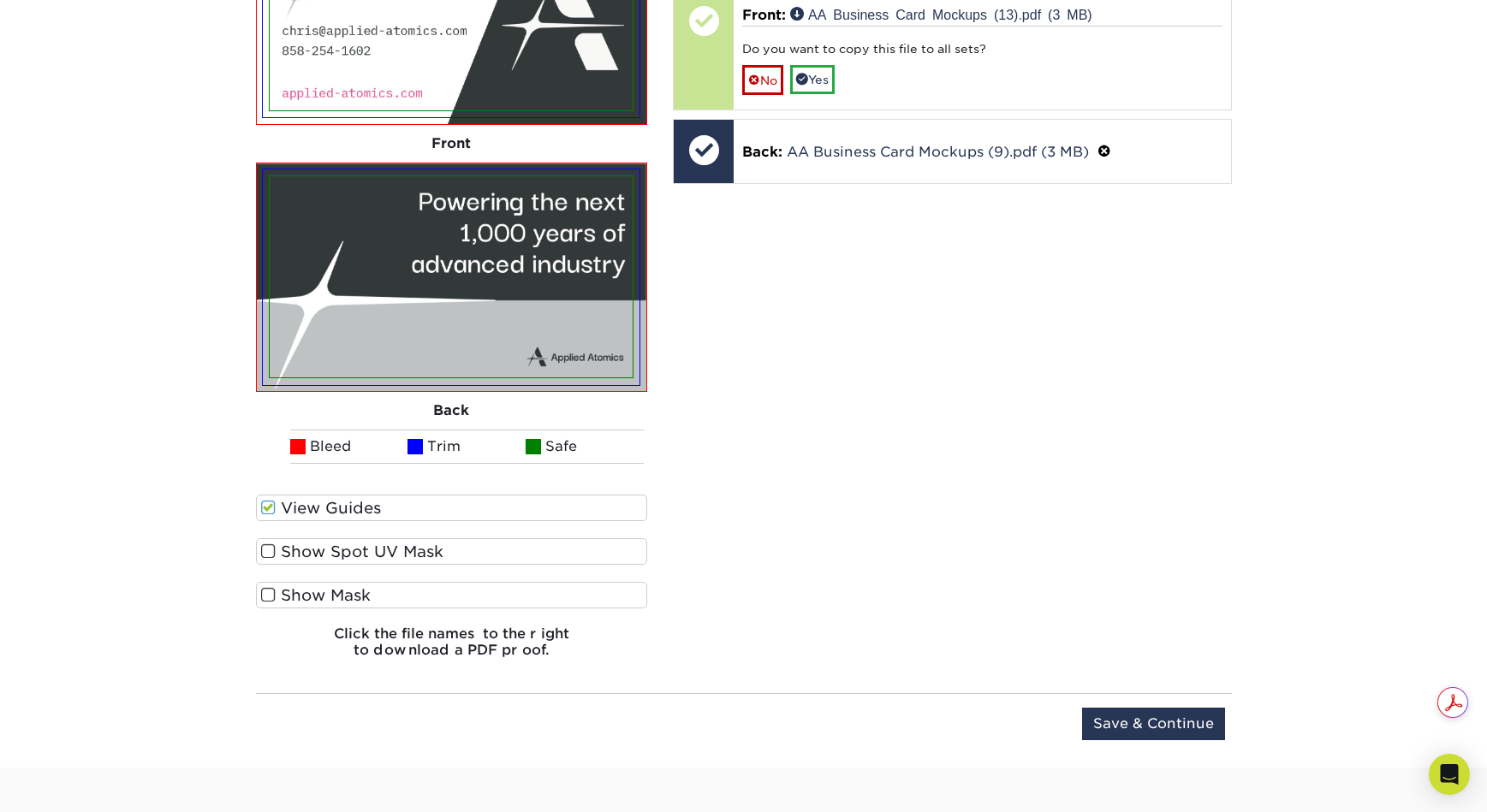scroll, scrollTop: 1589, scrollLeft: 0, axis: vertical 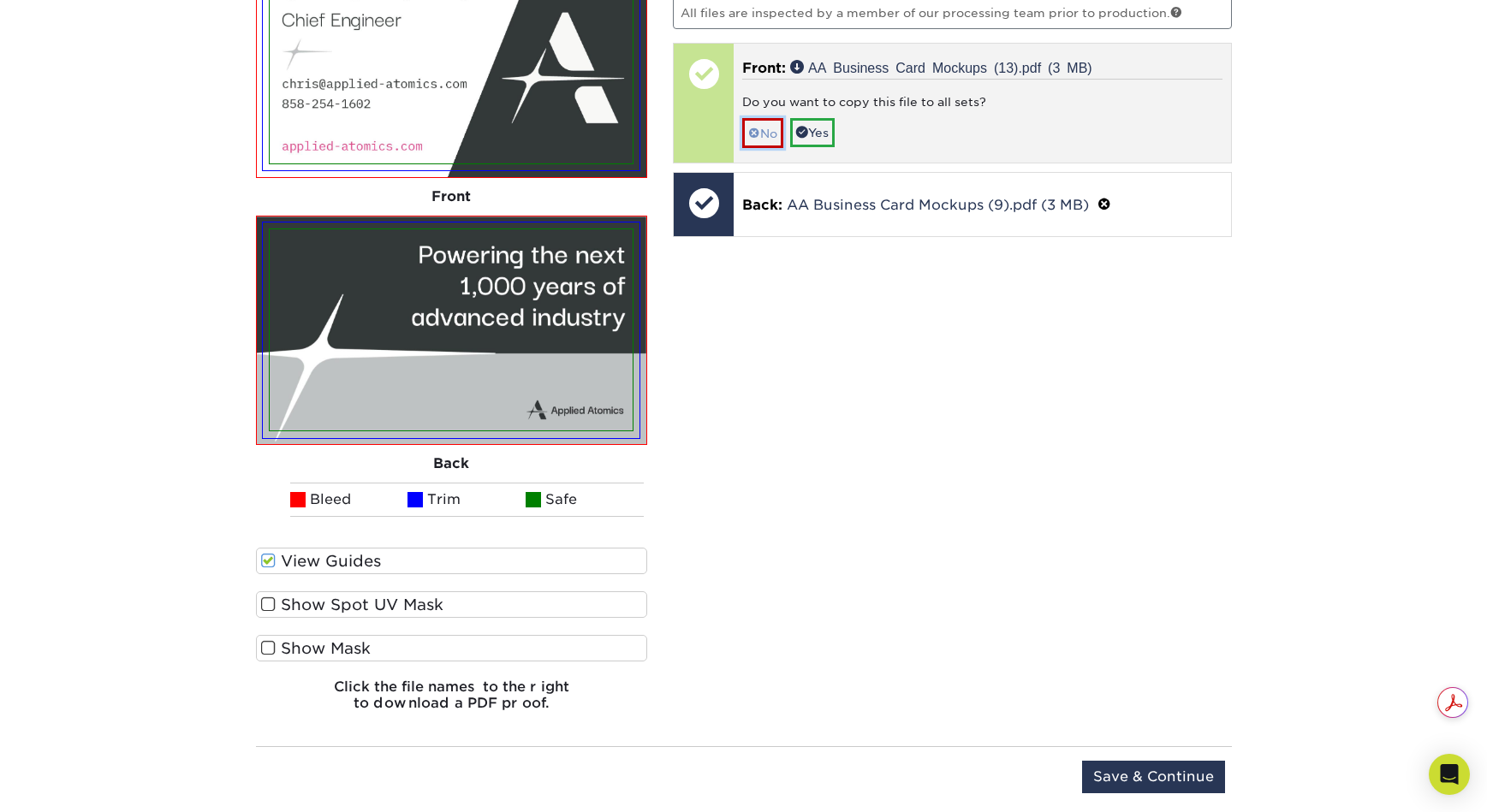 click on "No" at bounding box center [763, 133] 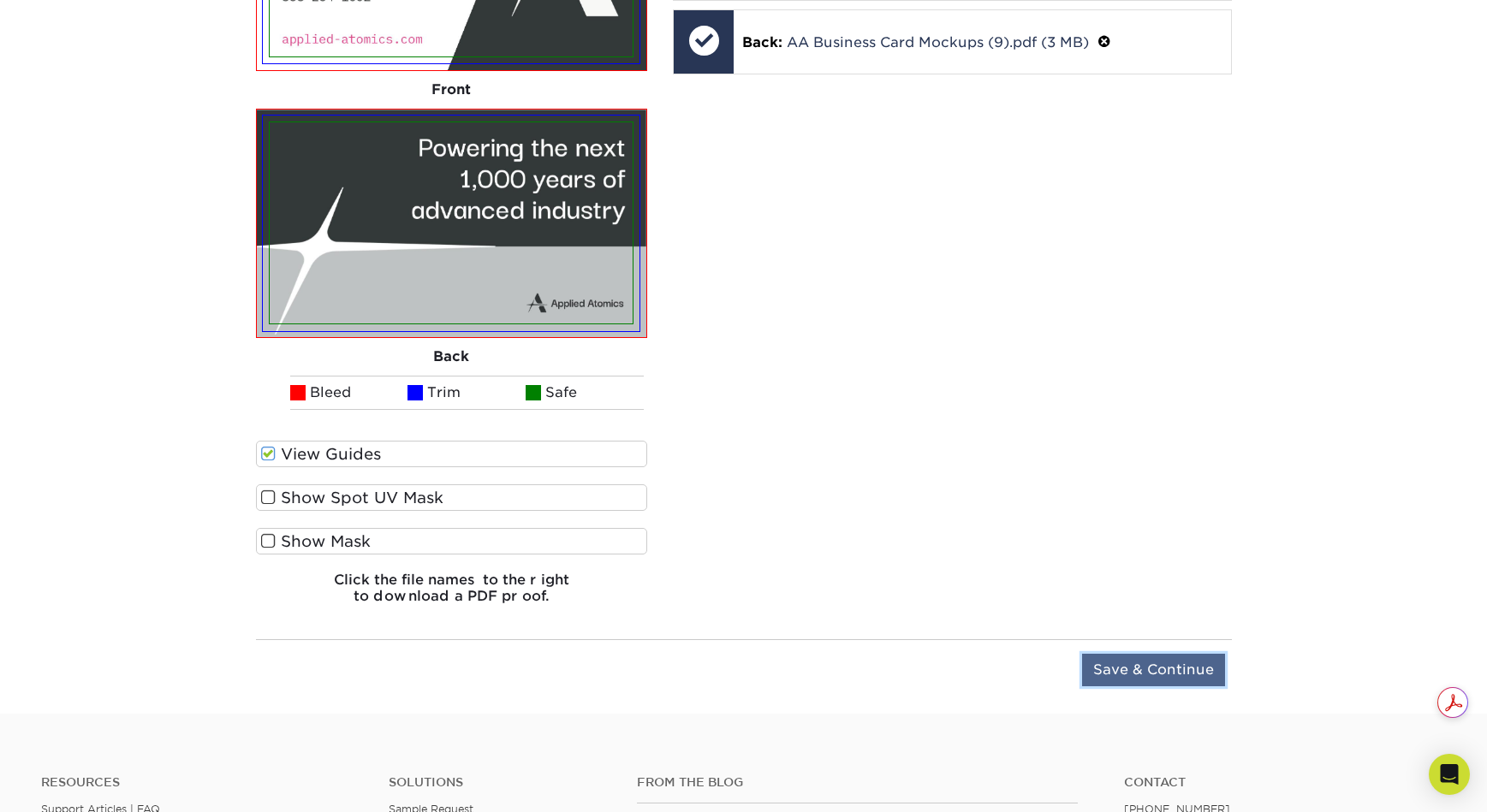 click on "Save & Continue" at bounding box center [1153, 670] 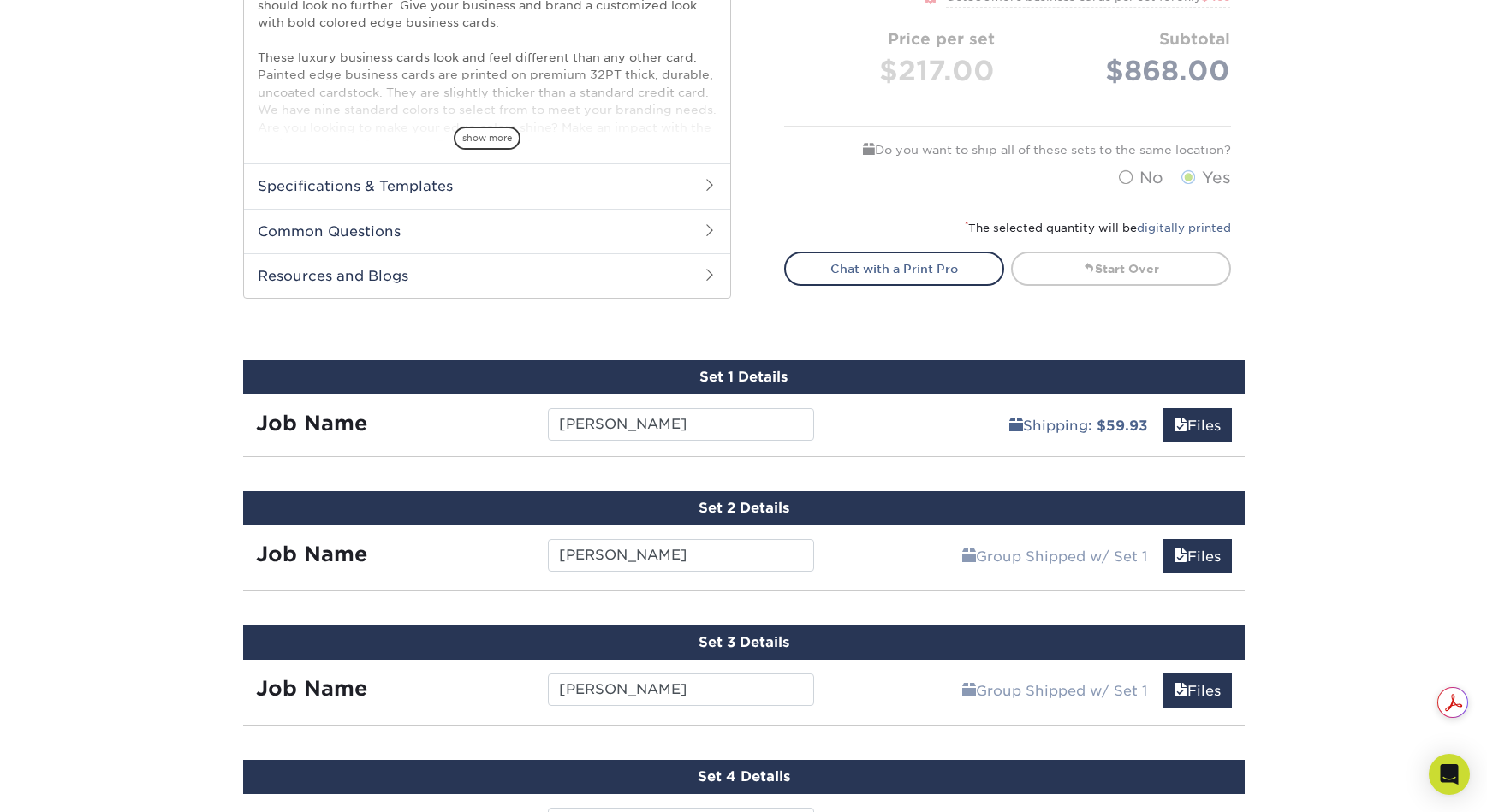 scroll, scrollTop: 603, scrollLeft: 0, axis: vertical 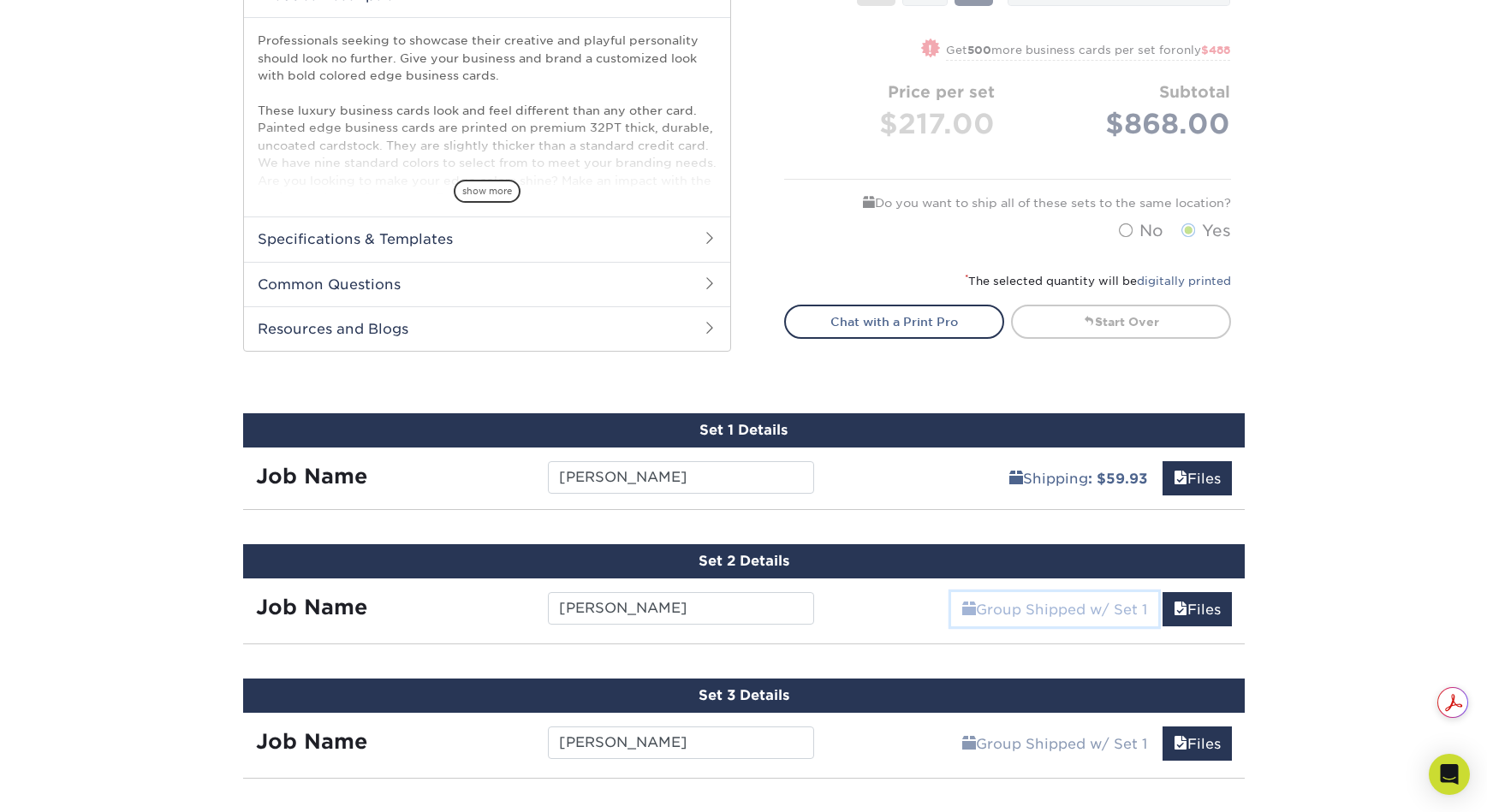 click on "Group Shipped w/ Set 1" at bounding box center [1055, 609] 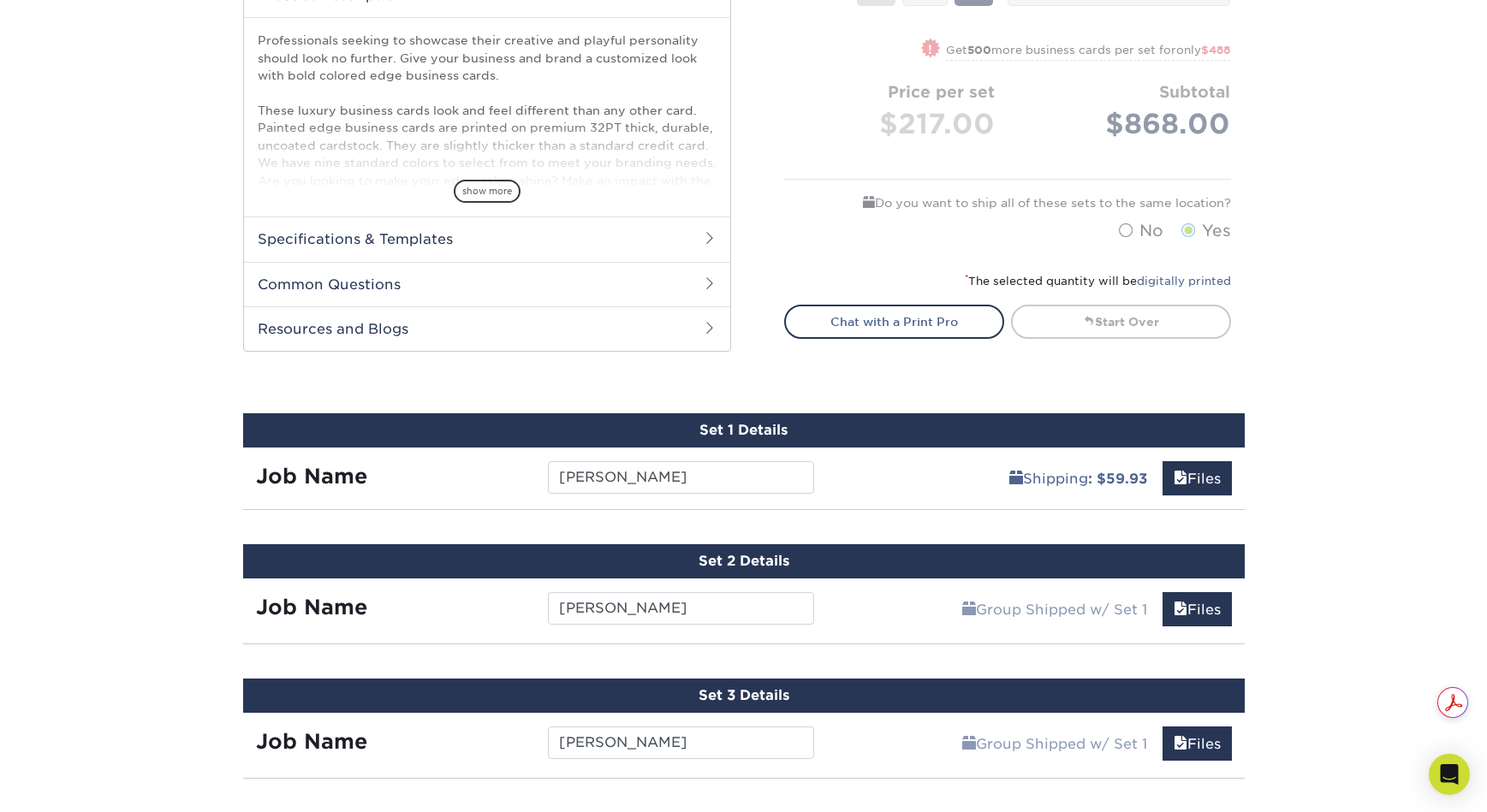 click on "Group Shipped w/ Set 1
Files
Continue" at bounding box center (1036, 604) 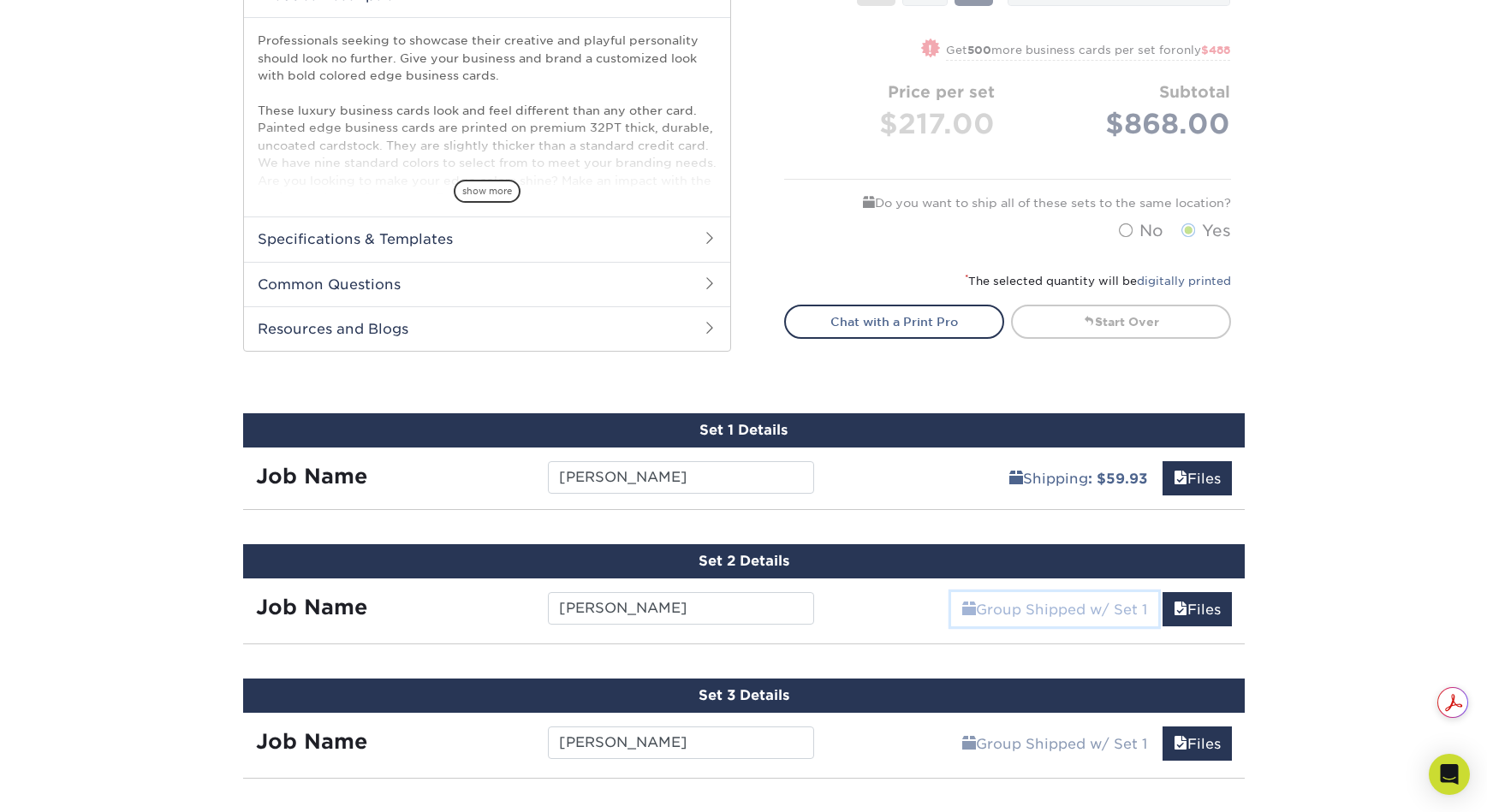 click on "Group Shipped w/ Set 1" at bounding box center (1055, 609) 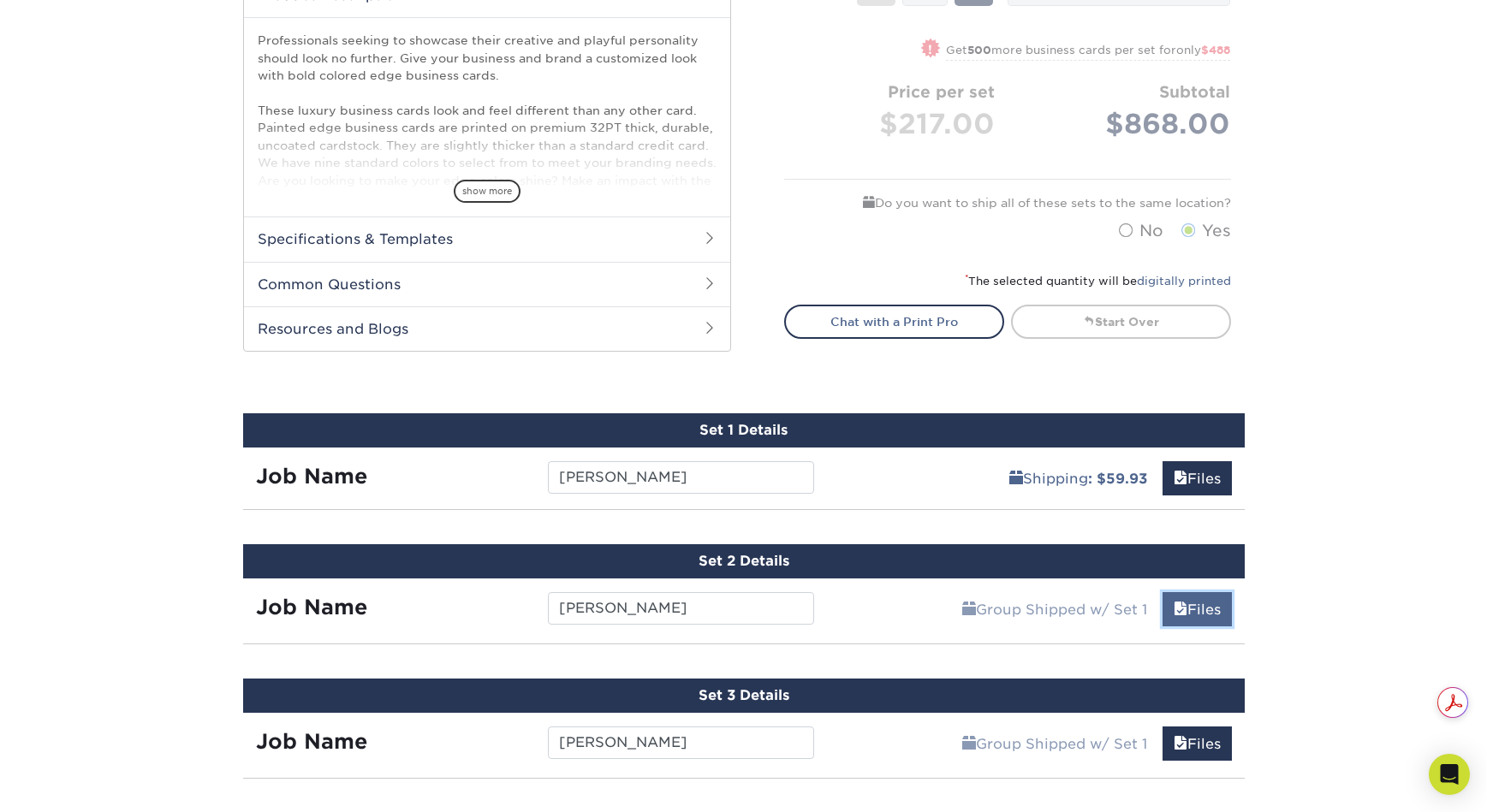 click on "Files" at bounding box center [1197, 609] 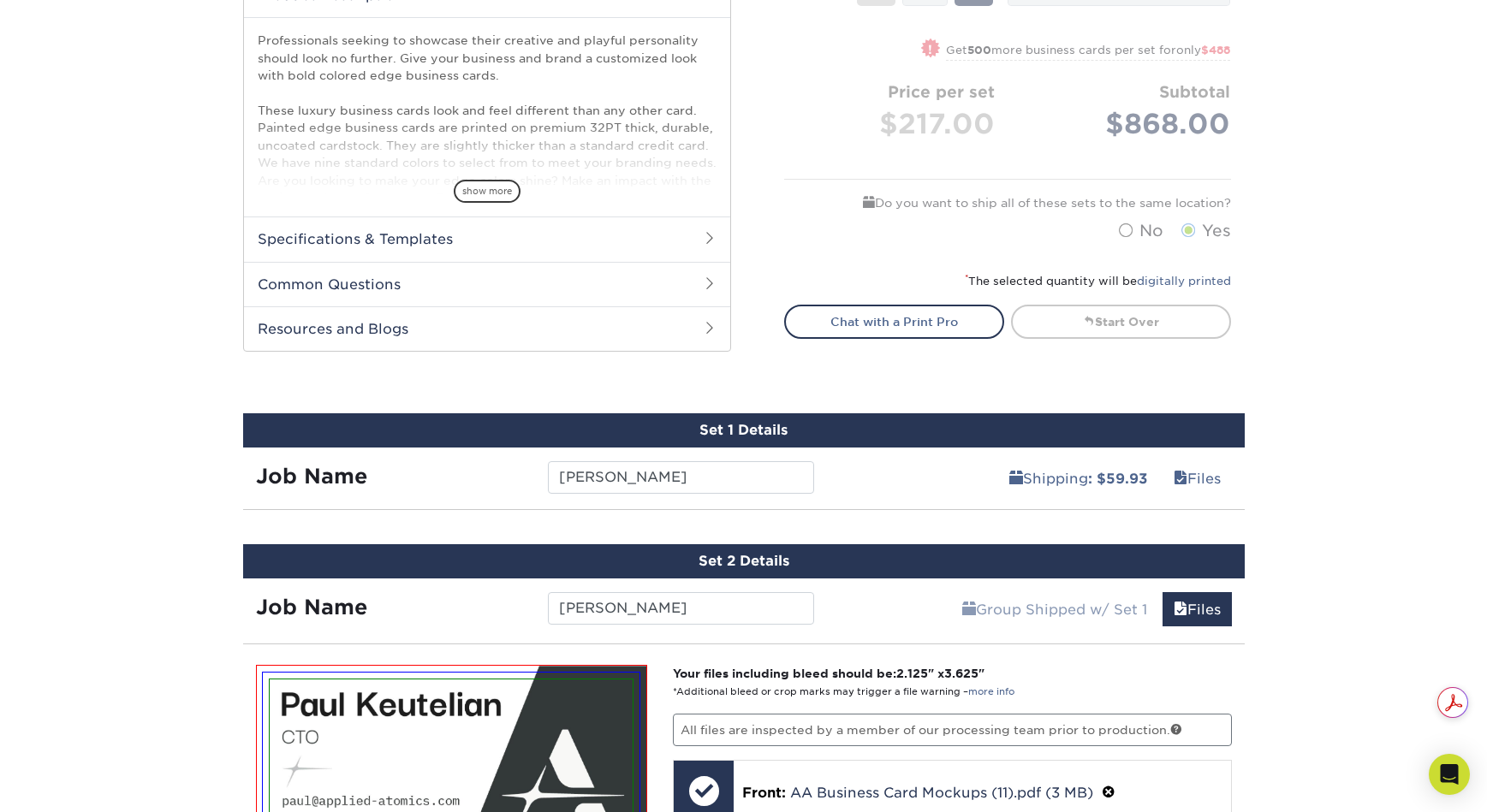 drag, startPoint x: 1002, startPoint y: 630, endPoint x: 1024, endPoint y: 606, distance: 32.557641 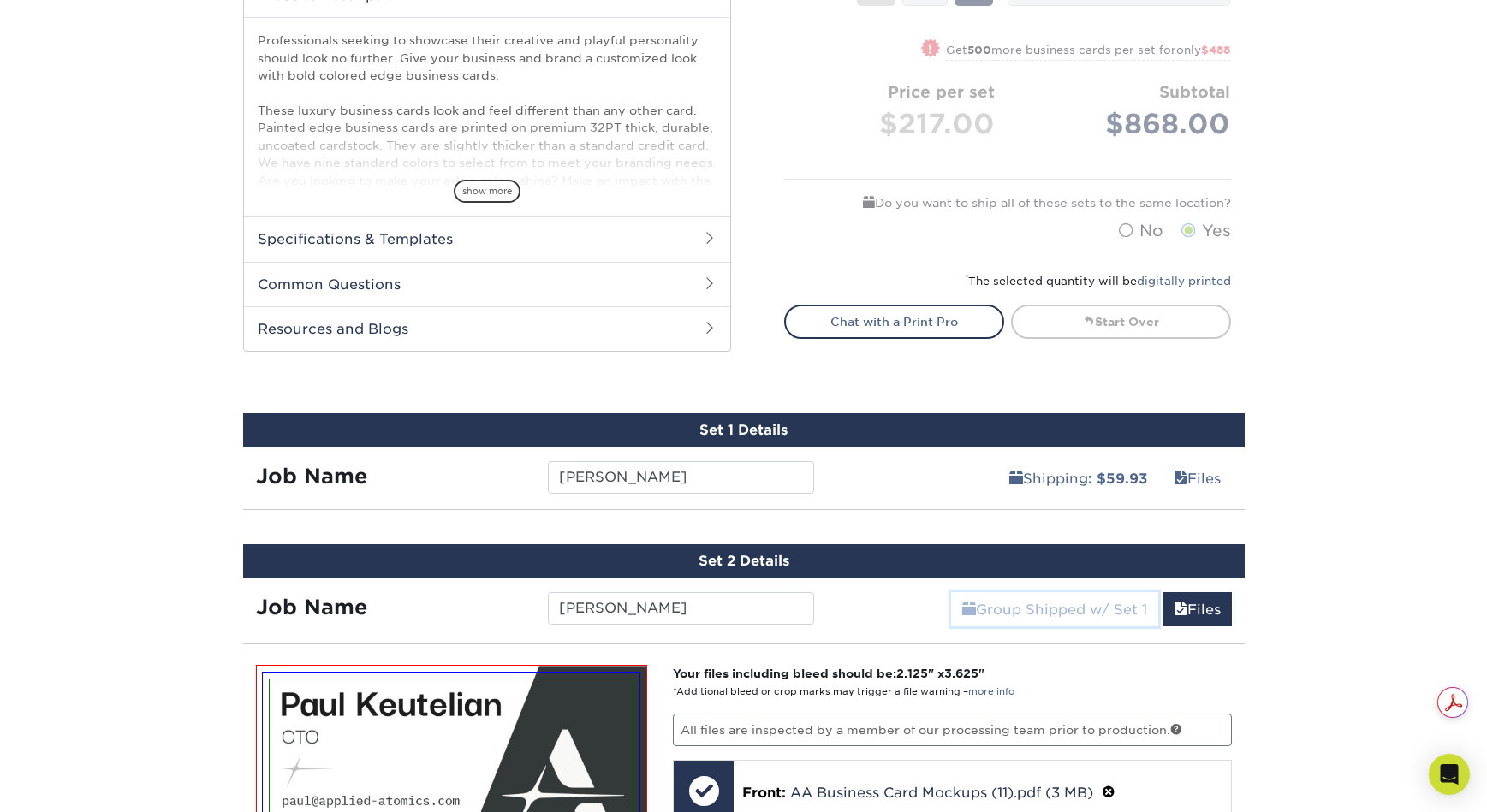 click on "Group Shipped w/ Set 1" at bounding box center (1055, 609) 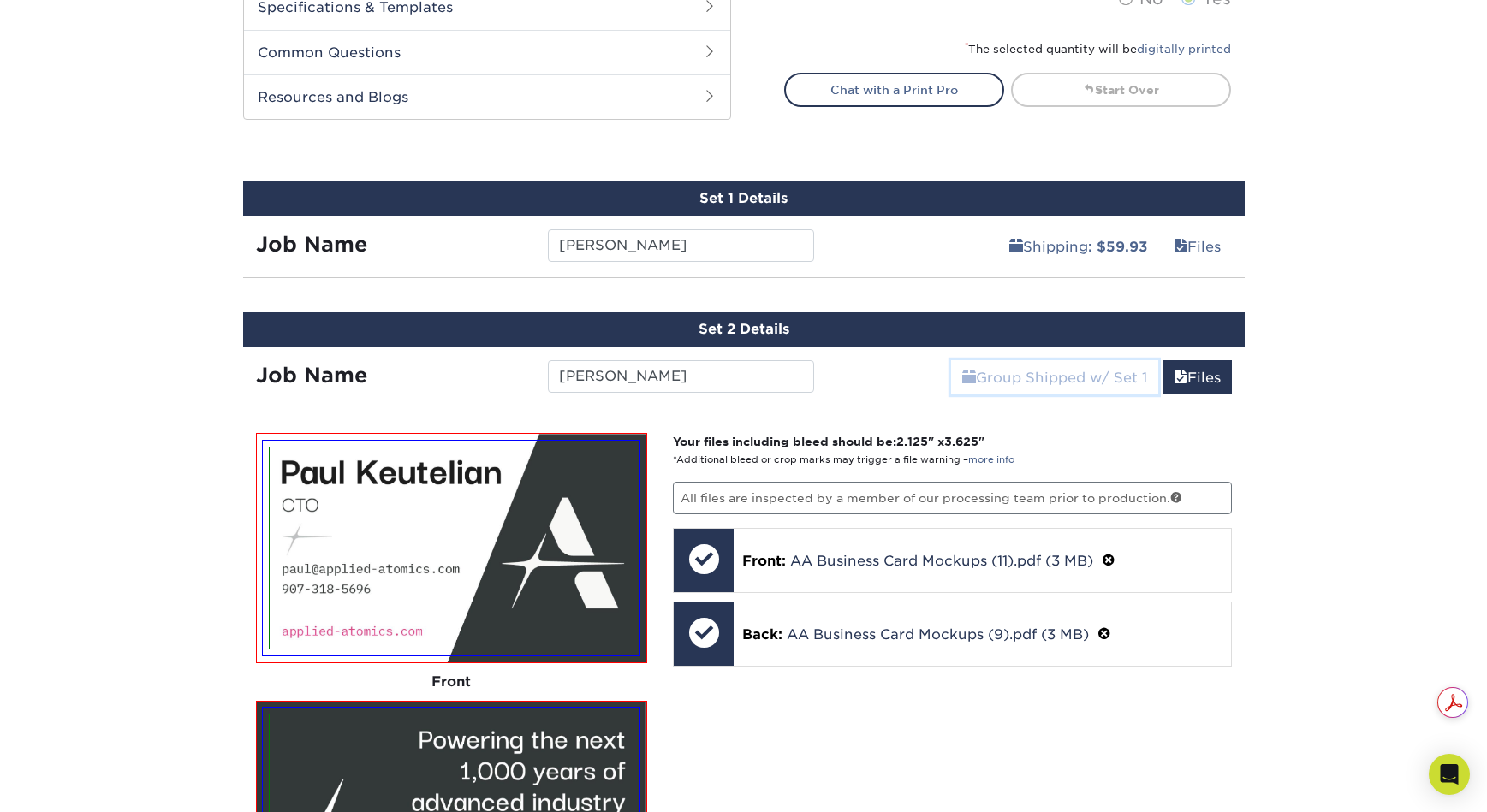 scroll, scrollTop: 696, scrollLeft: 0, axis: vertical 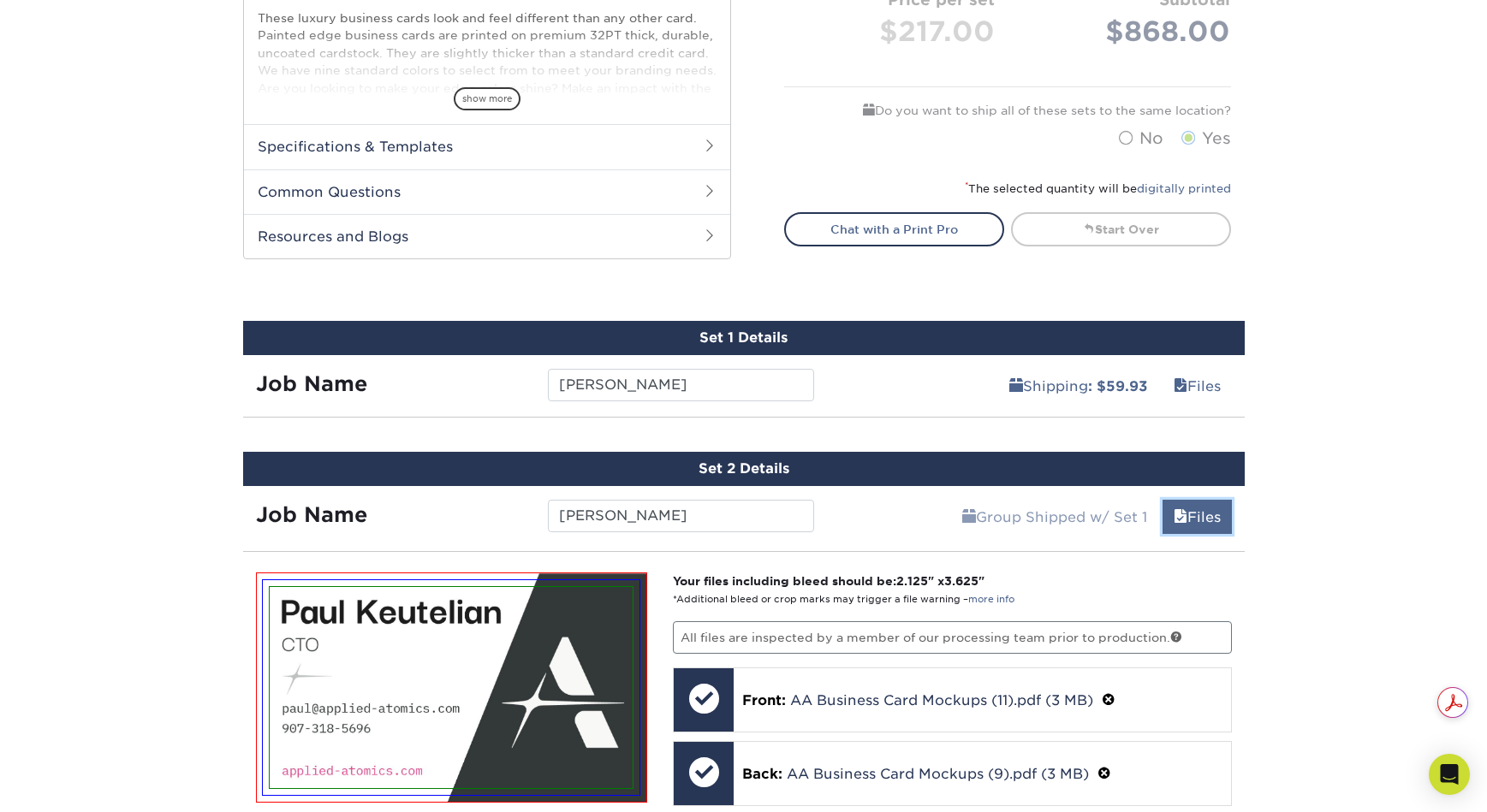 click on "Files" at bounding box center [1197, 517] 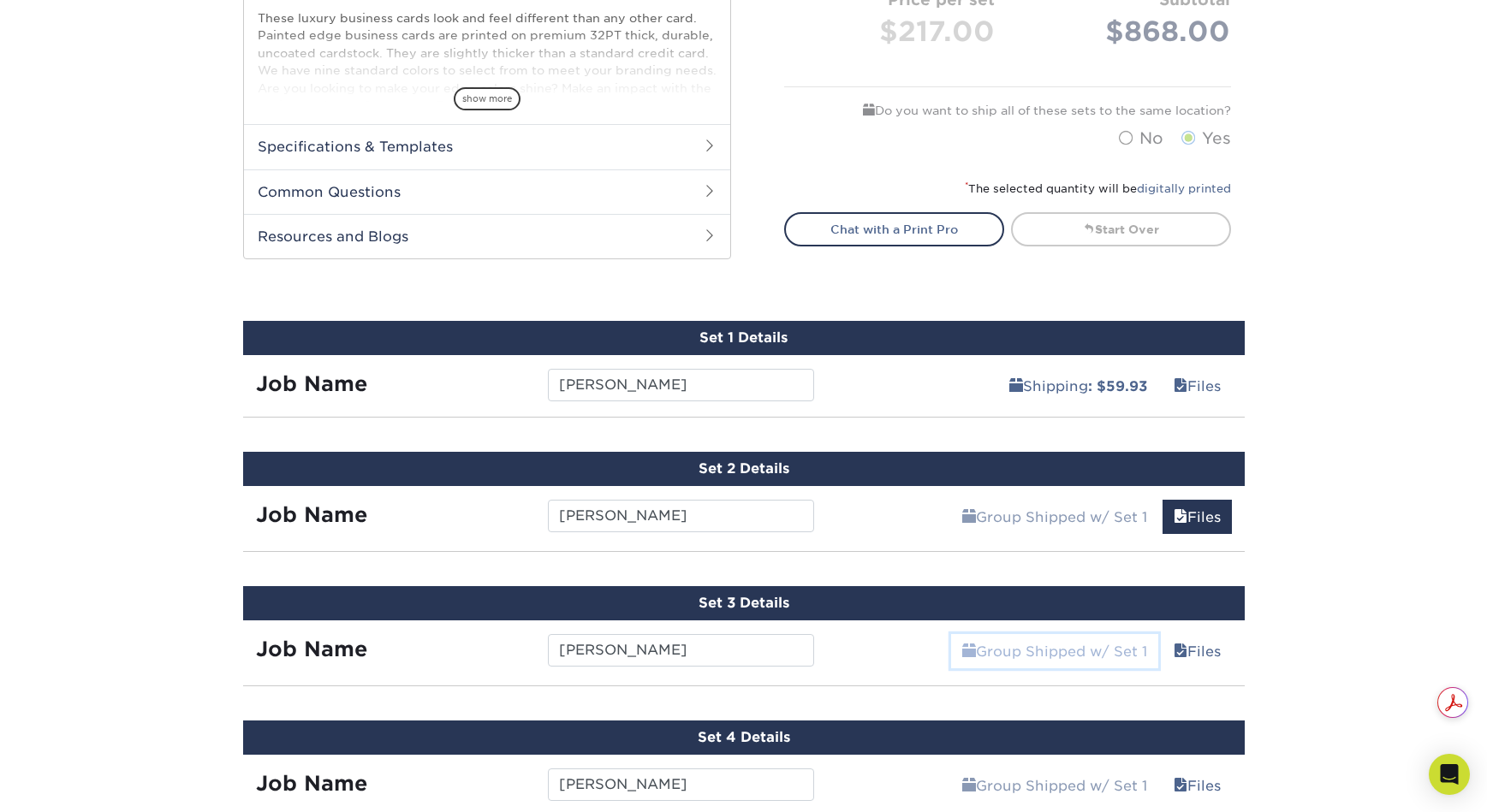 click on "Group Shipped w/ Set 1" at bounding box center (1055, 651) 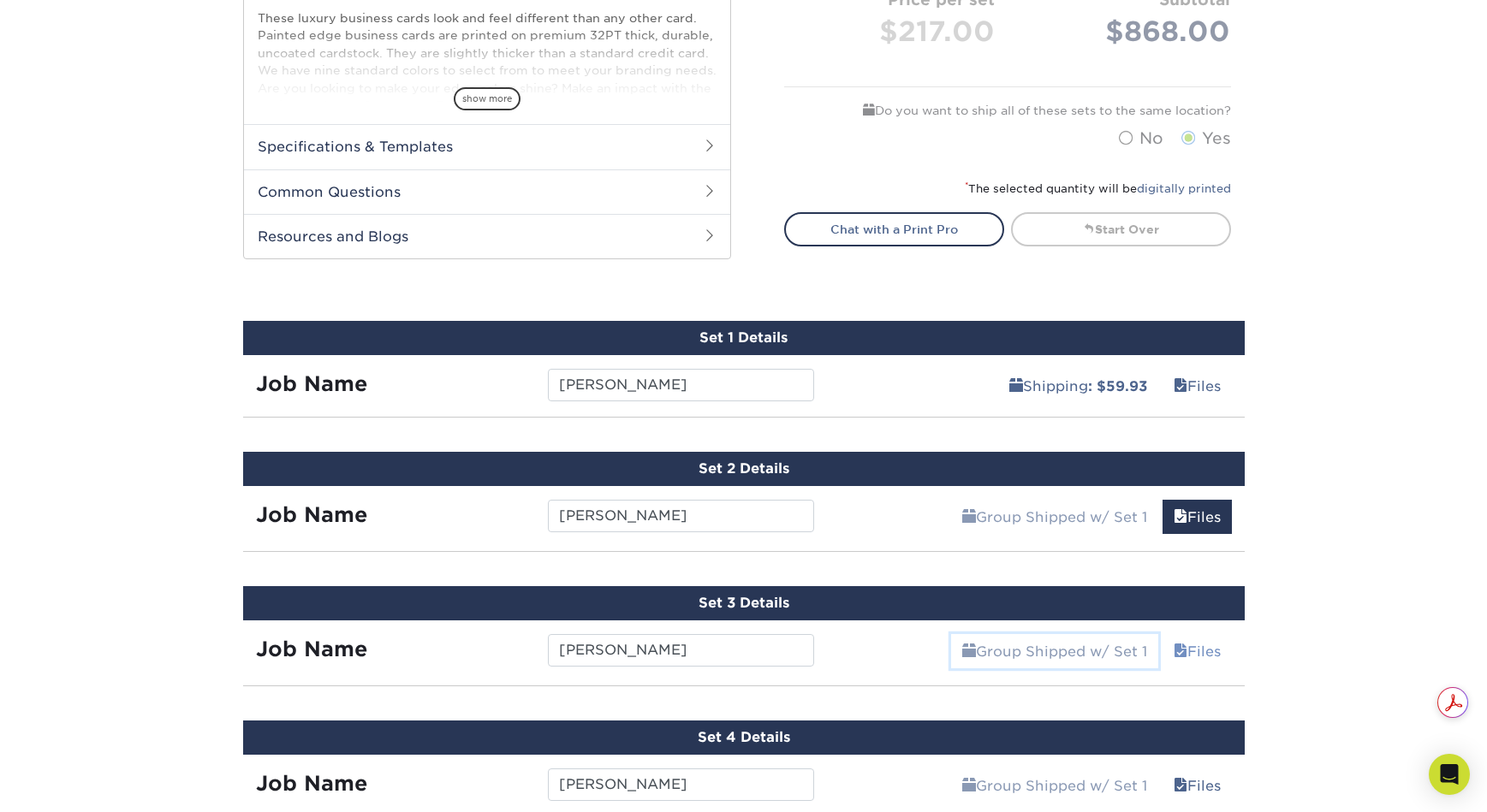 drag, startPoint x: 1025, startPoint y: 658, endPoint x: 1172, endPoint y: 640, distance: 148.09794 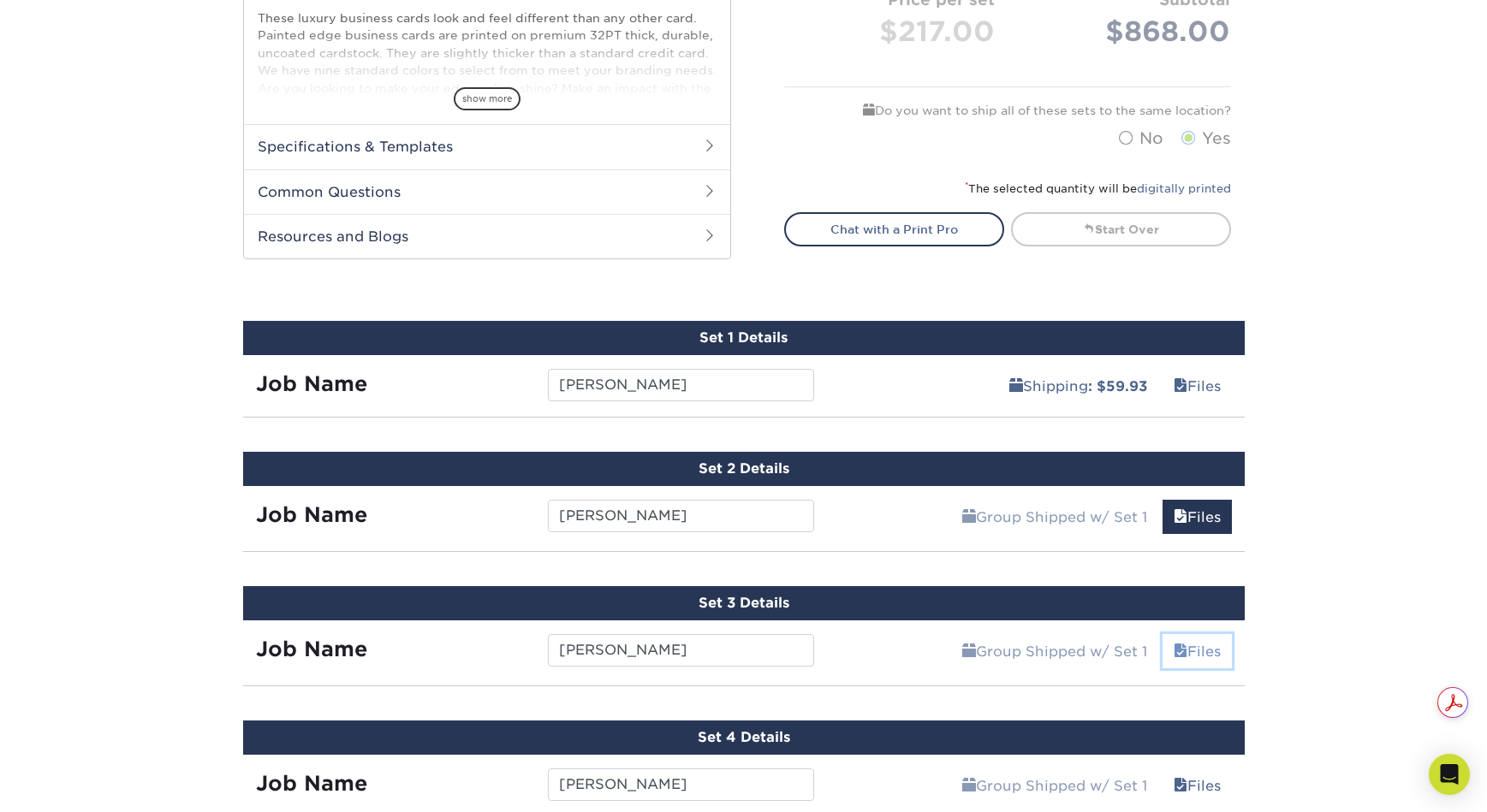 click on "Files" at bounding box center [1197, 651] 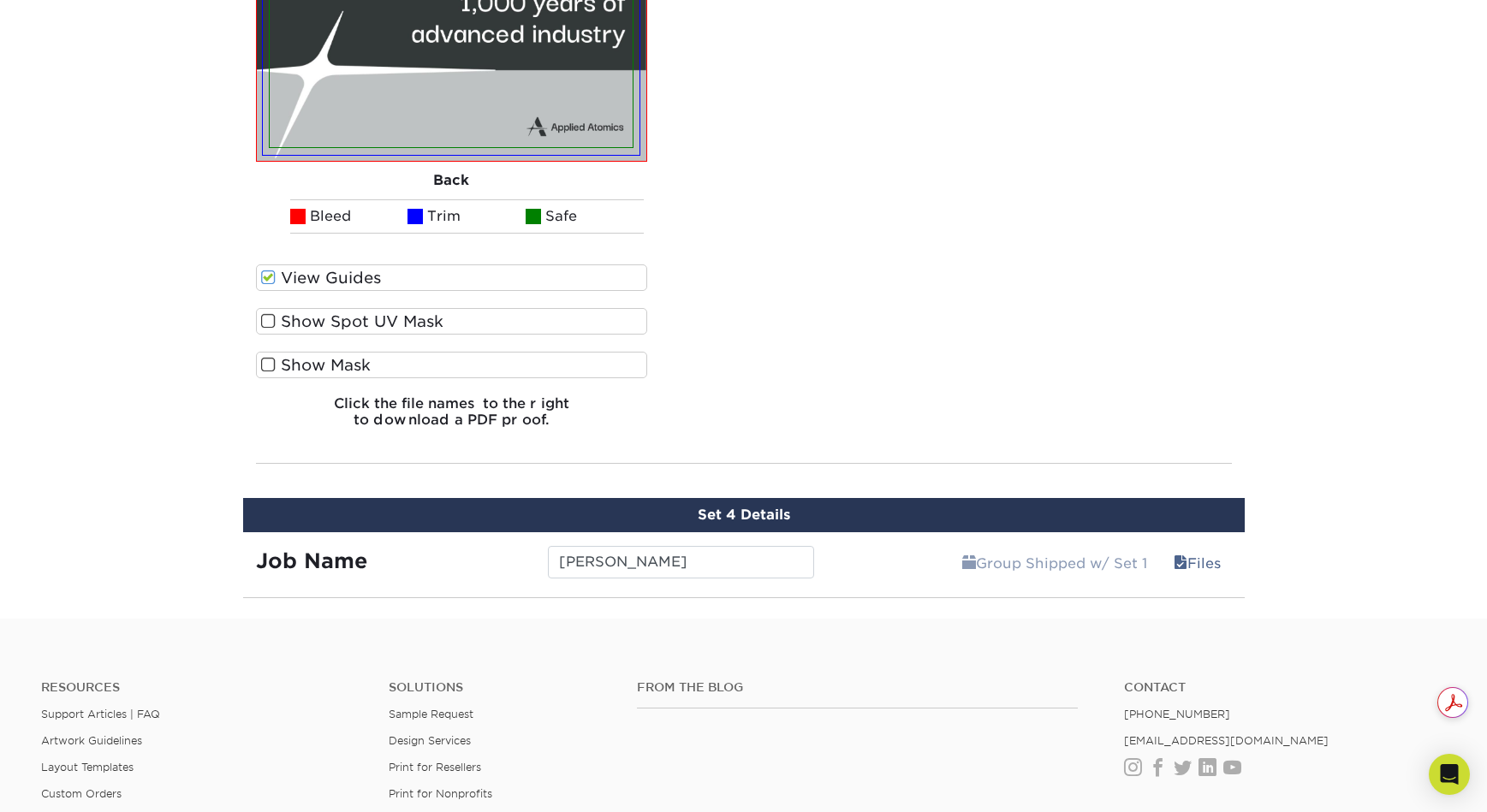 scroll, scrollTop: 1773, scrollLeft: 0, axis: vertical 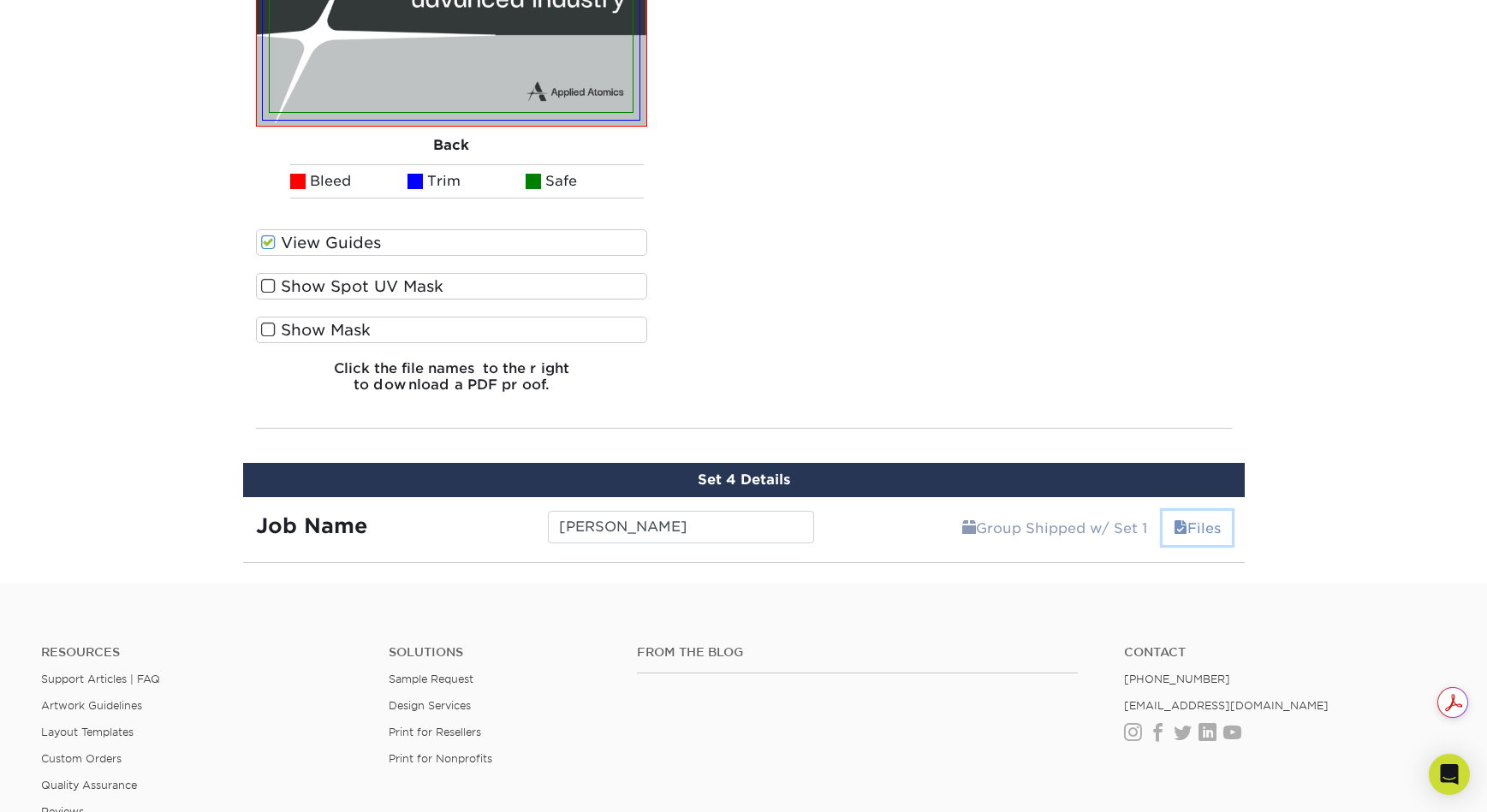 click on "Files" at bounding box center (1197, 528) 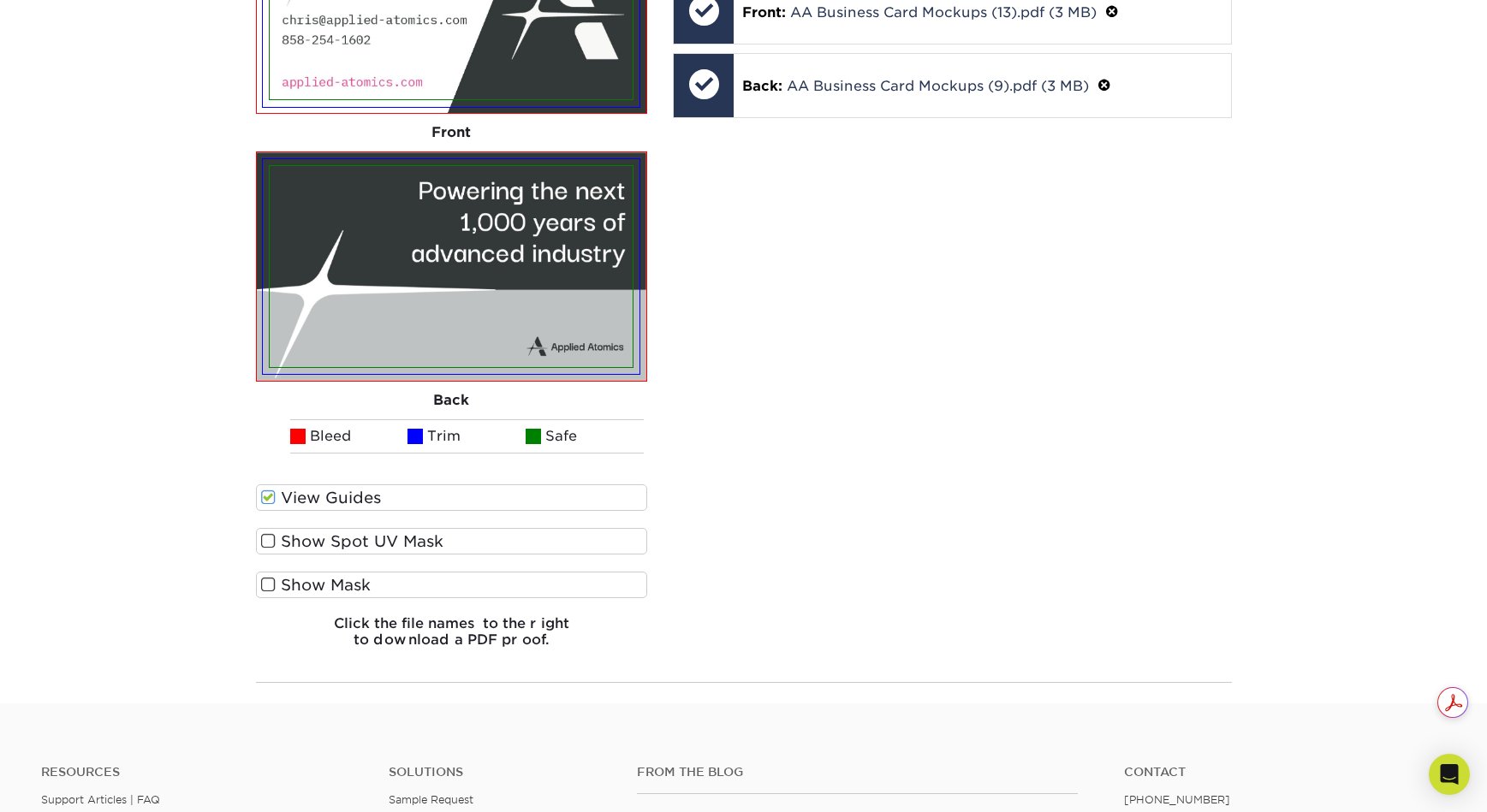 scroll, scrollTop: 1951, scrollLeft: 0, axis: vertical 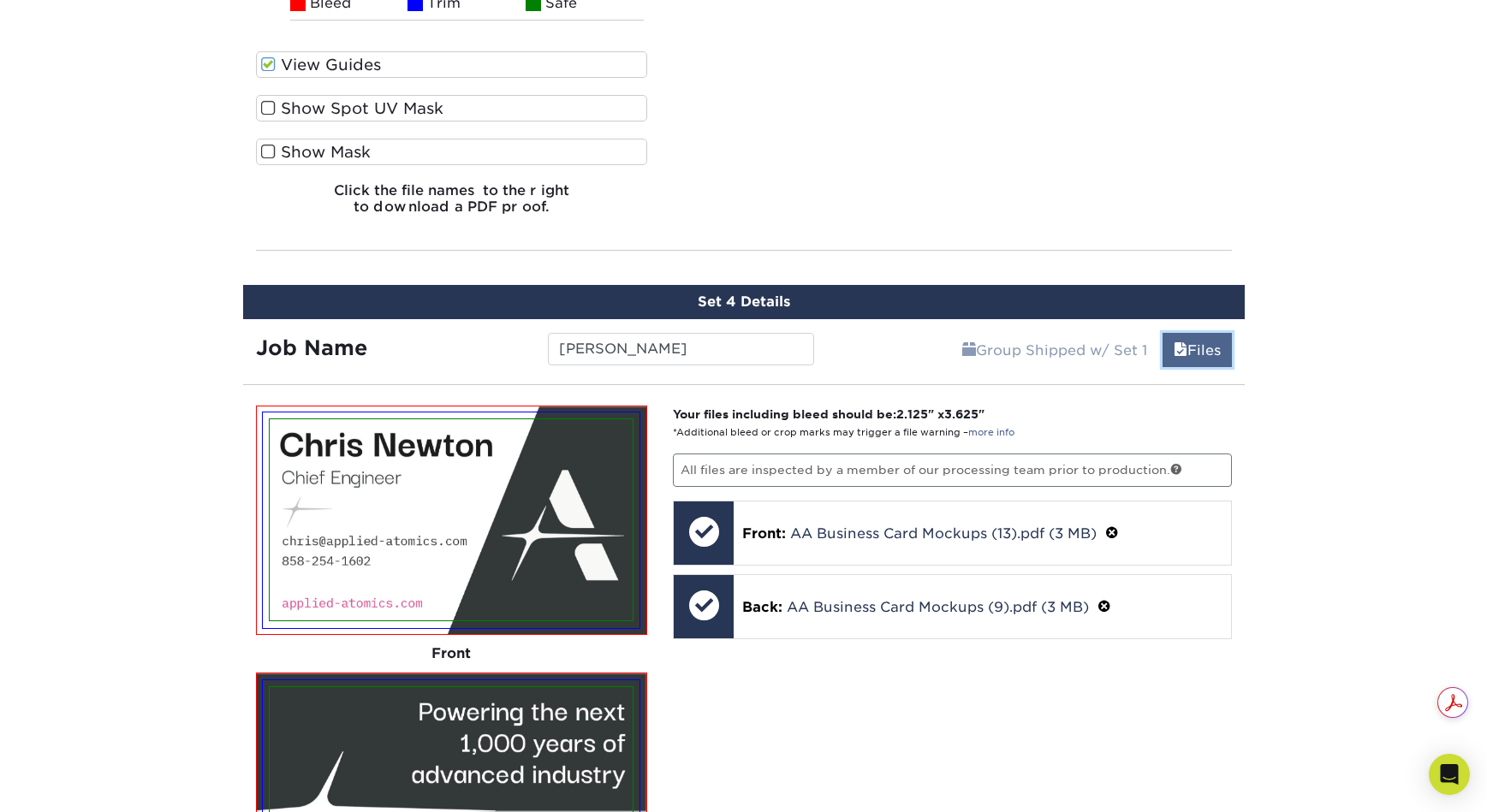 click on "Files" at bounding box center (1197, 350) 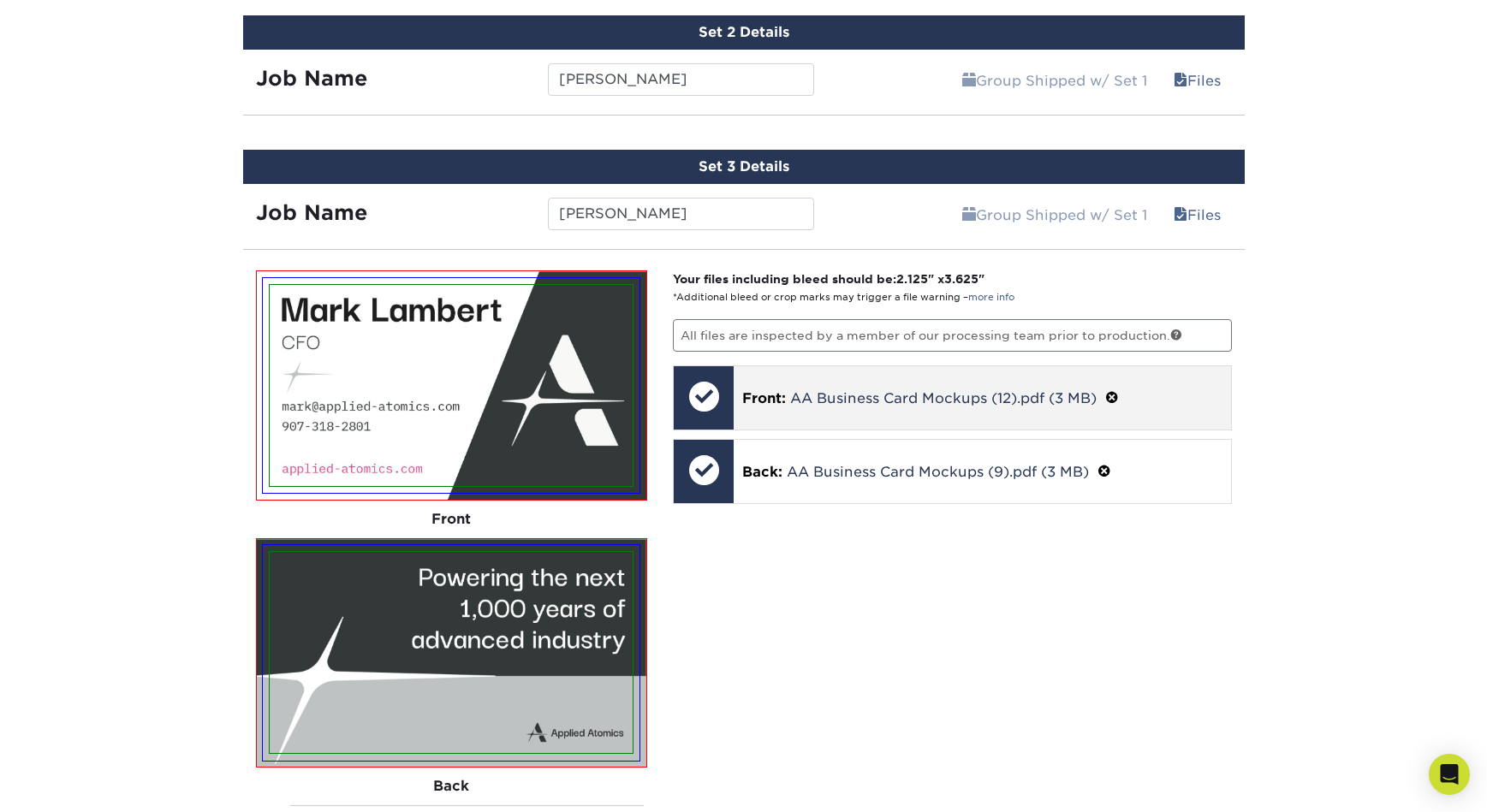 scroll, scrollTop: 1073, scrollLeft: 0, axis: vertical 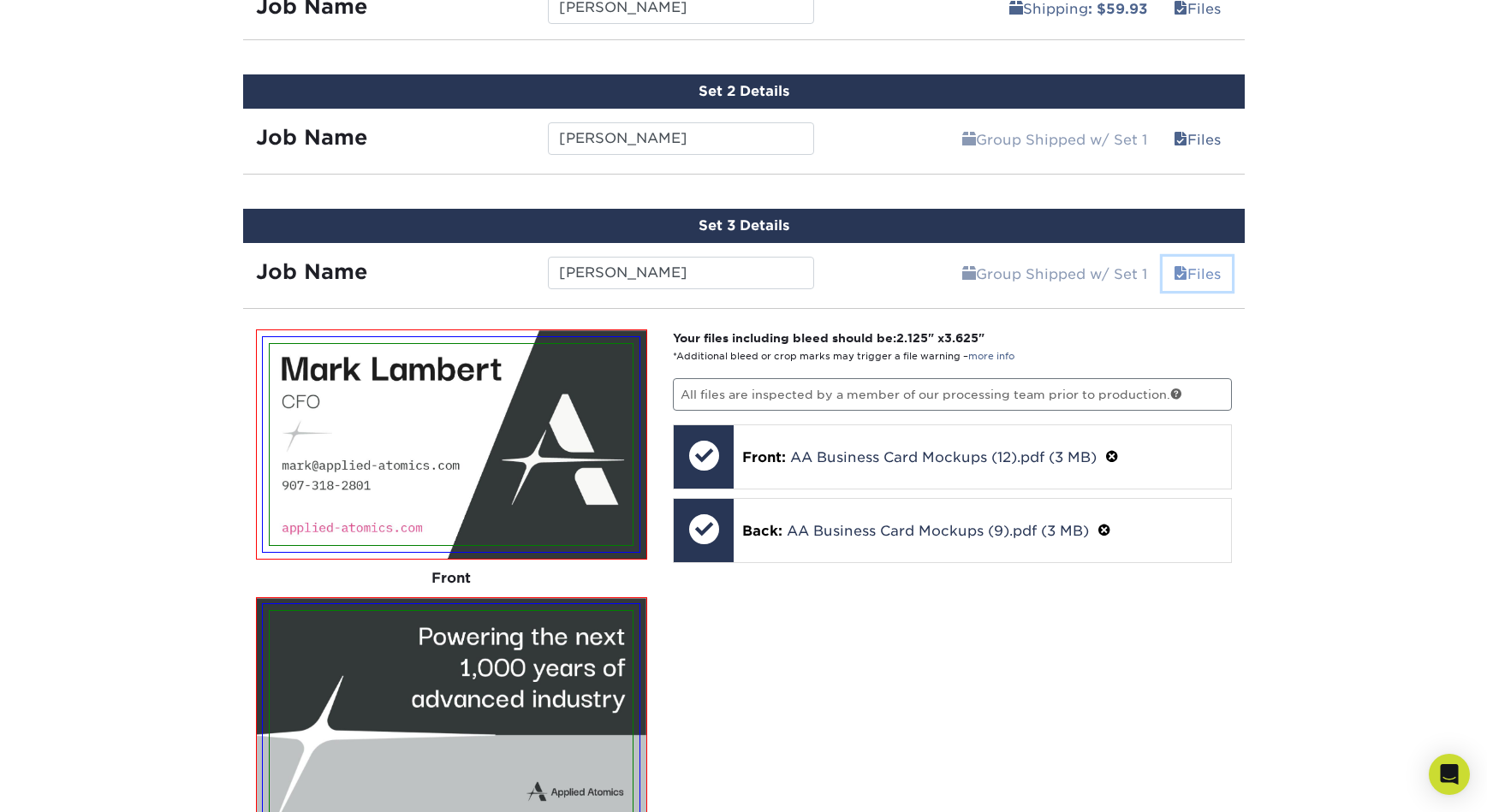 click on "Files" at bounding box center [1197, 274] 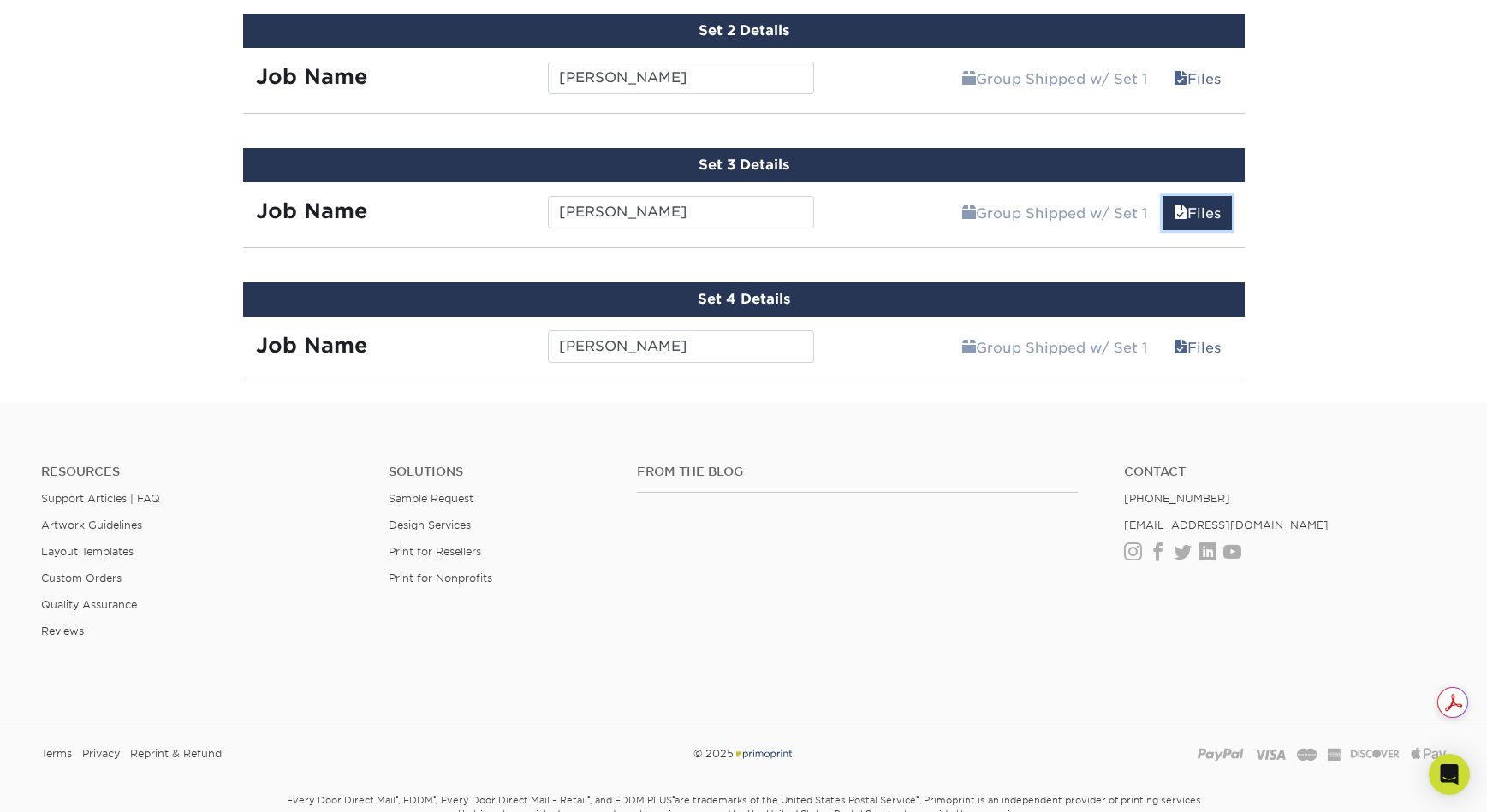 scroll, scrollTop: 1223, scrollLeft: 0, axis: vertical 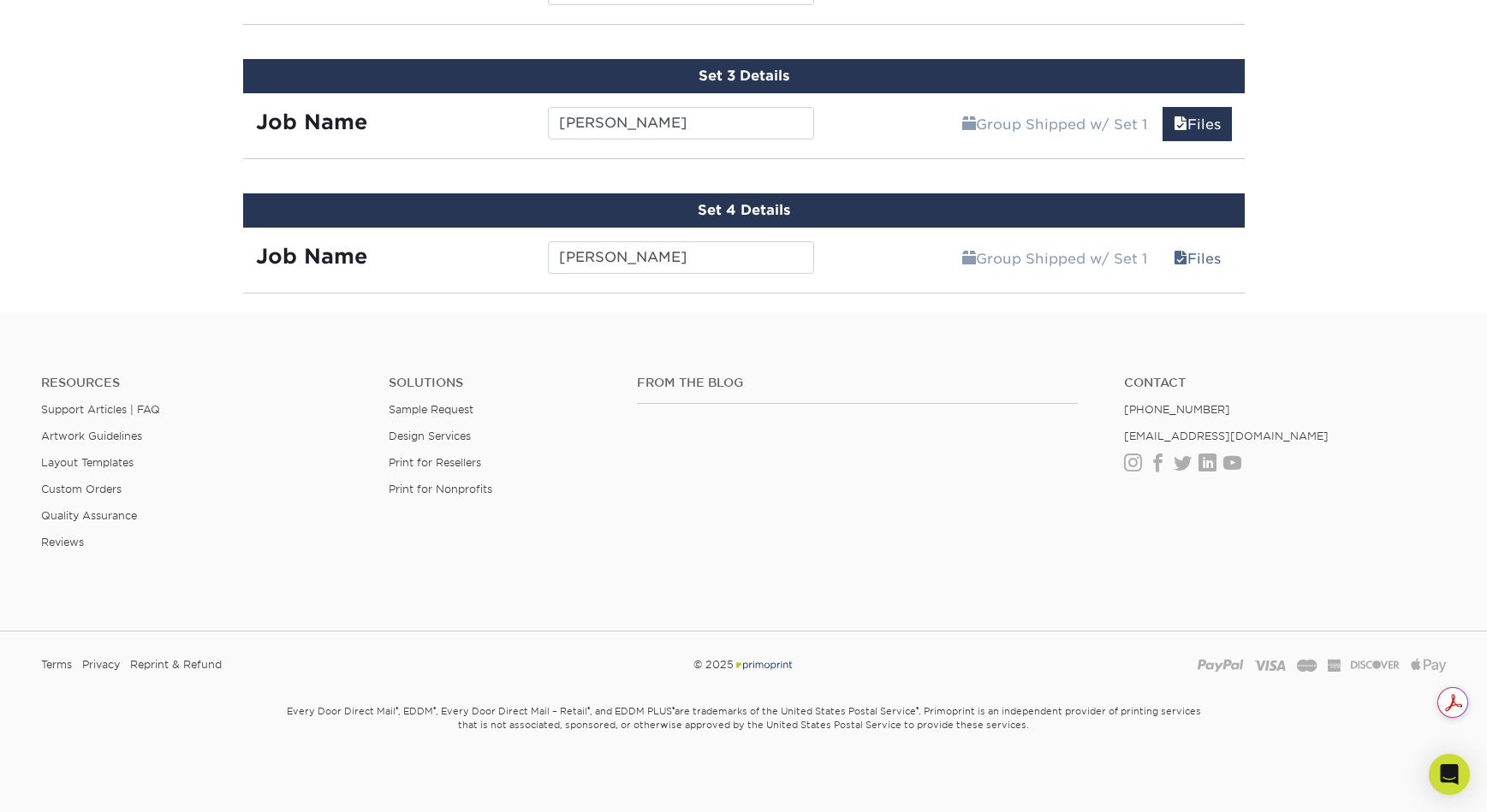 click on "Contact
[PHONE_NUMBER]
[EMAIL_ADDRESS][DOMAIN_NAME]
Instagram
Facebook
Twitter
LinkedIn
Youtube" at bounding box center (1285, 424) 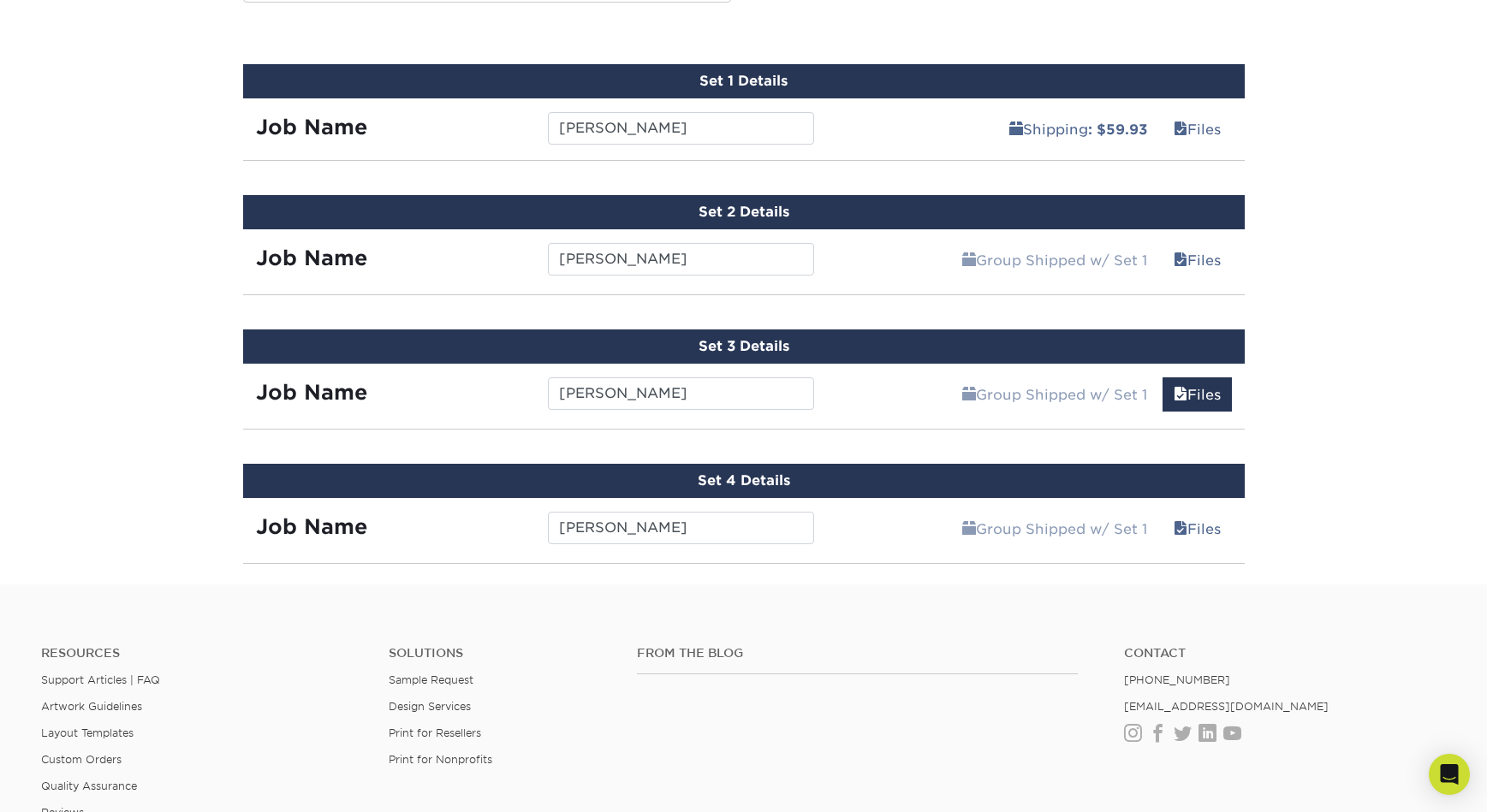 scroll, scrollTop: 880, scrollLeft: 0, axis: vertical 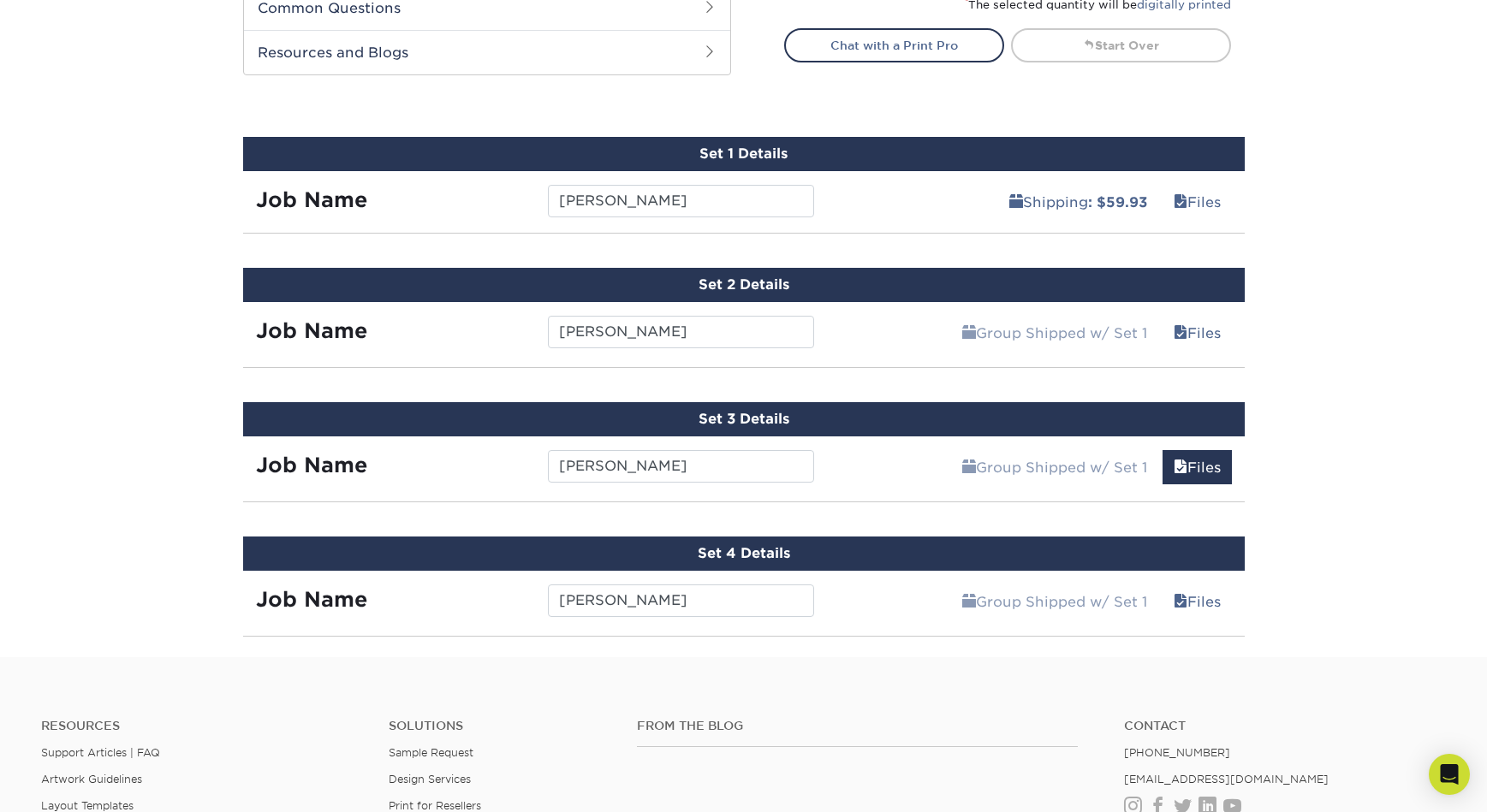 click on "Group Shipped w/ Set 1
Files
Continue" at bounding box center (1036, 462) 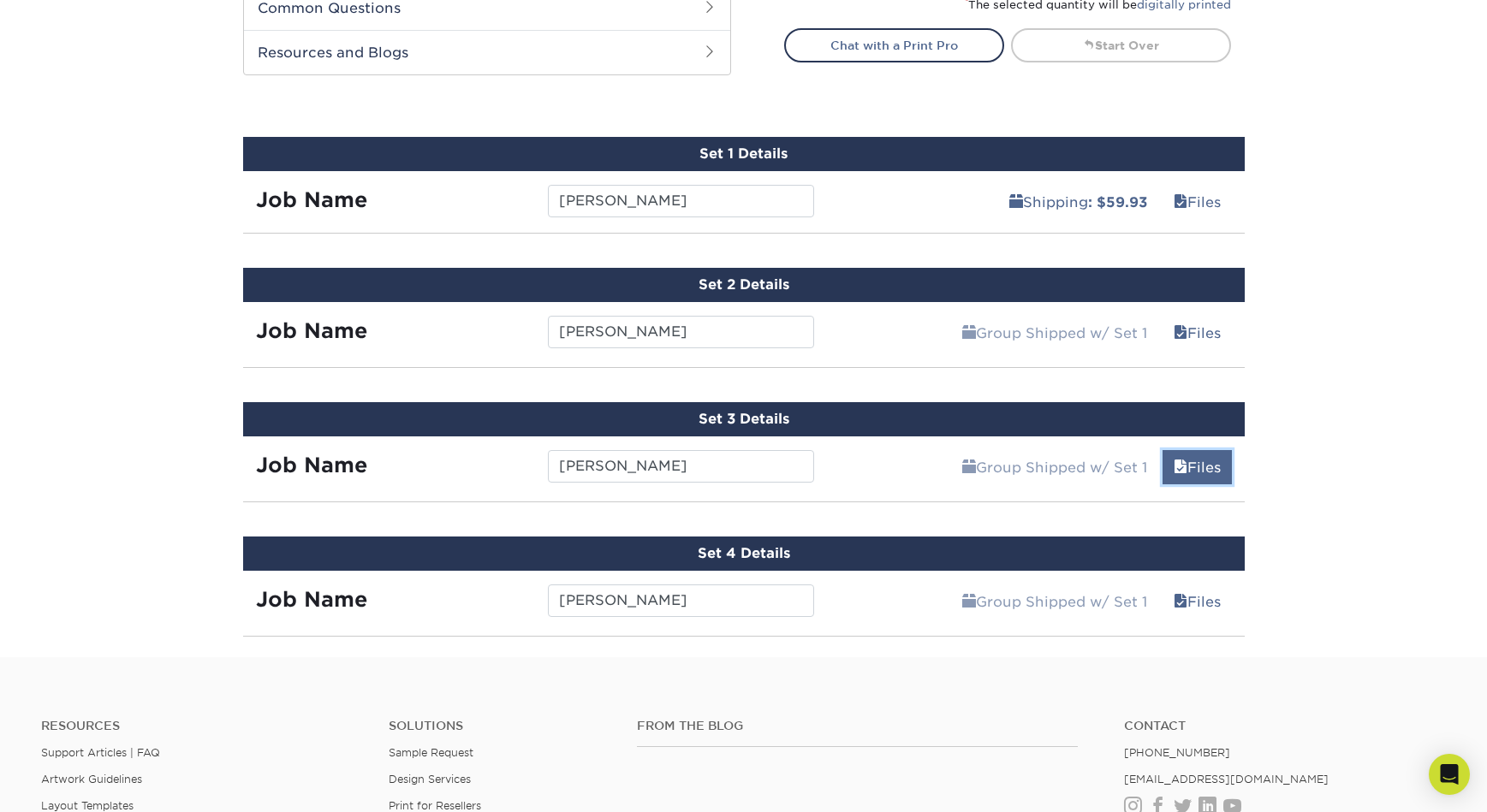 click on "Files" at bounding box center (1197, 467) 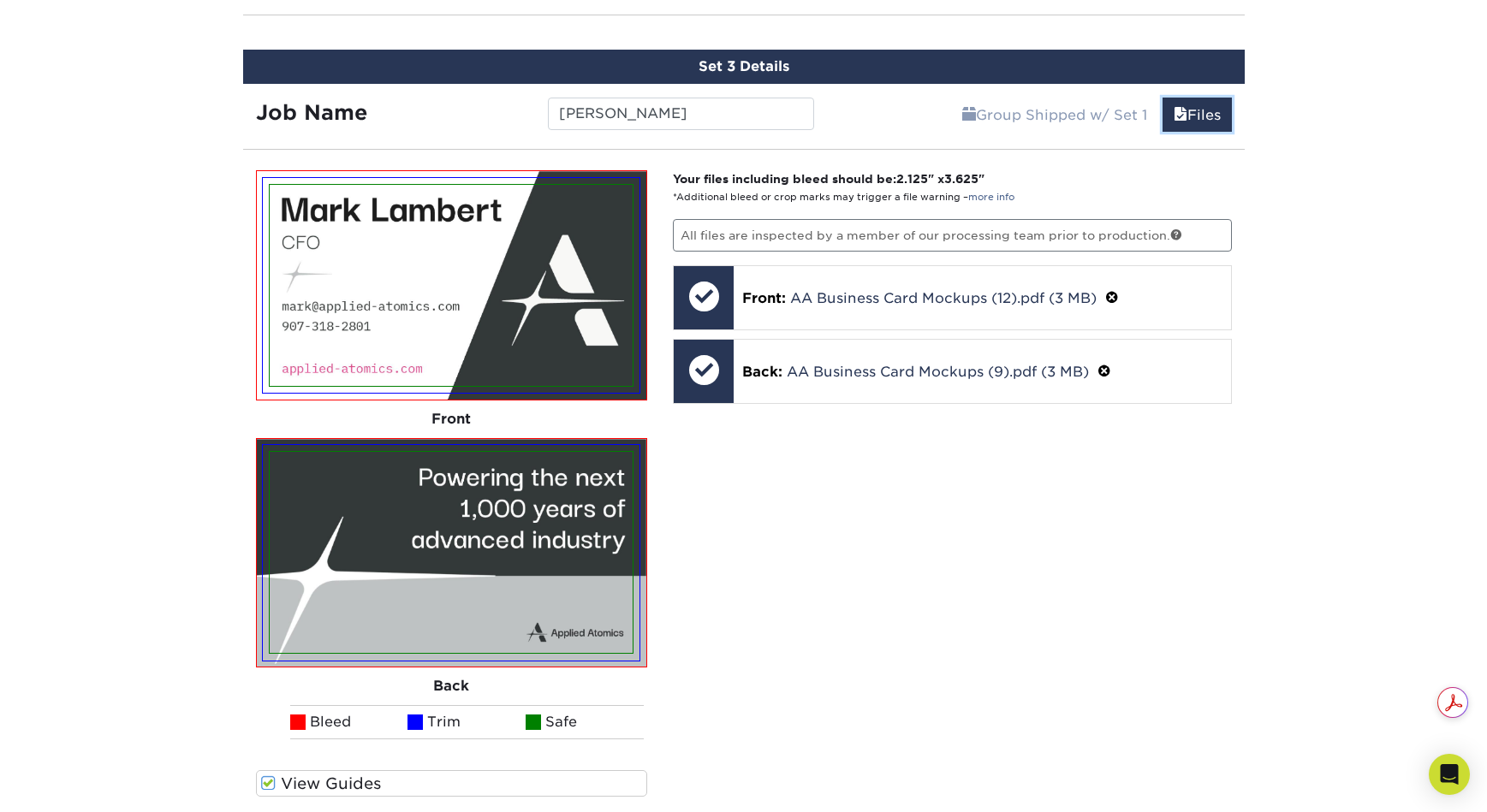 scroll, scrollTop: 1235, scrollLeft: 0, axis: vertical 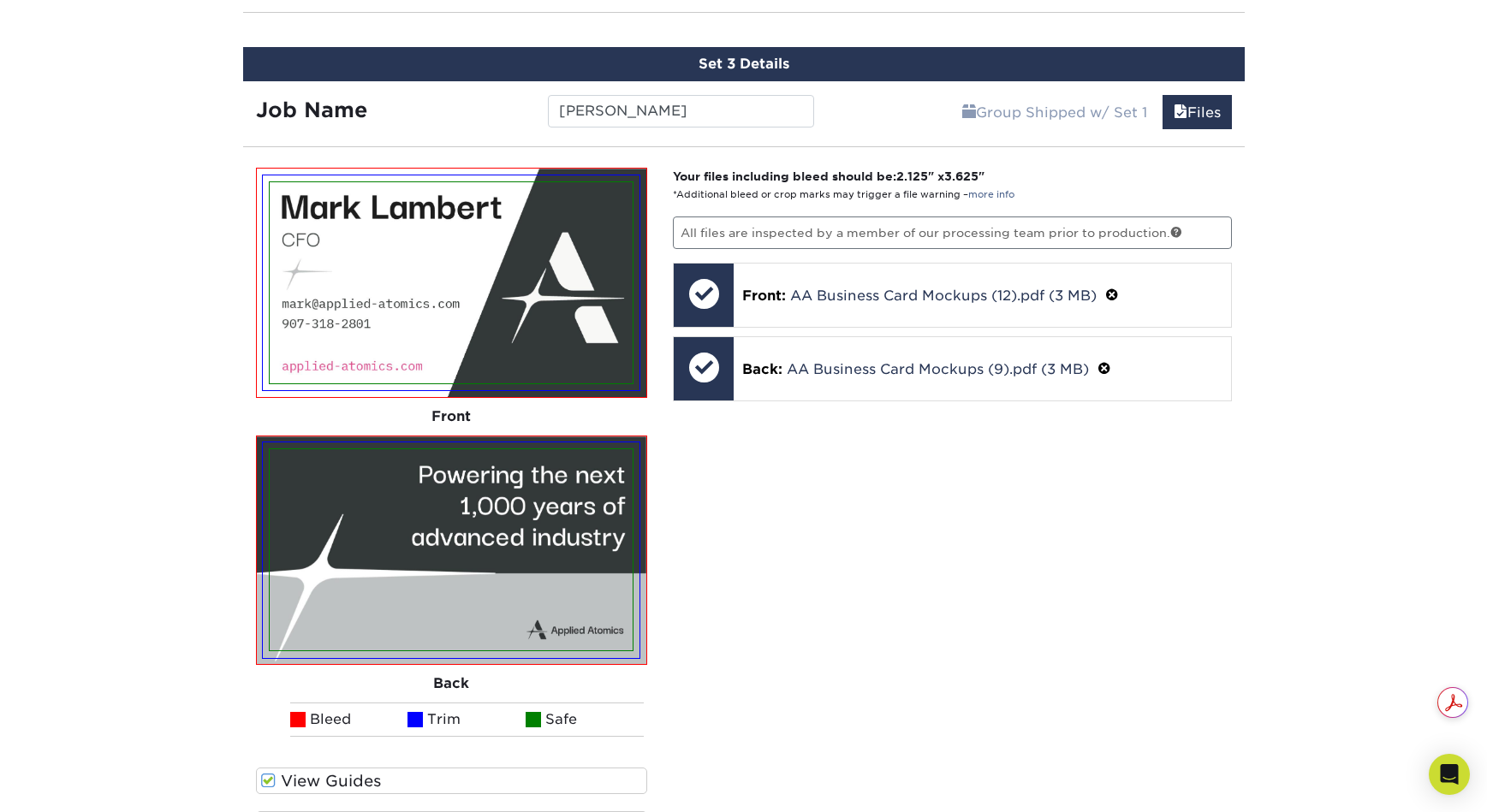 click on "Your files including bleed should be:  2.125 " x  3.625 "
*Additional bleed or crop marks may trigger a file warning –  more info
All files are inspected by a member of our processing team prior to production.
Front: Click to select or drag and drop the file here.
Choose file
AA Business Card Mockups (12).pdf      2.6  MiB               ✔    ✘
Front:   AA Business Card Mockups (12).pdf (3 MB)
Processing...
Front:   AA Business Card Mockups (12).pdf (3 MB)
Replace
Approve with Errors *
* This may delay your delivery date!
Front:   AA Business Card Mockups (12).pdf (3 MB)" at bounding box center (952, 556) 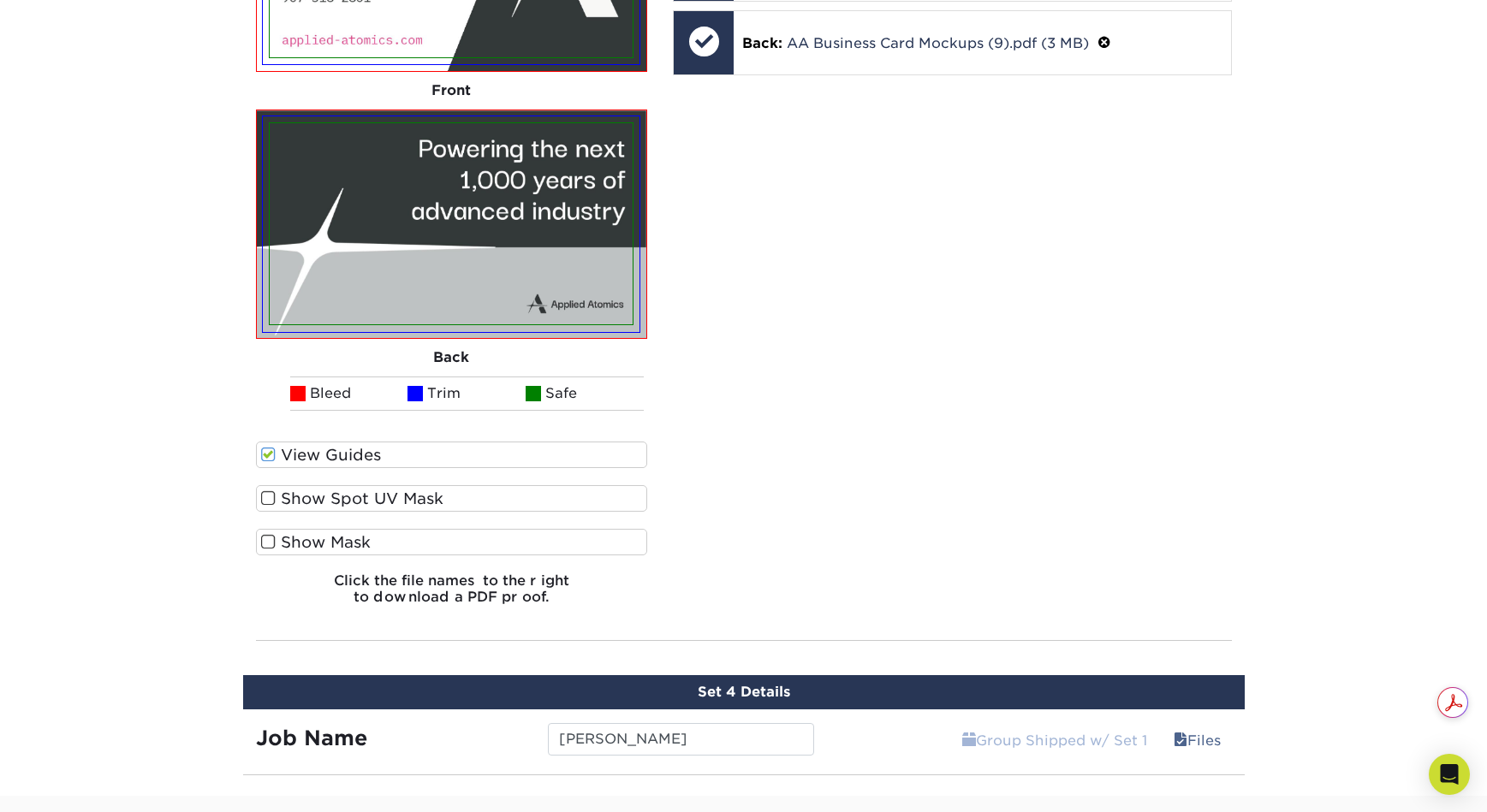 scroll, scrollTop: 1746, scrollLeft: 0, axis: vertical 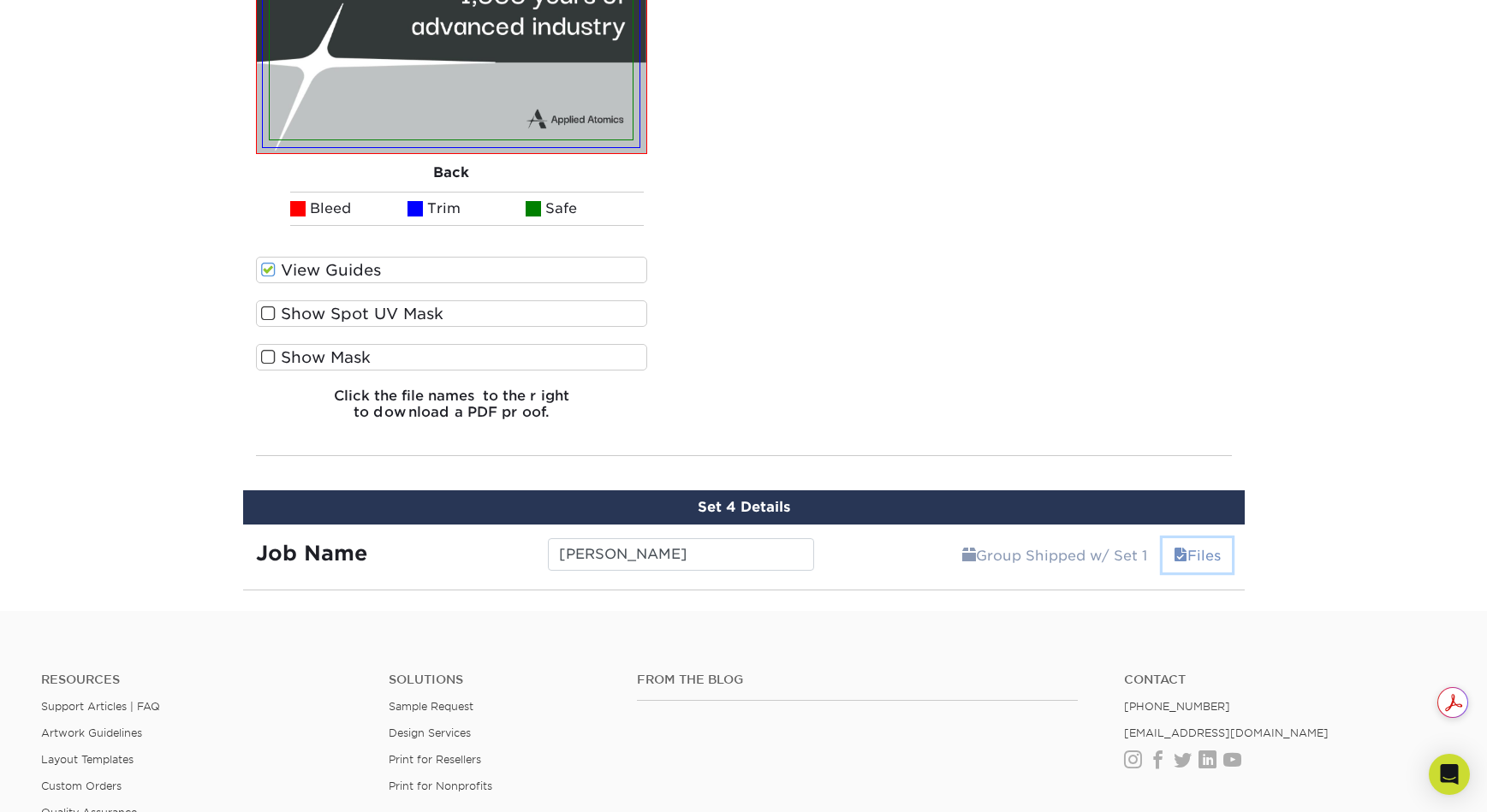 click on "Files" at bounding box center (1197, 555) 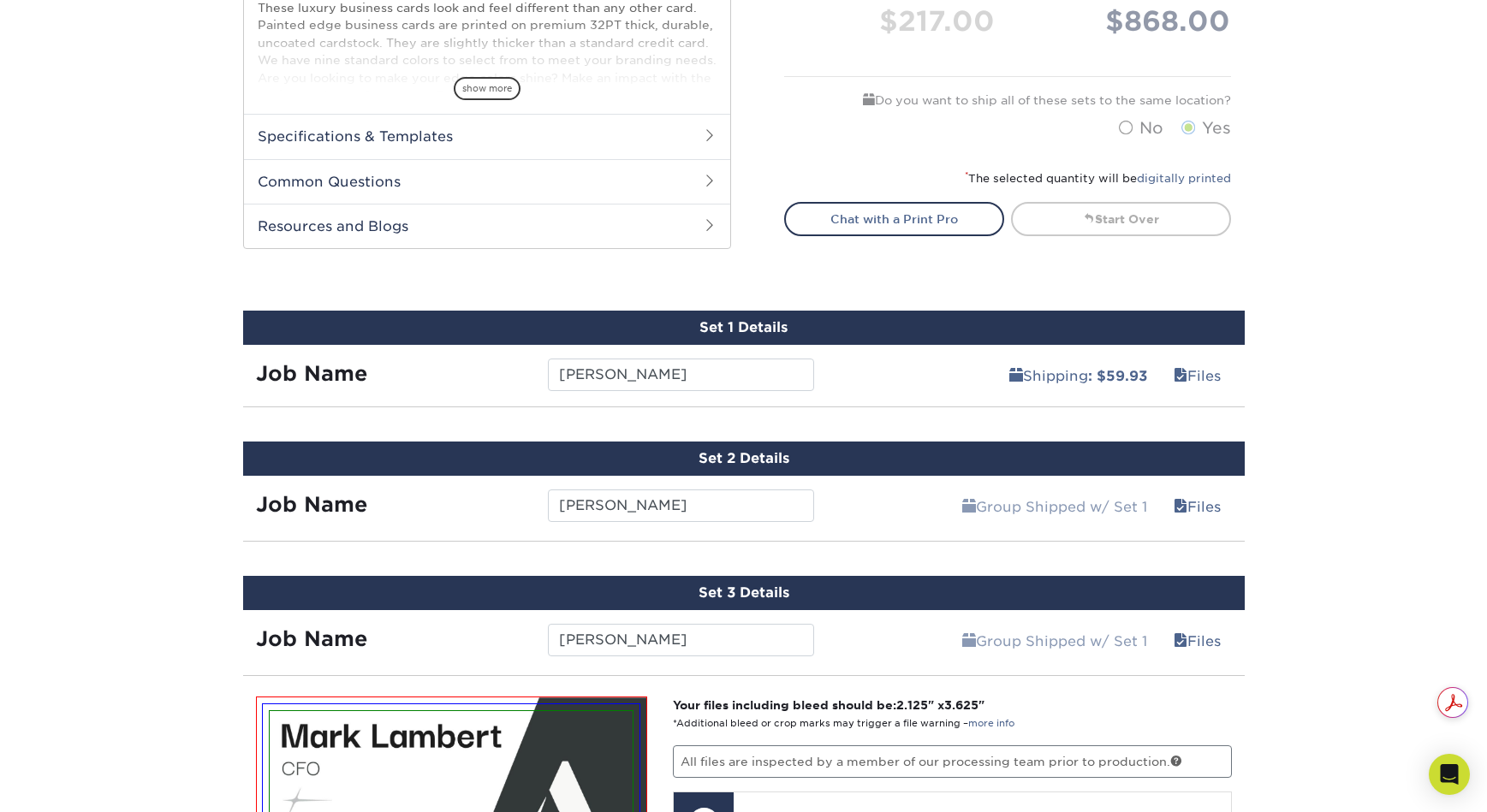 scroll, scrollTop: 738, scrollLeft: 0, axis: vertical 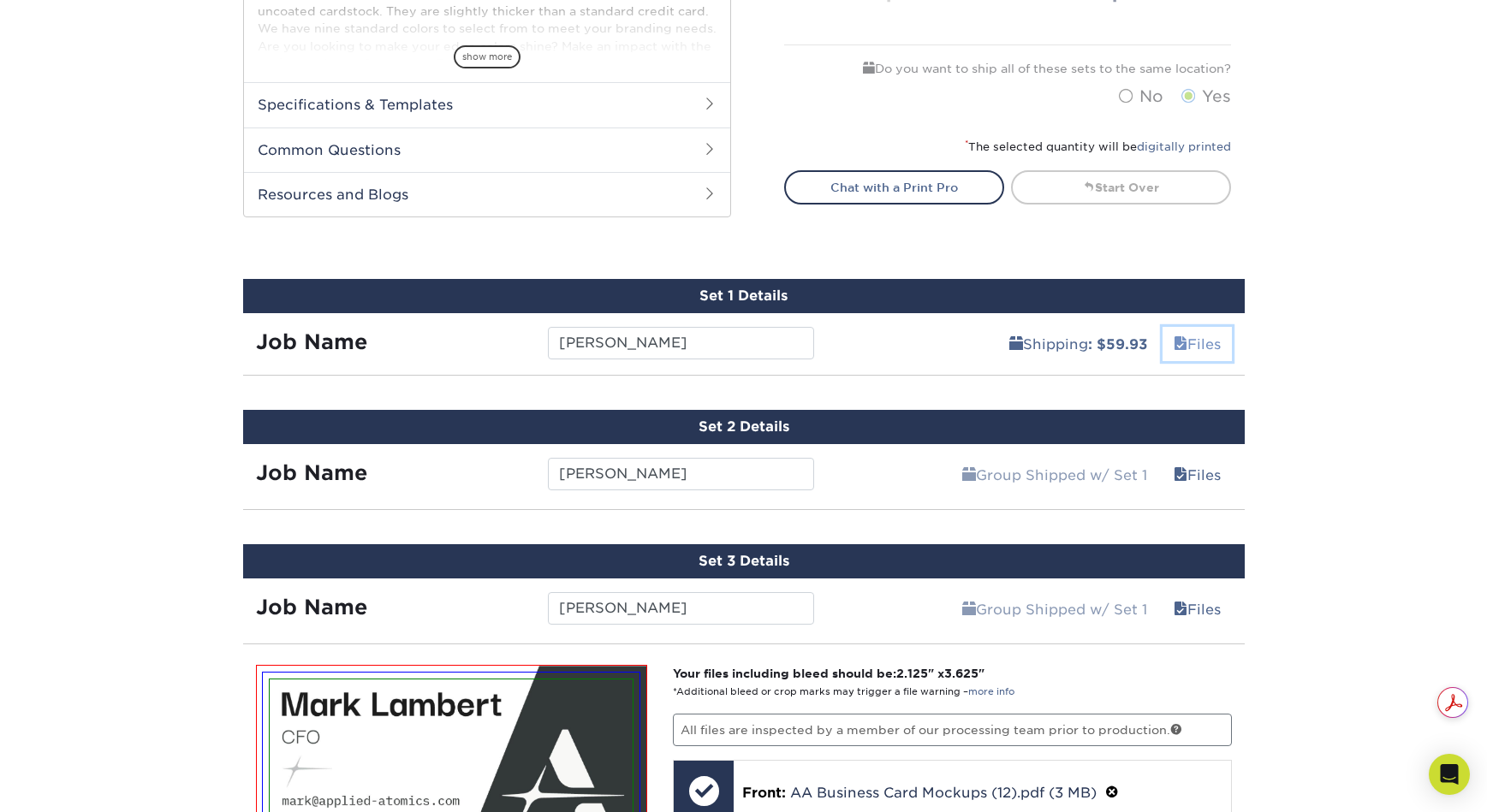 click on "Files" at bounding box center (1197, 344) 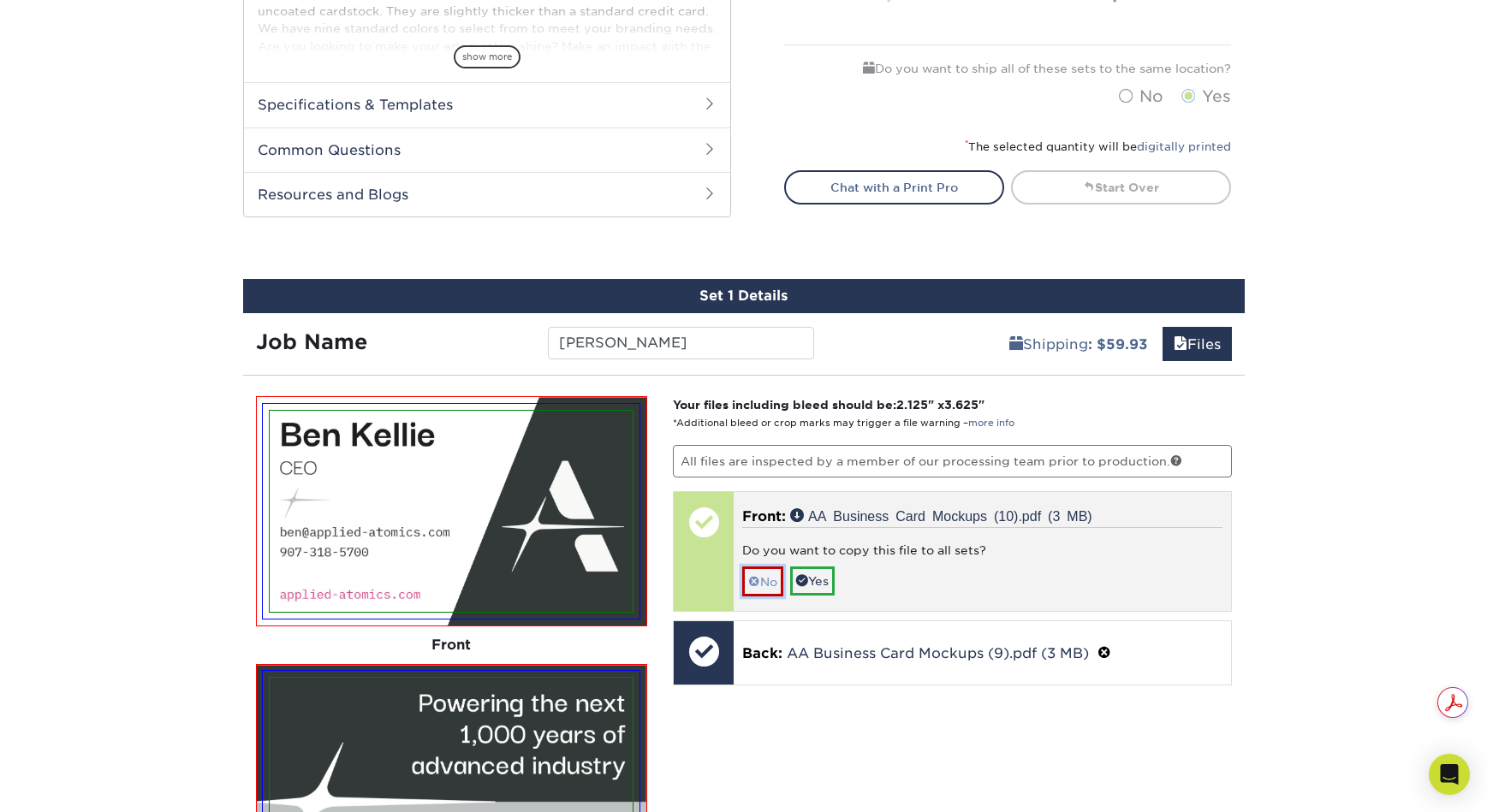 click at bounding box center (754, 582) 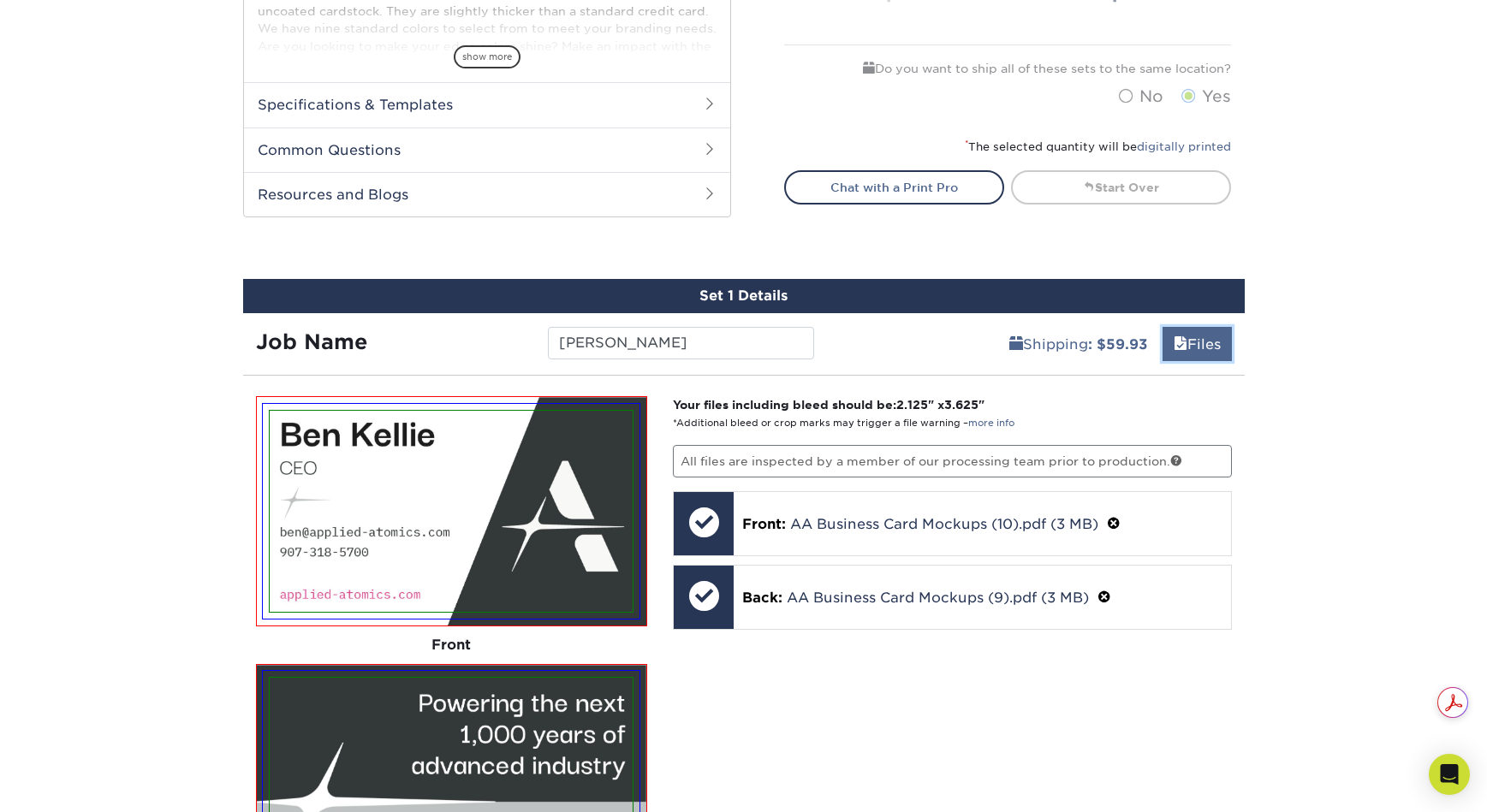 click on "Files" at bounding box center [1197, 344] 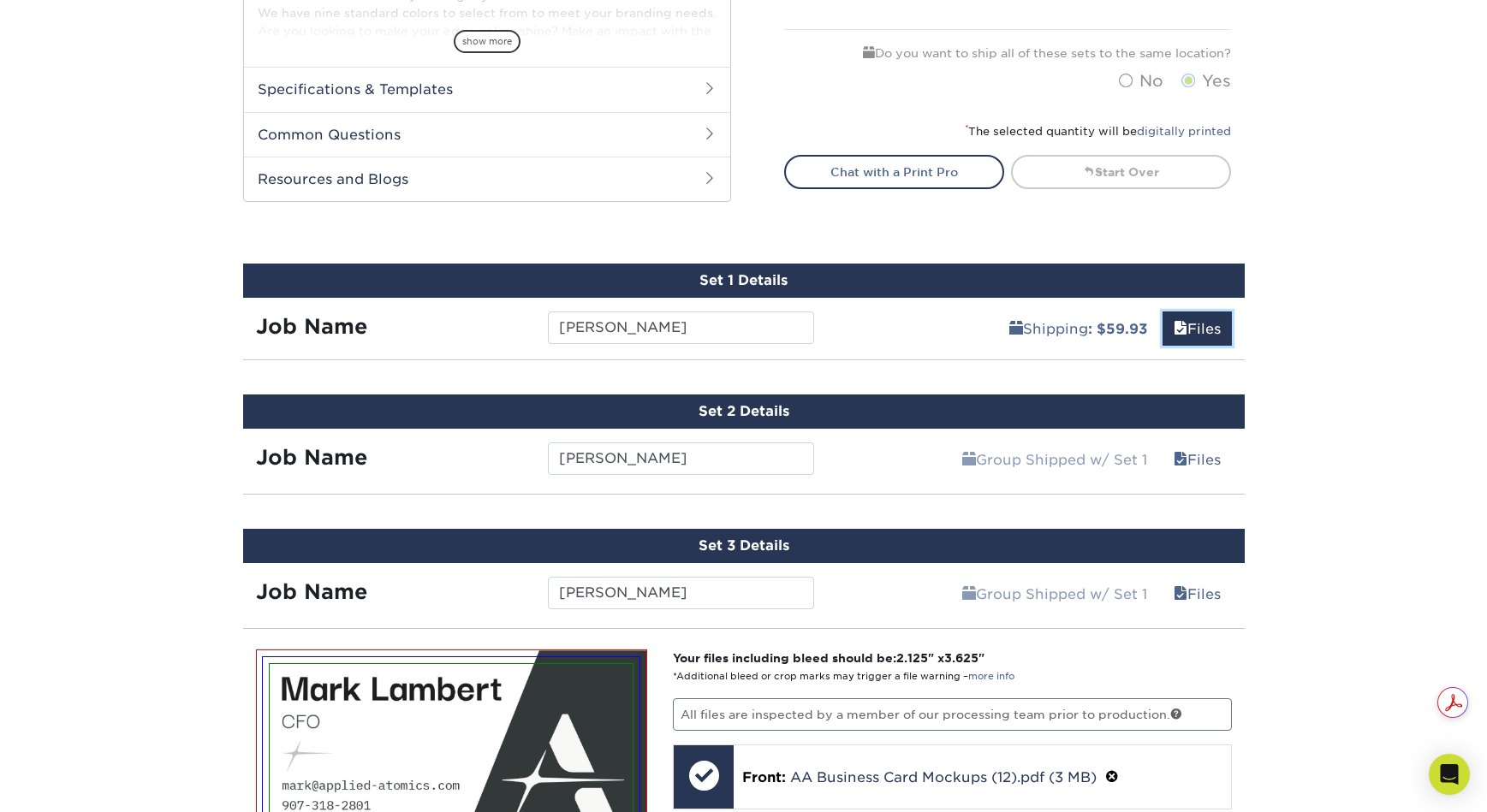 scroll, scrollTop: 767, scrollLeft: 0, axis: vertical 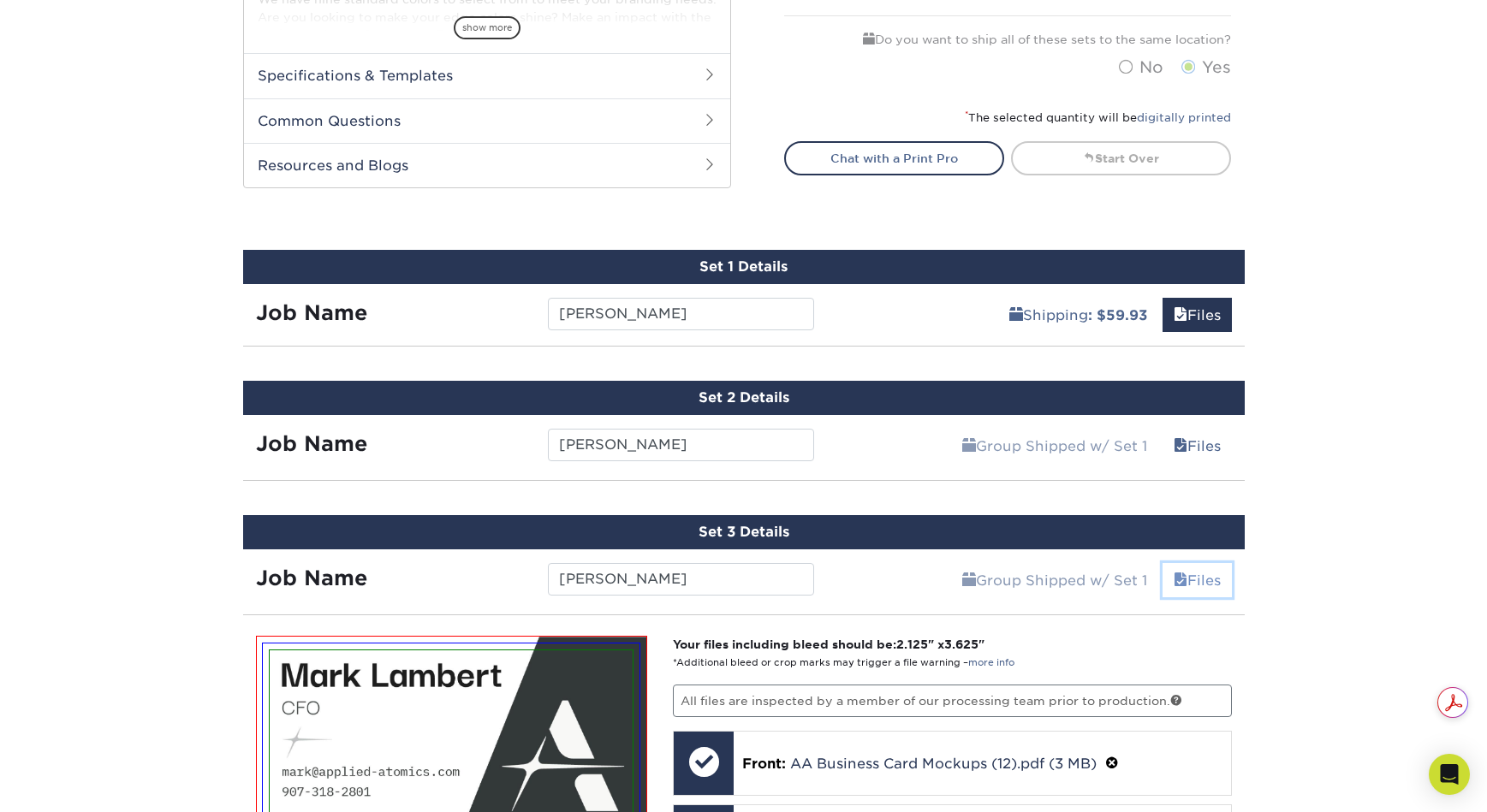 click on "Files" at bounding box center (1197, 580) 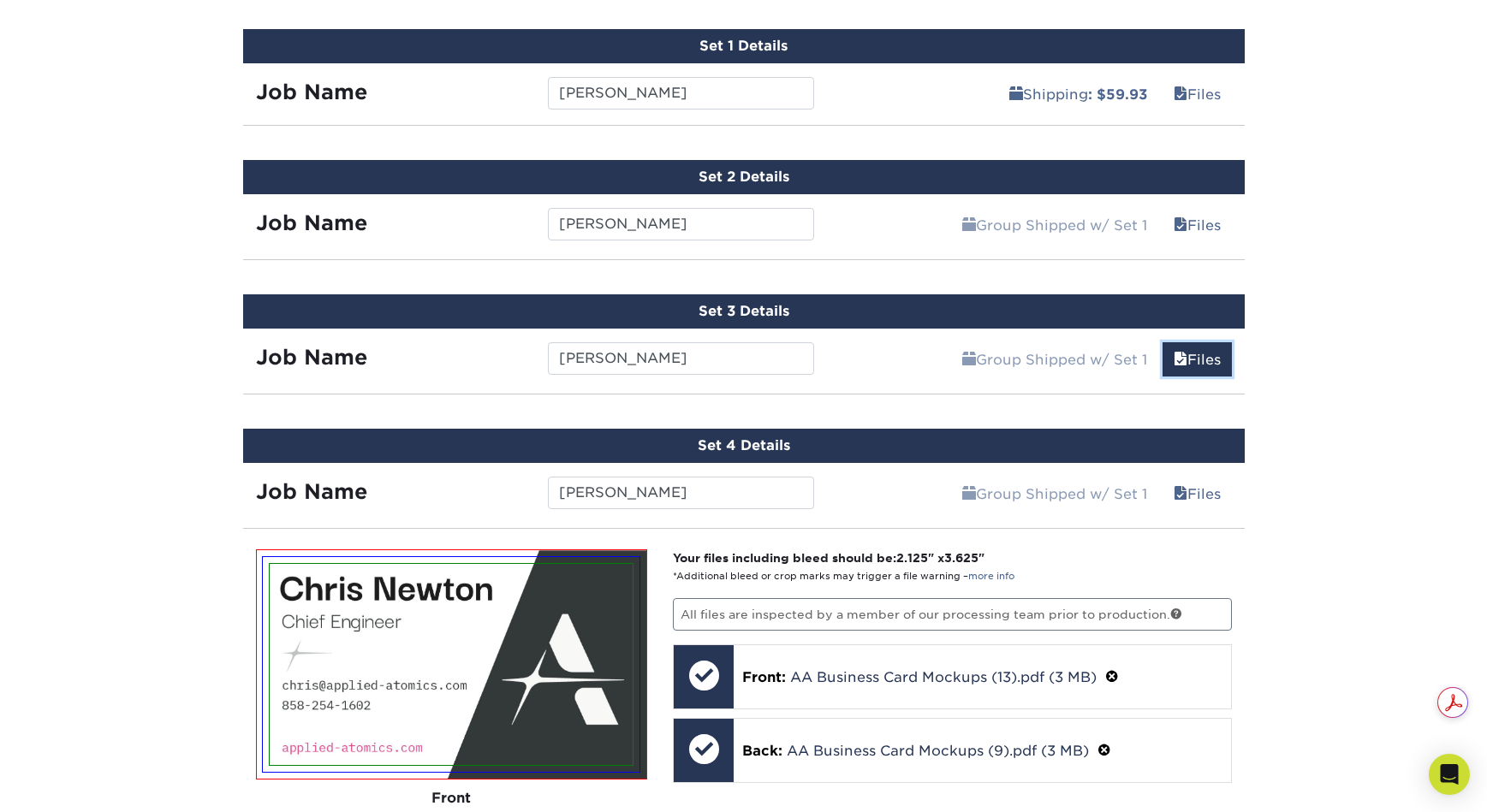 scroll, scrollTop: 1038, scrollLeft: 0, axis: vertical 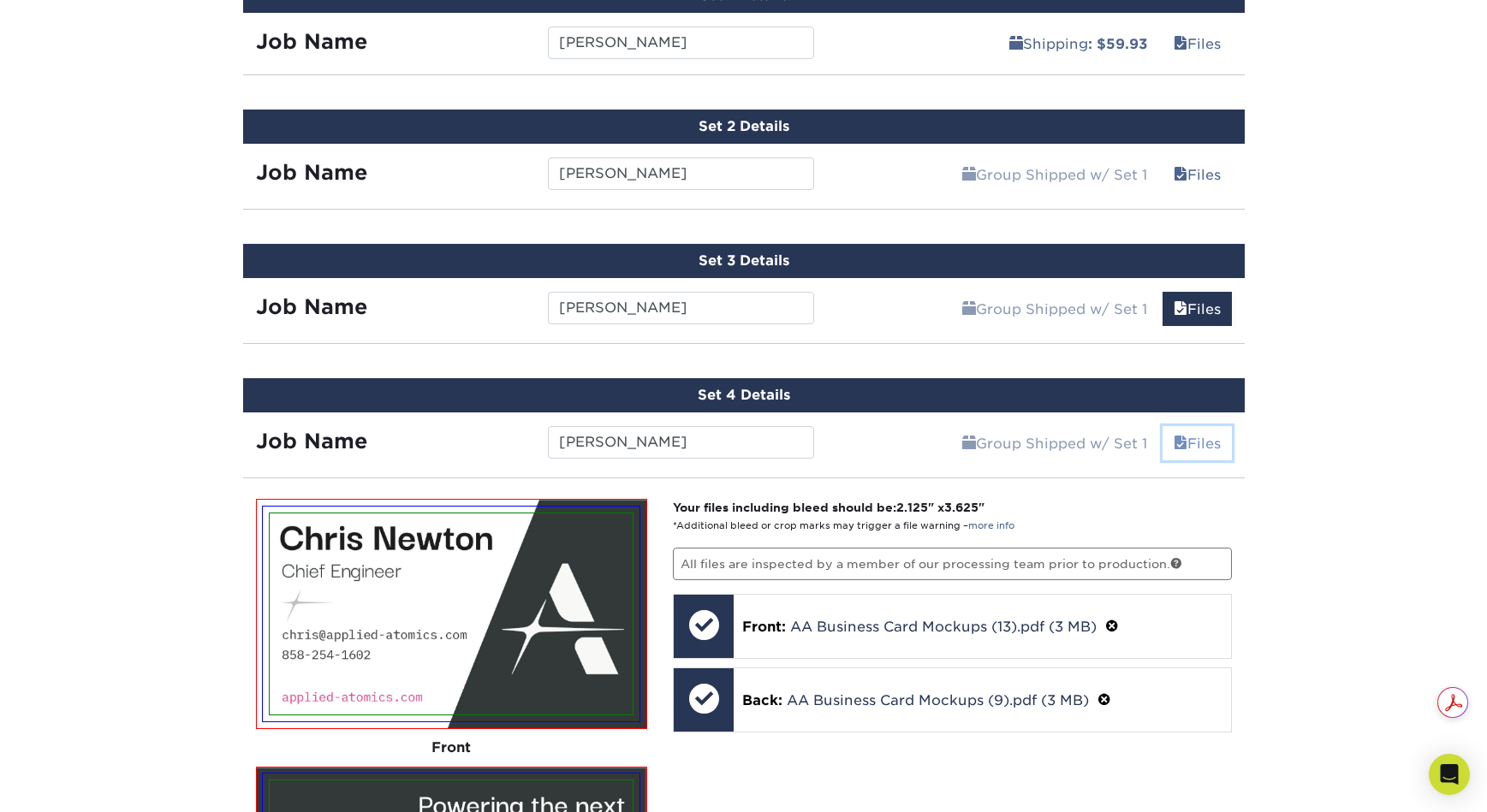 click on "Files" at bounding box center (1197, 443) 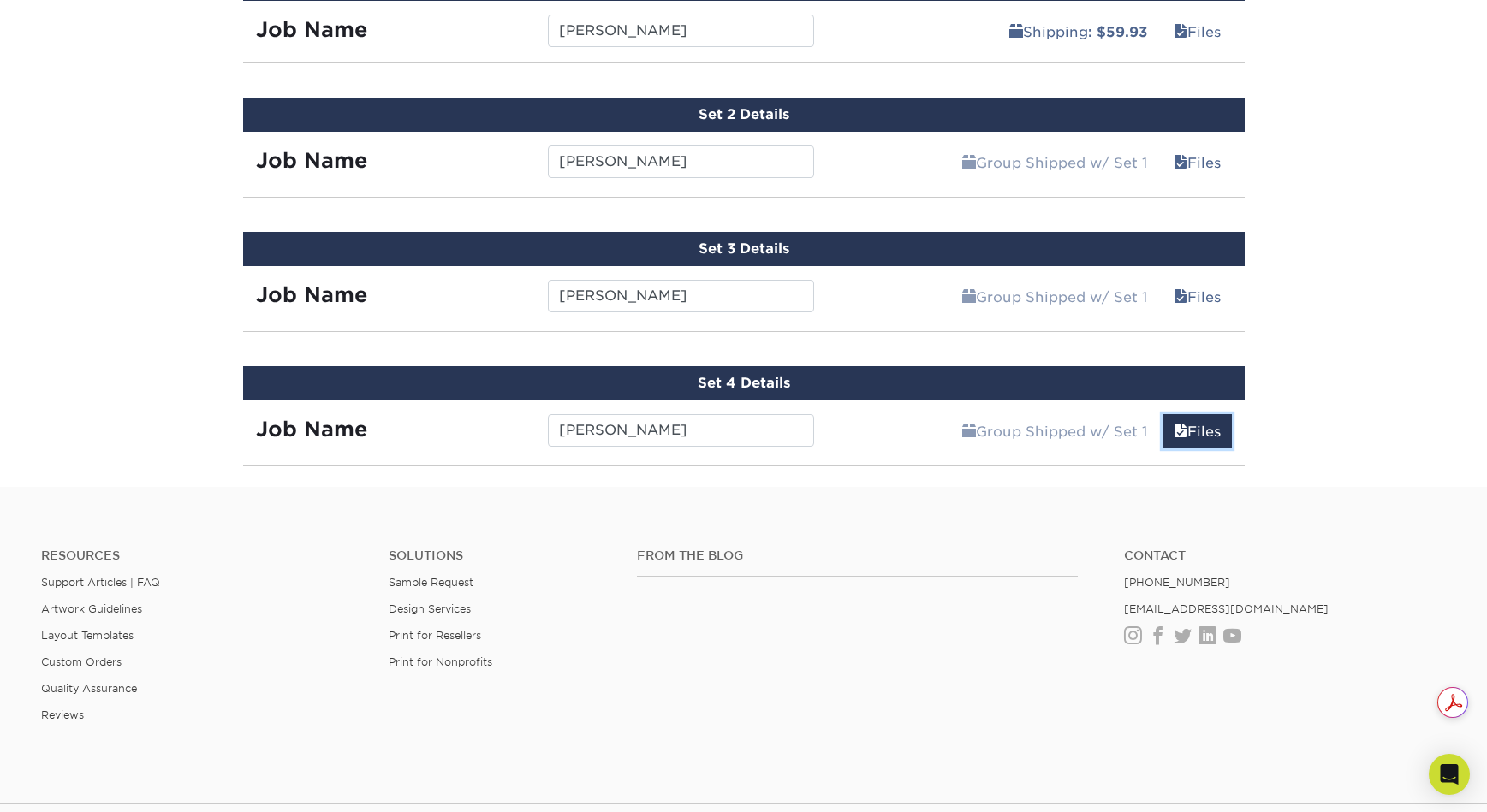 scroll, scrollTop: 1125, scrollLeft: 0, axis: vertical 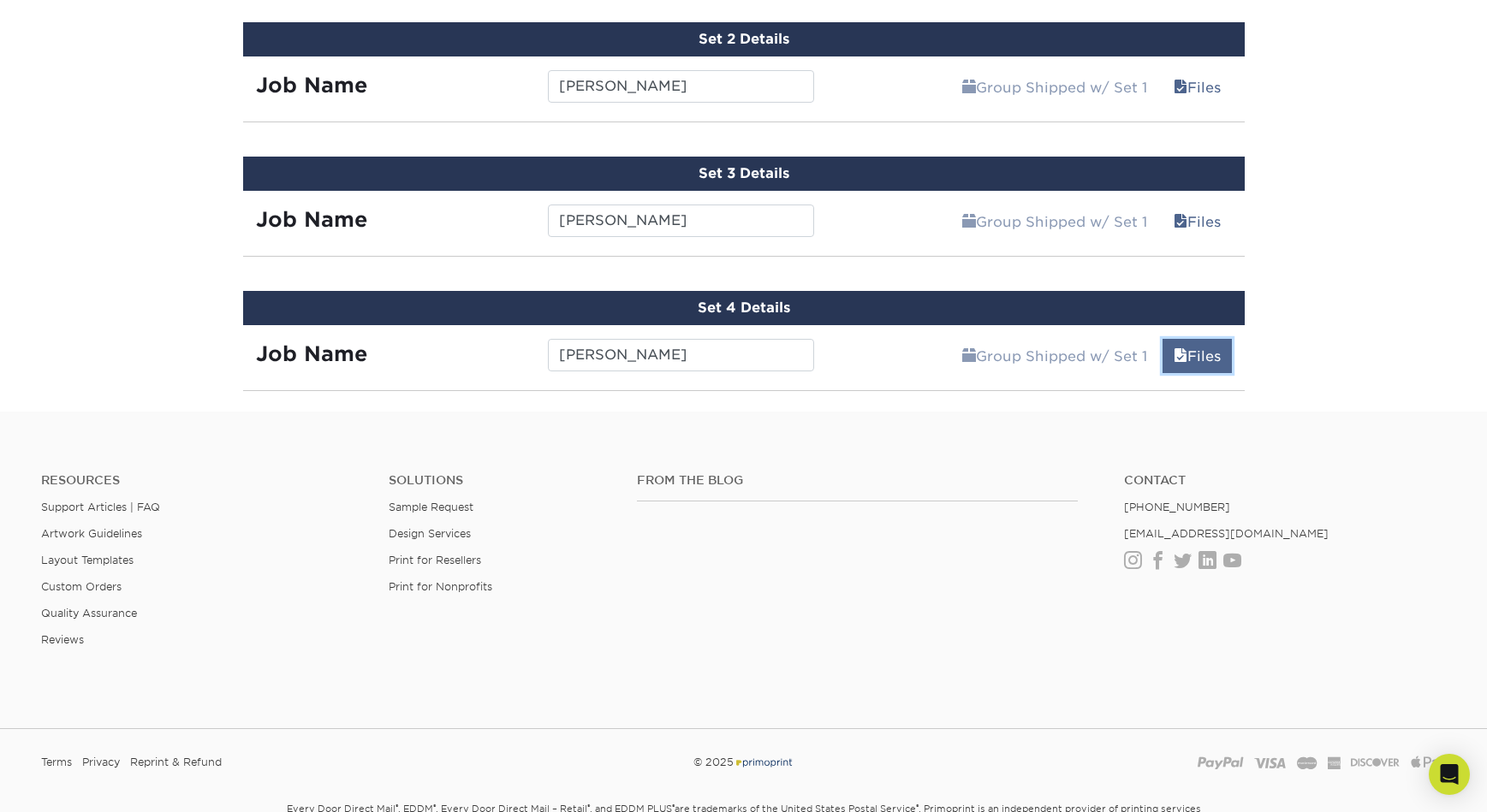 click on "Files" at bounding box center (1197, 356) 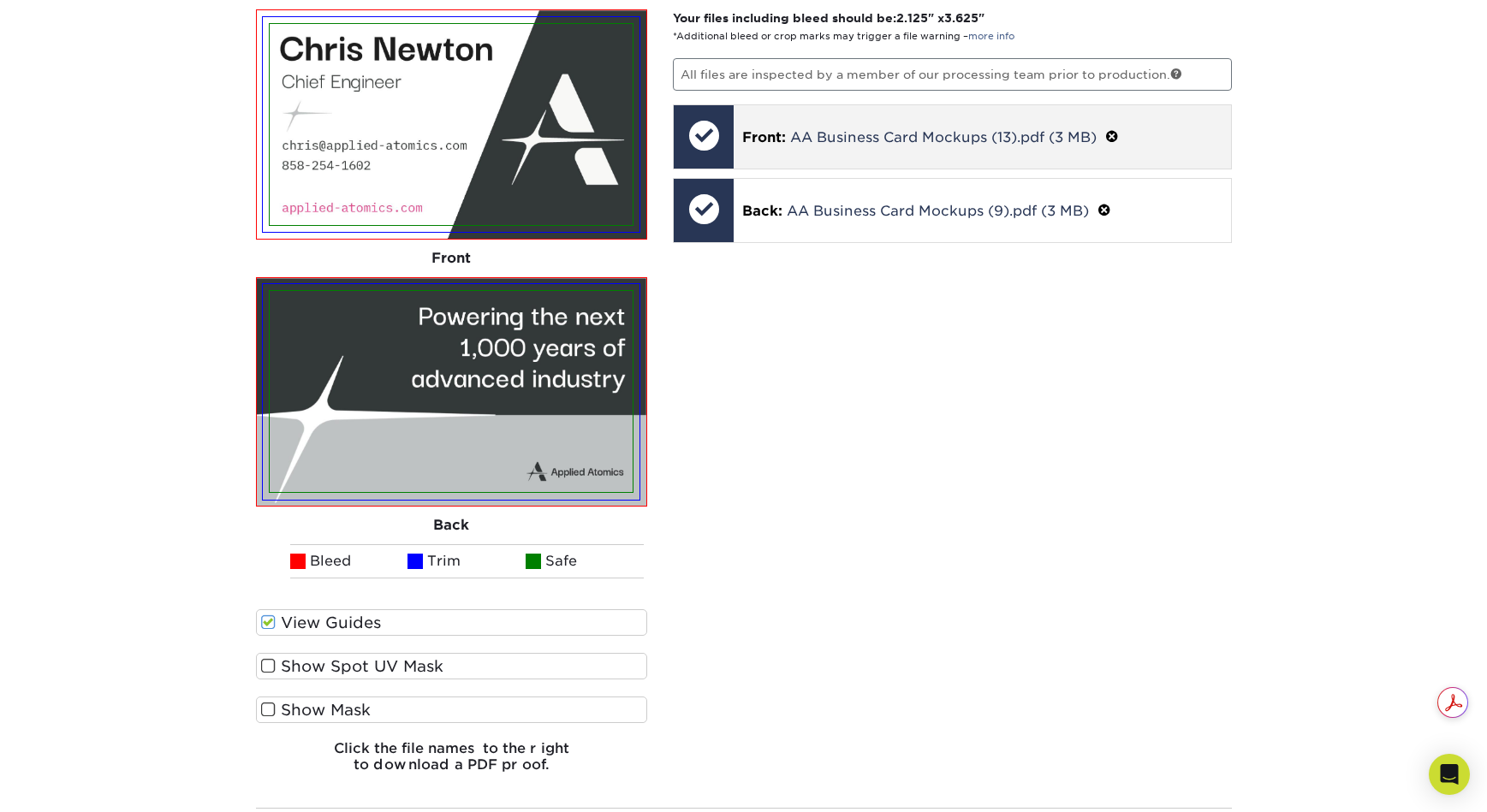 click on "Your files including bleed should be:  2.125 " x  3.625 "
*Additional bleed or crop marks may trigger a file warning –  more info
All files are inspected by a member of our processing team prior to production.
Front: Click to select or drag and drop the file here.
Choose file
AA Business Card Mockups (13).pdf      2.6  MiB               ✔    ✘
Front:   AA Business Card Mockups (13).pdf (3 MB)
Processing...
Front:   AA Business Card Mockups (13).pdf (3 MB)
Replace
Approve with Errors *
* This may delay your delivery date!
Front:   AA Business Card Mockups (13).pdf (3 MB)" at bounding box center [952, 398] 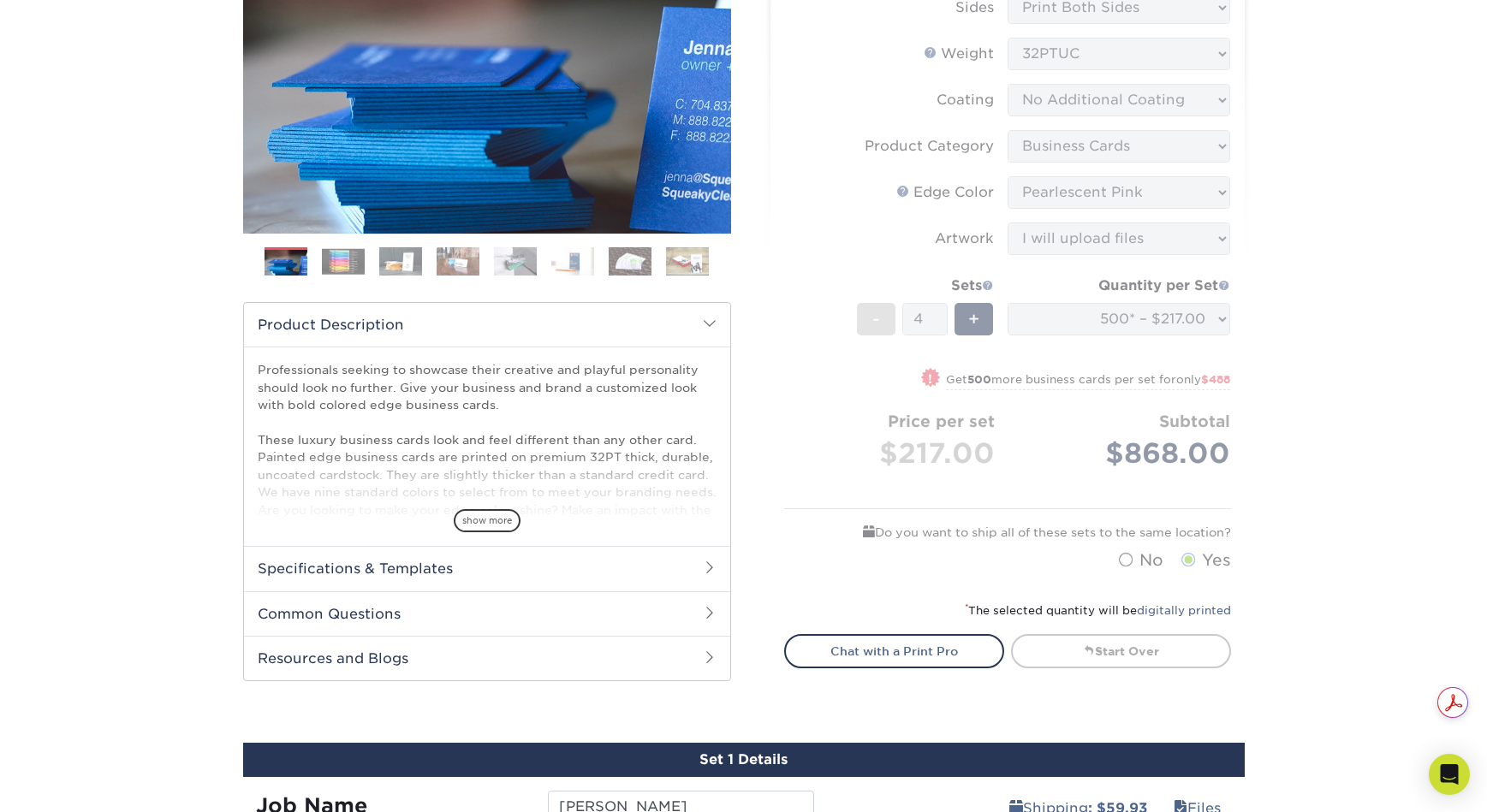 scroll, scrollTop: 519, scrollLeft: 0, axis: vertical 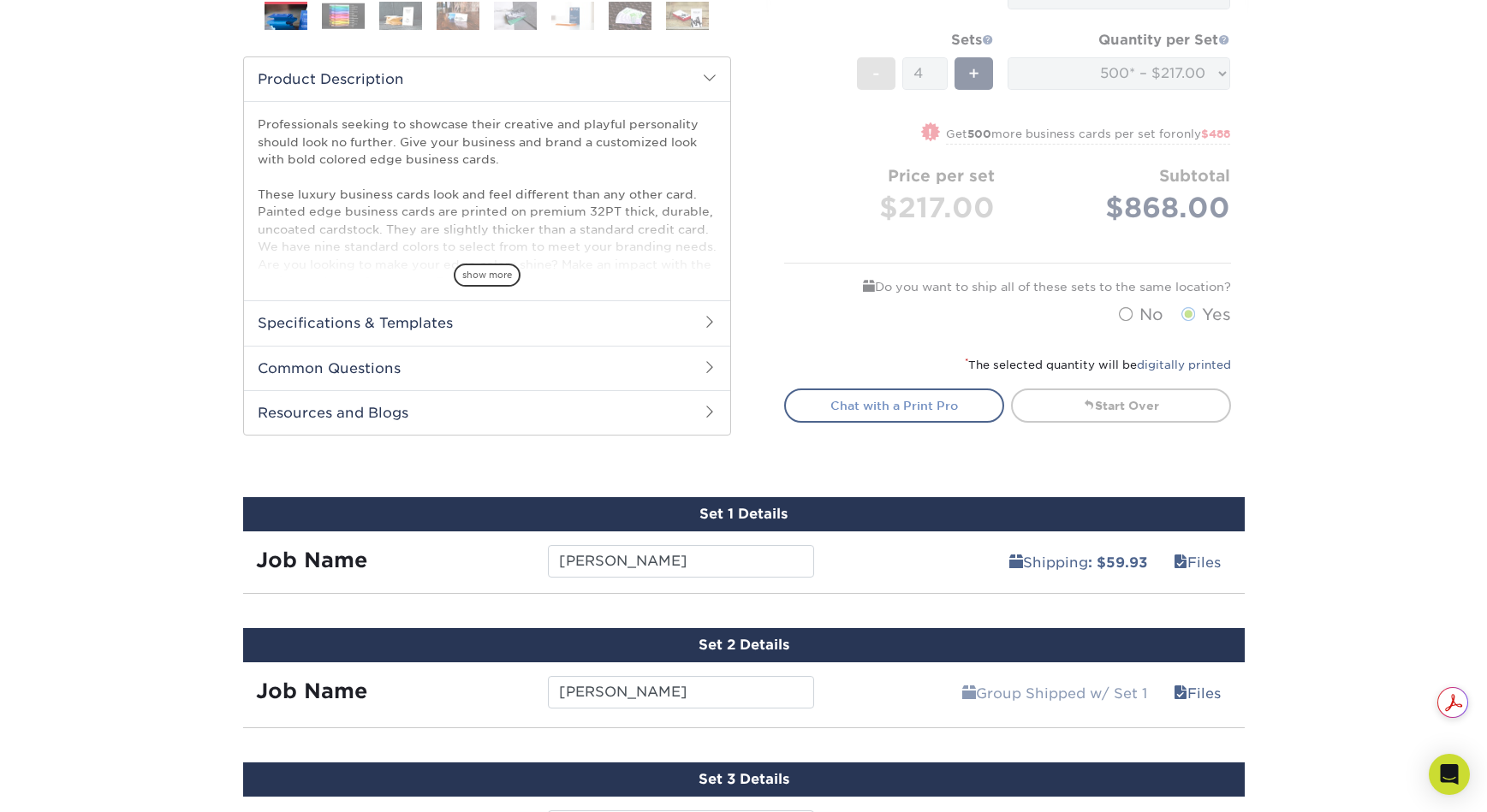 click on "Chat with a Print Pro" at bounding box center (894, 406) 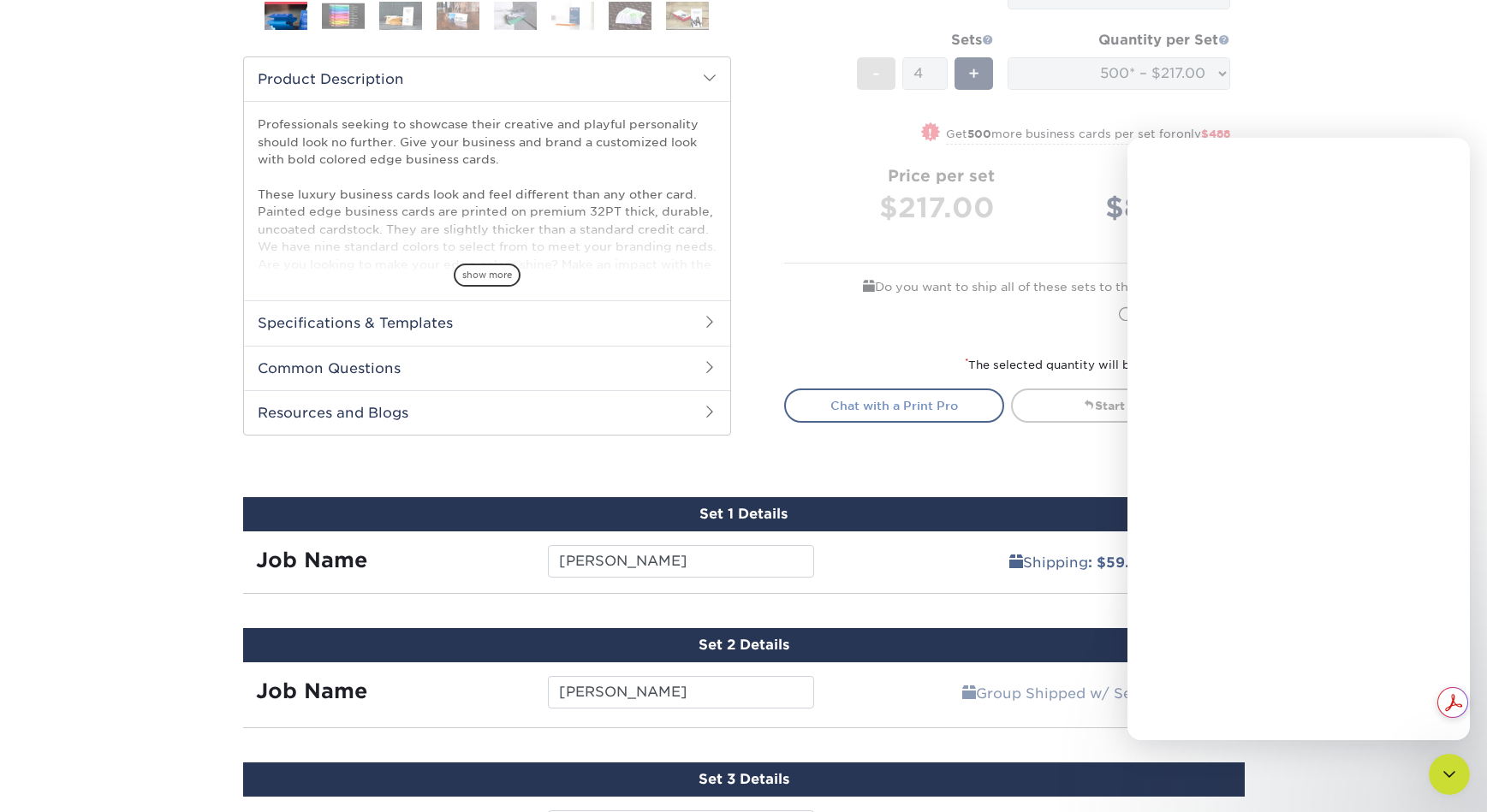 scroll, scrollTop: 0, scrollLeft: 0, axis: both 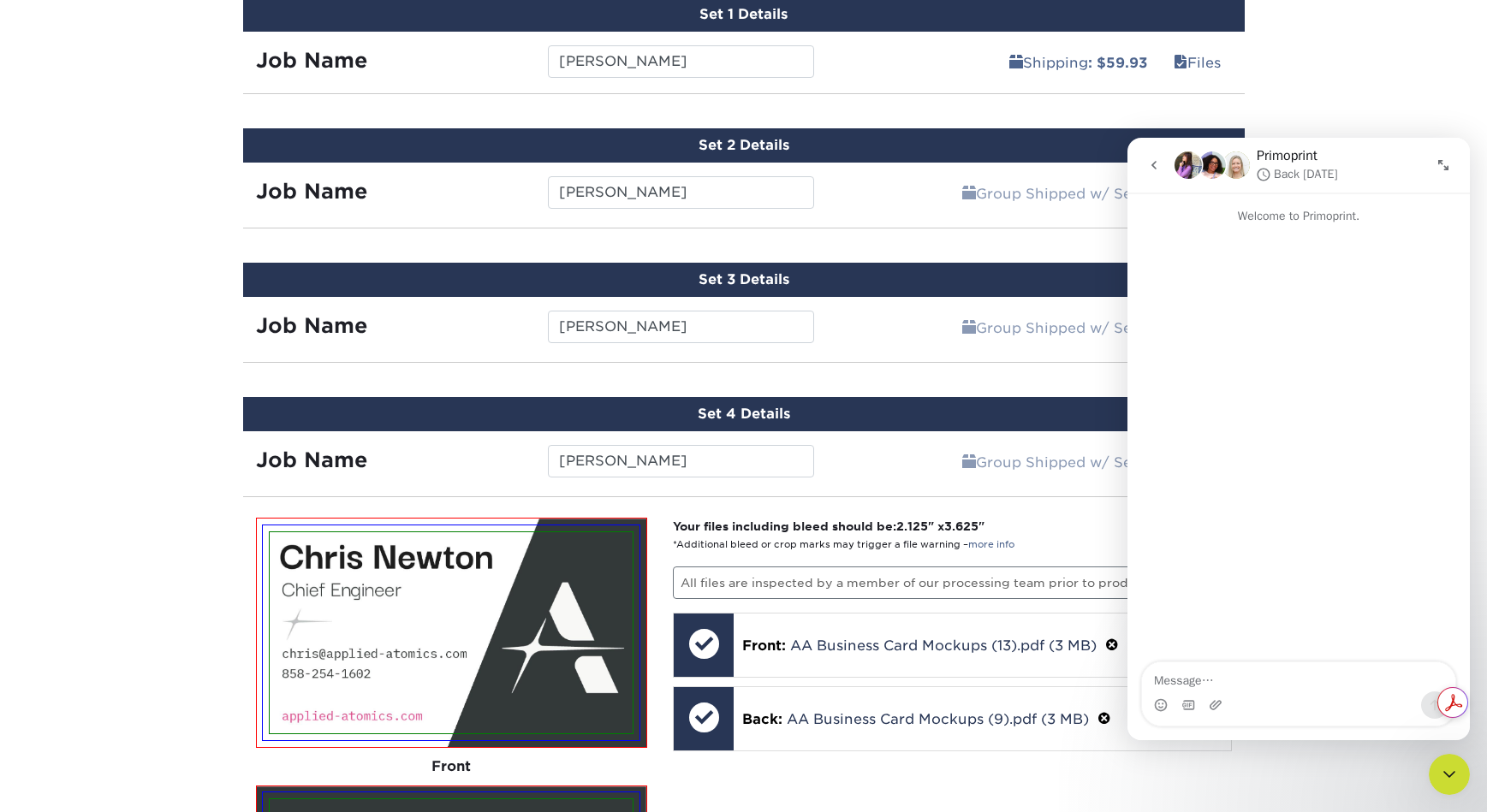click on "Group Shipped w/ Set 1
Files
Continue" at bounding box center [1036, 457] 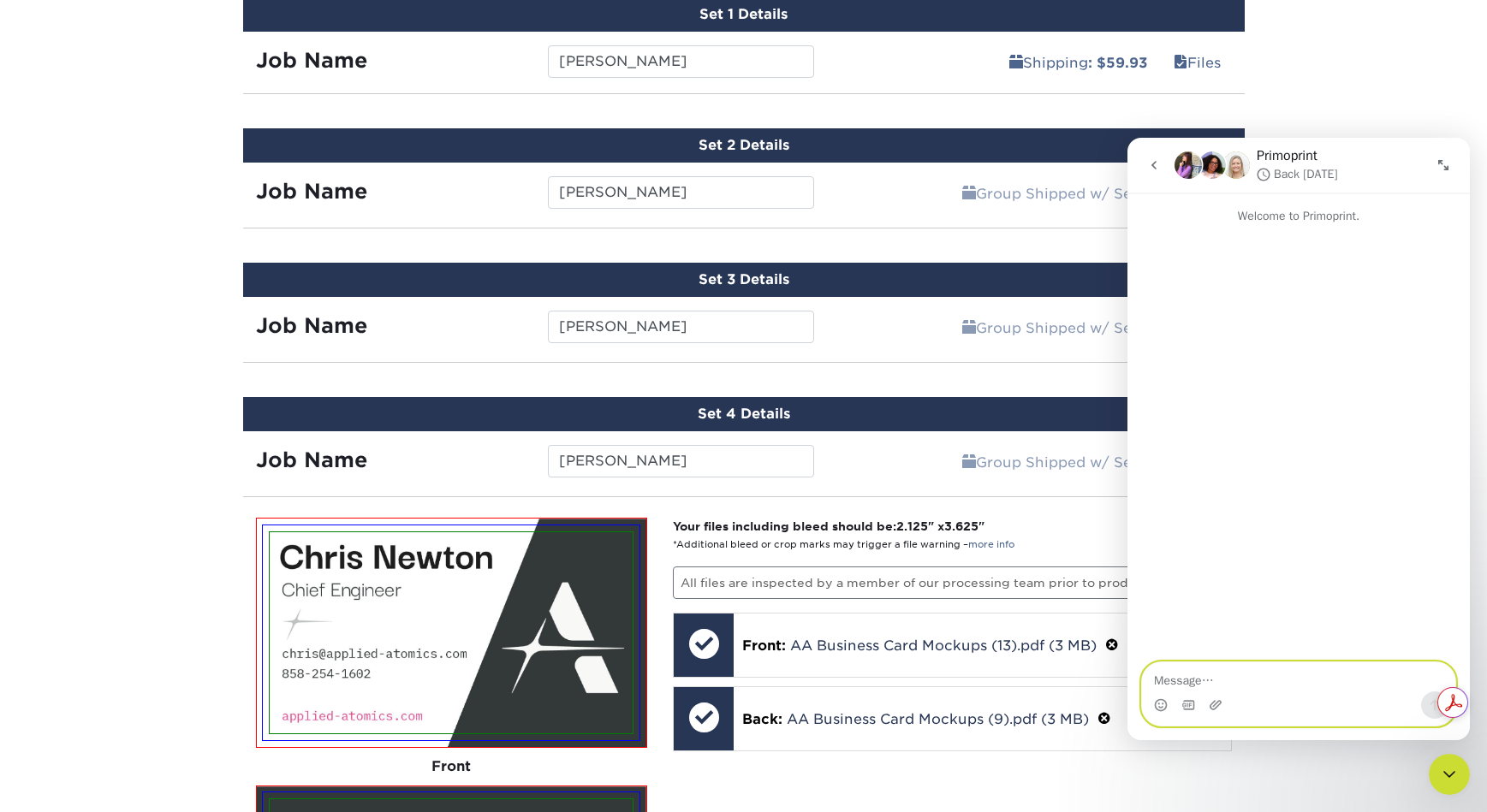 click at bounding box center (1299, 677) 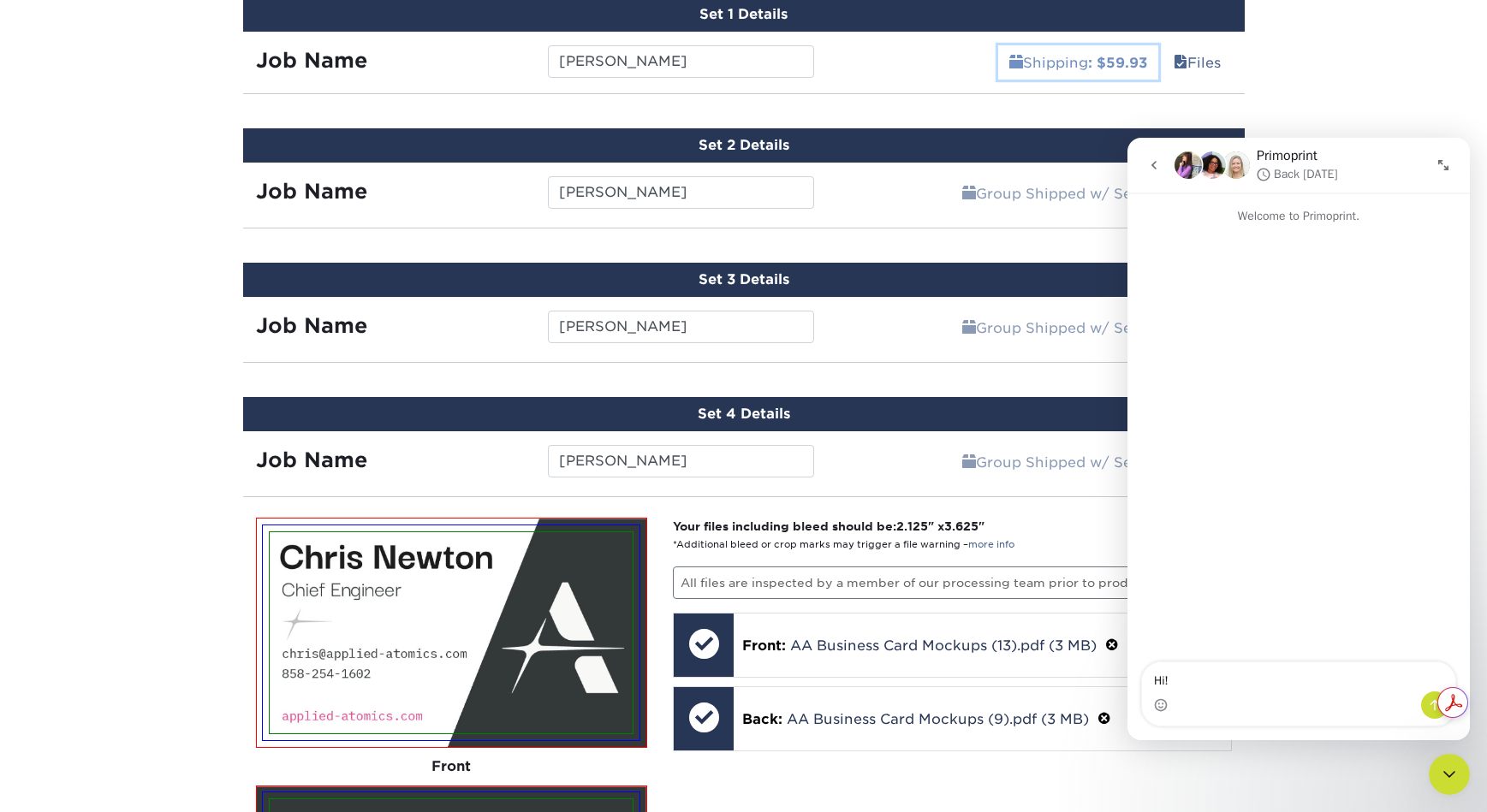 click on "Shipping : $59.93" at bounding box center (1078, 62) 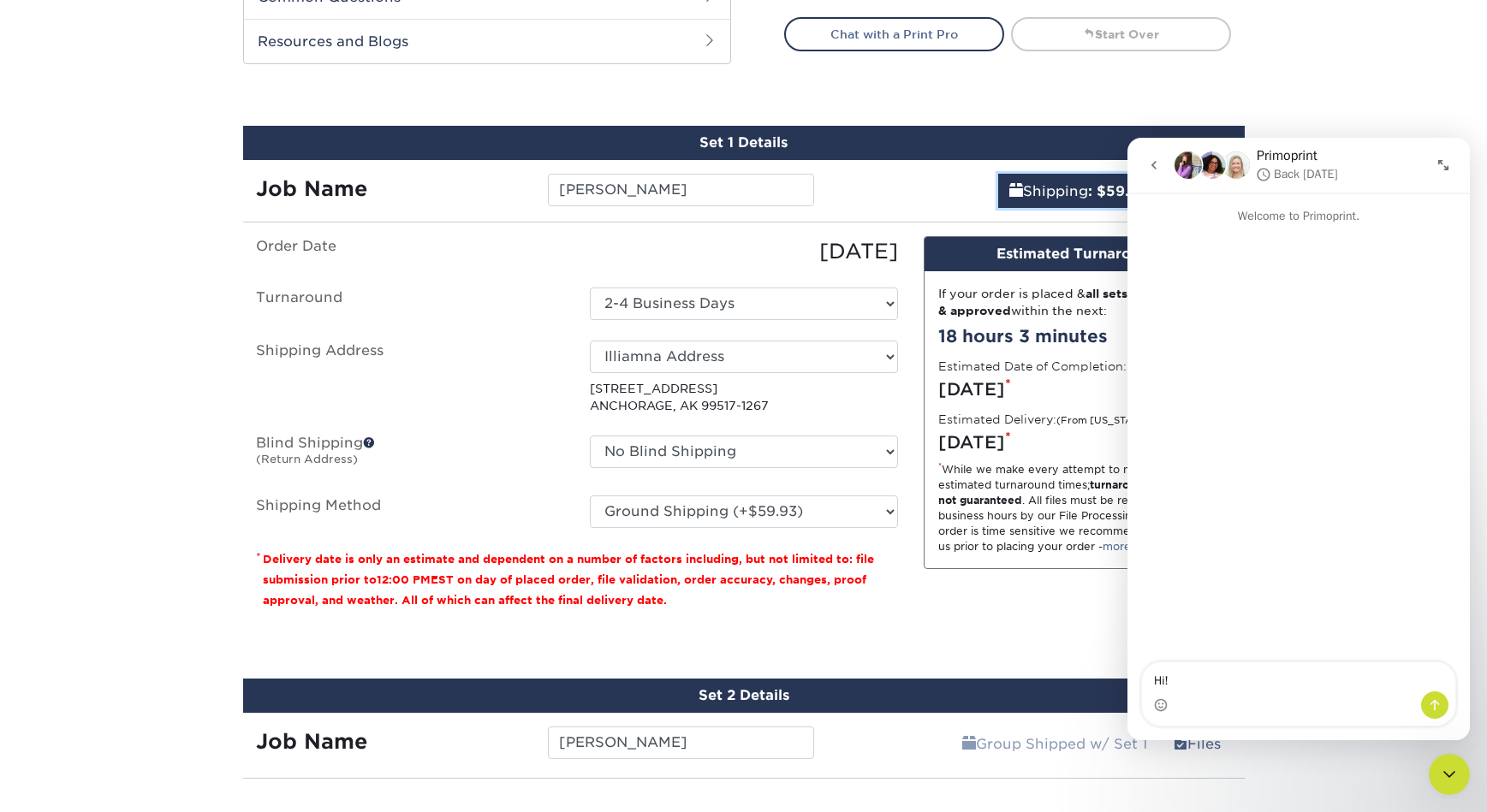 scroll, scrollTop: 887, scrollLeft: 0, axis: vertical 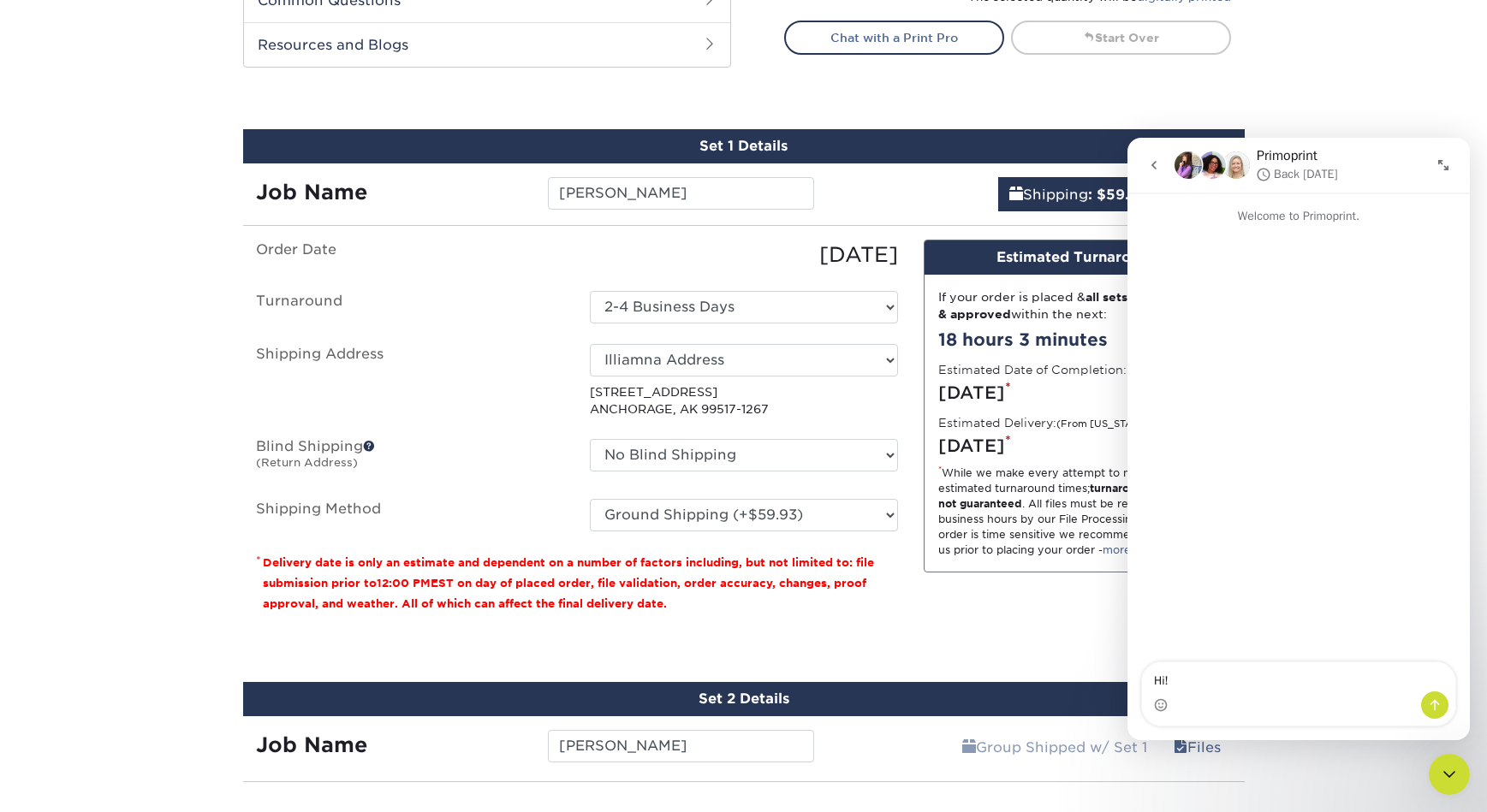click at bounding box center (1299, 705) 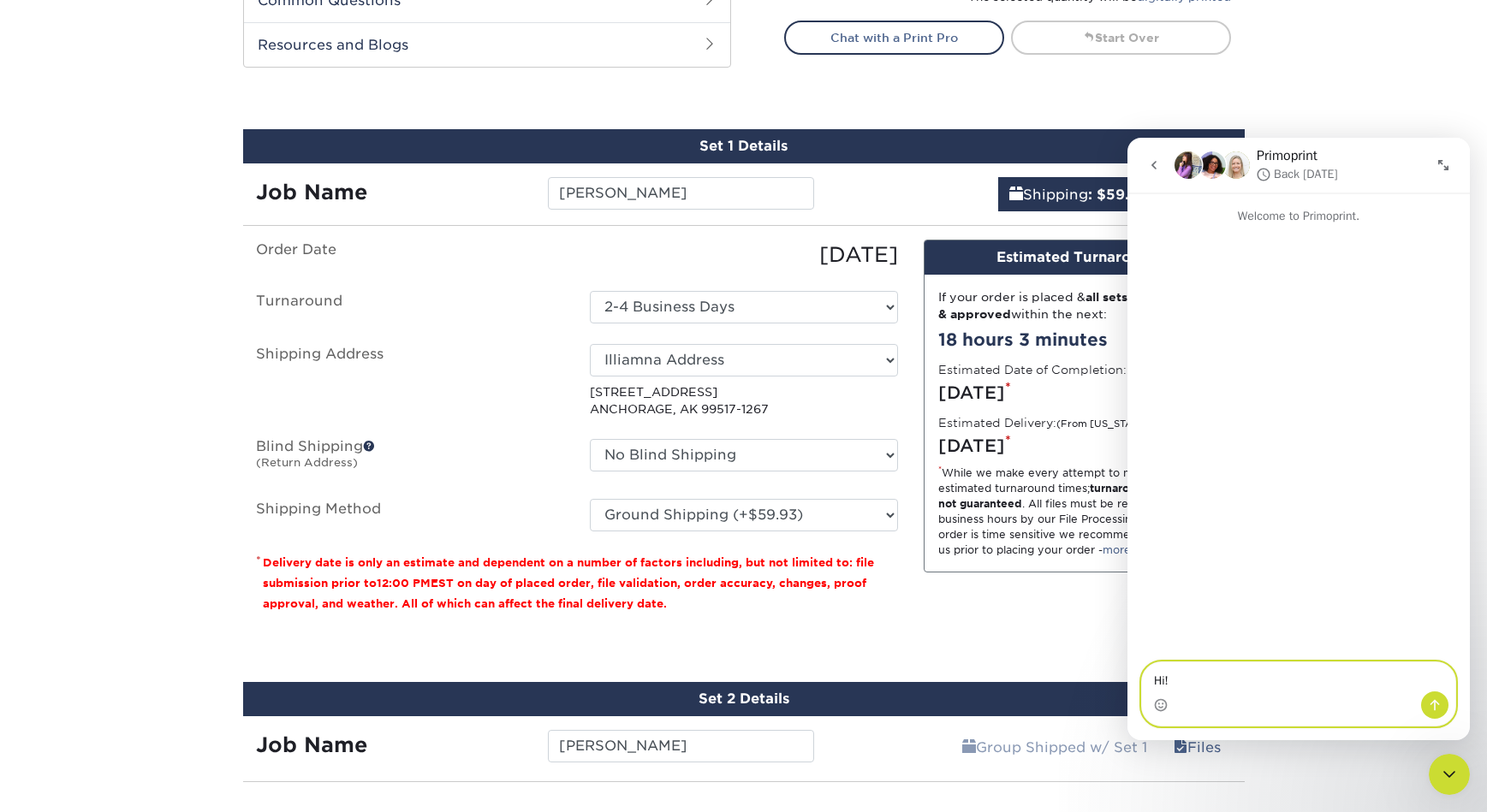 click on "Hi!" at bounding box center (1299, 677) 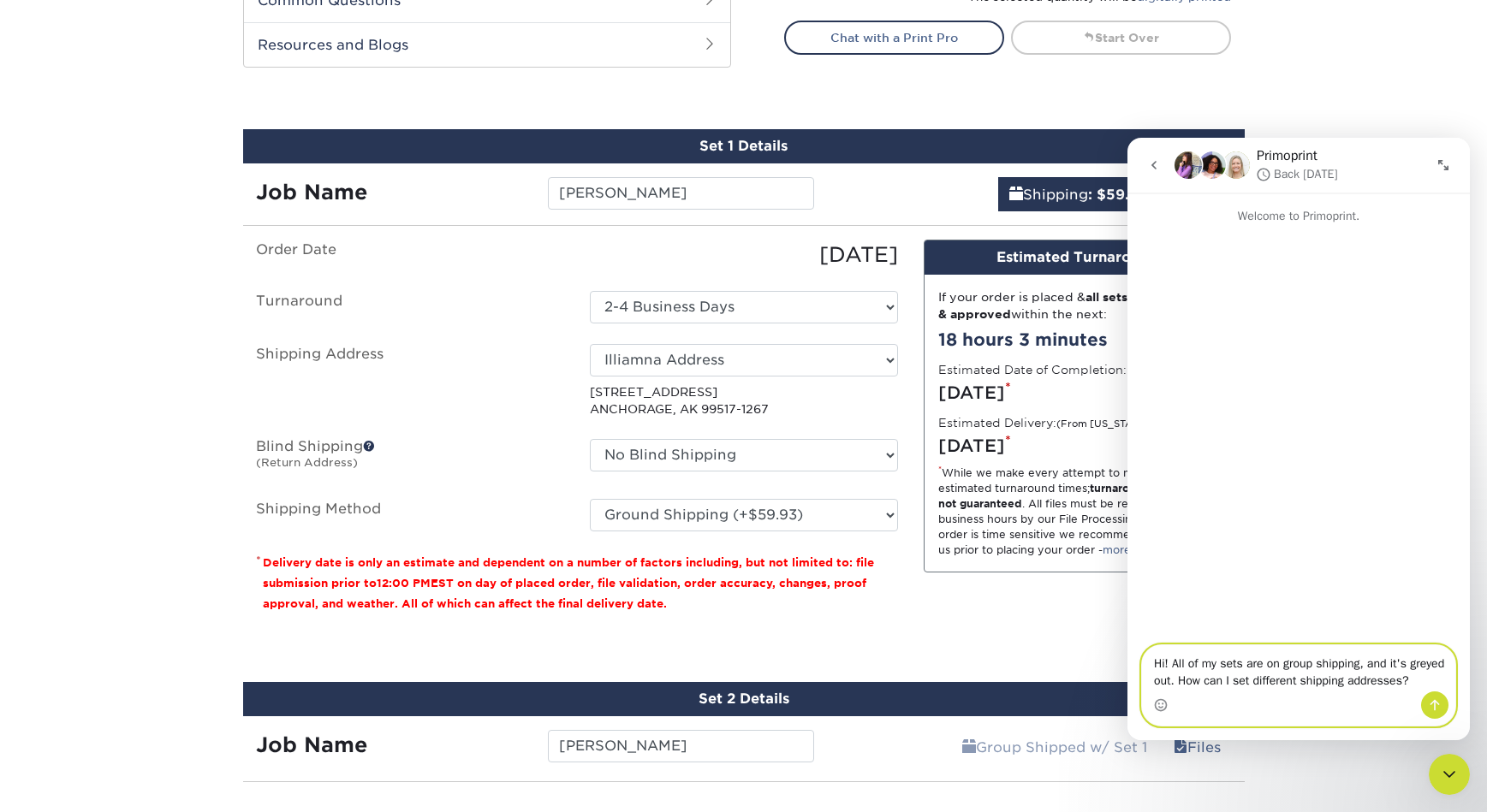 type on "Hi! All of my sets are on group shipping, and it's greyed out. How can I set different shipping addresses?" 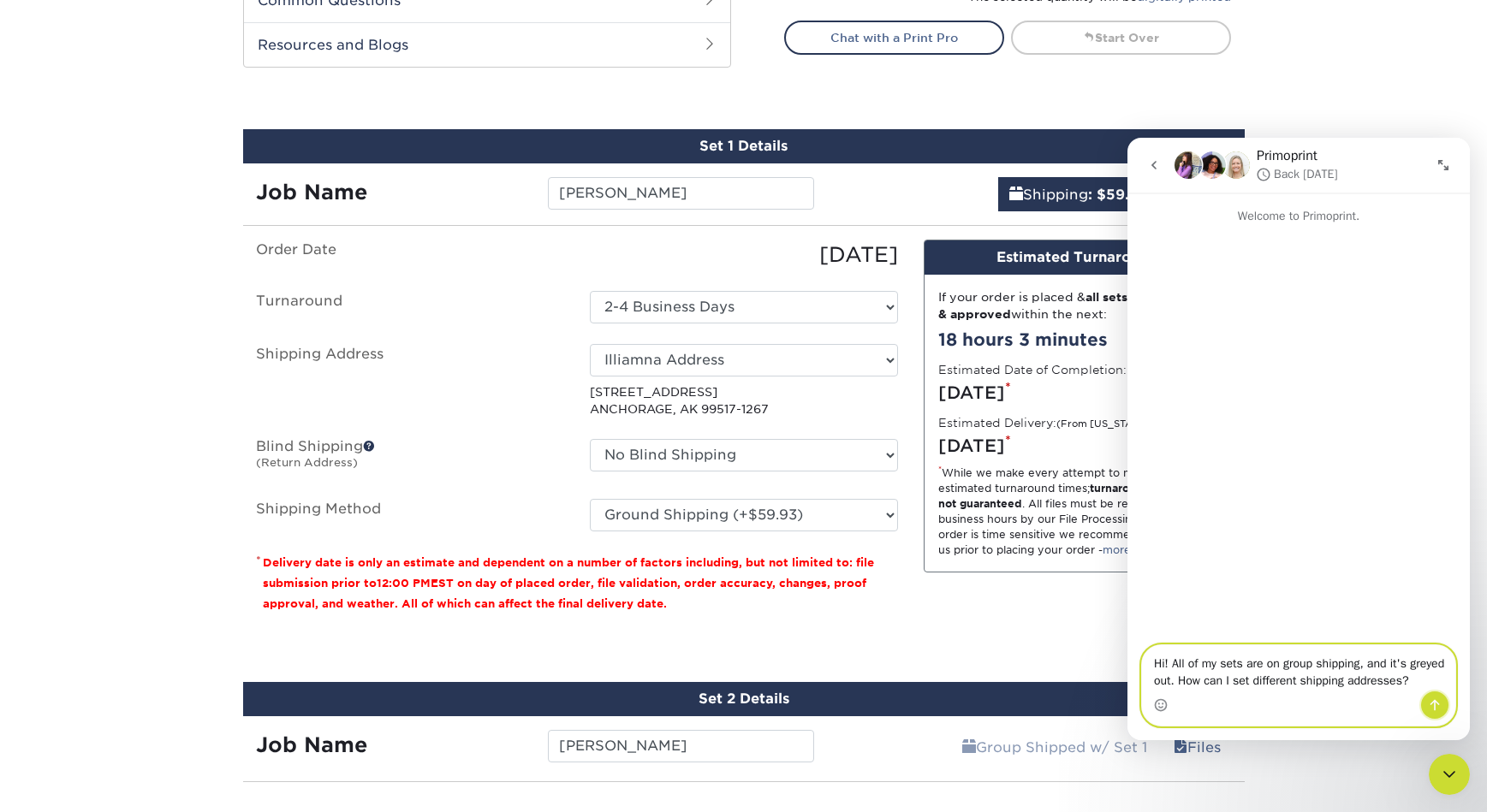 click at bounding box center (1435, 705) 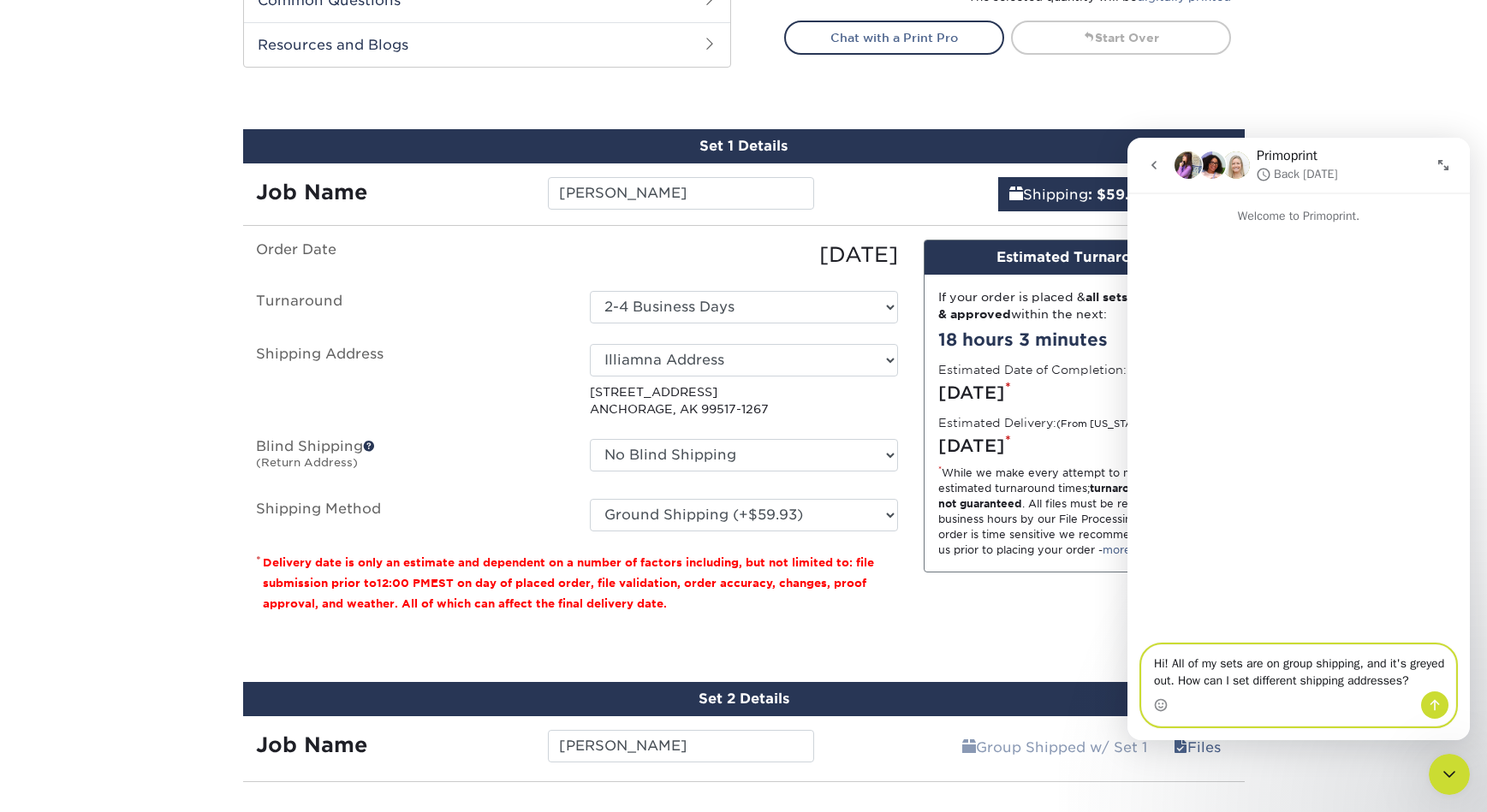 type 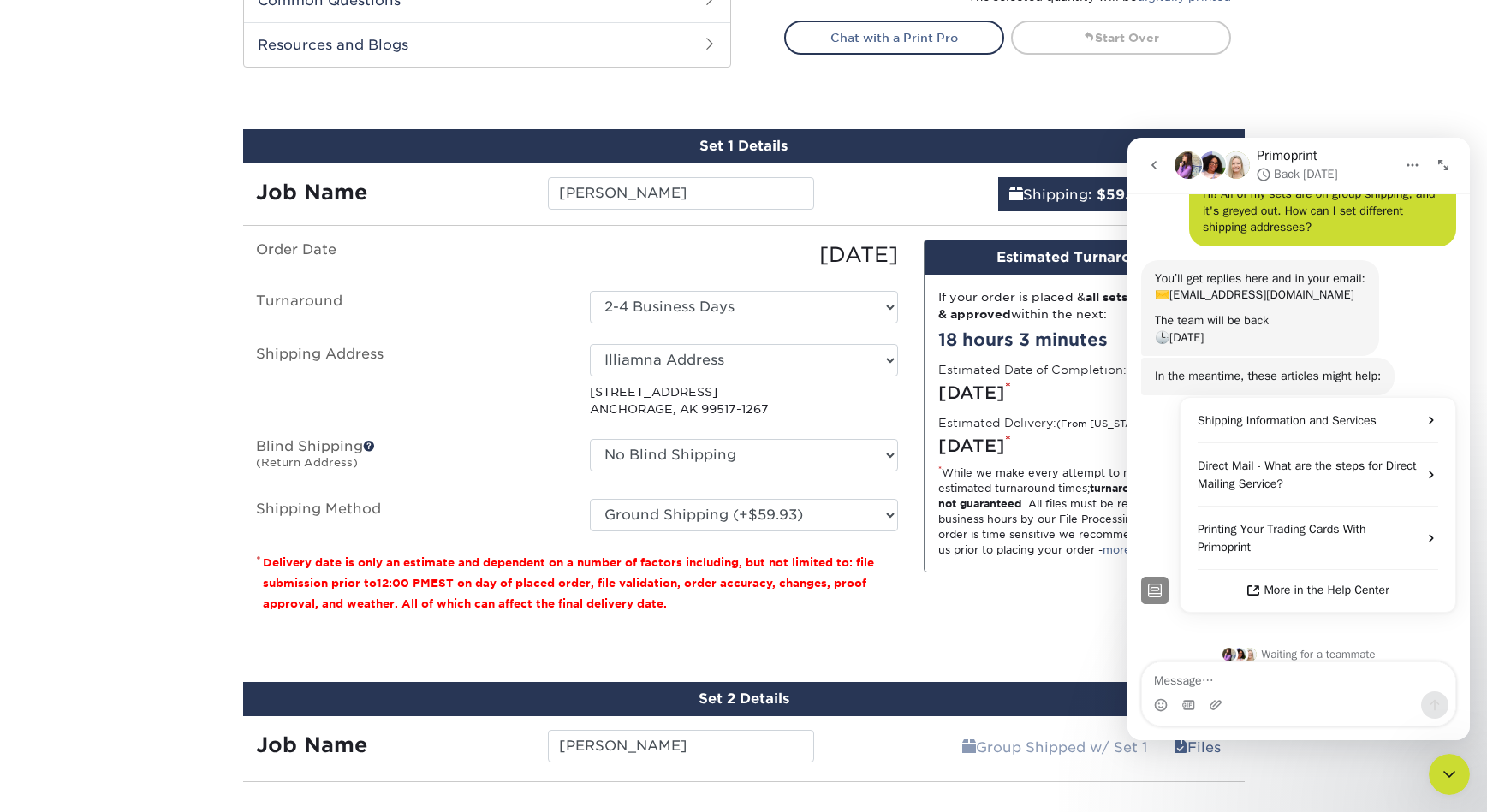 scroll, scrollTop: 86, scrollLeft: 0, axis: vertical 